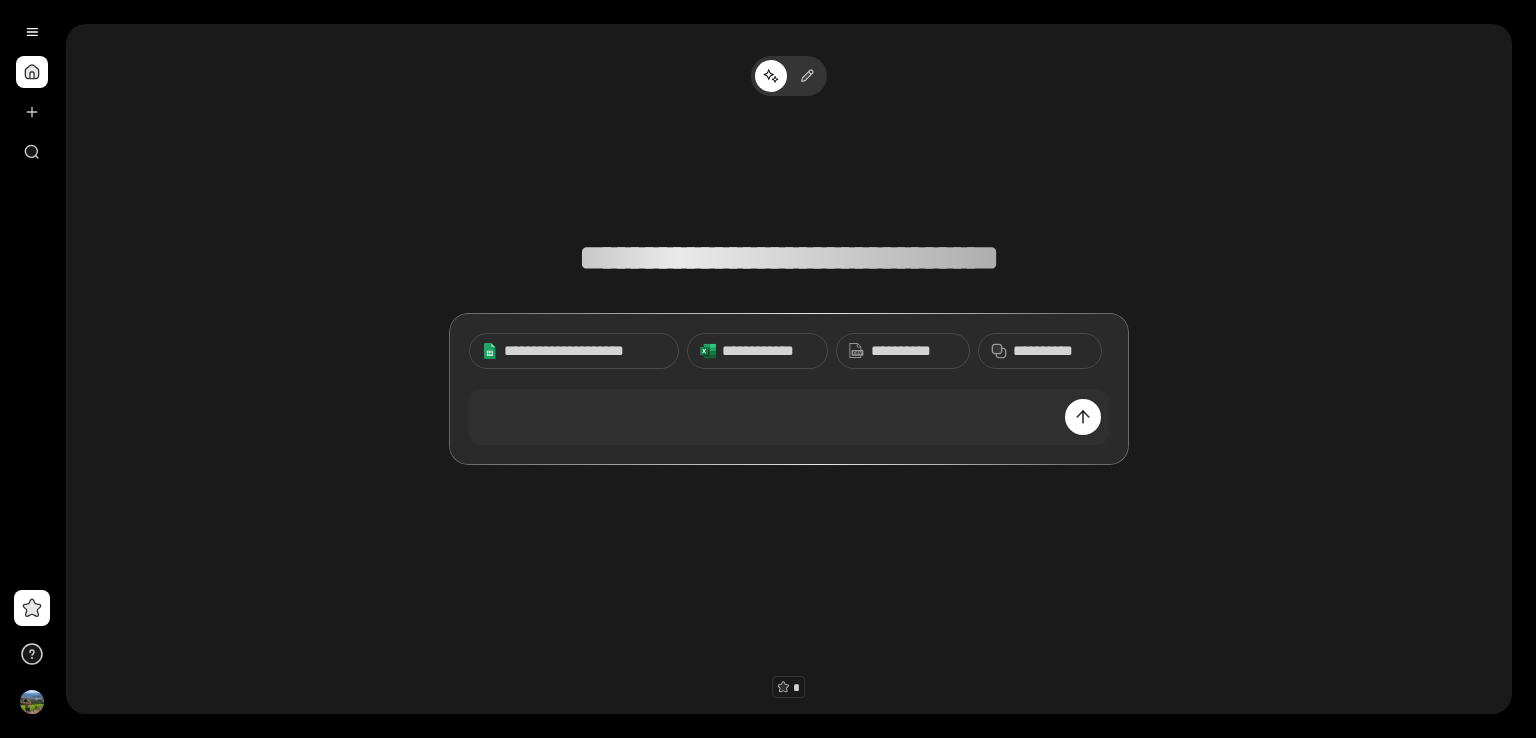 scroll, scrollTop: 0, scrollLeft: 0, axis: both 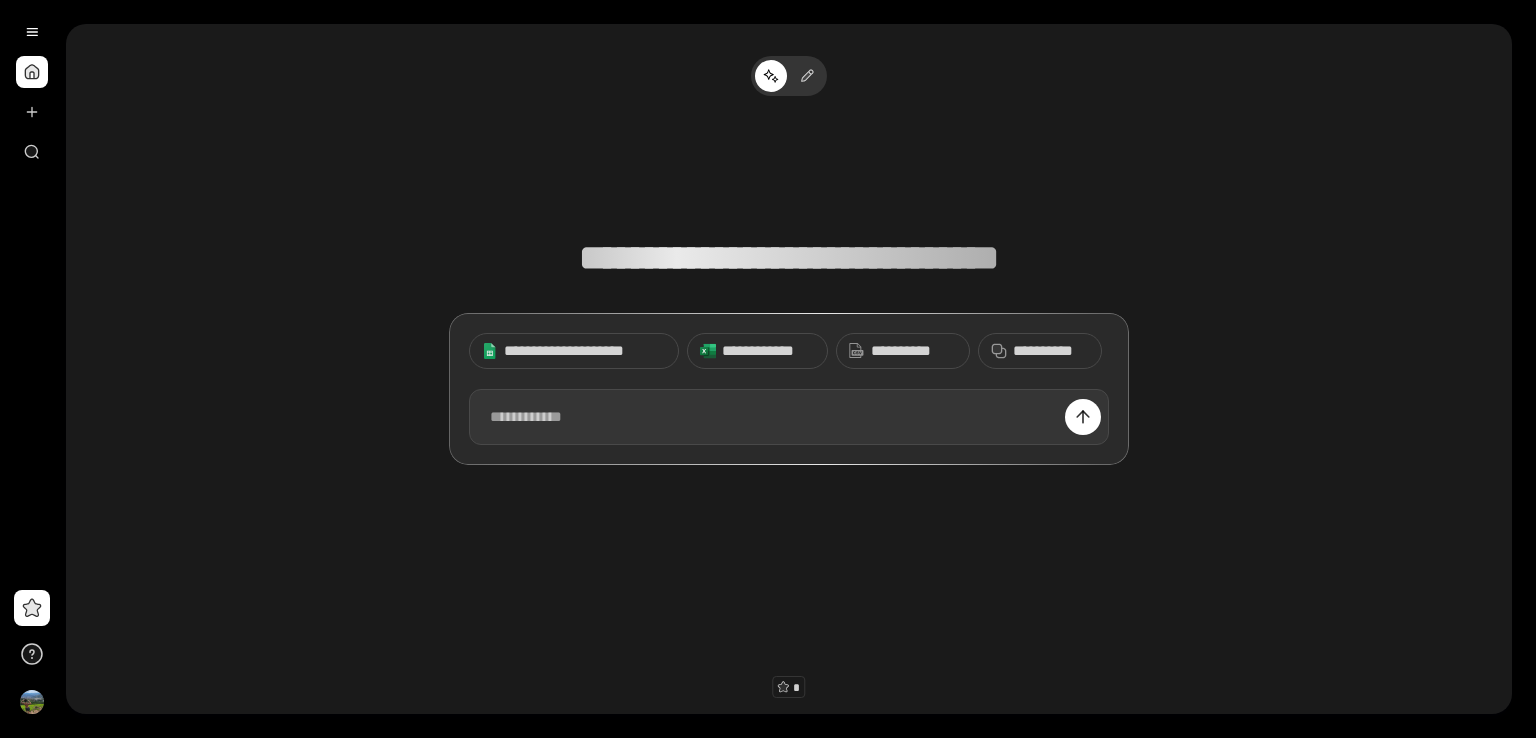 click at bounding box center [789, 417] 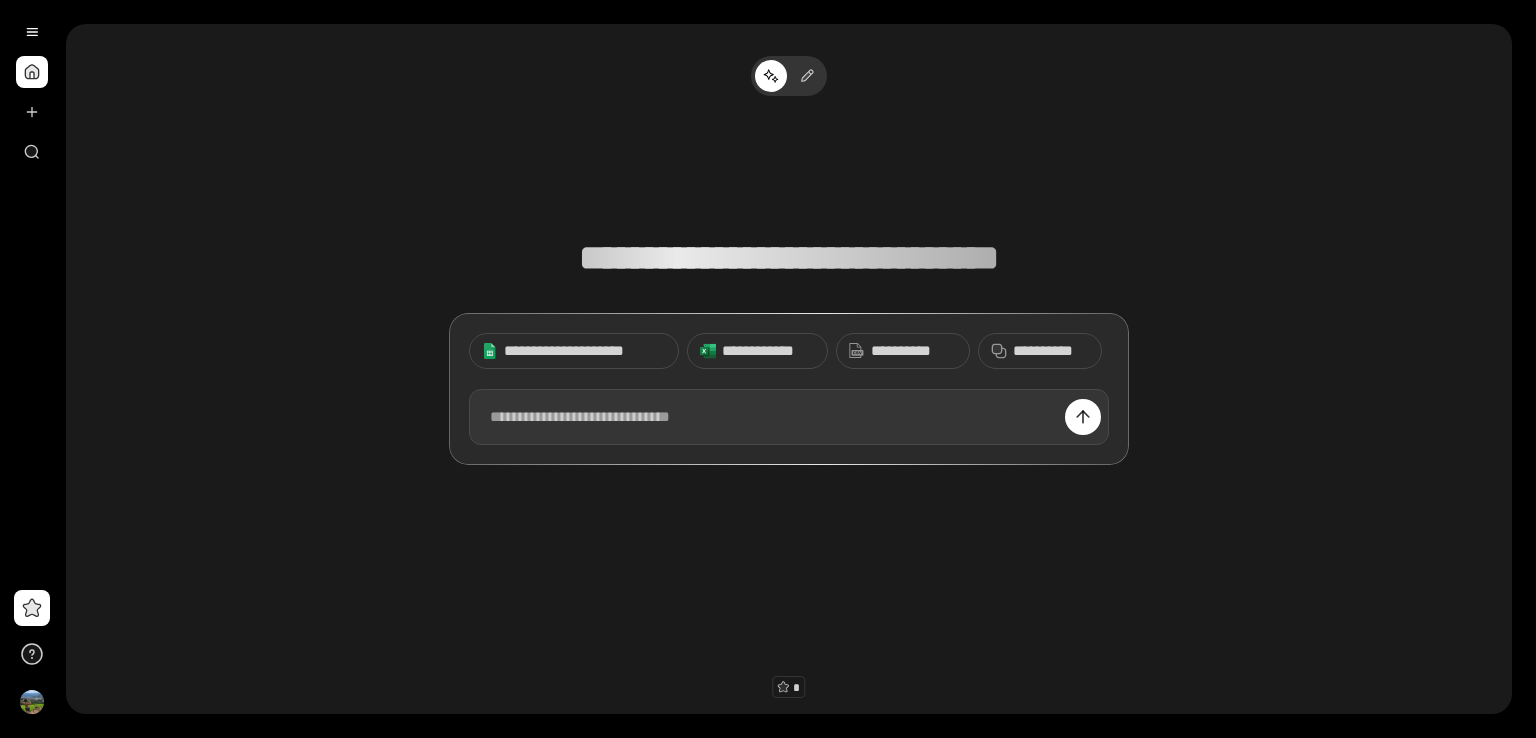click at bounding box center [789, 417] 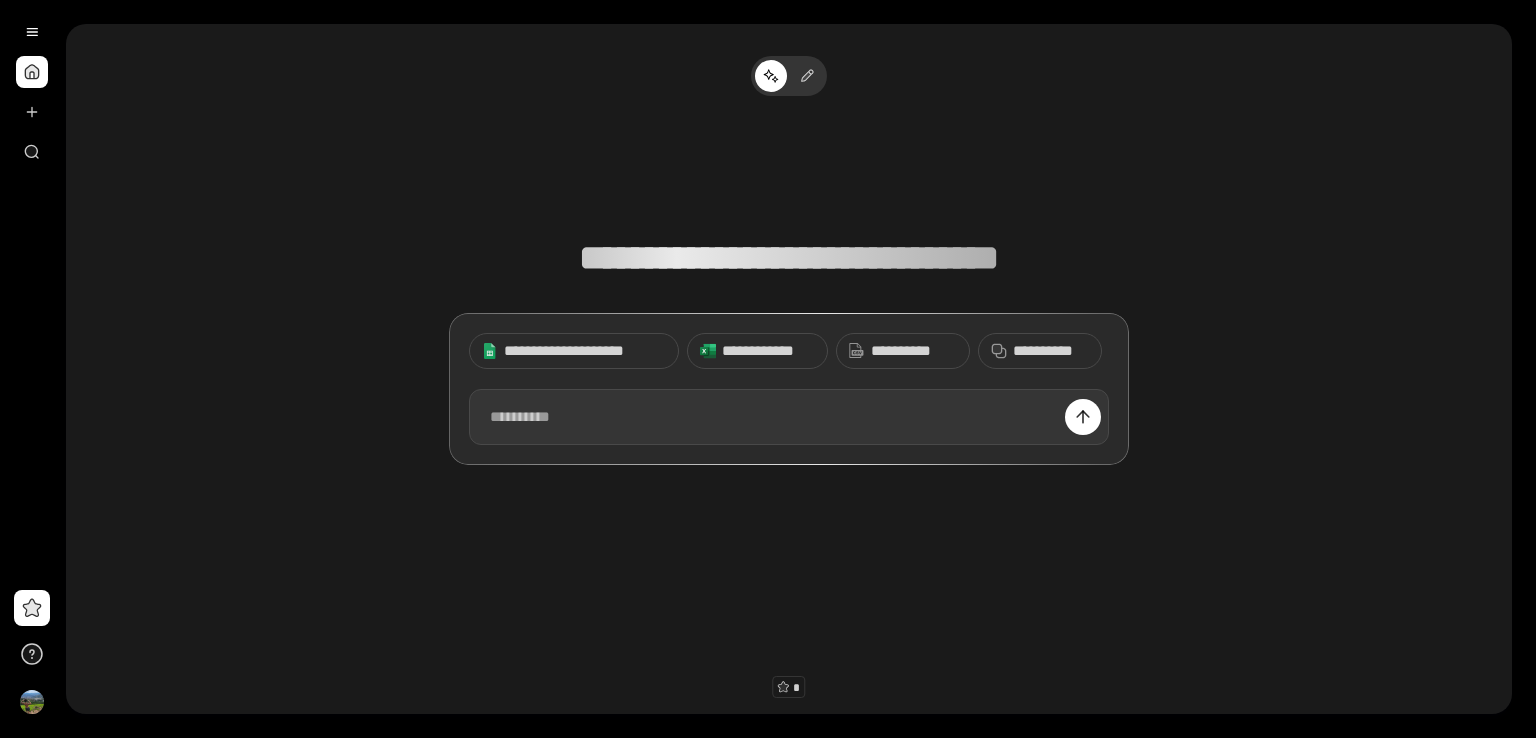 type 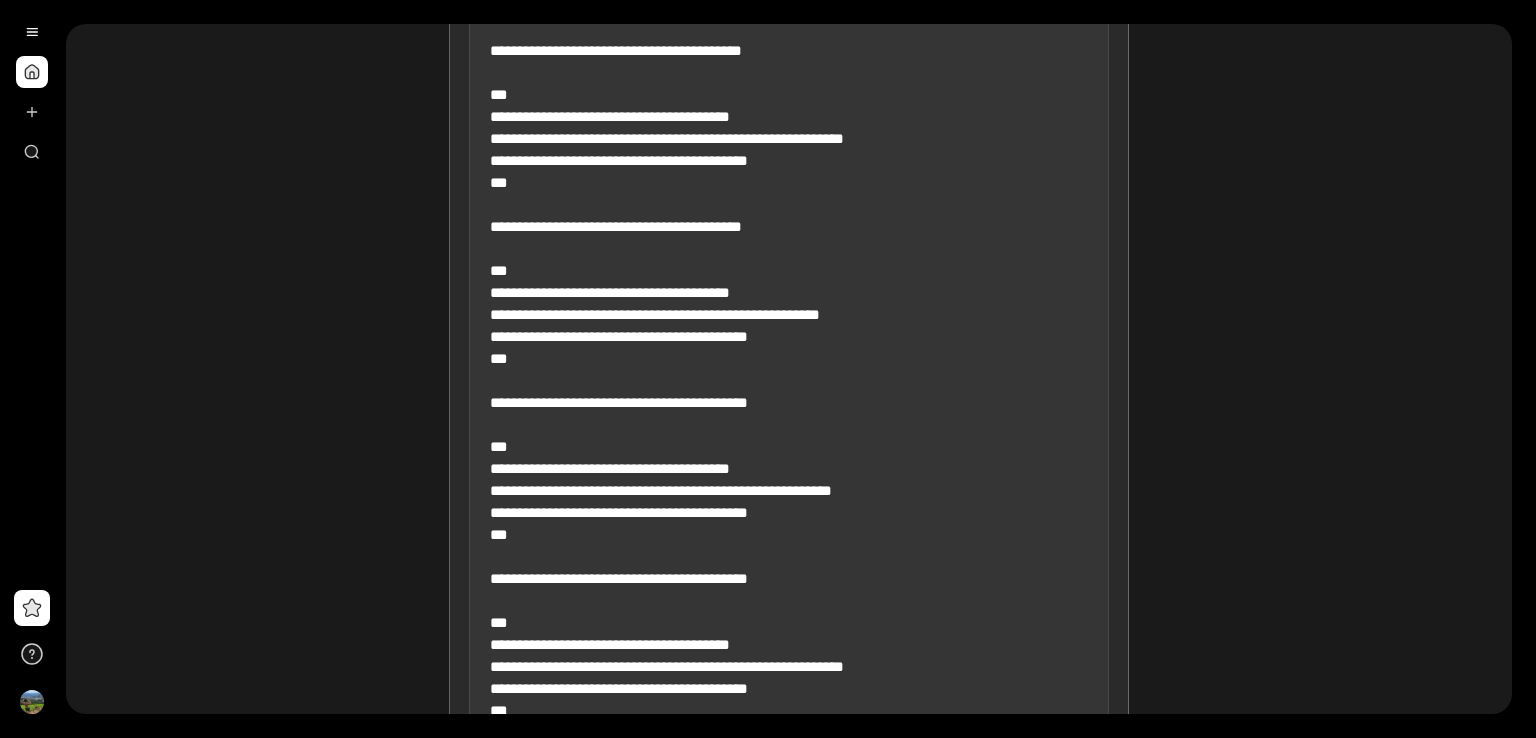 scroll, scrollTop: 1850, scrollLeft: 0, axis: vertical 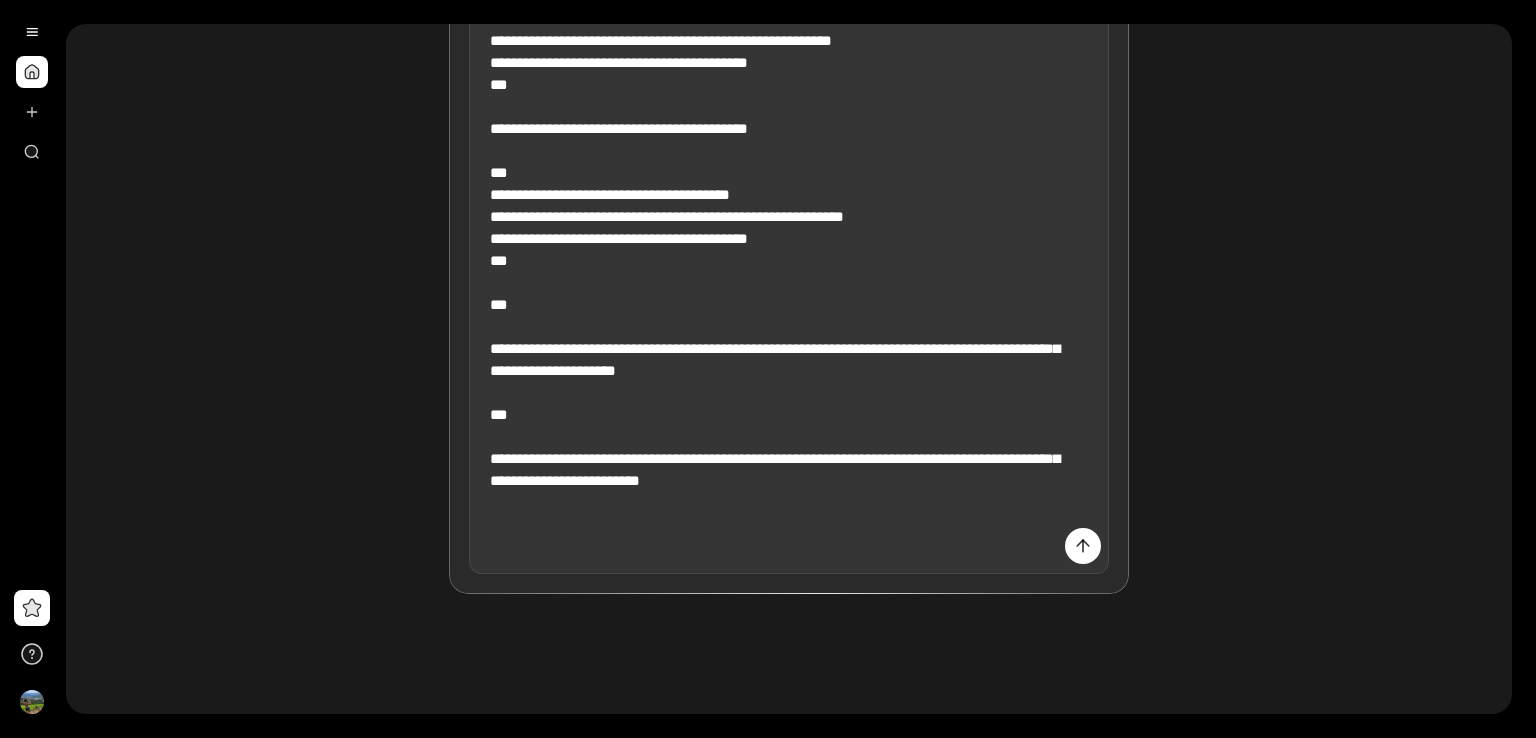 click at bounding box center (789, -443) 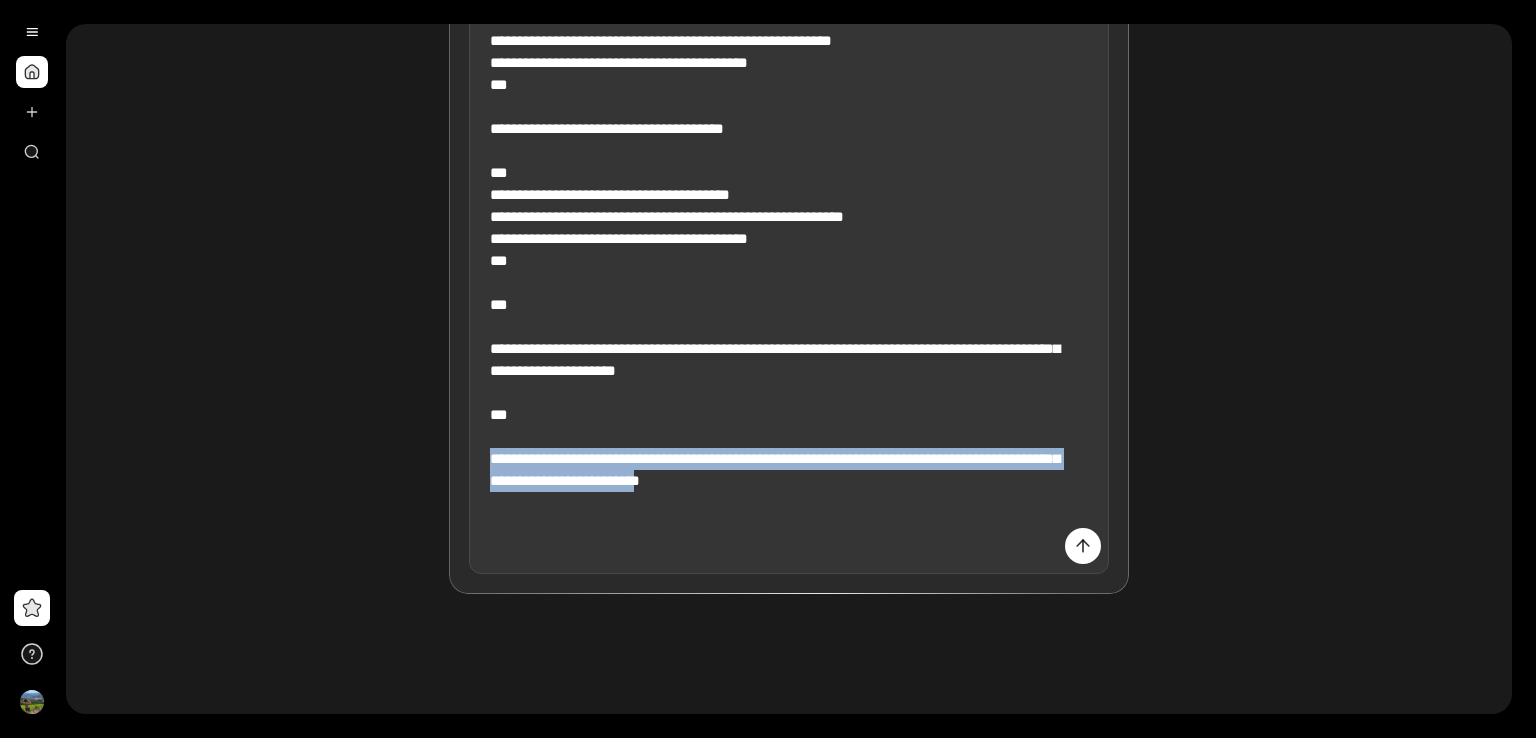 drag, startPoint x: 763, startPoint y: 529, endPoint x: 480, endPoint y: 508, distance: 283.77808 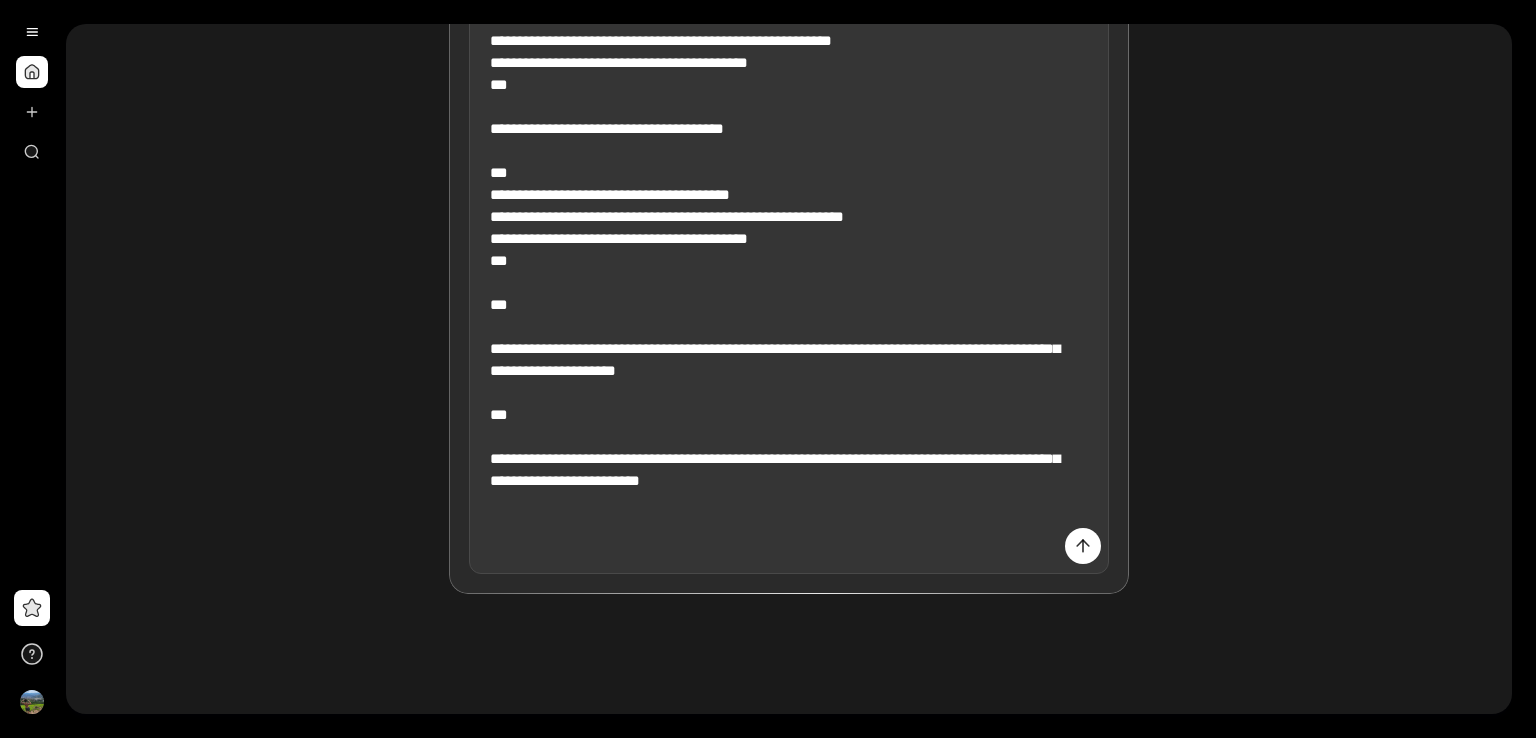 scroll, scrollTop: 1828, scrollLeft: 0, axis: vertical 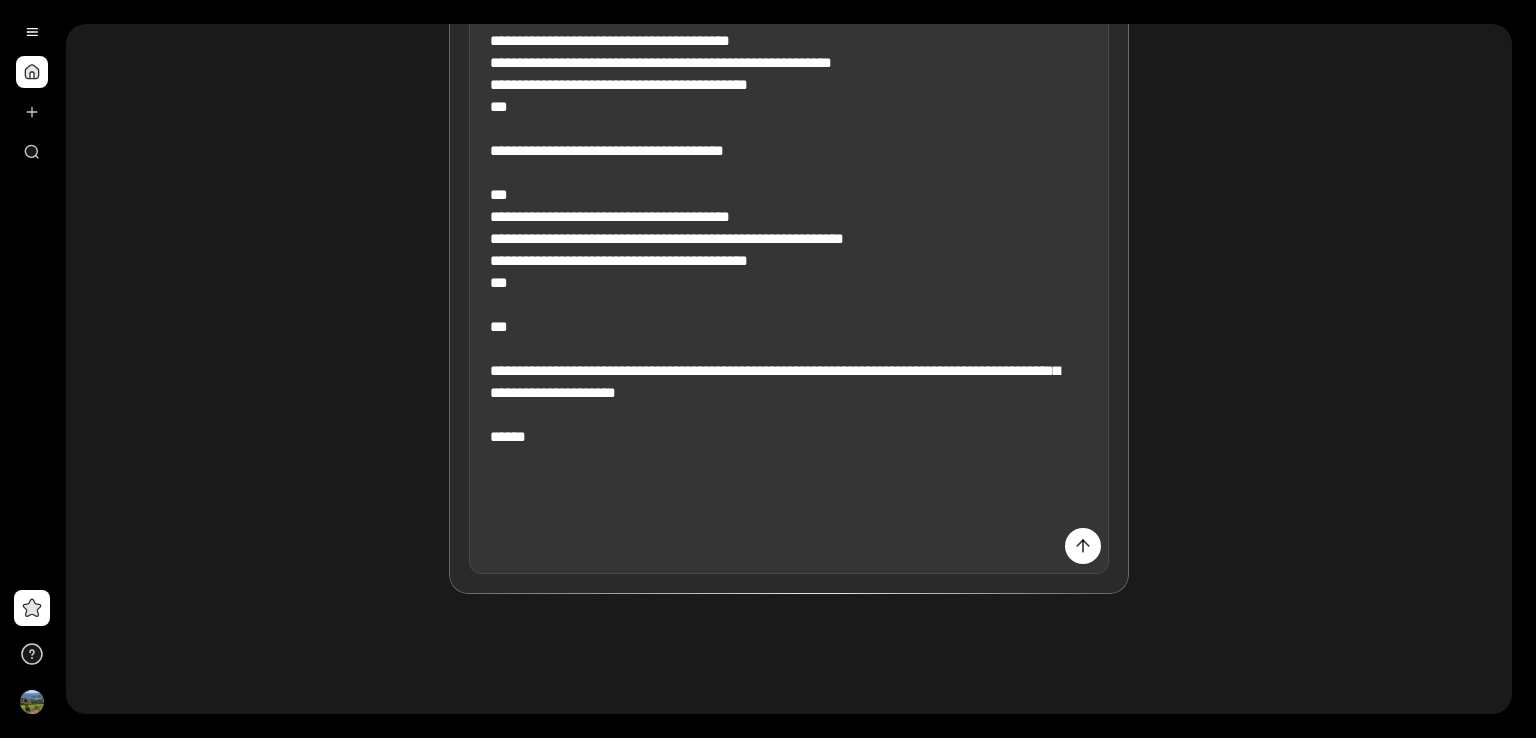 click at bounding box center [789, -432] 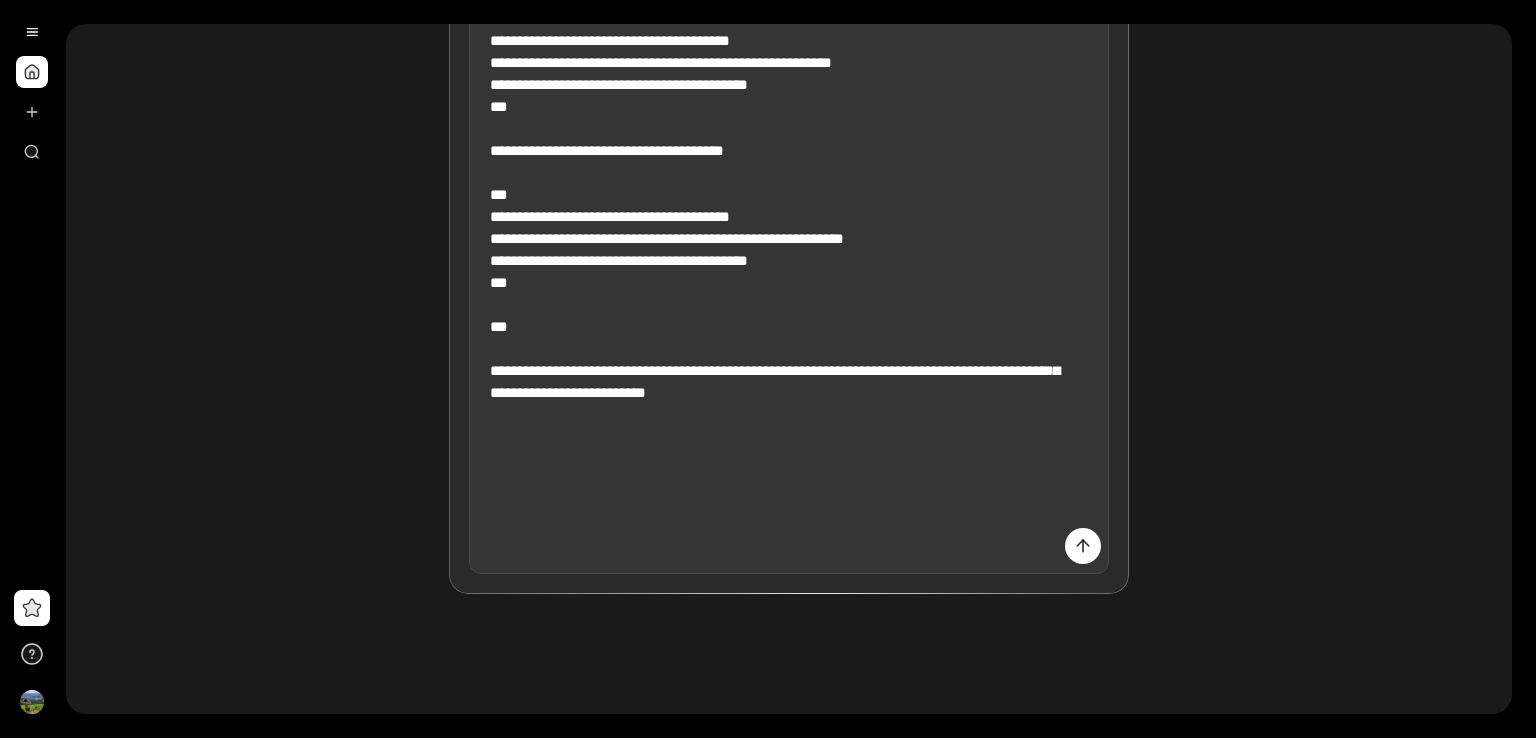 scroll, scrollTop: 895, scrollLeft: 0, axis: vertical 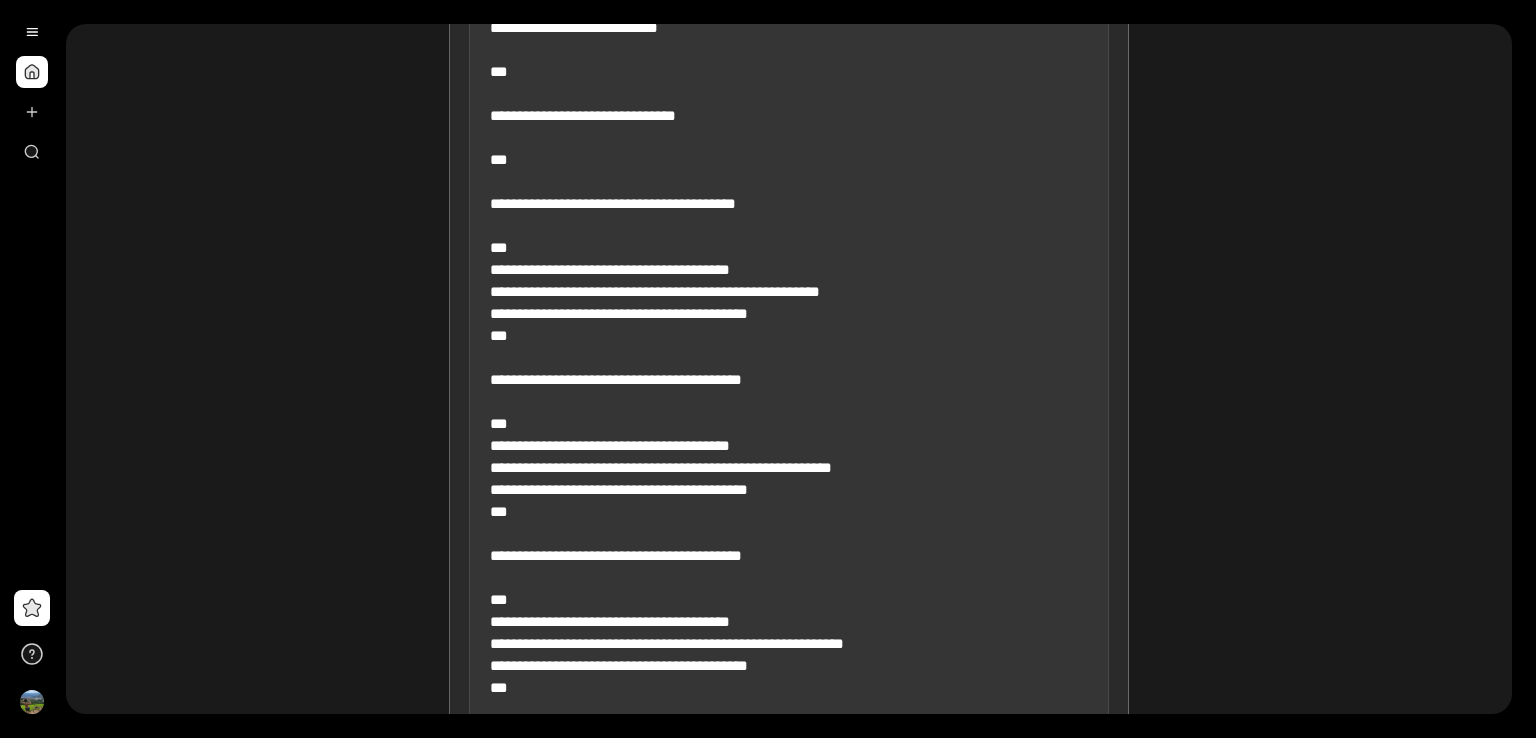 click at bounding box center [789, 501] 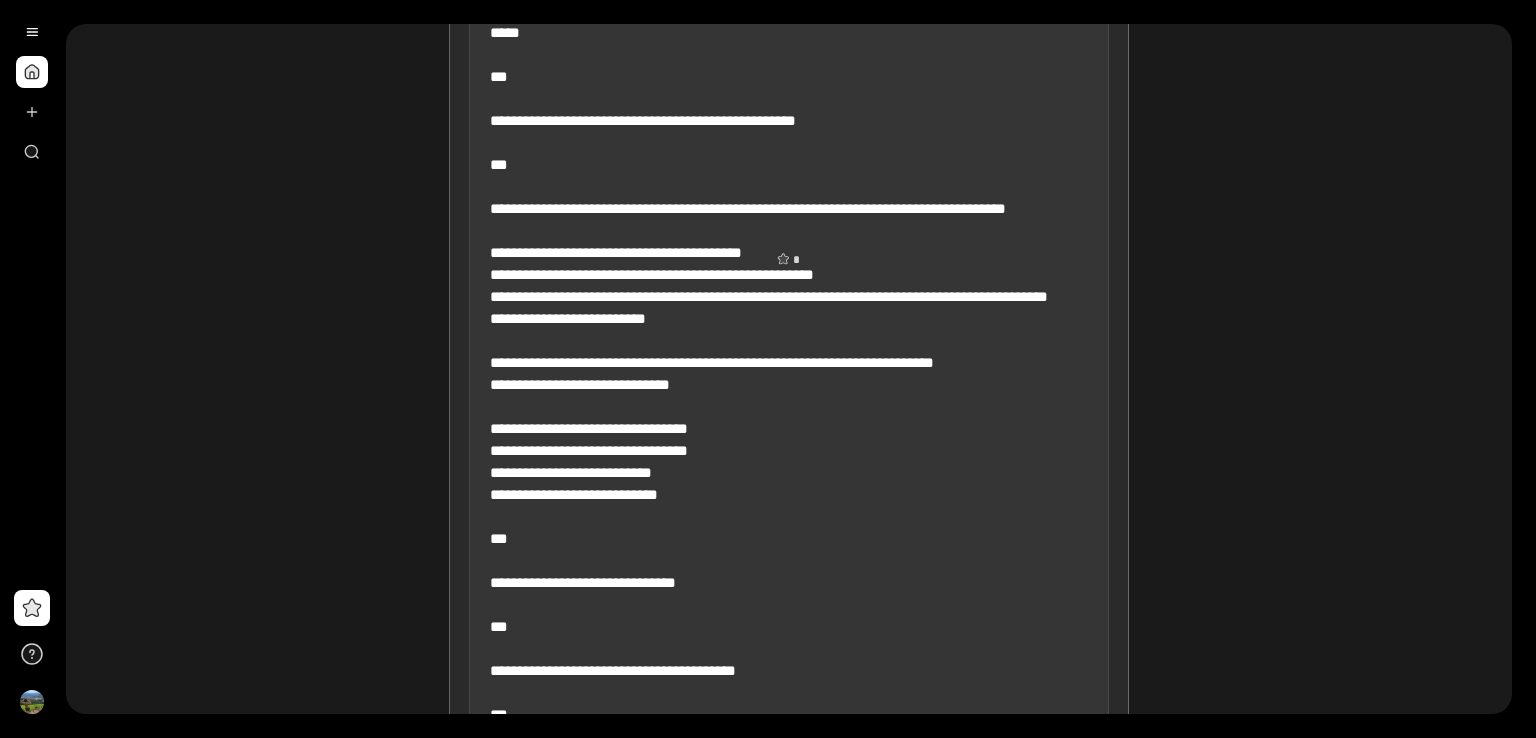 scroll, scrollTop: 895, scrollLeft: 0, axis: vertical 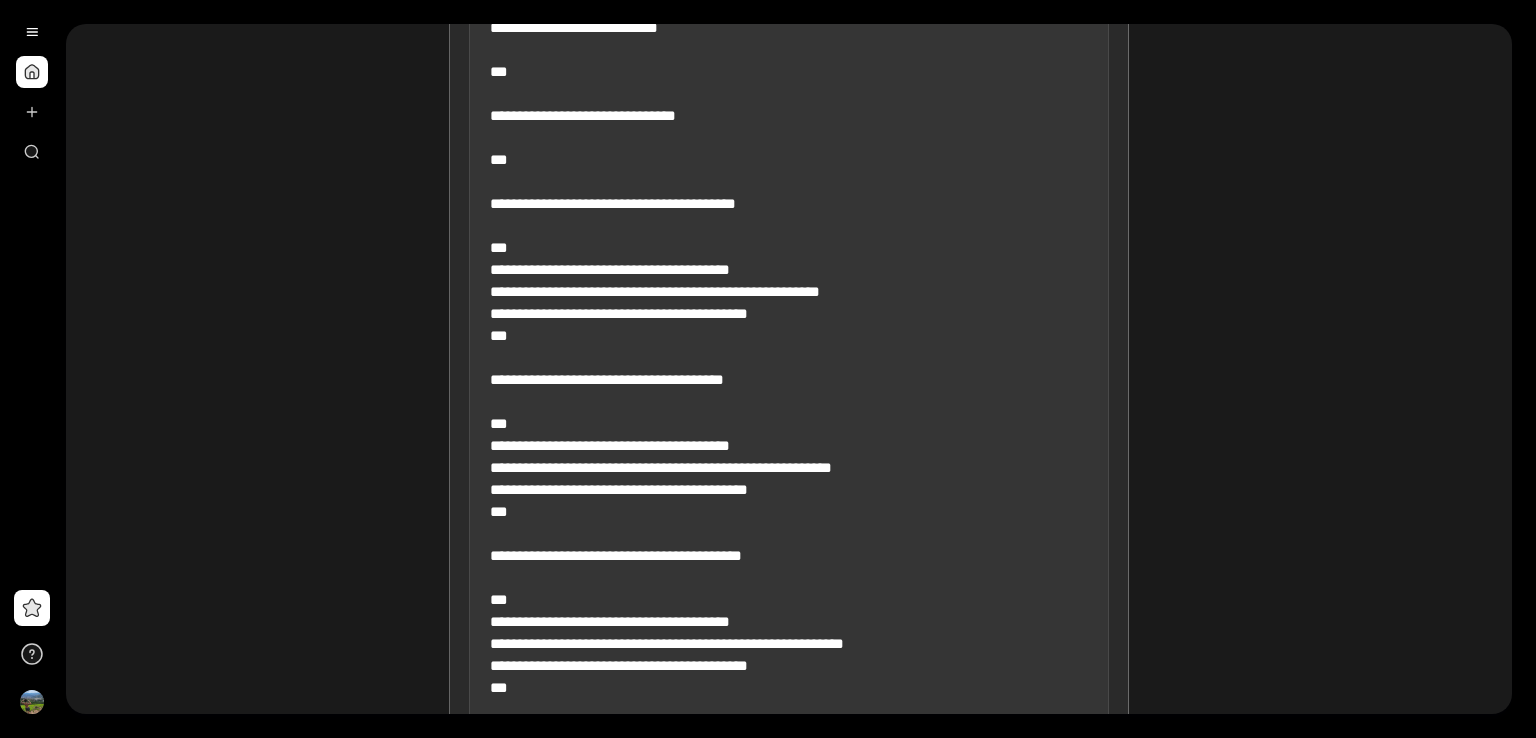 click at bounding box center (789, 501) 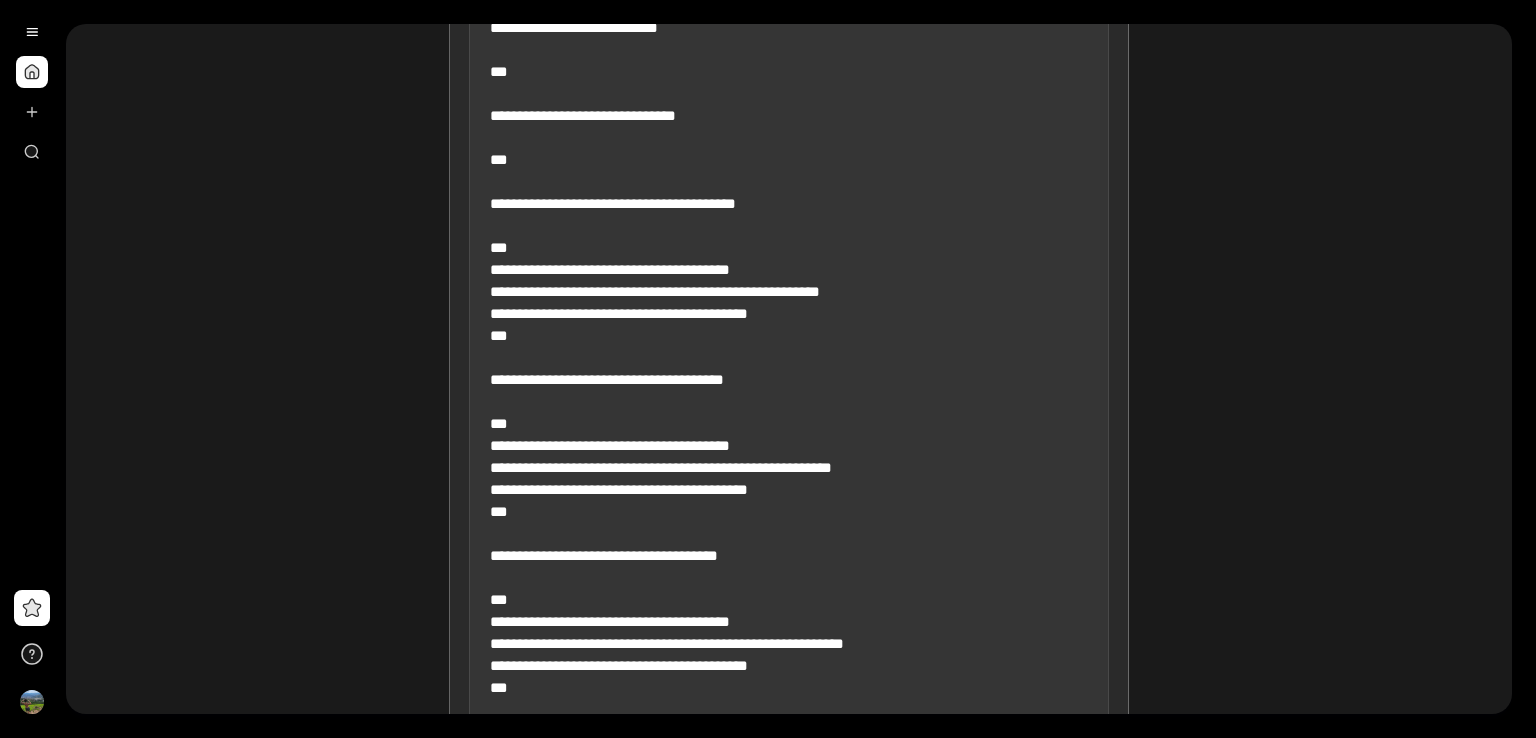 click at bounding box center (789, 501) 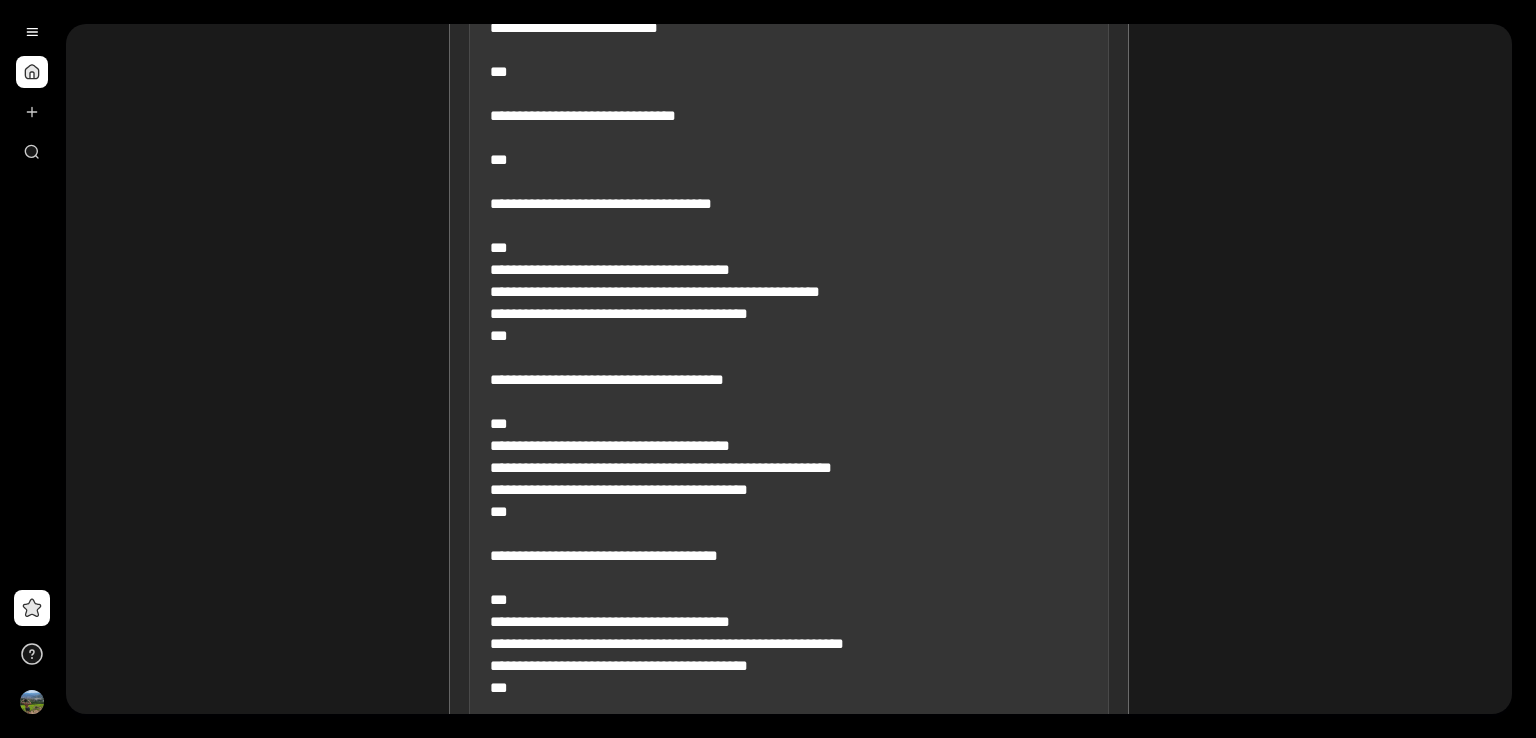 click at bounding box center (789, 501) 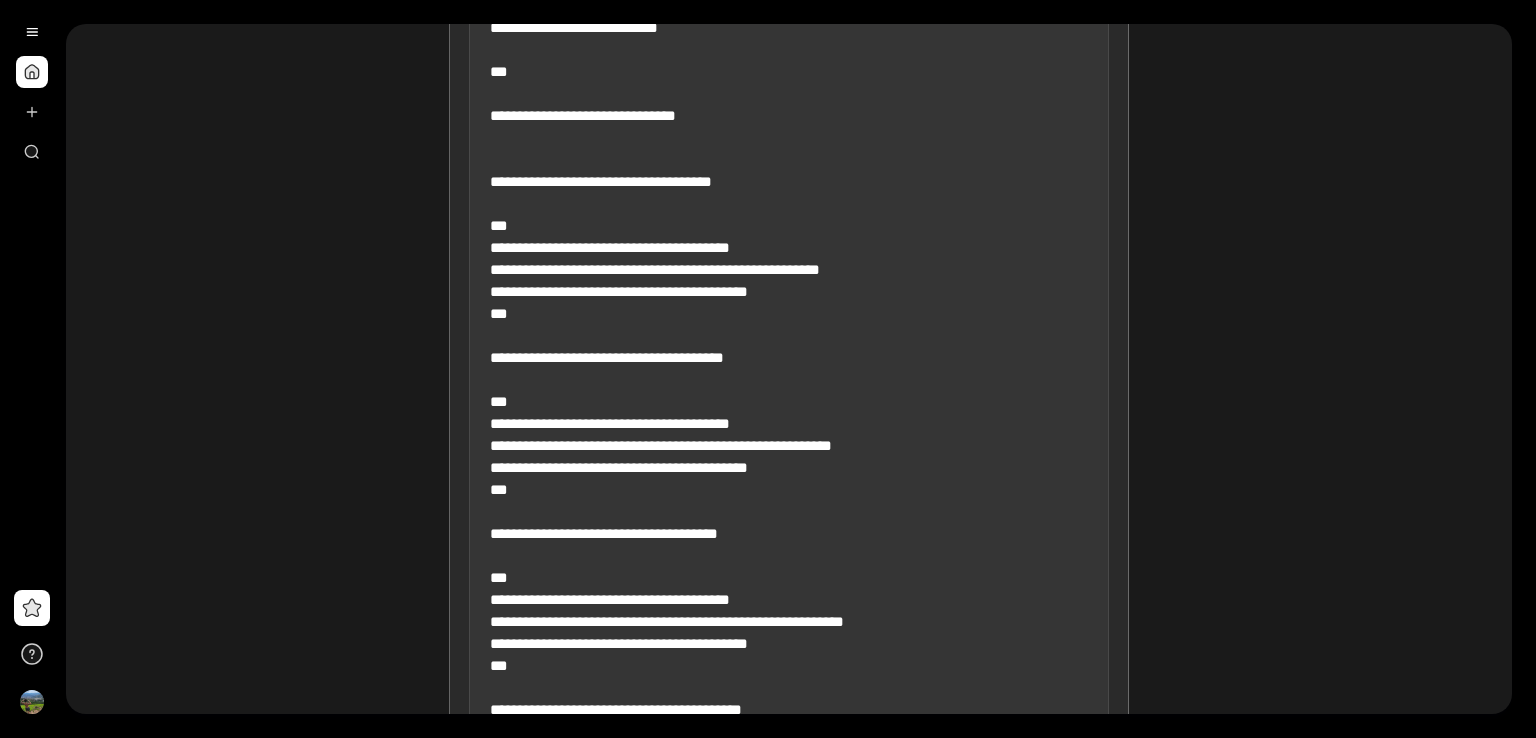 click at bounding box center [789, 490] 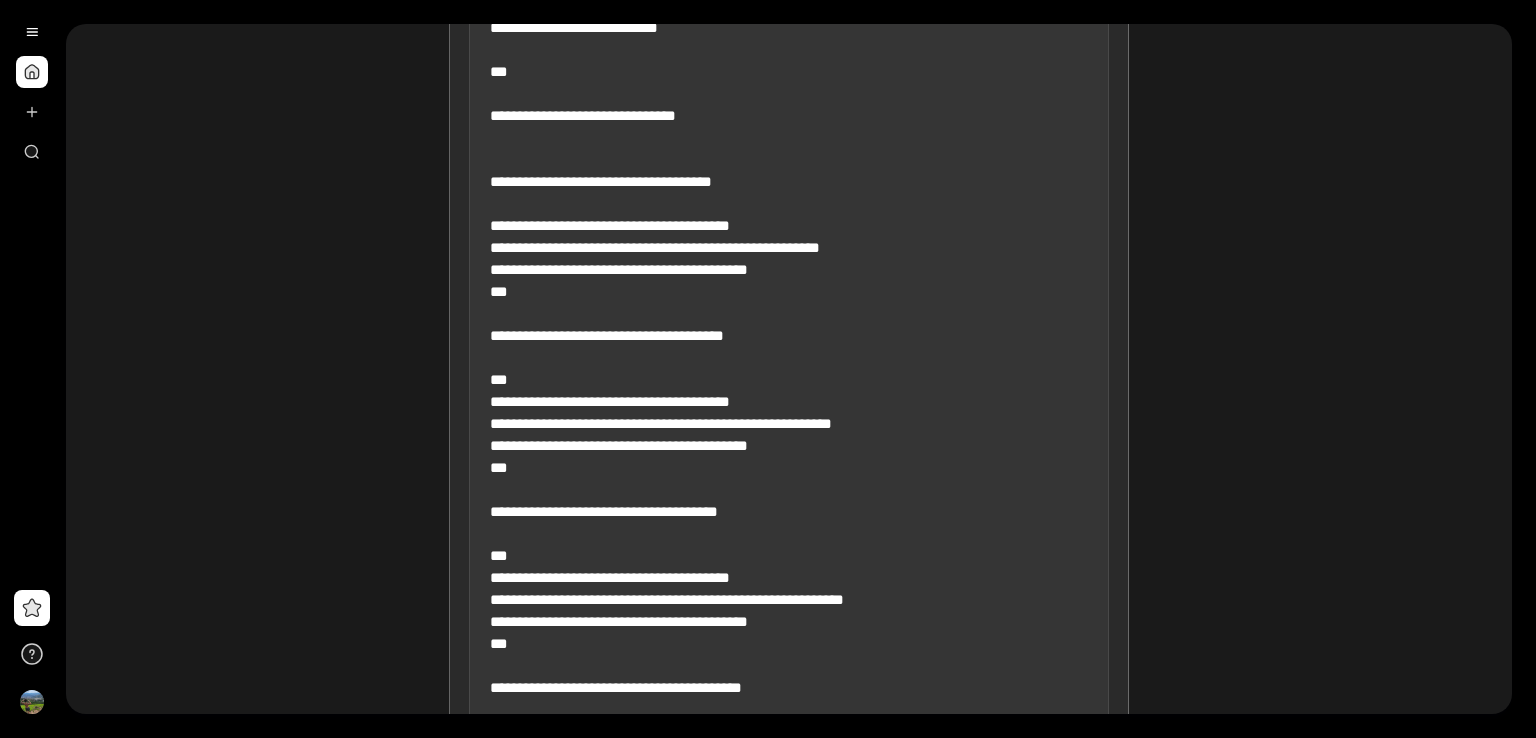 click at bounding box center [789, 479] 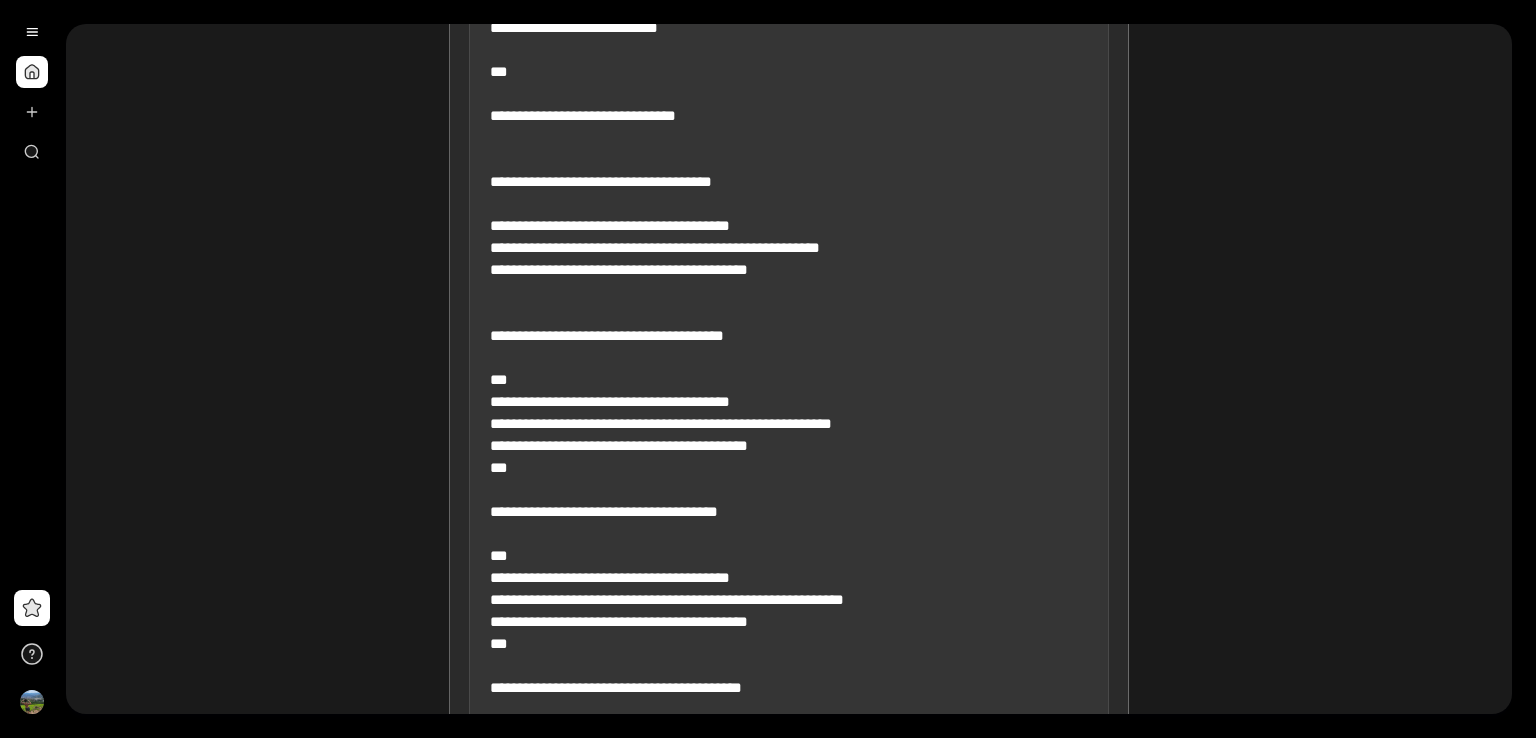 click at bounding box center (789, 479) 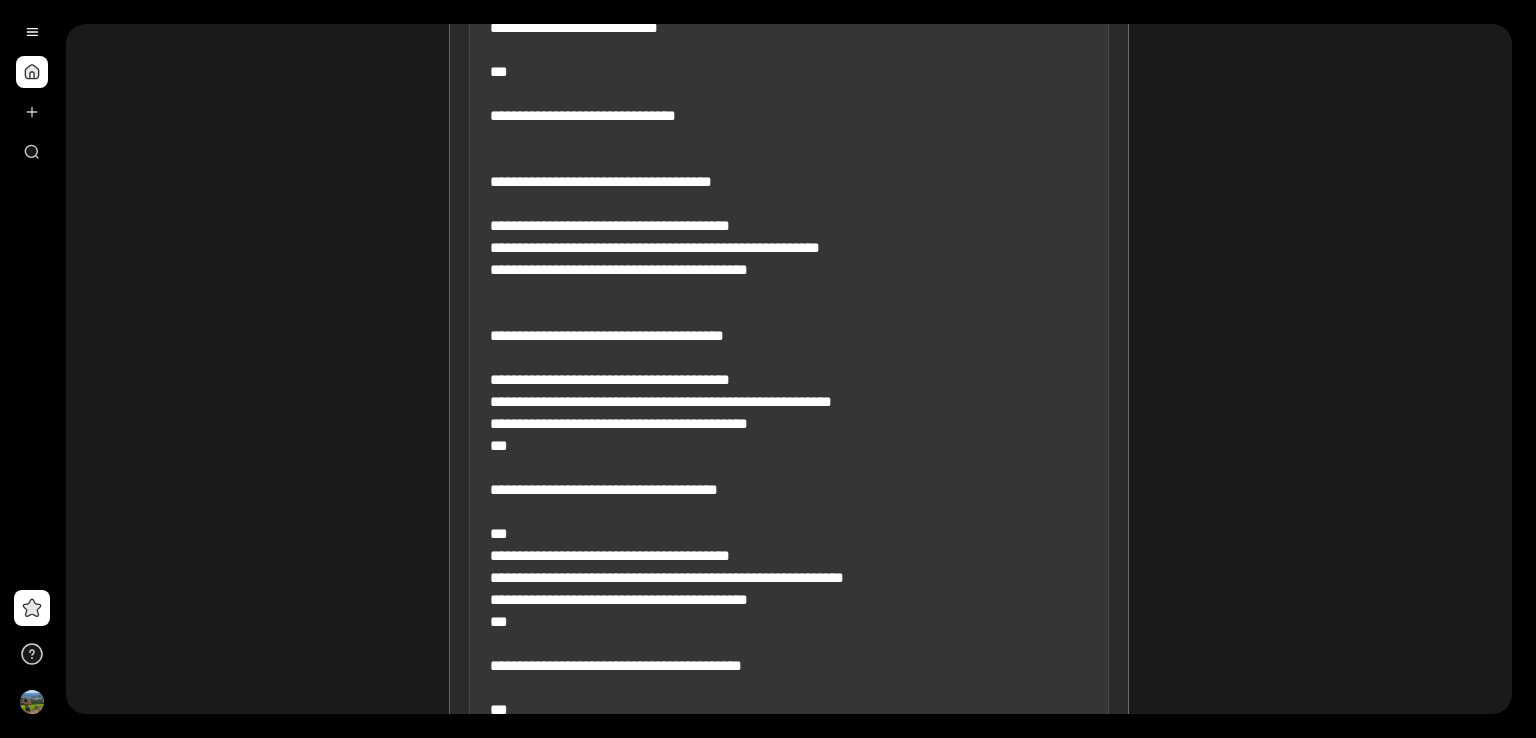 click at bounding box center (789, 468) 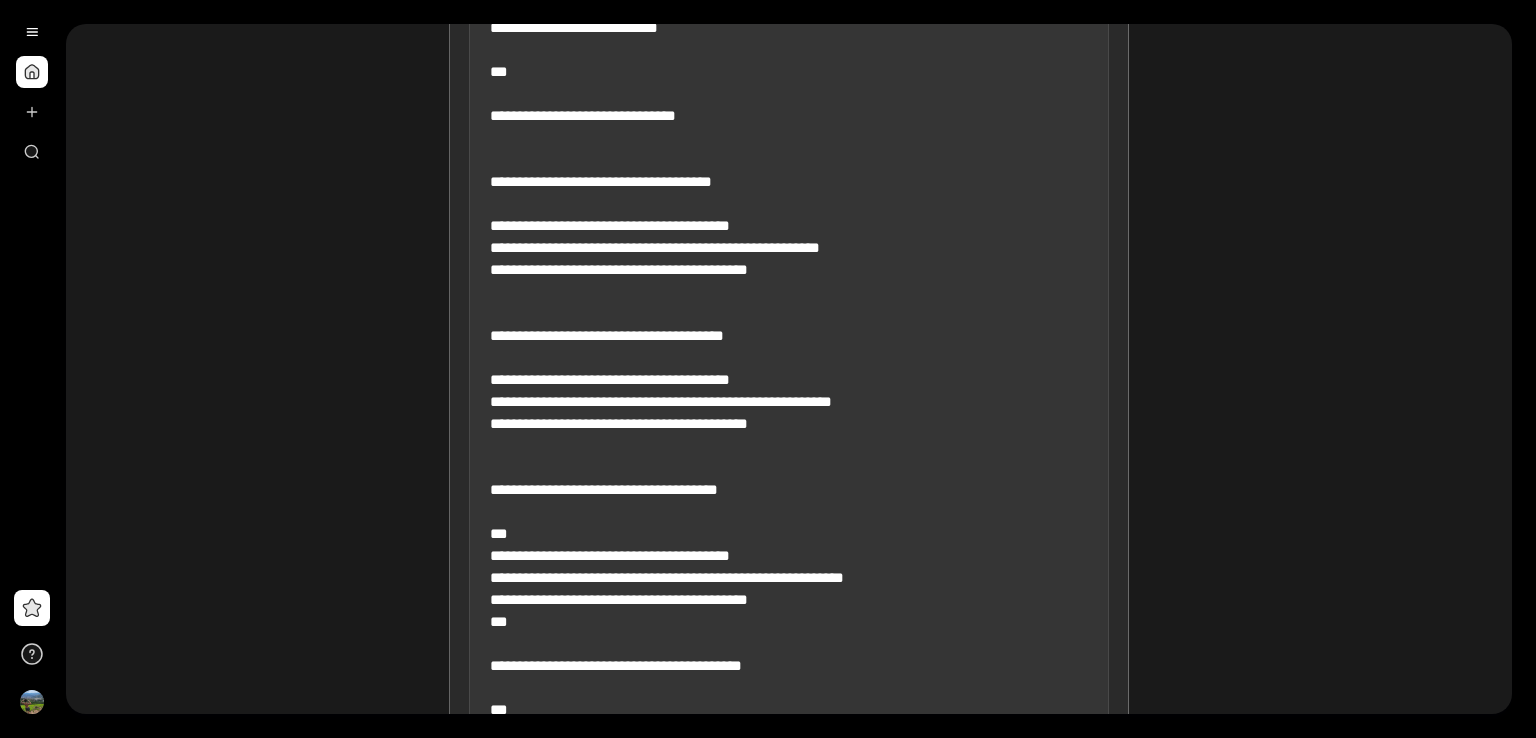 click at bounding box center (789, 468) 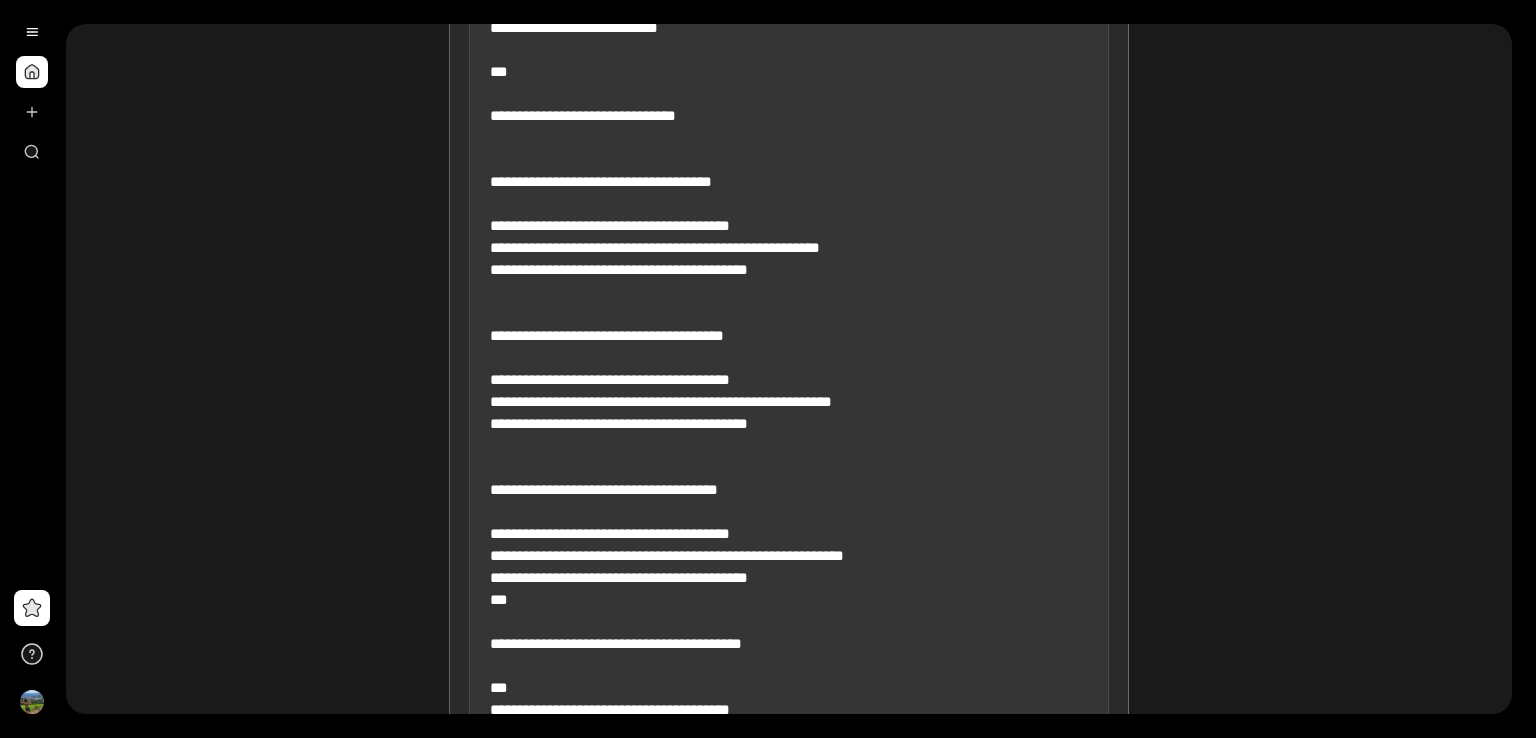 scroll, scrollTop: 1362, scrollLeft: 0, axis: vertical 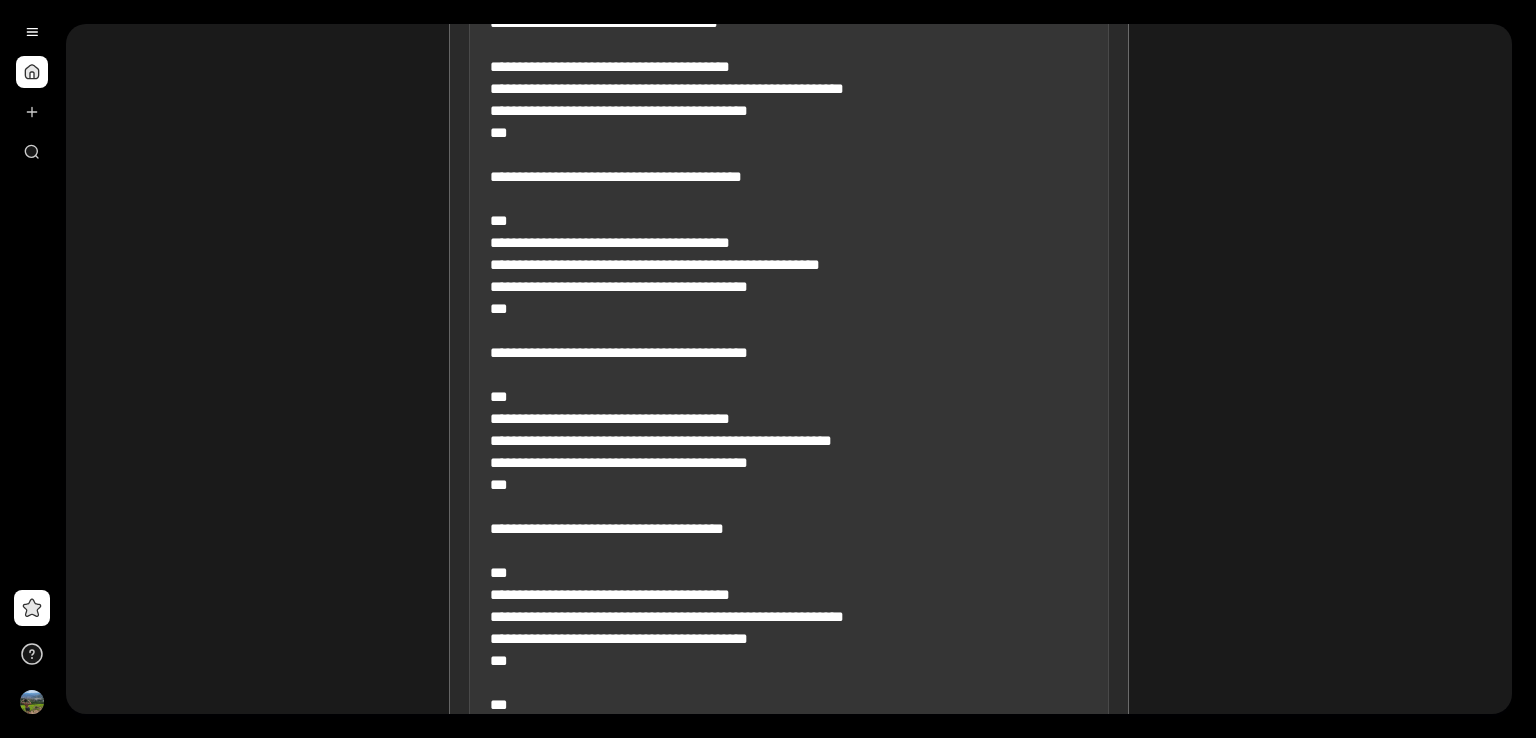 click at bounding box center [789, -10] 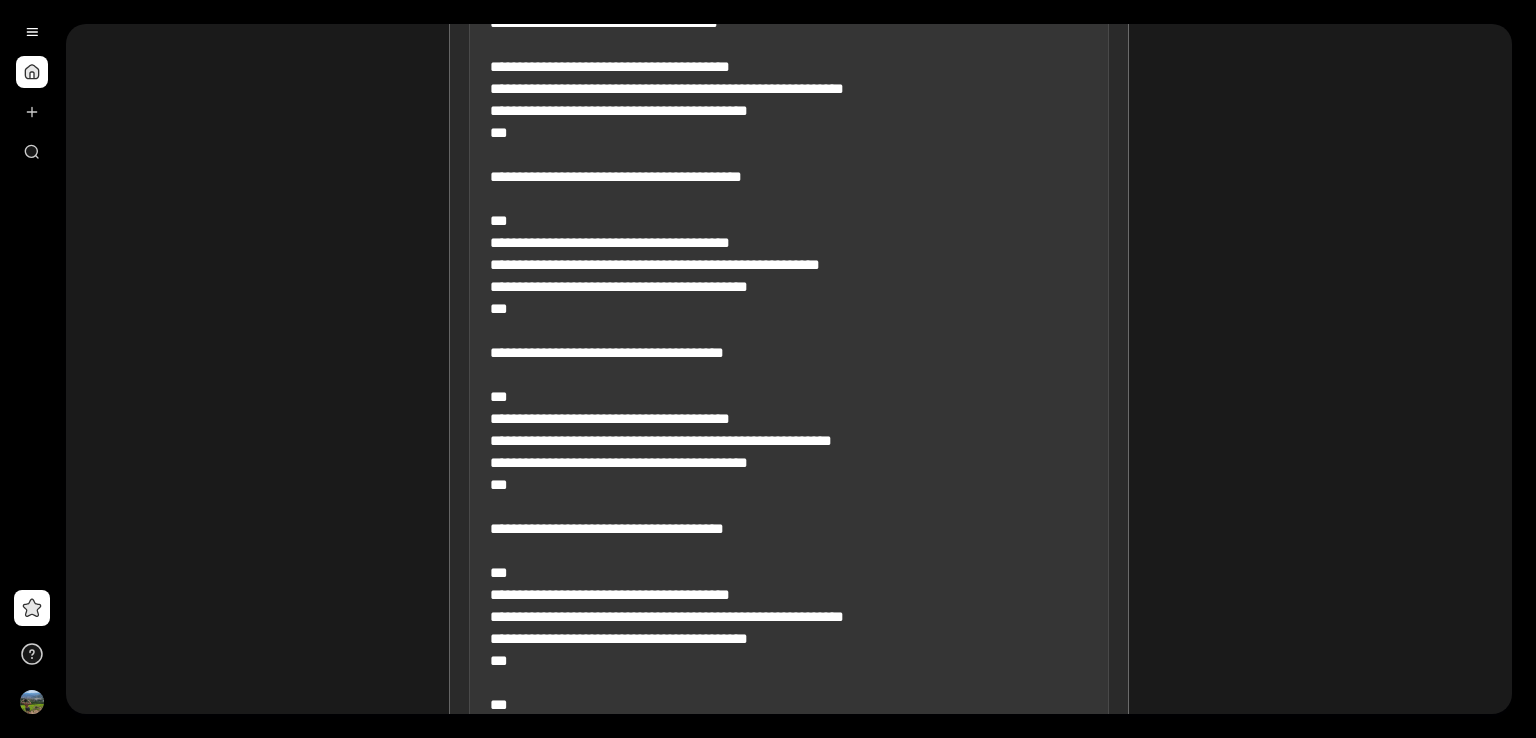 click at bounding box center (789, -10) 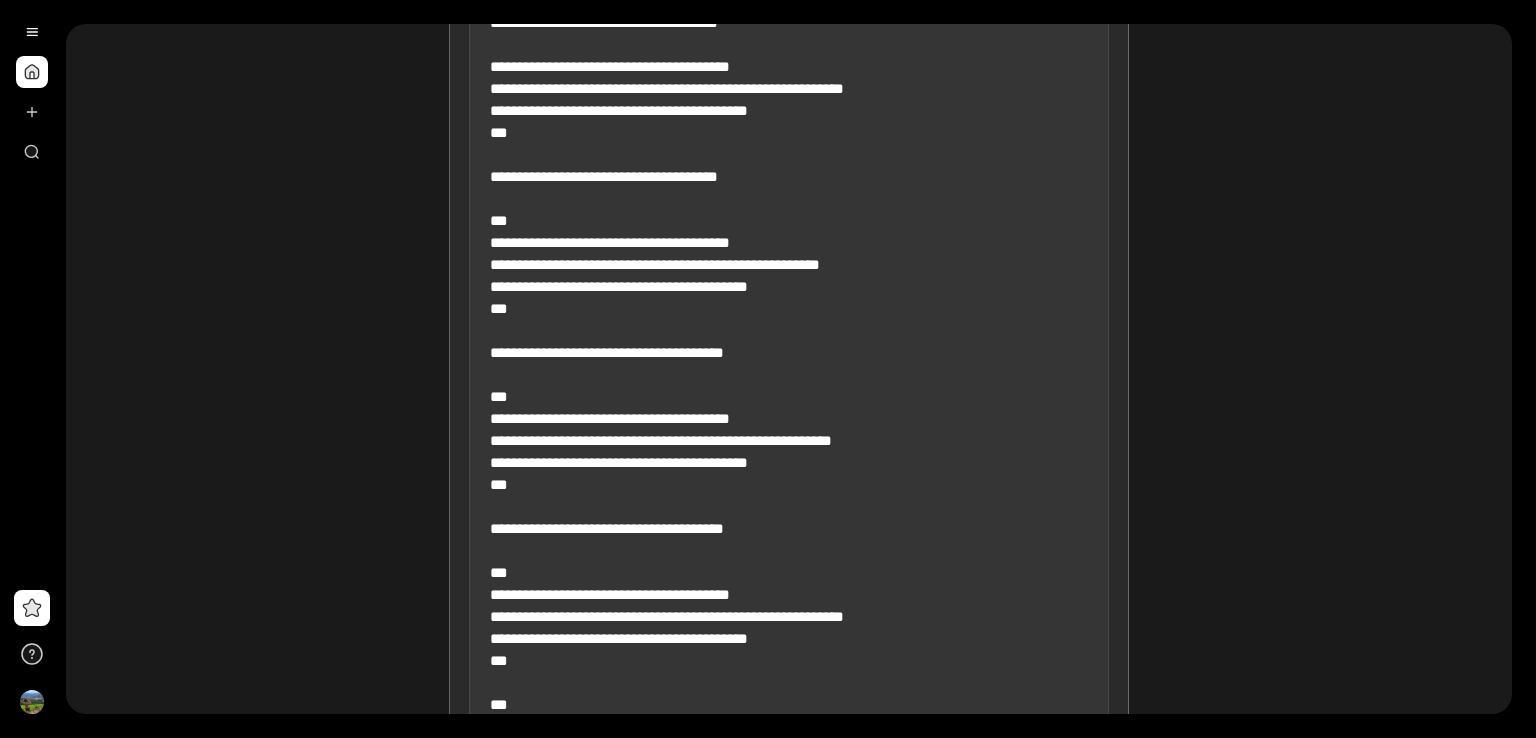 scroll, scrollTop: 1740, scrollLeft: 0, axis: vertical 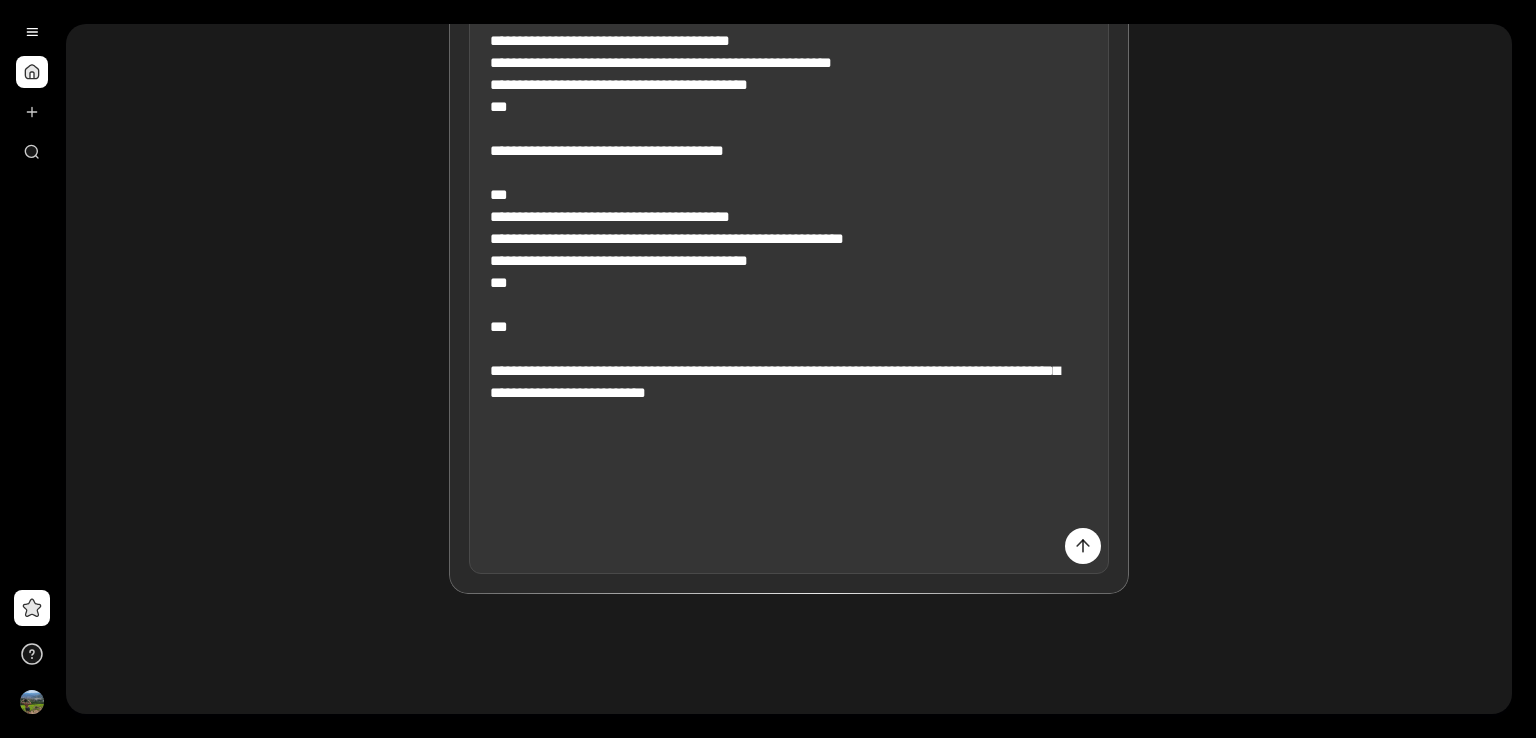 click at bounding box center [789, -388] 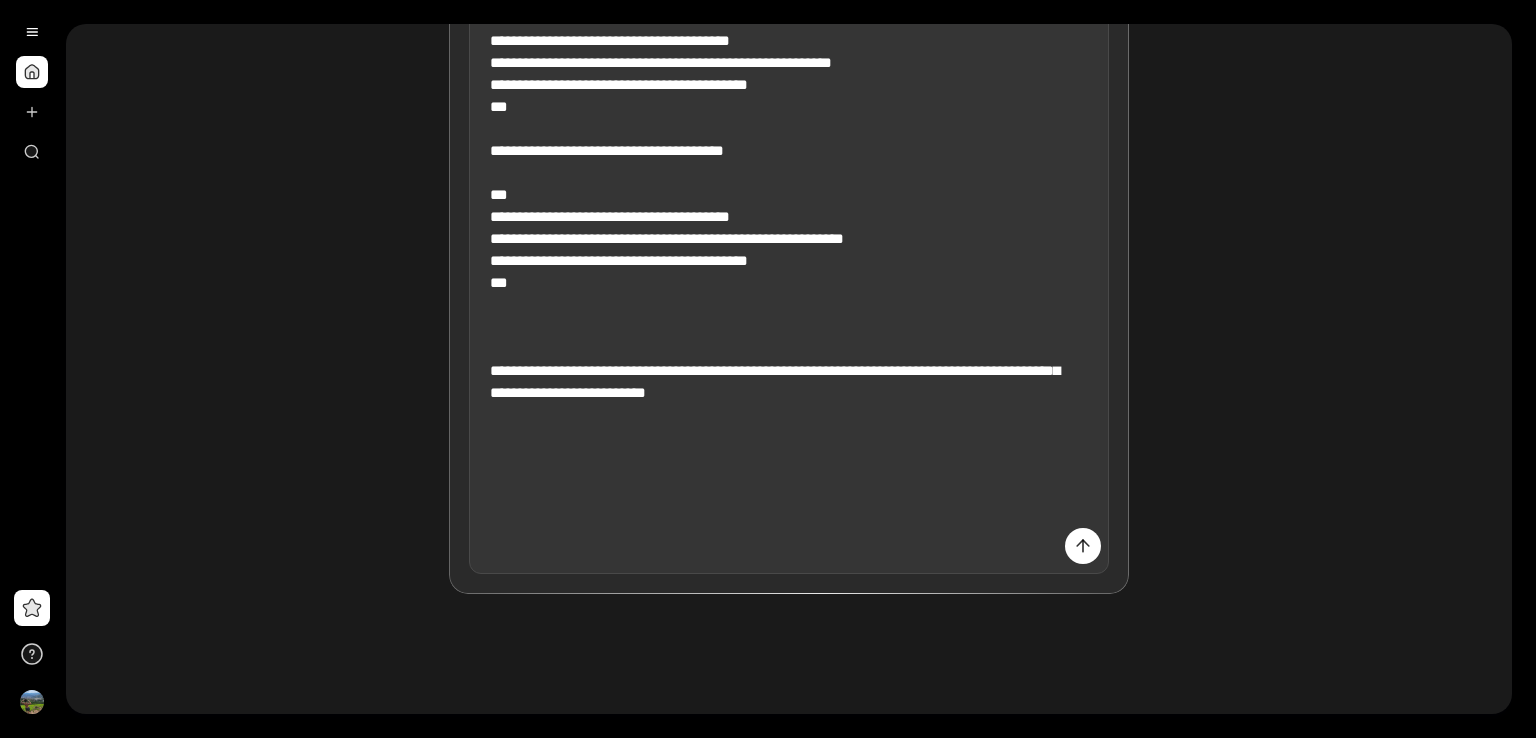 click at bounding box center [789, -388] 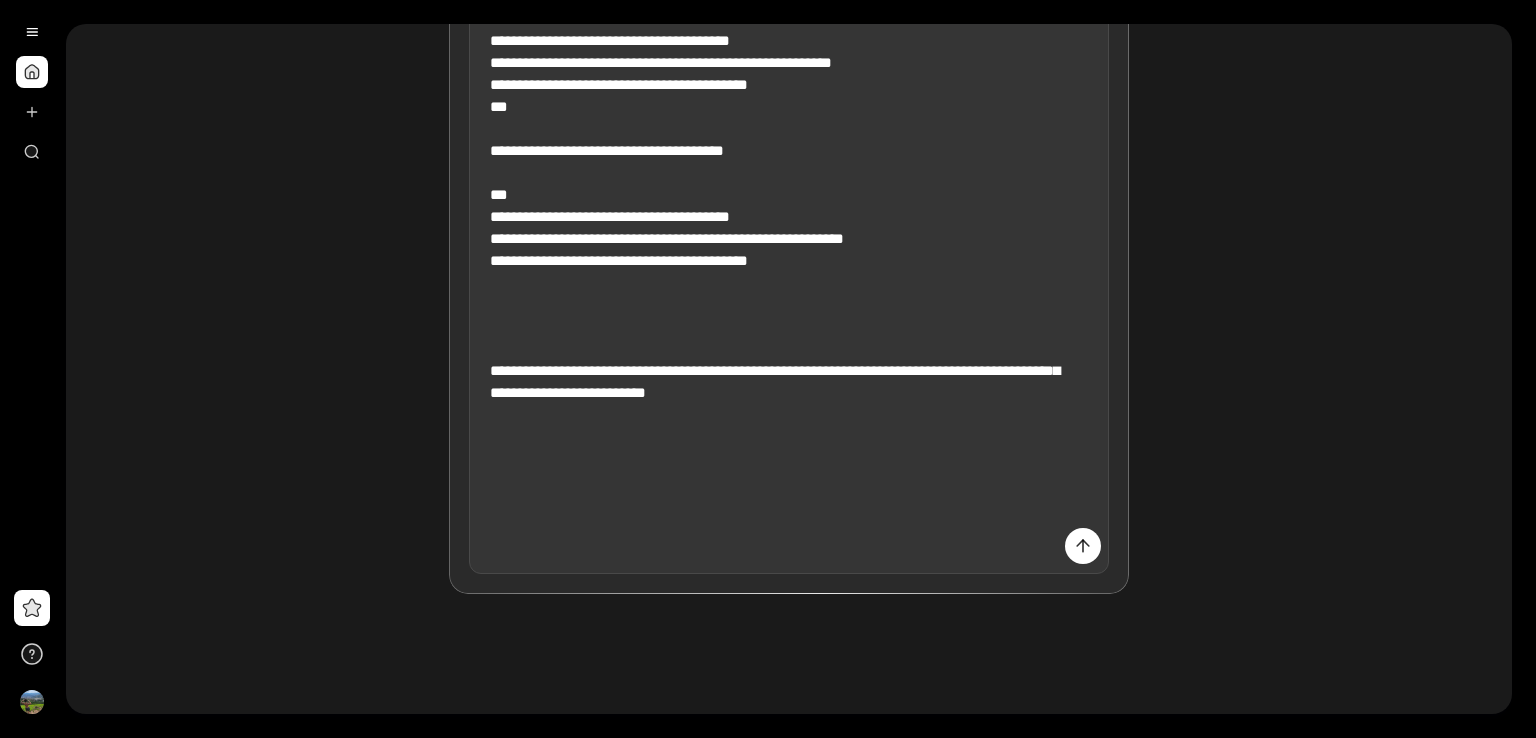 click at bounding box center (789, -388) 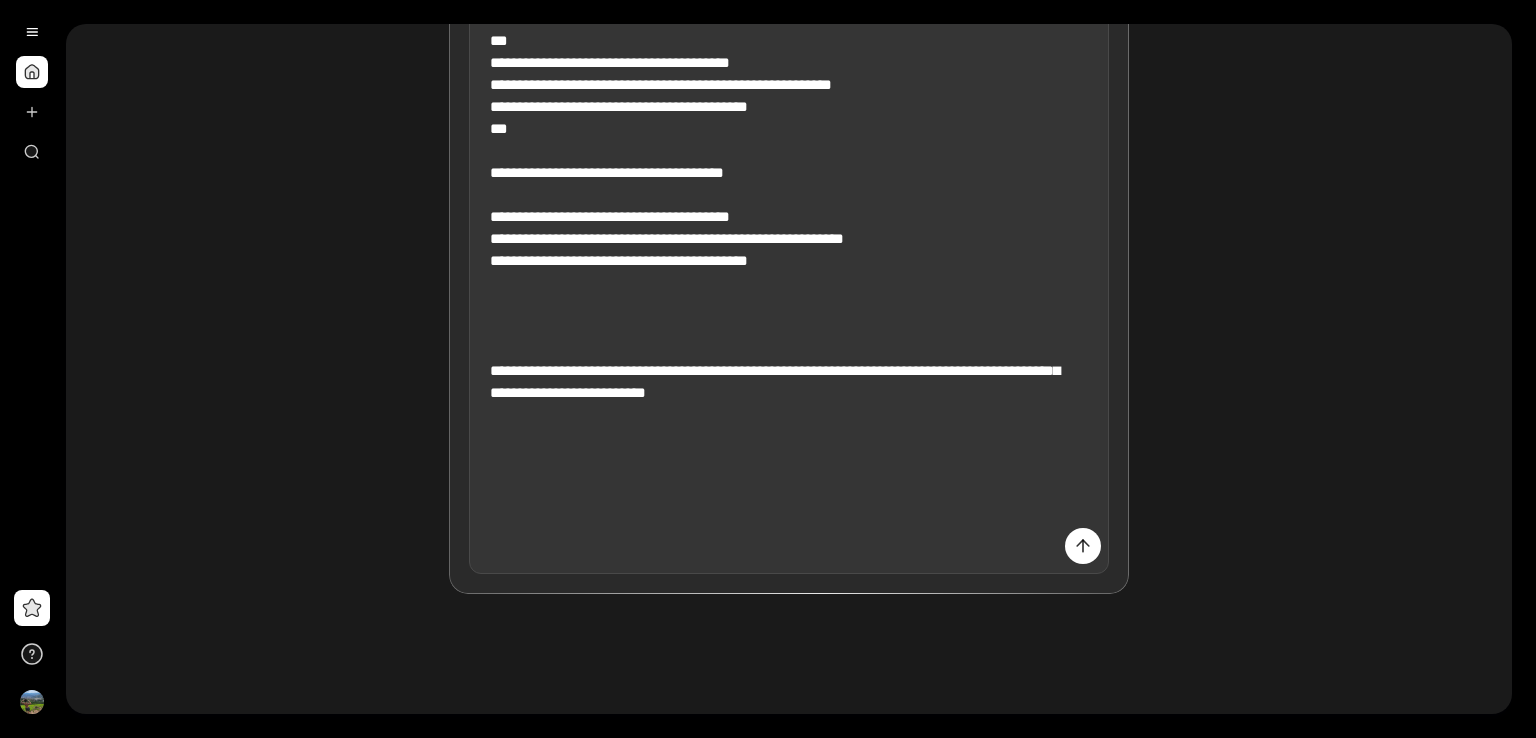 scroll, scrollTop: 1252, scrollLeft: 0, axis: vertical 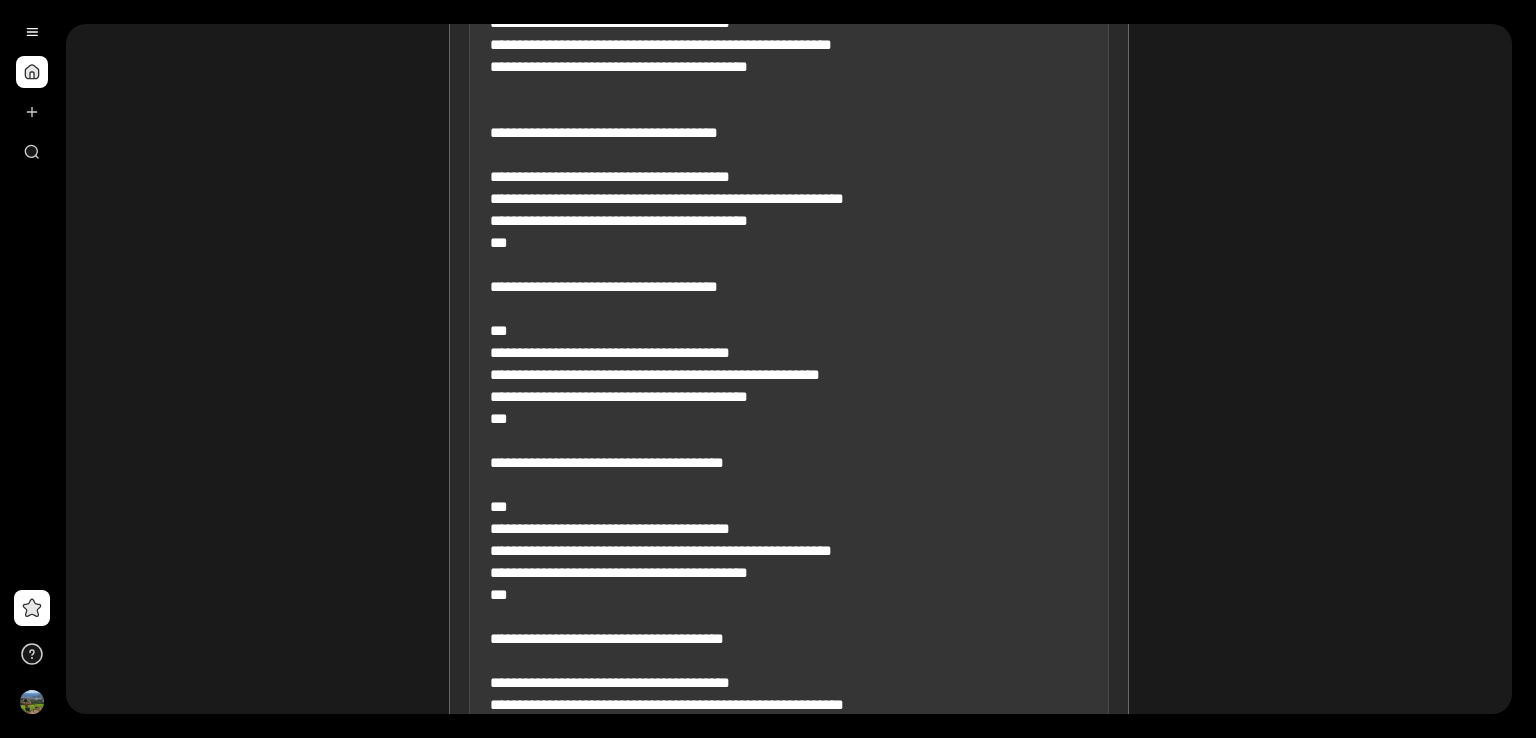 click at bounding box center (789, 89) 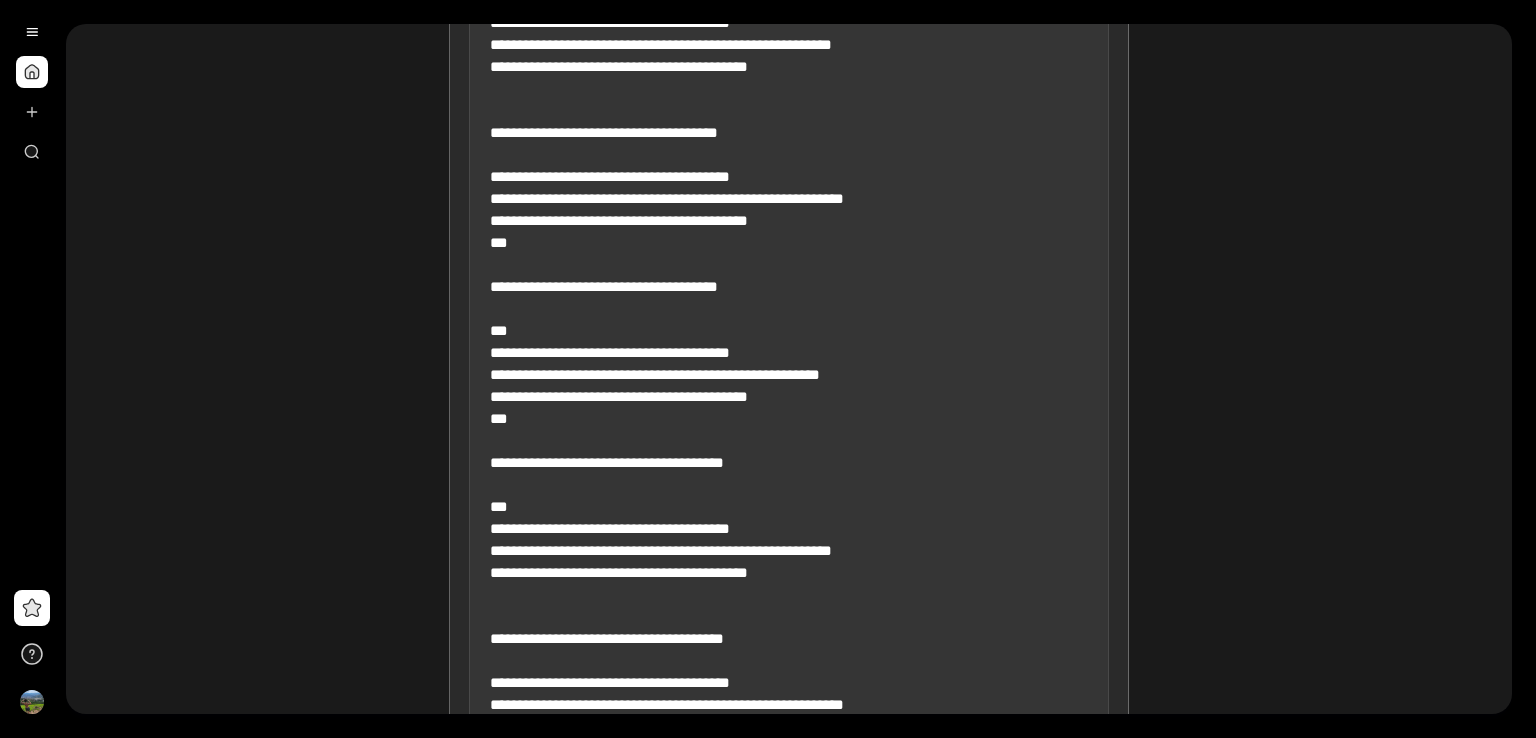 click at bounding box center (789, 89) 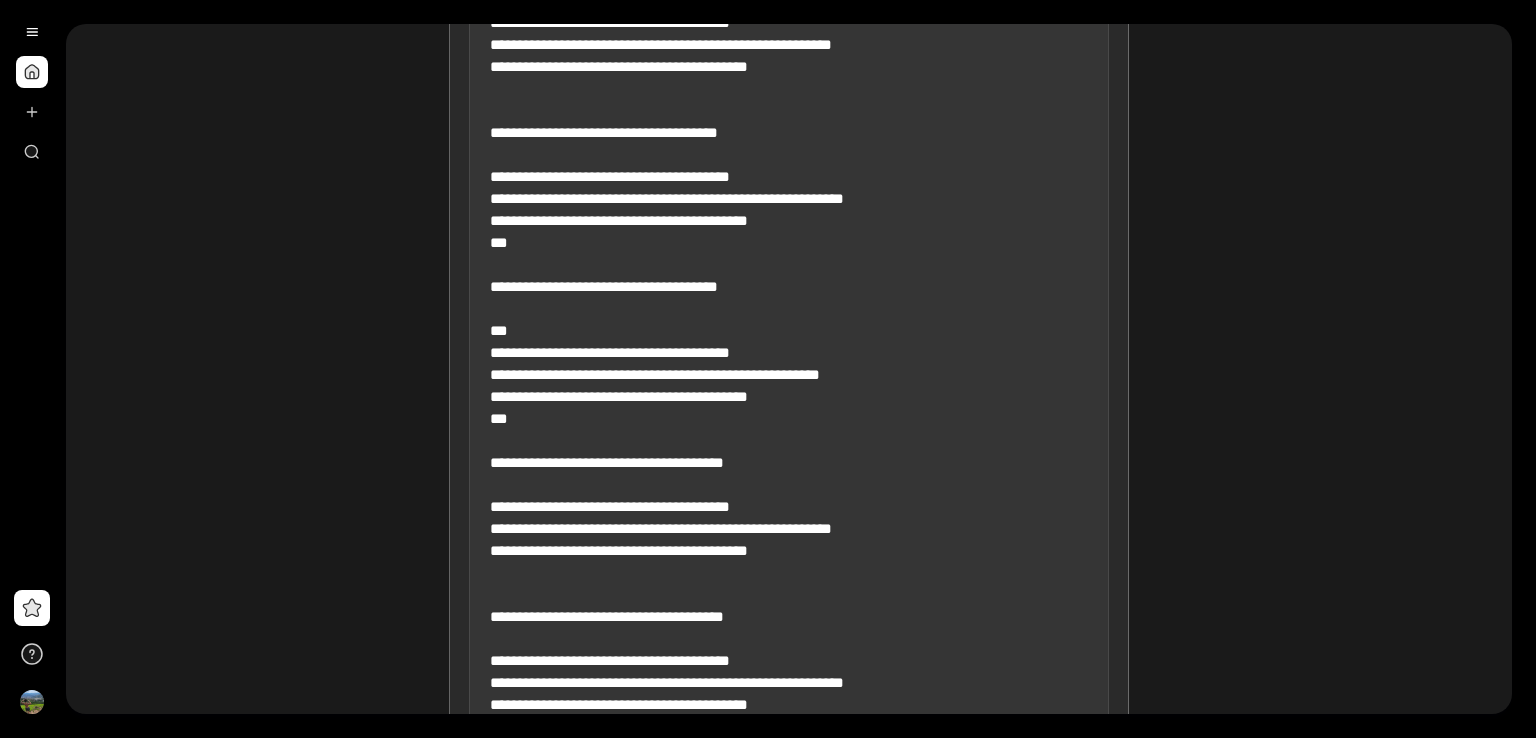 click at bounding box center [789, 78] 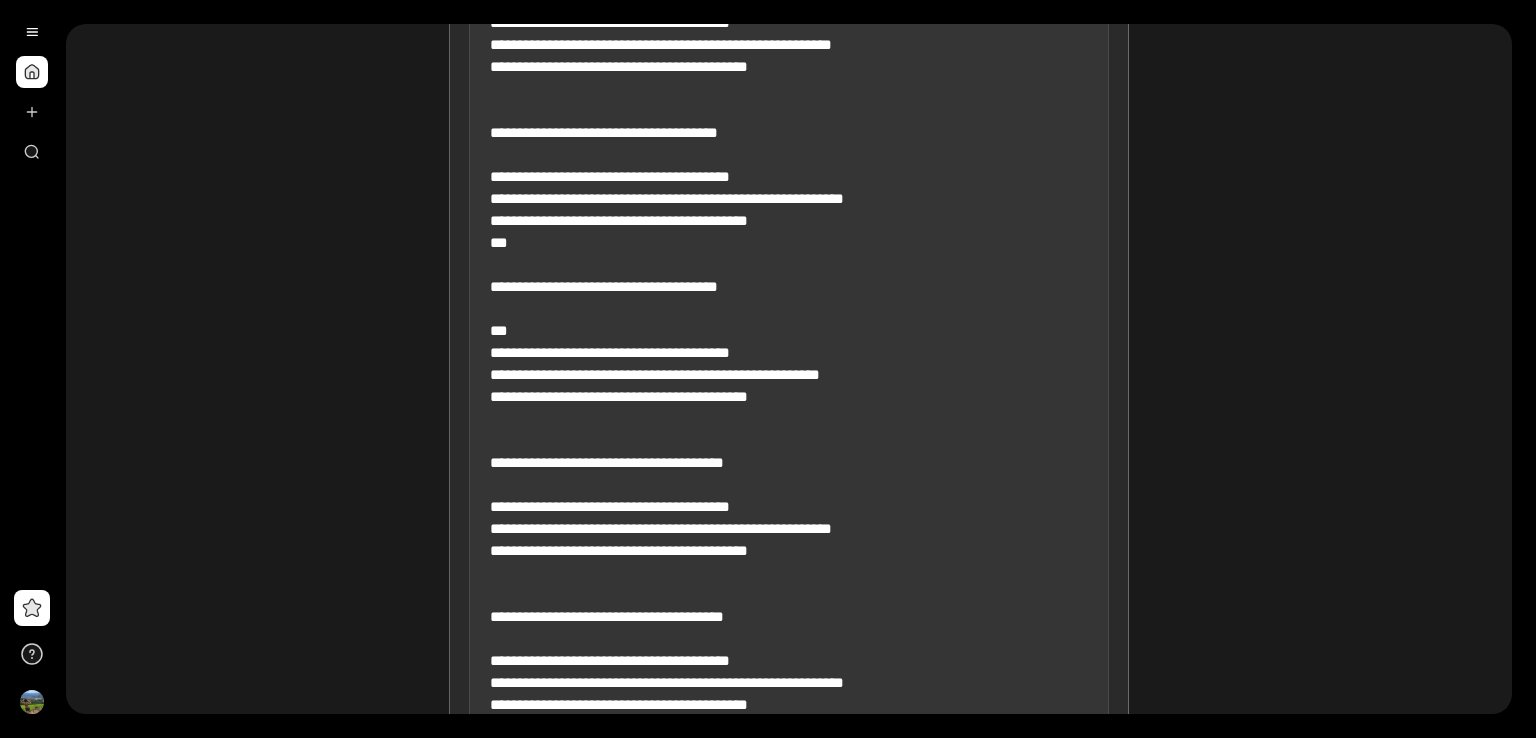 click at bounding box center [789, 78] 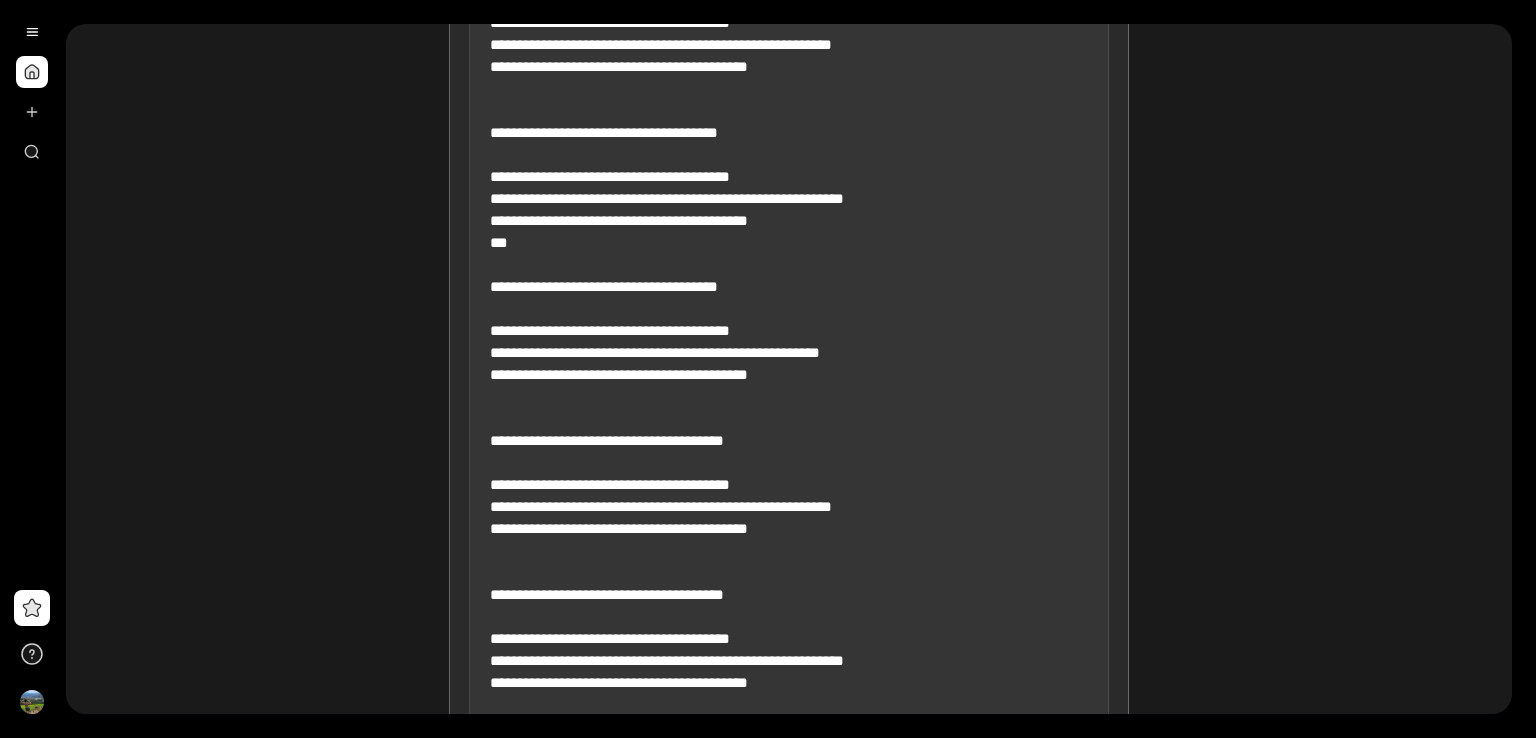 click at bounding box center (789, 67) 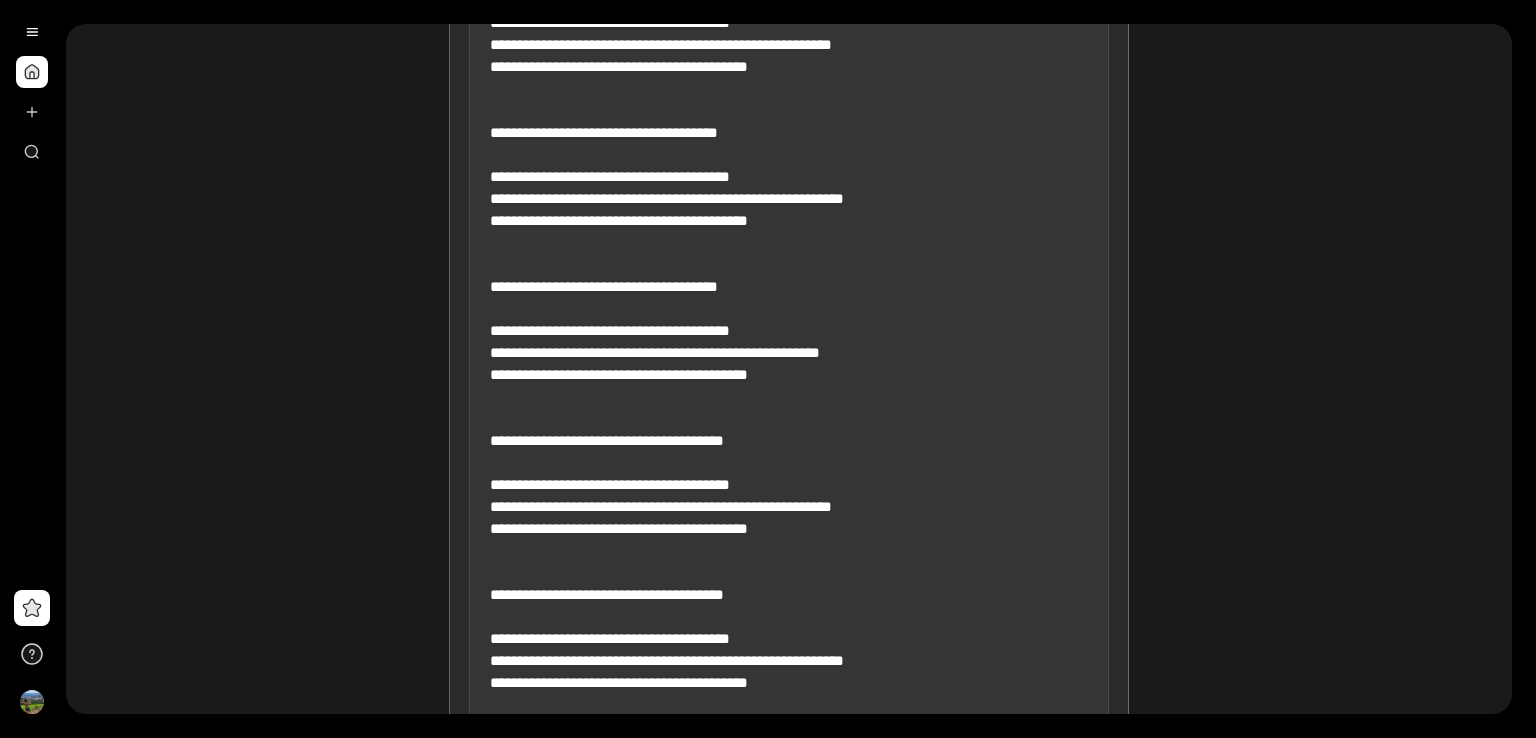 scroll, scrollTop: 784, scrollLeft: 0, axis: vertical 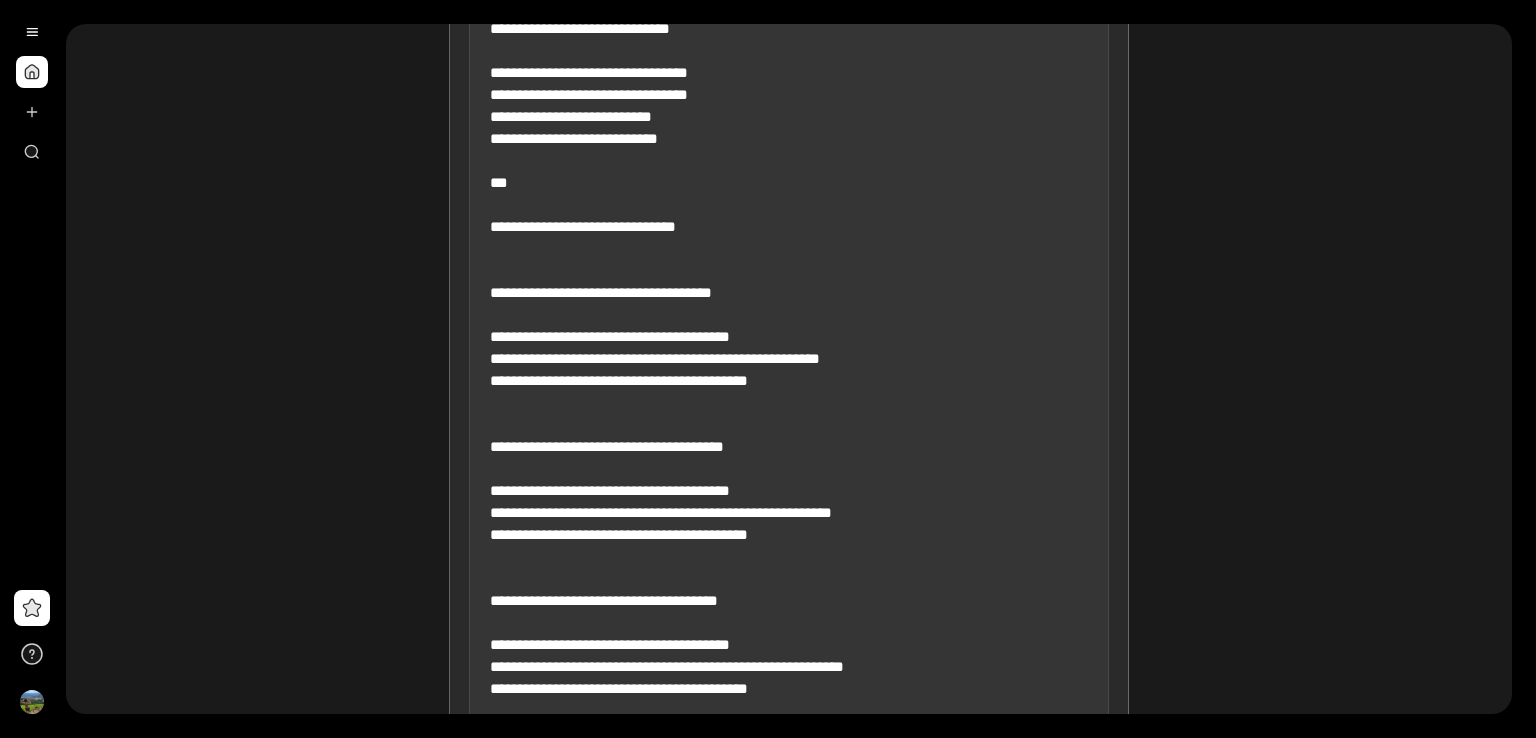 click at bounding box center [789, 535] 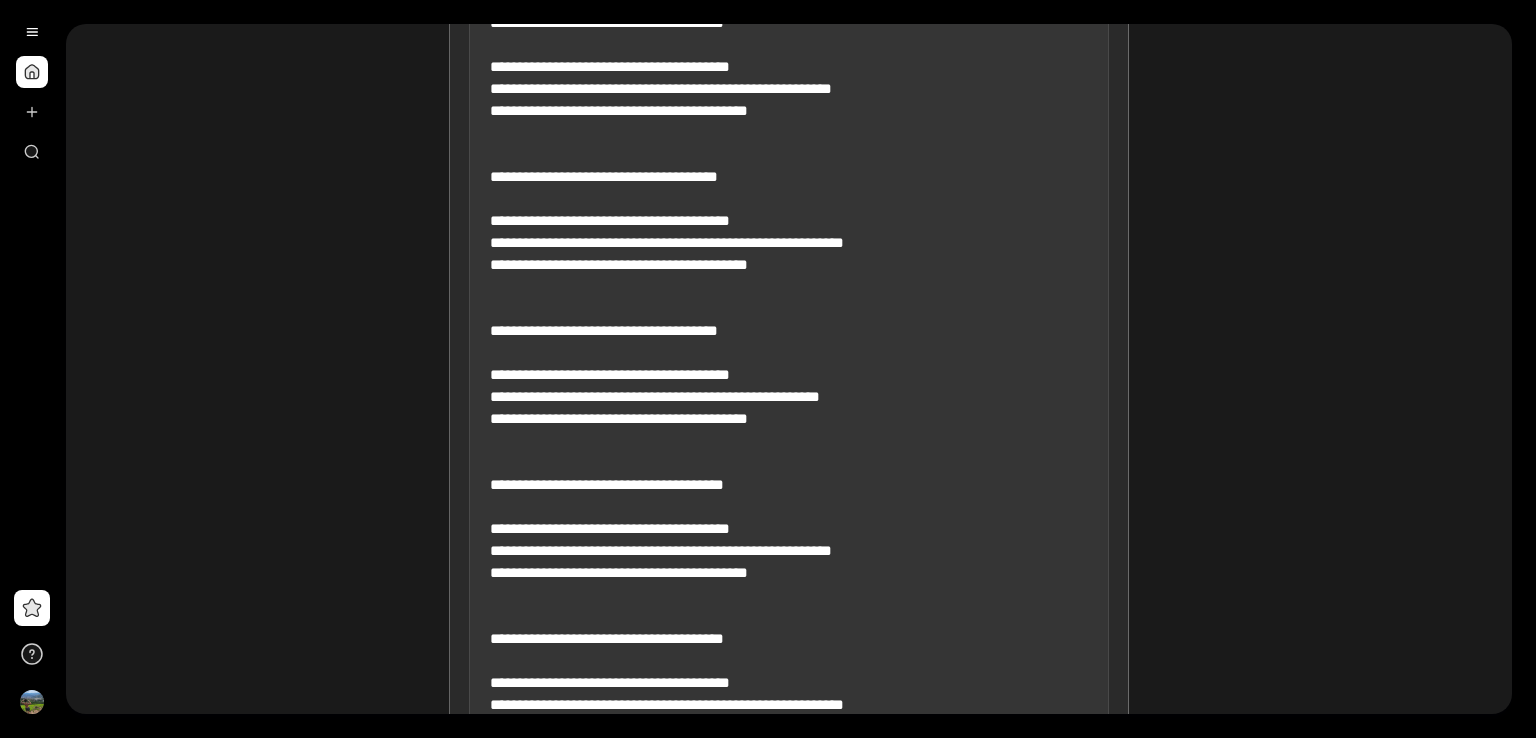 scroll, scrollTop: 1652, scrollLeft: 0, axis: vertical 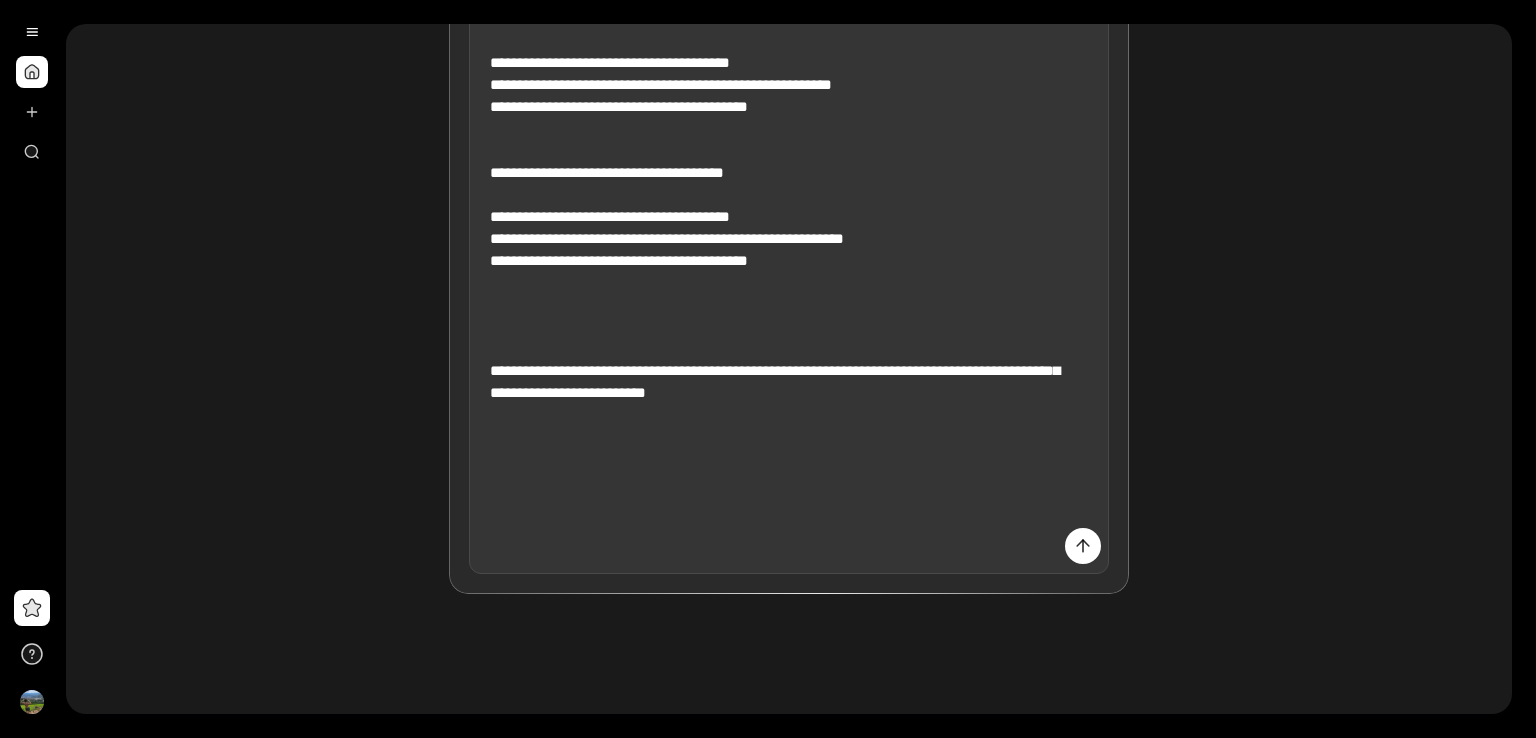 click at bounding box center [789, -344] 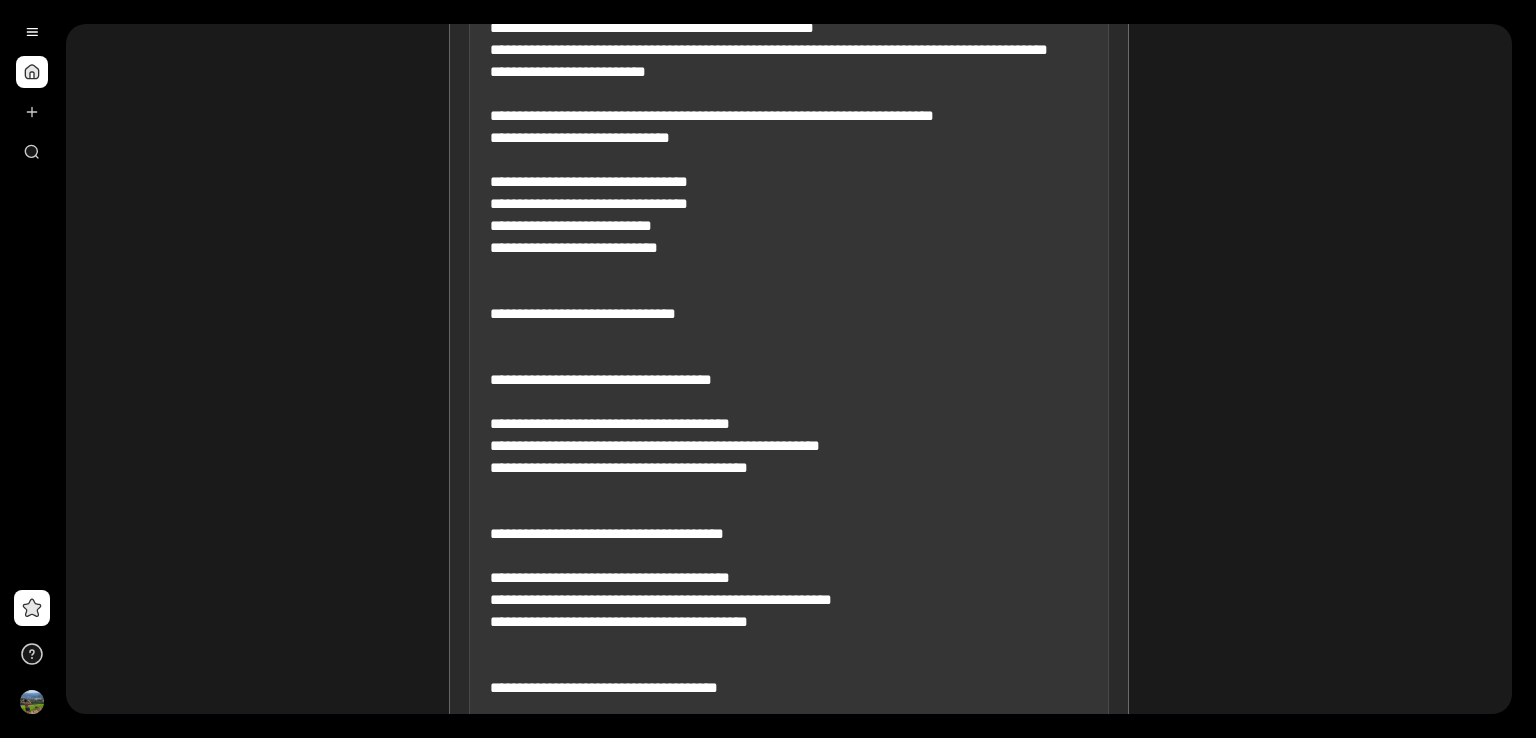 scroll, scrollTop: 208, scrollLeft: 0, axis: vertical 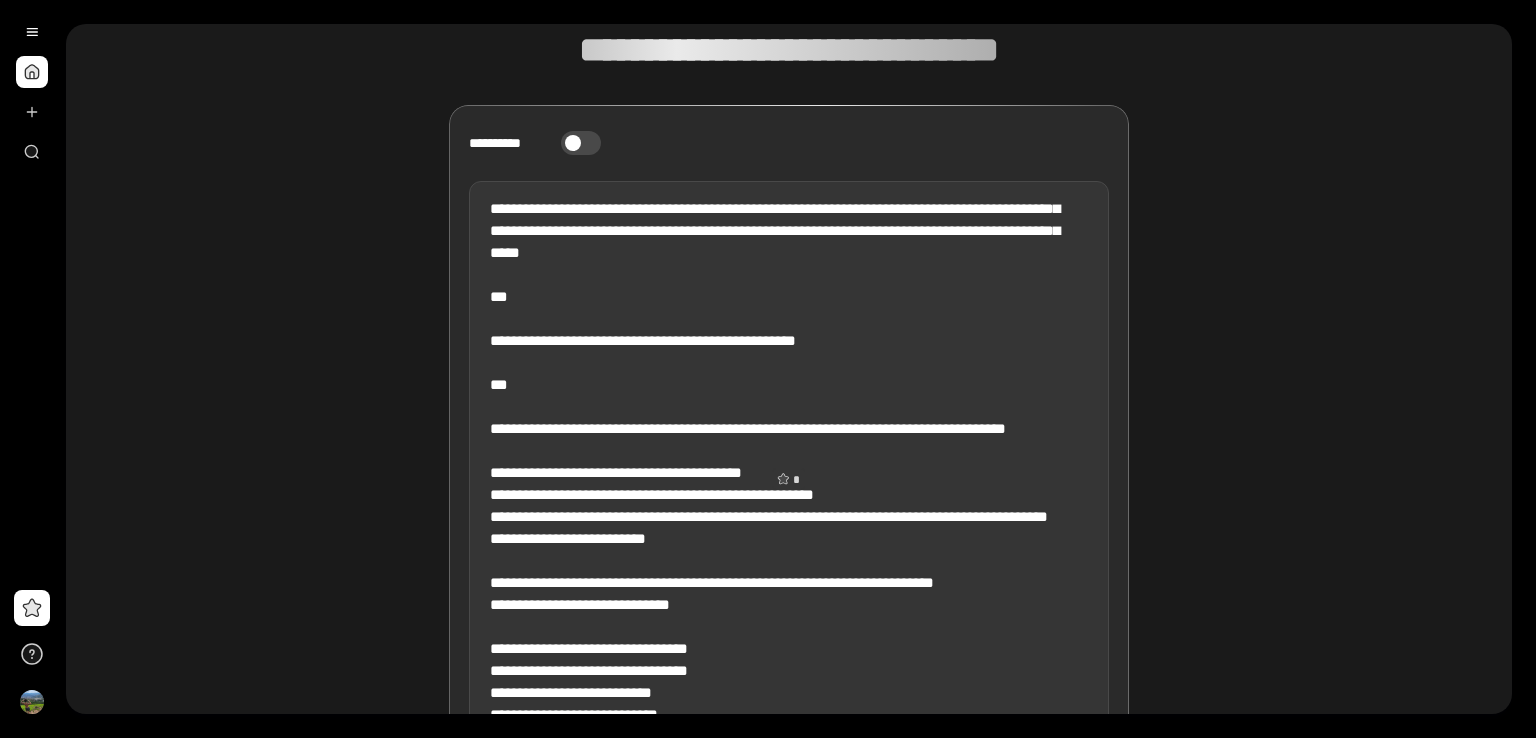 click at bounding box center [789, 1078] 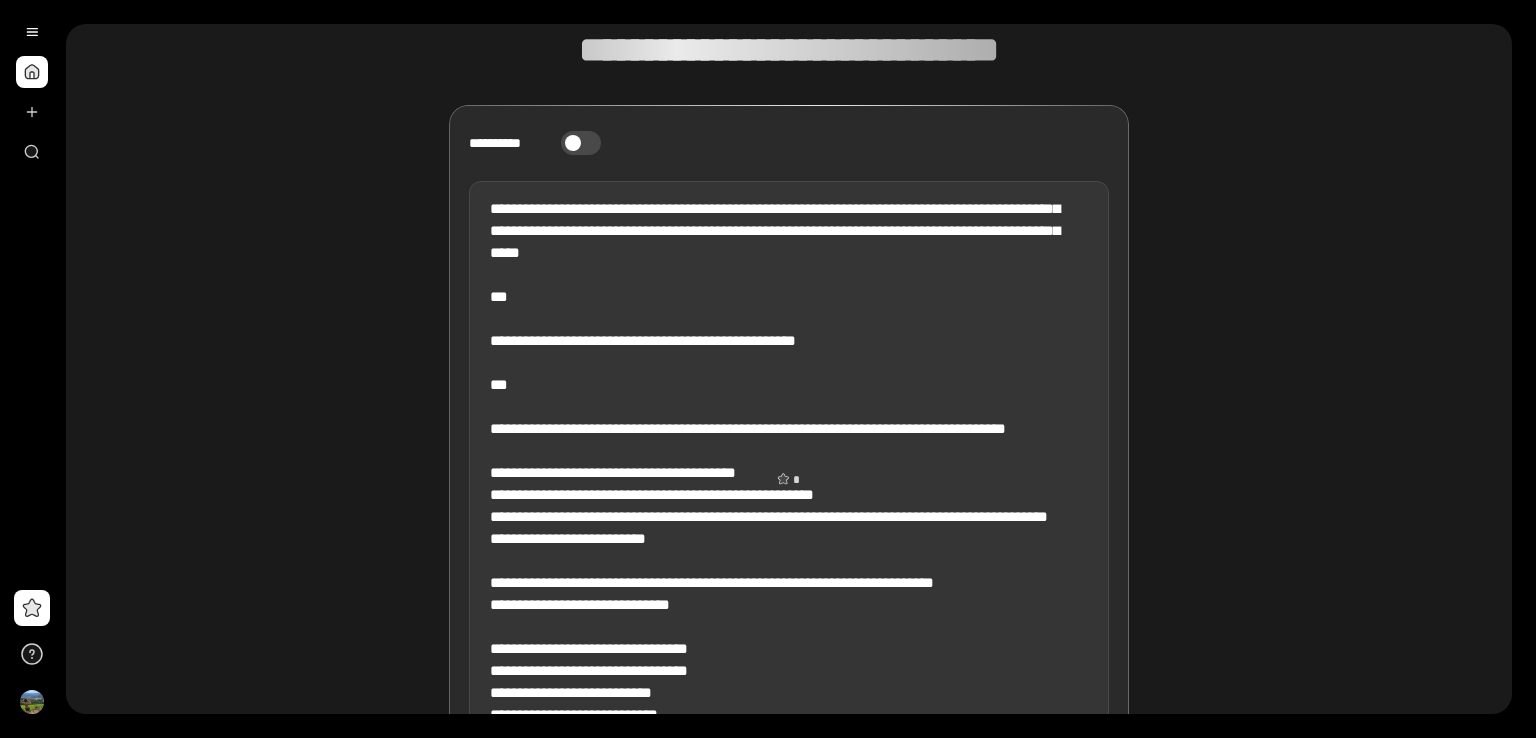 click at bounding box center [789, 1078] 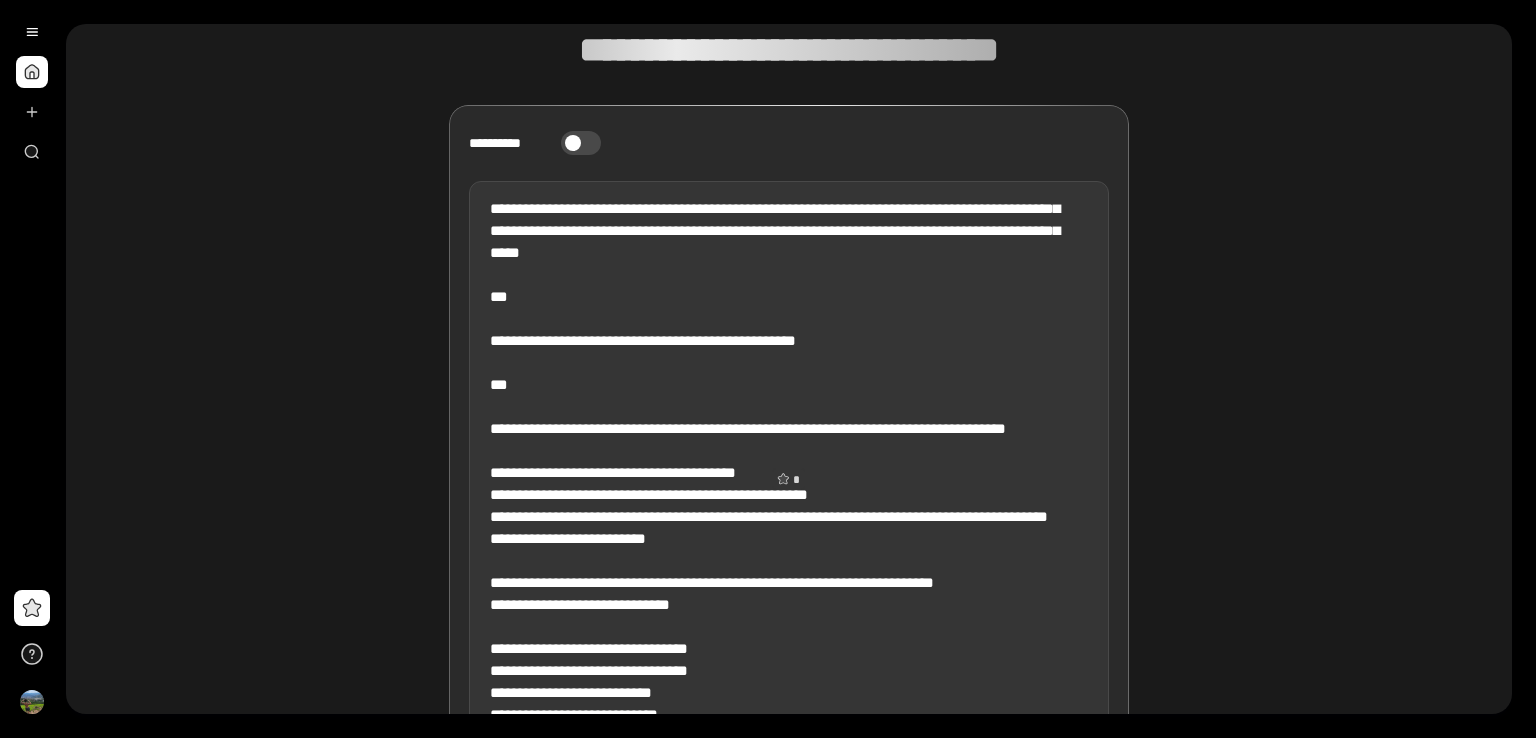 click at bounding box center [789, 1078] 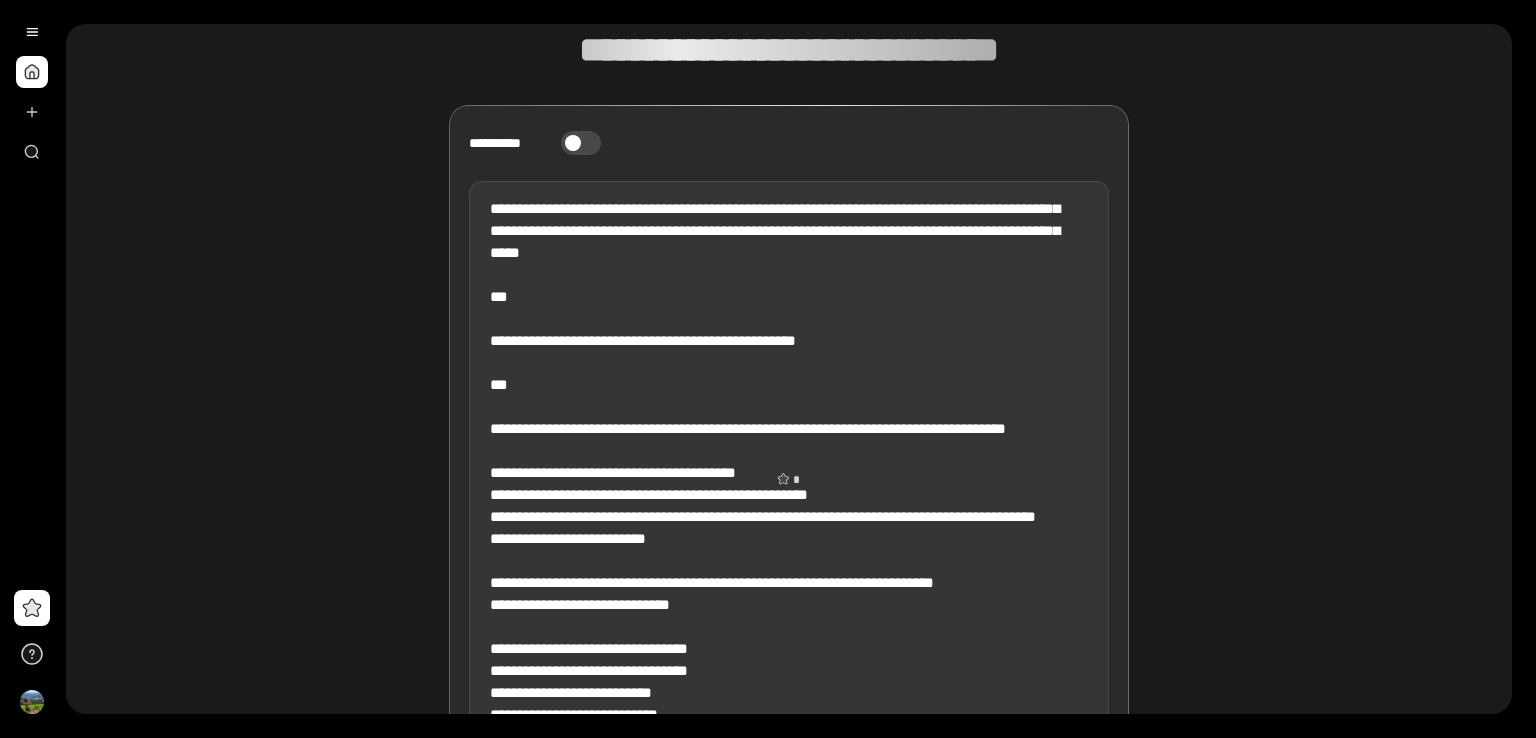click at bounding box center (789, 1078) 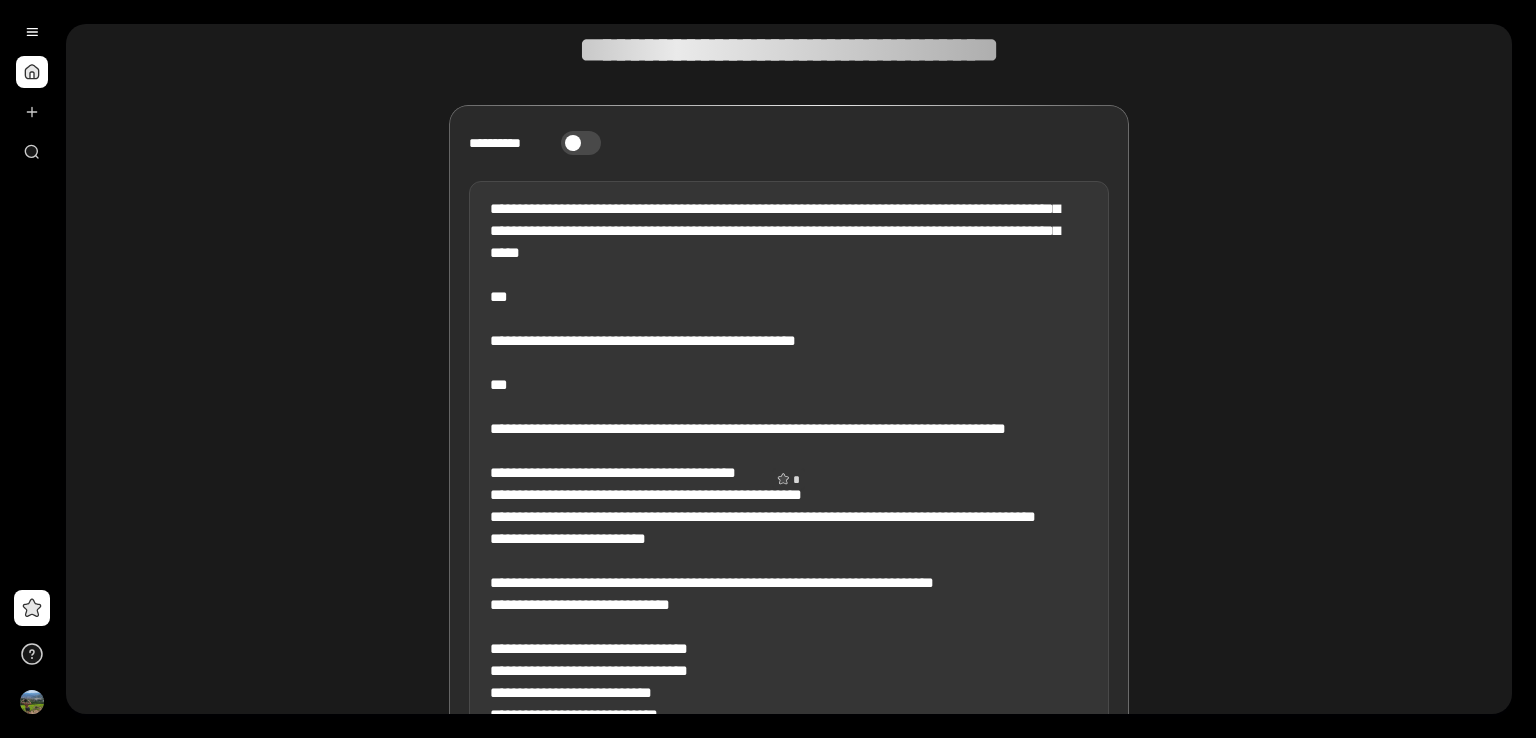 click at bounding box center (789, 1078) 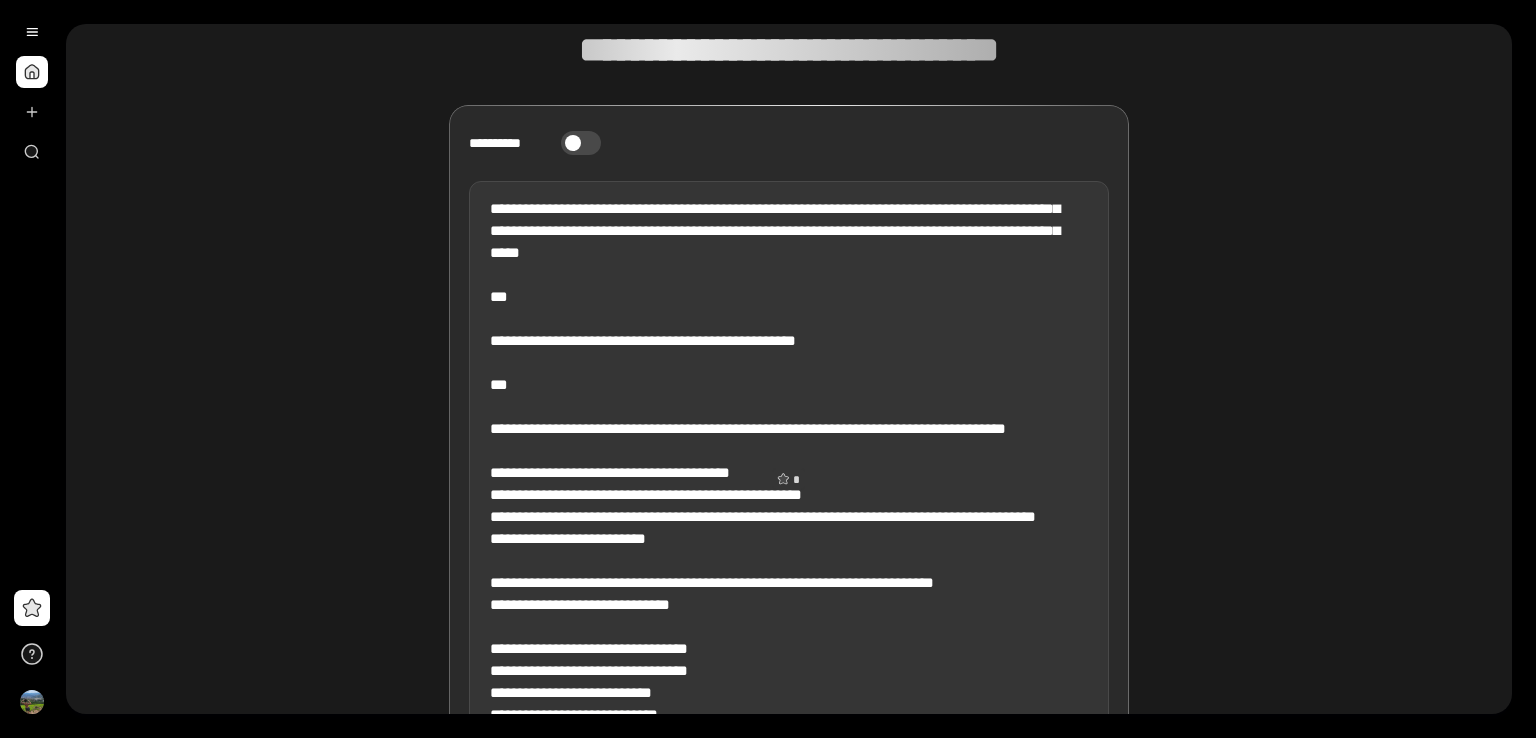 click at bounding box center [789, 1078] 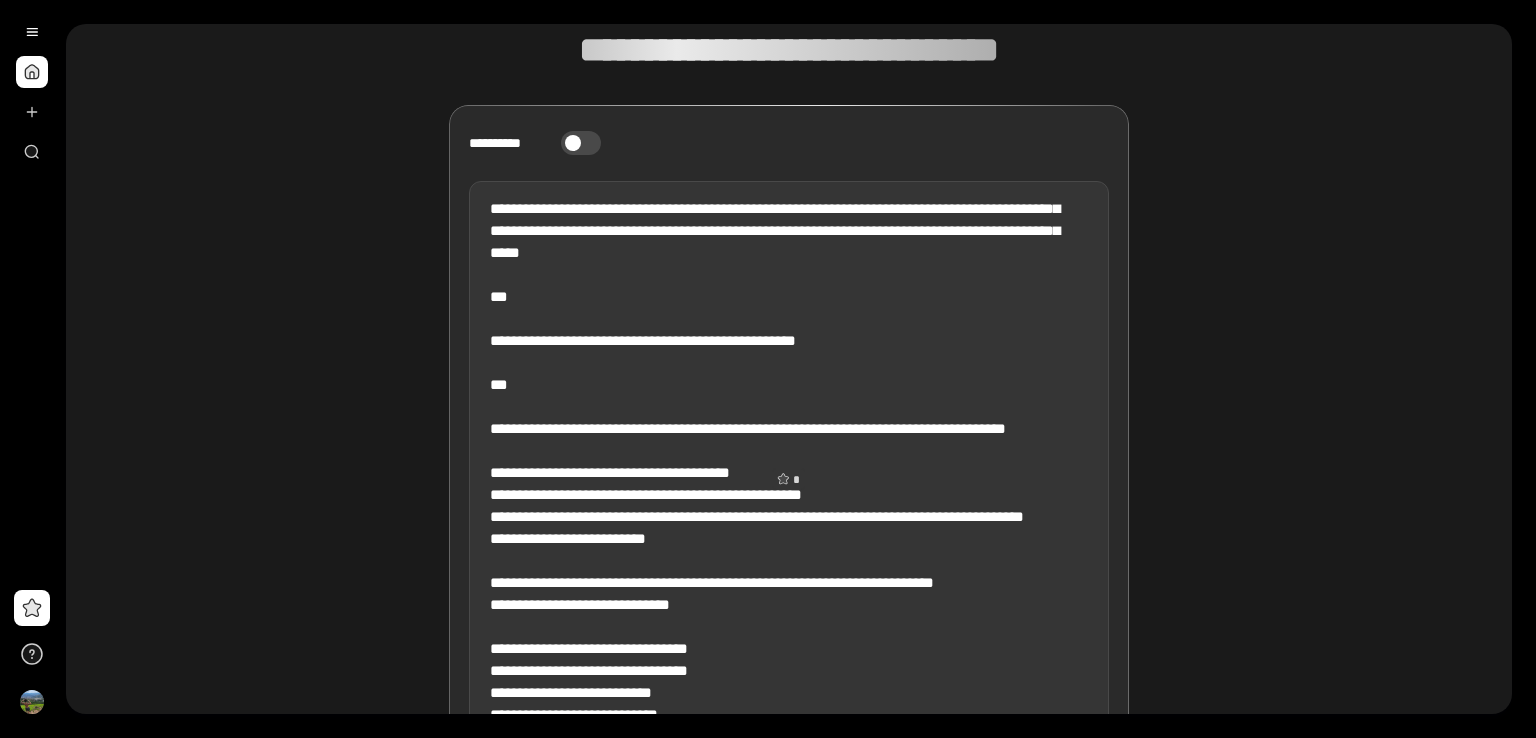 click at bounding box center [789, 1078] 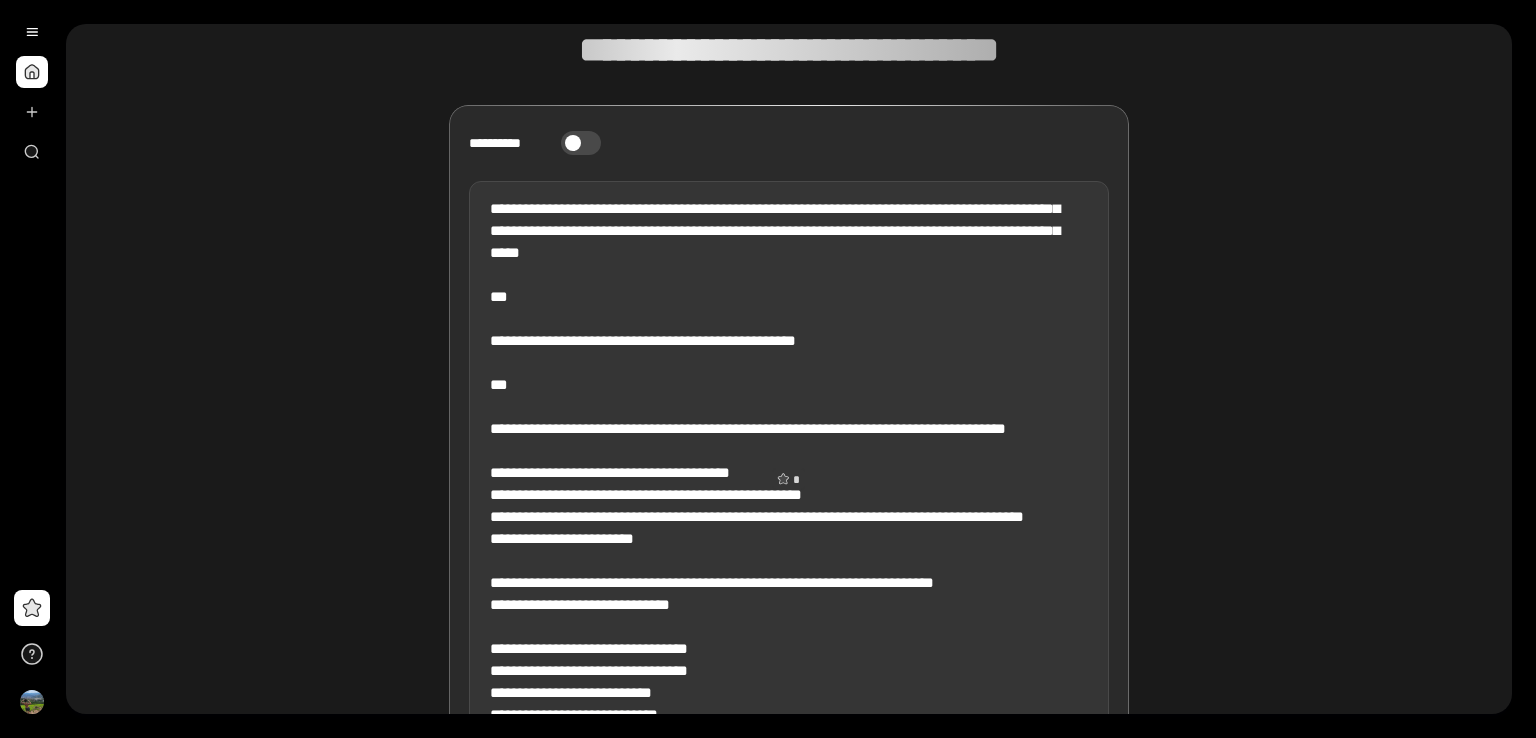 click at bounding box center (789, 1078) 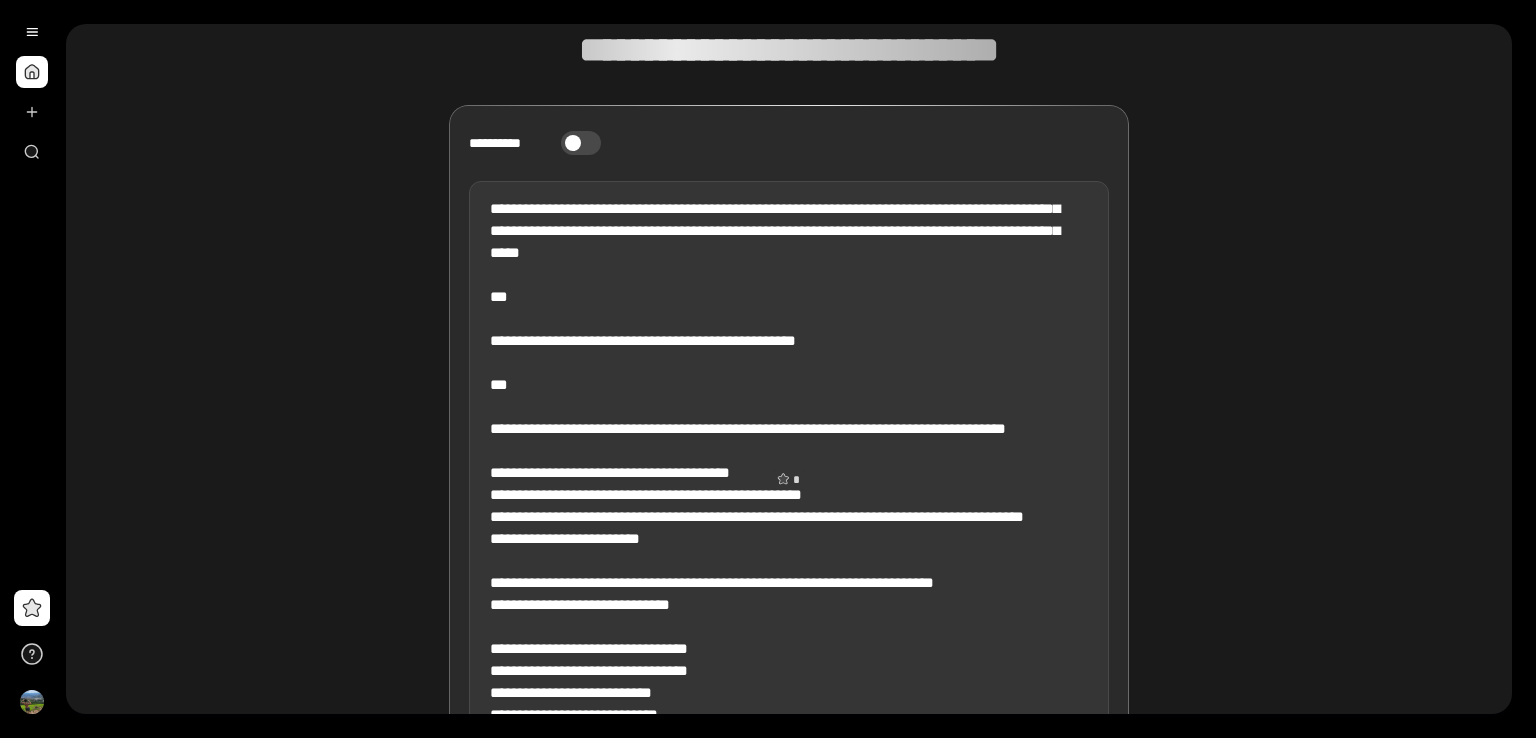 click at bounding box center [789, 1078] 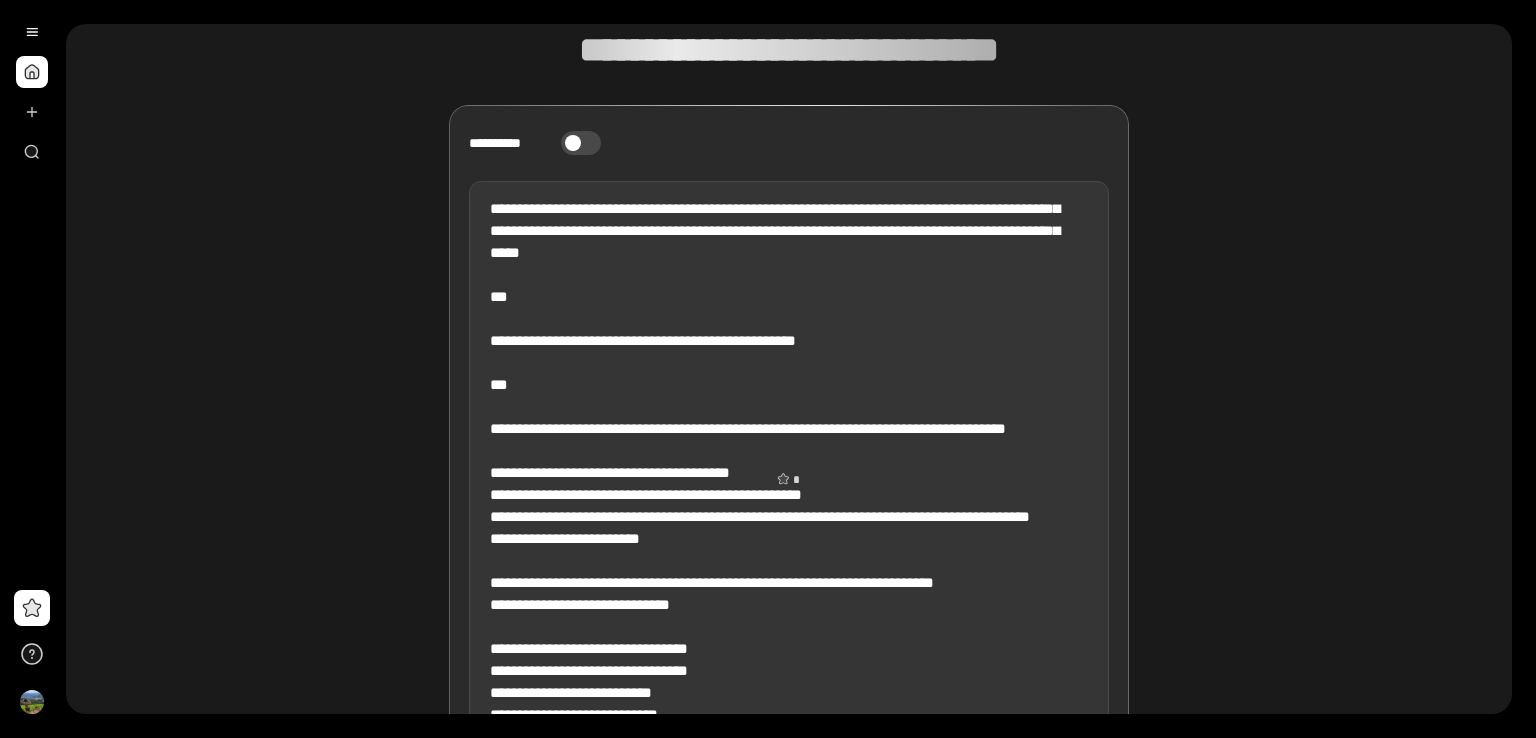 click at bounding box center [789, 1078] 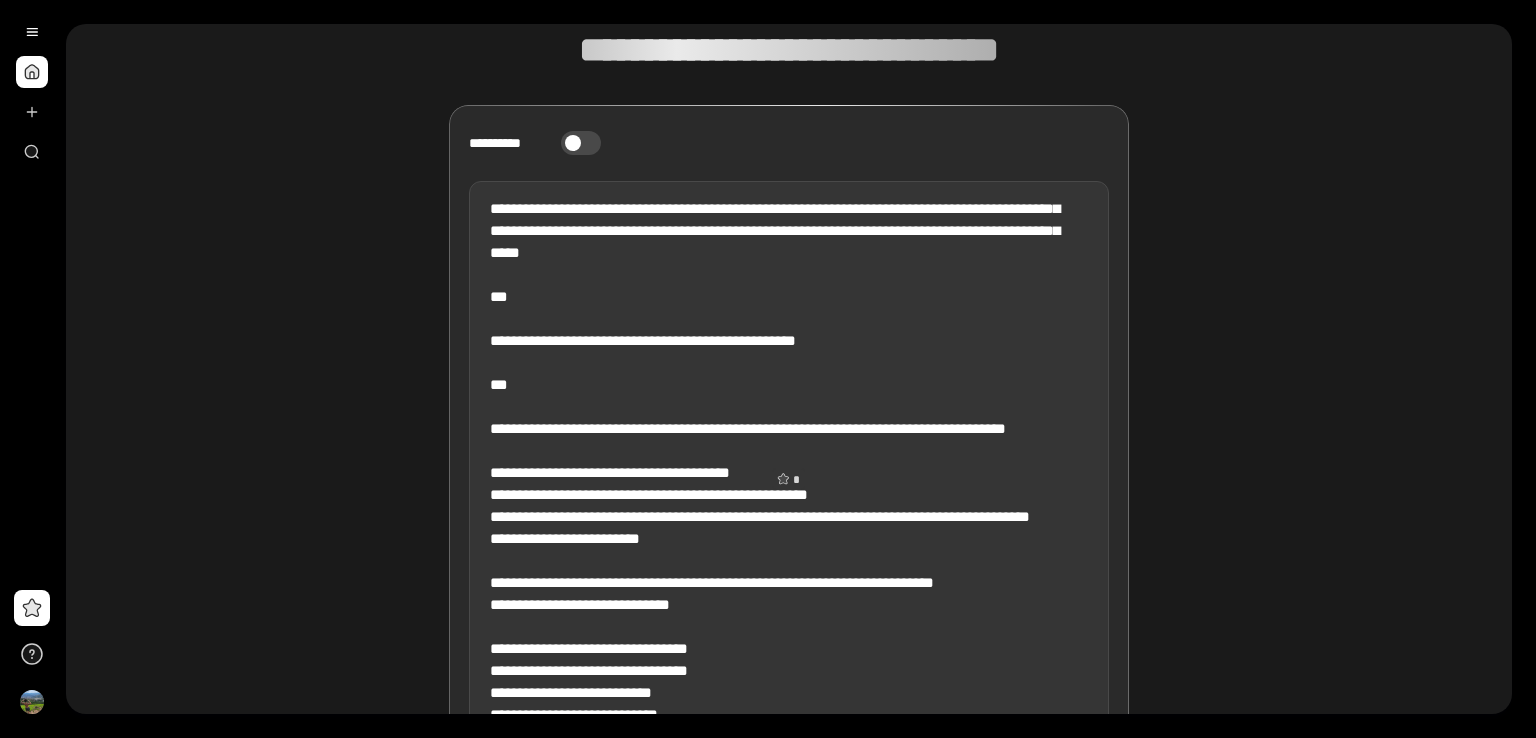 click at bounding box center [789, 1078] 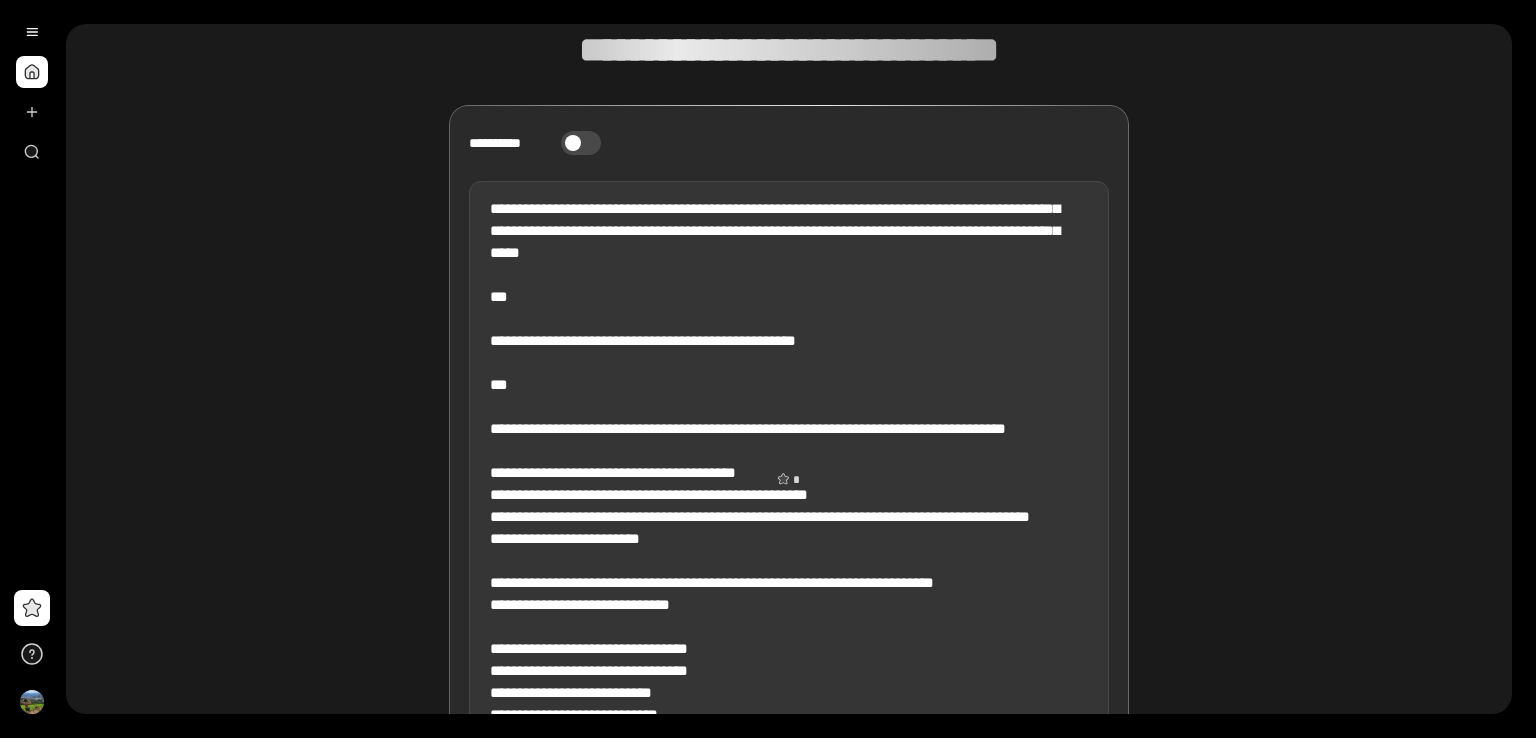 click at bounding box center [789, 1078] 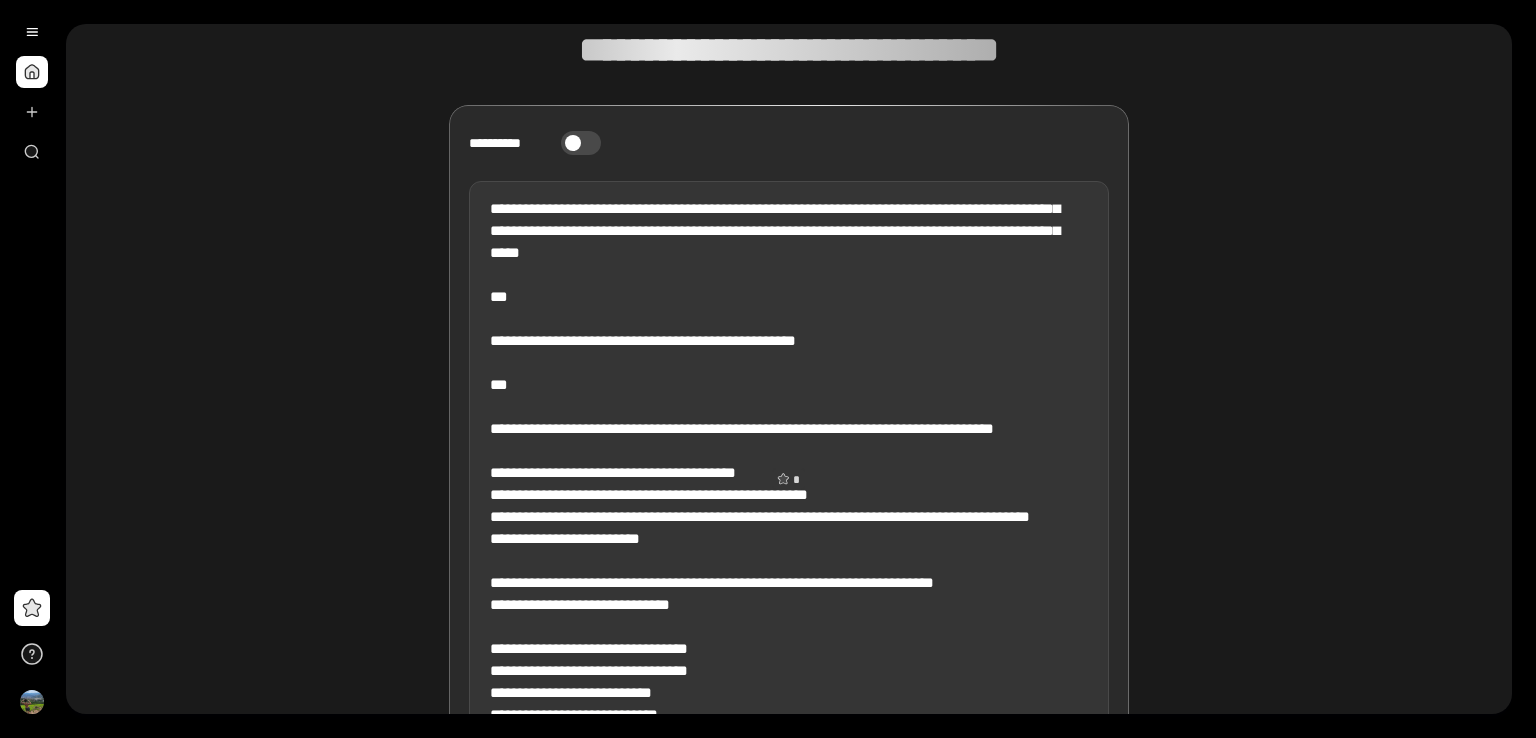 click at bounding box center [789, 1078] 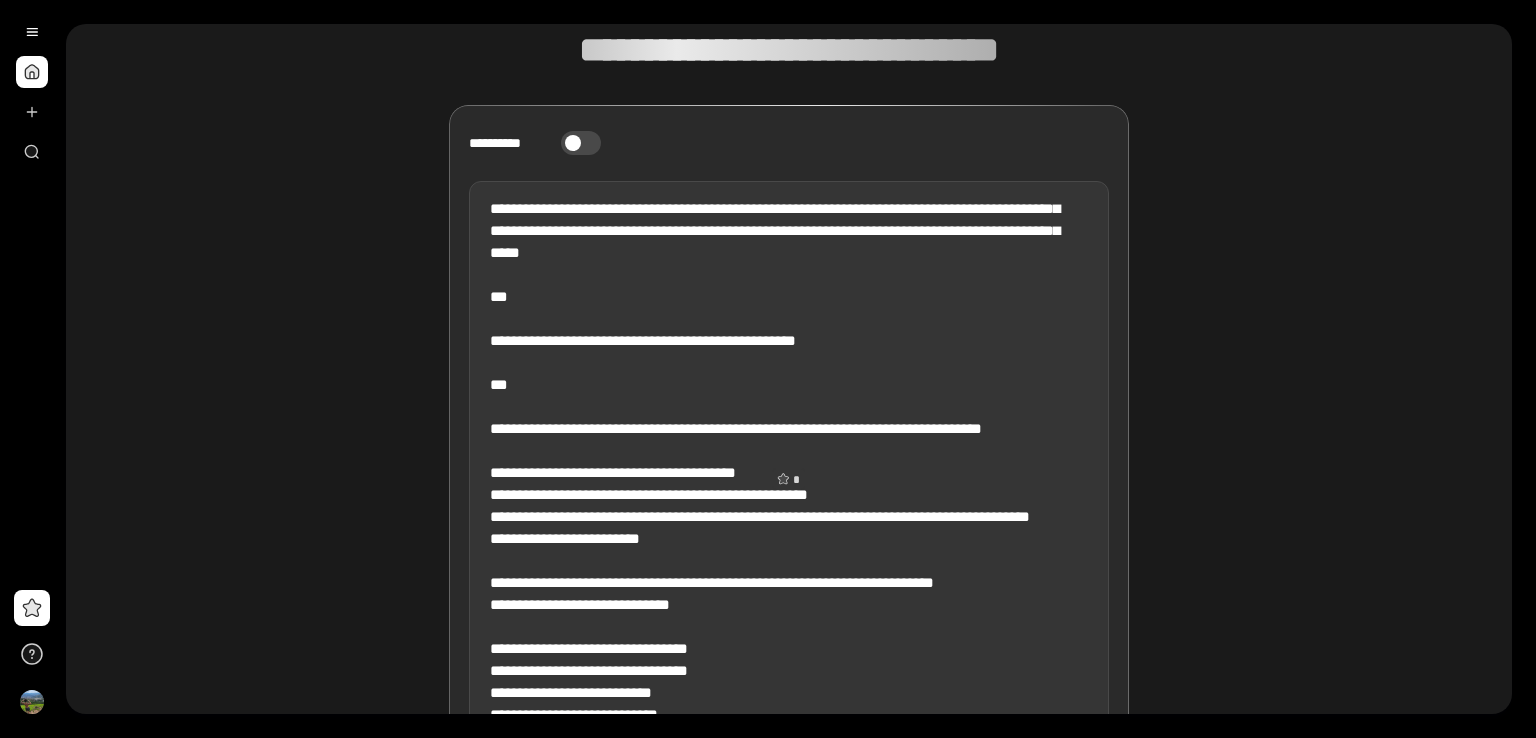 drag, startPoint x: 505, startPoint y: 385, endPoint x: 568, endPoint y: 405, distance: 66.09841 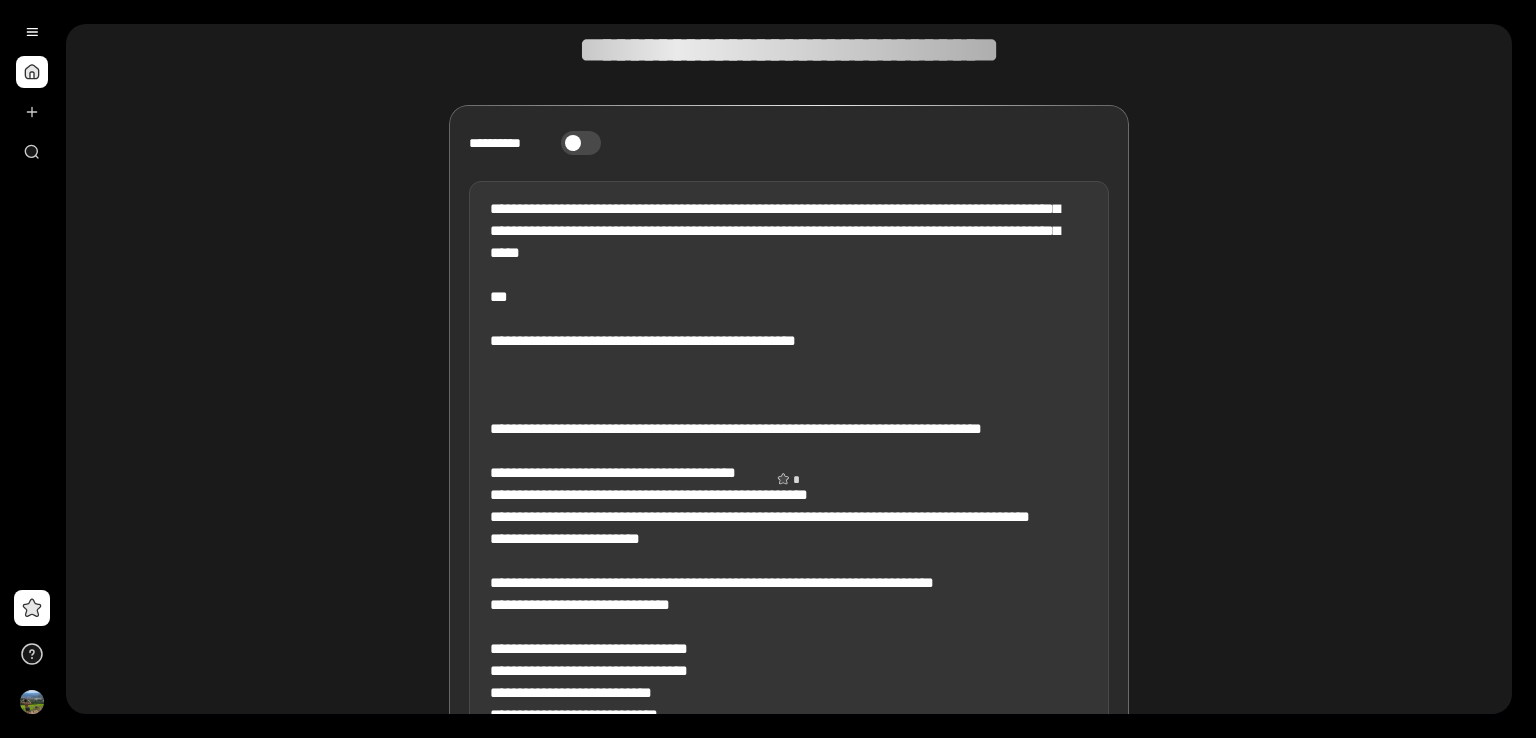 click at bounding box center (789, 1078) 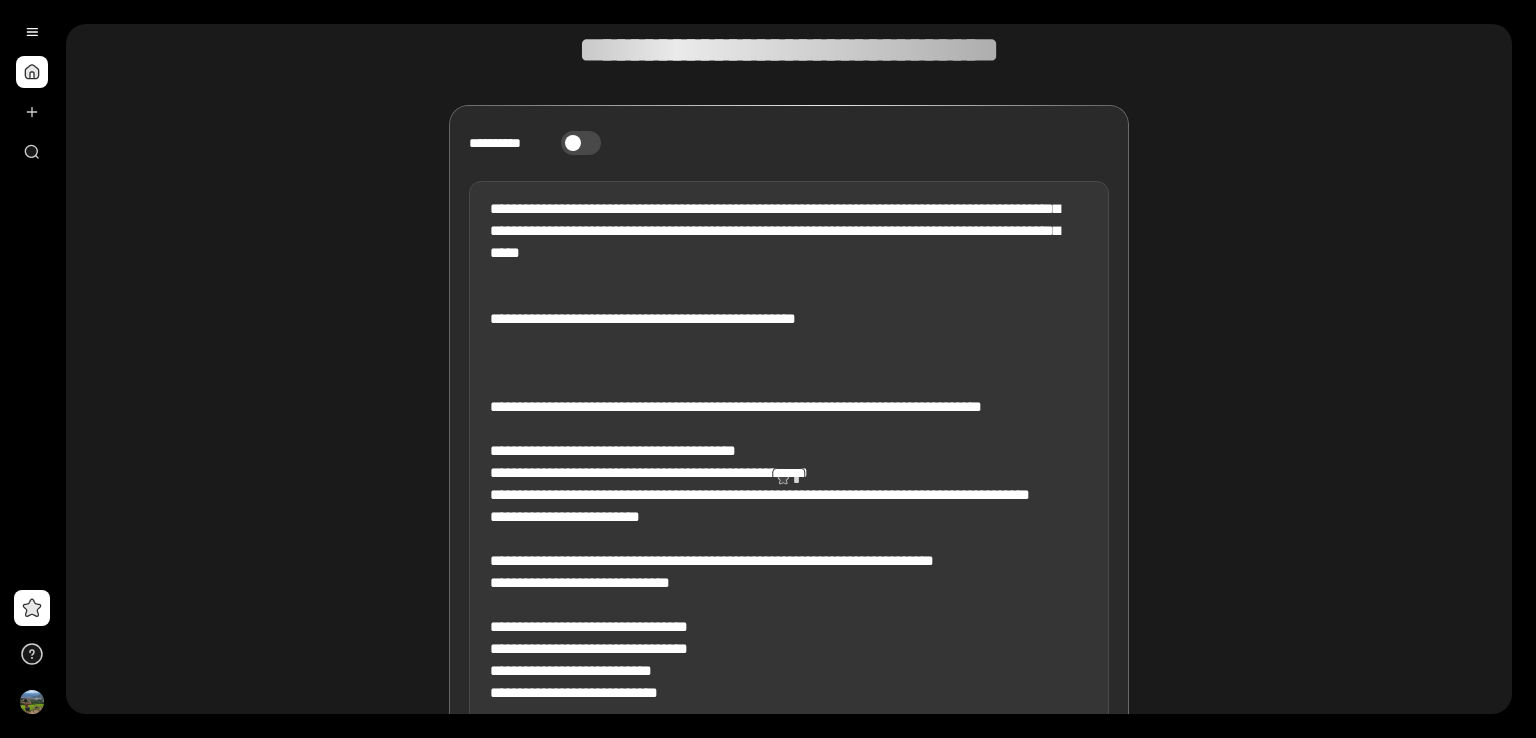 click at bounding box center [789, 1067] 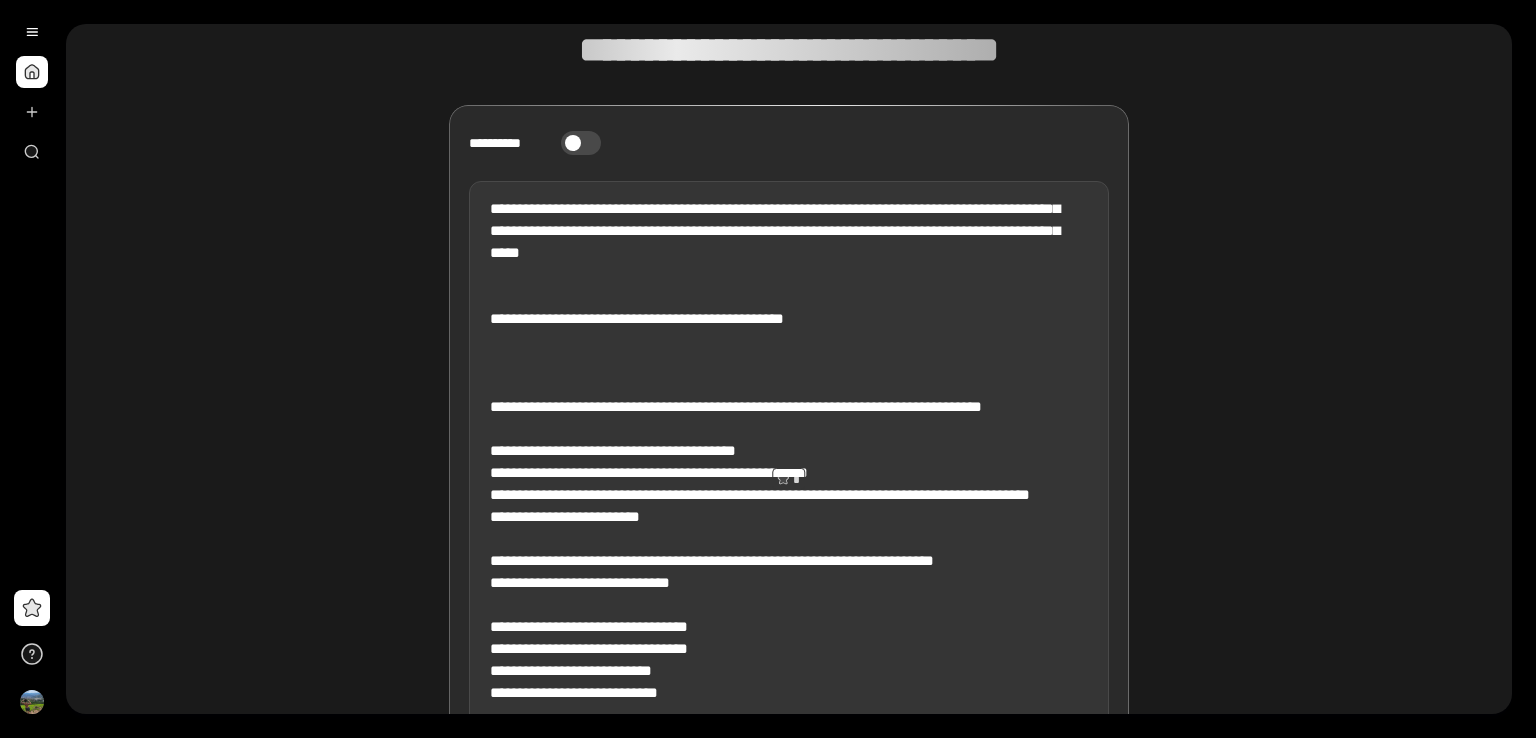 click at bounding box center [789, 1067] 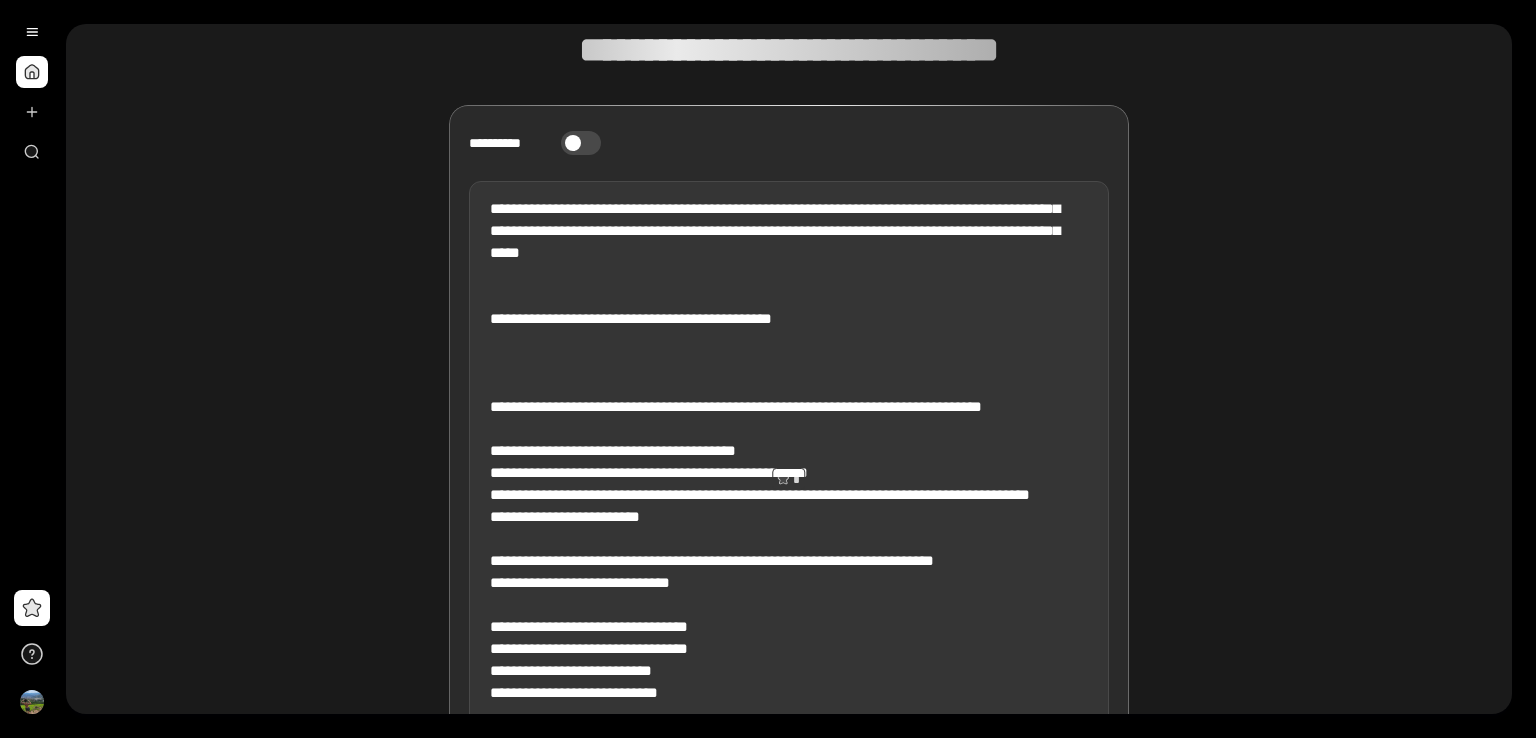 click at bounding box center (789, 1067) 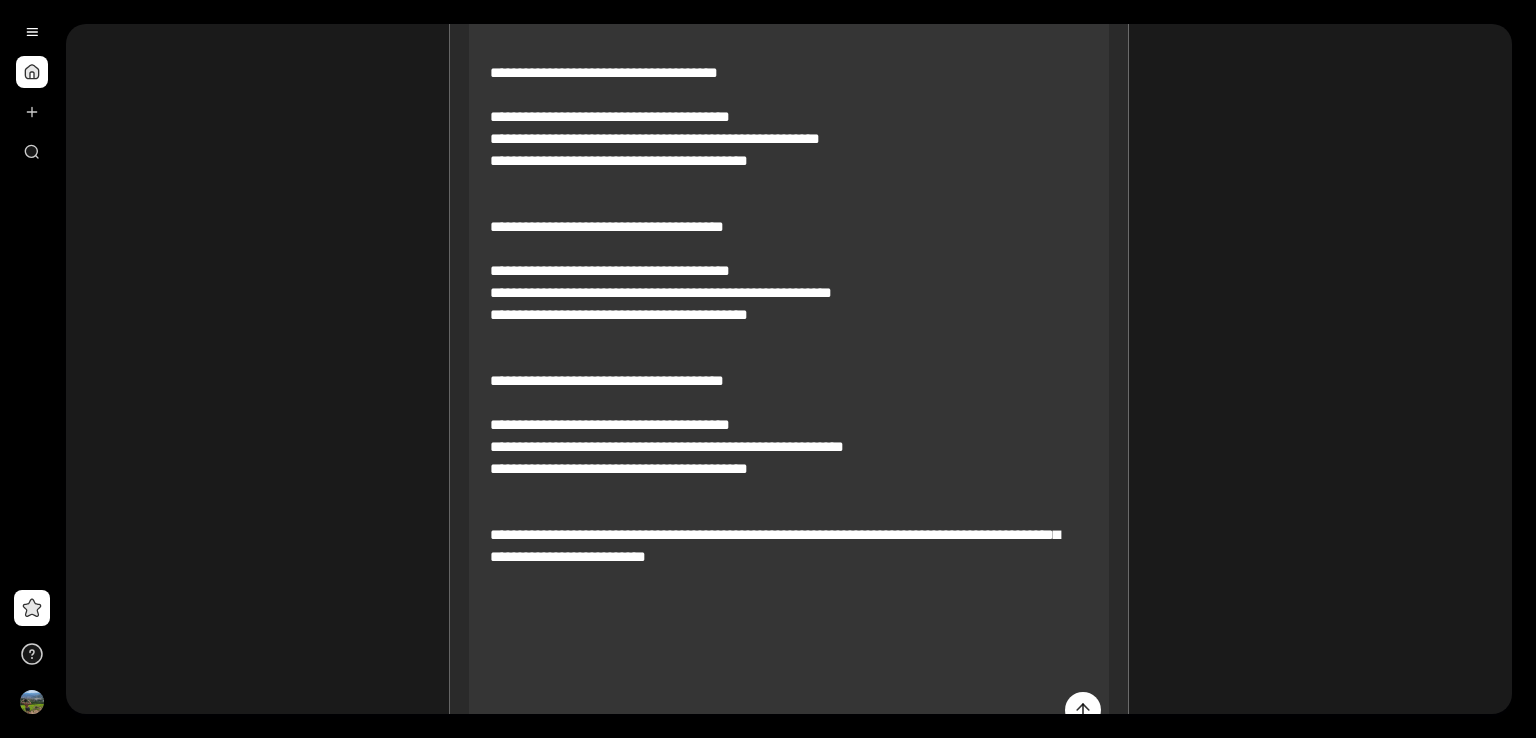 scroll, scrollTop: 1564, scrollLeft: 0, axis: vertical 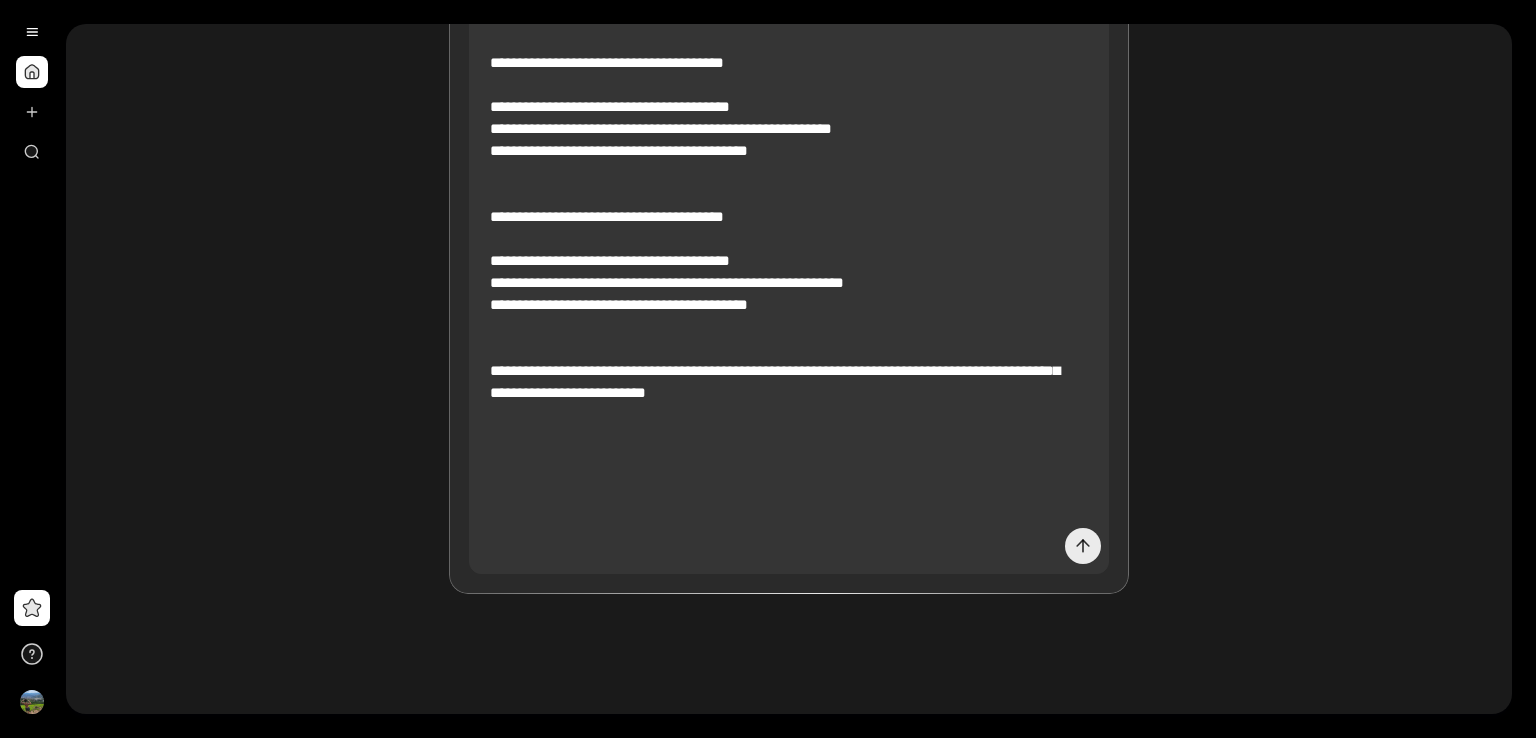 click at bounding box center [1083, 546] 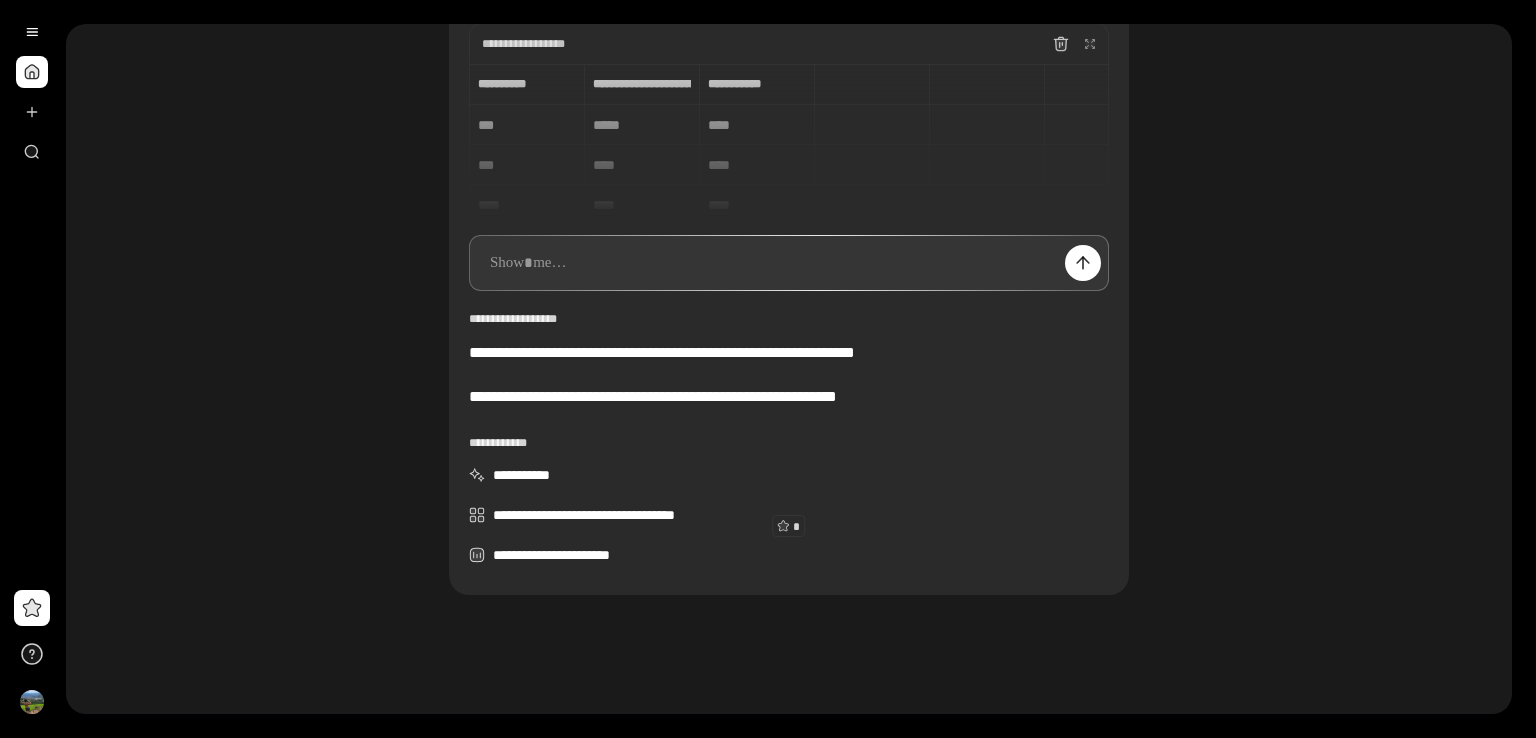 scroll, scrollTop: 0, scrollLeft: 0, axis: both 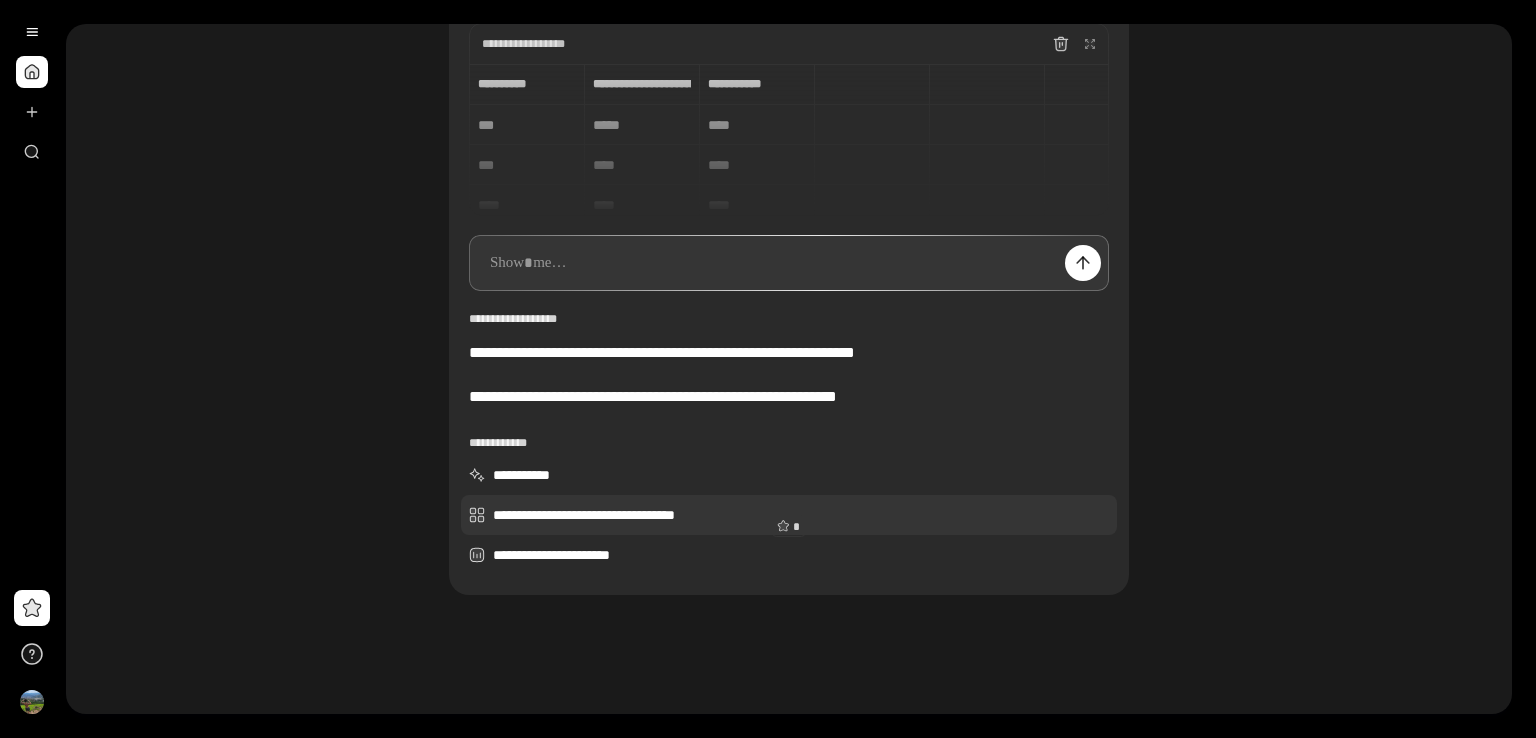 click on "**********" at bounding box center [789, 515] 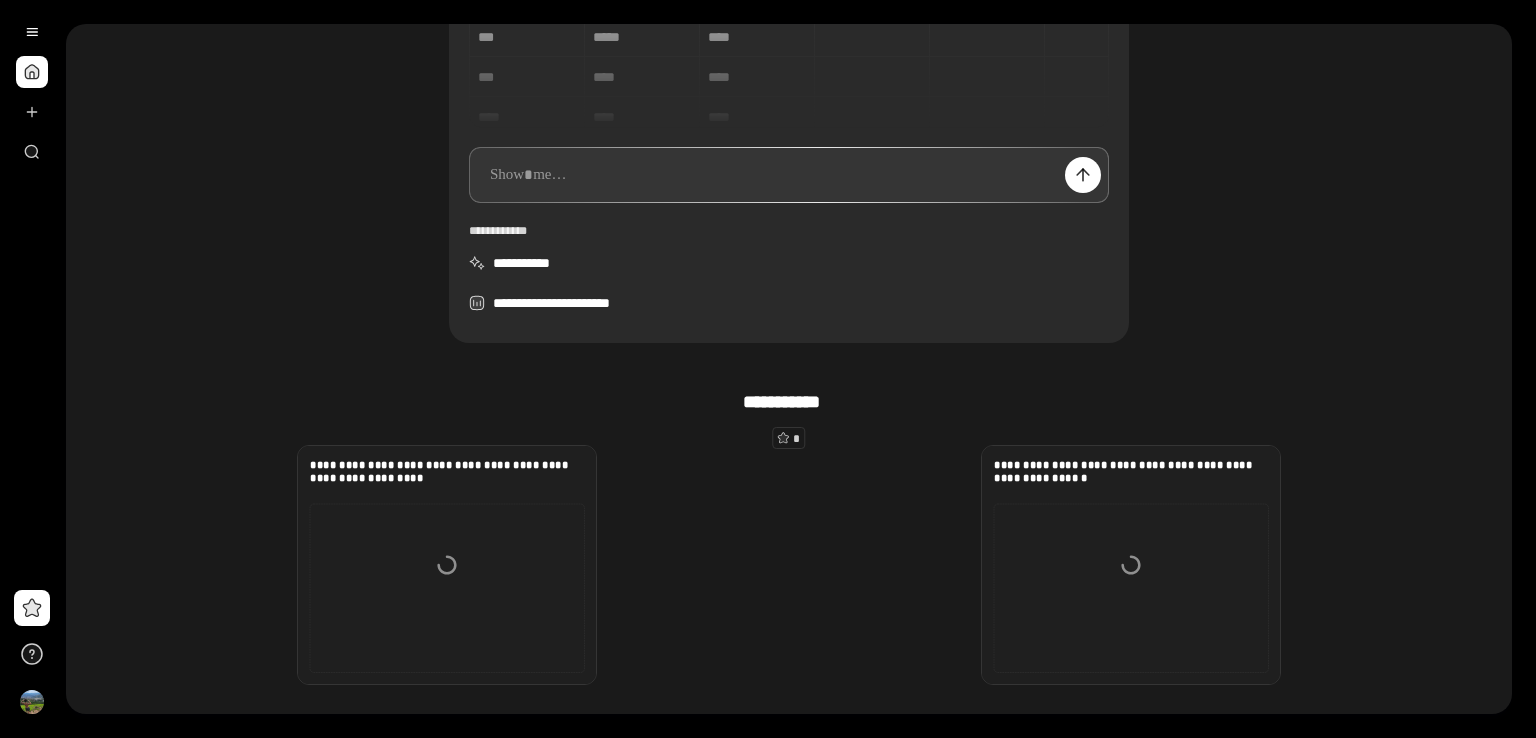 scroll, scrollTop: 272, scrollLeft: 0, axis: vertical 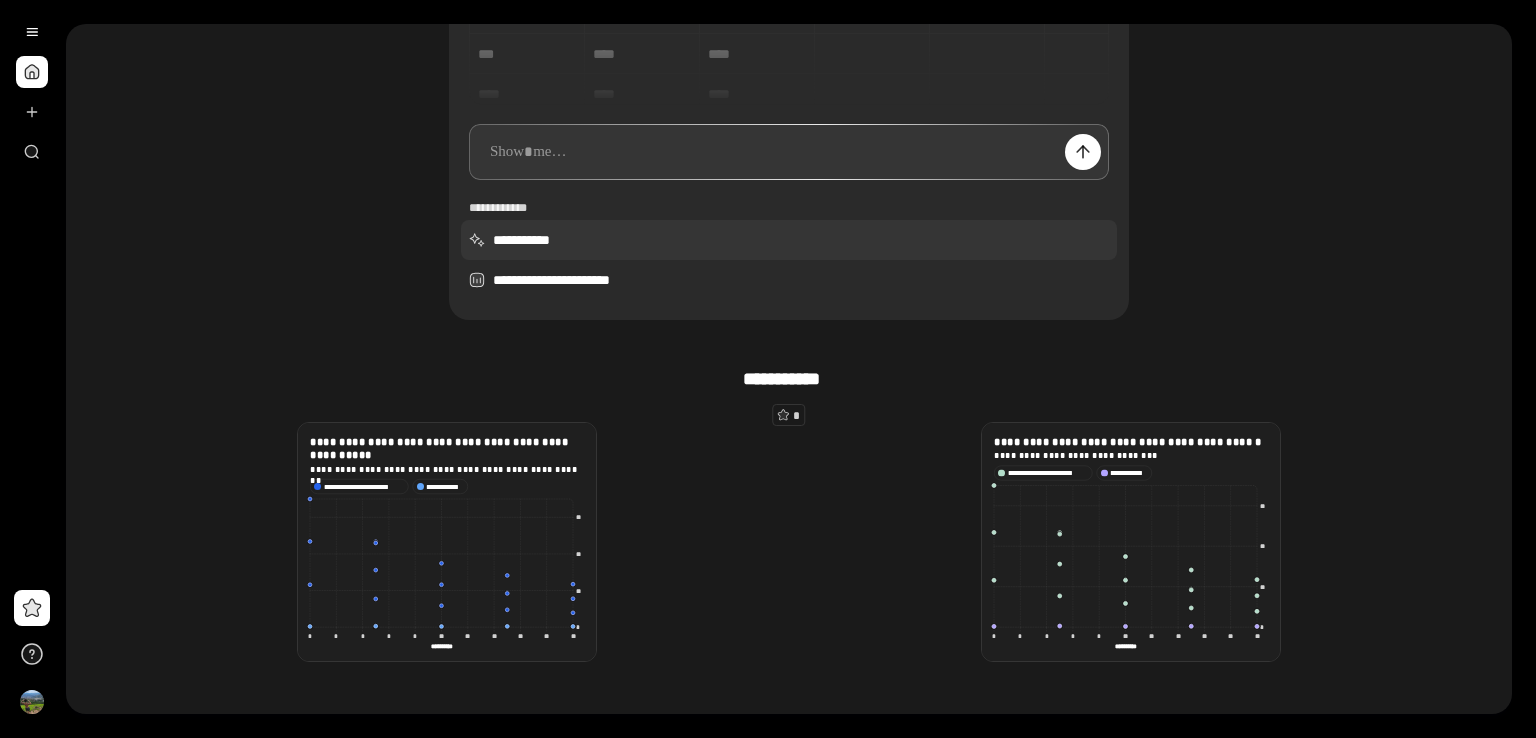 click on "**********" at bounding box center (789, 240) 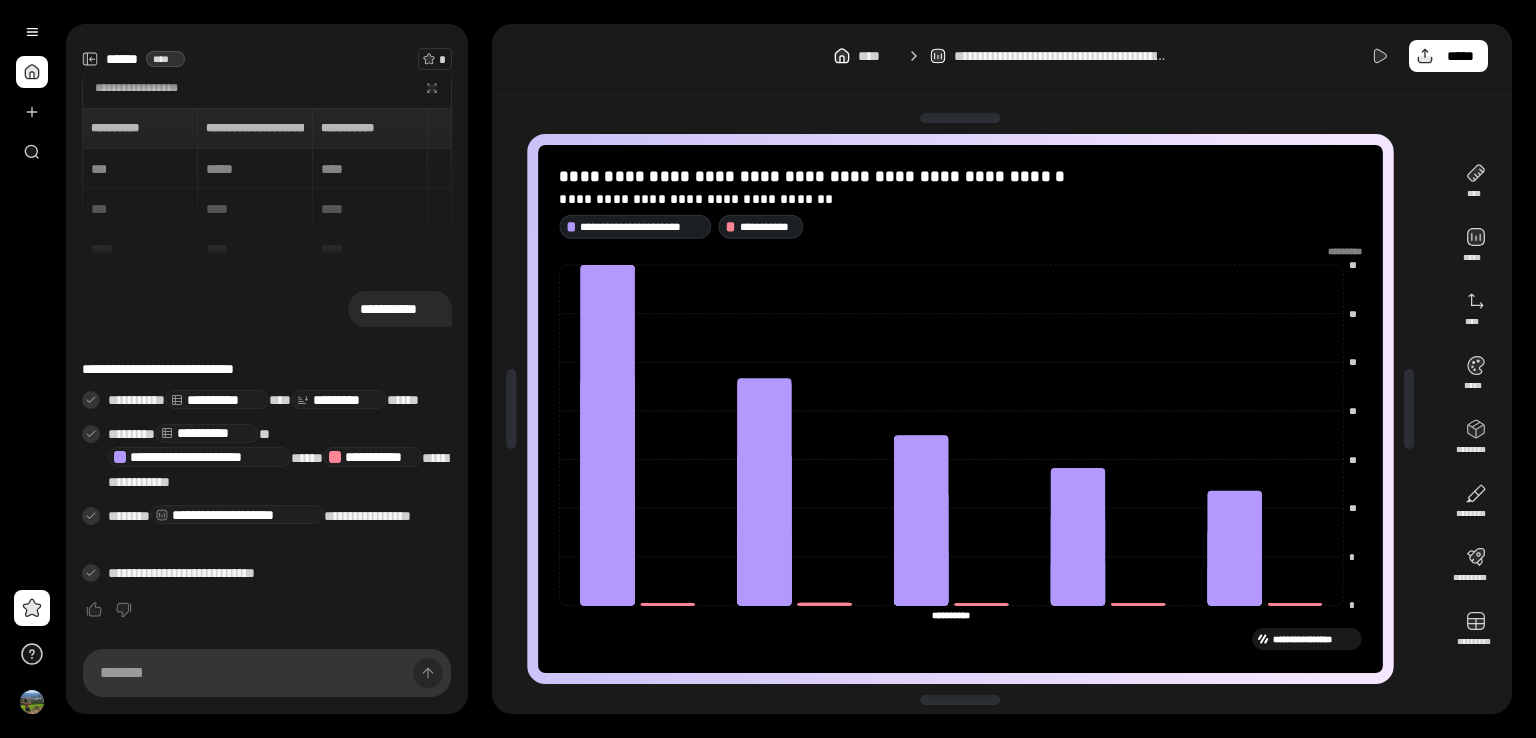 click on "**********" at bounding box center (968, 409) 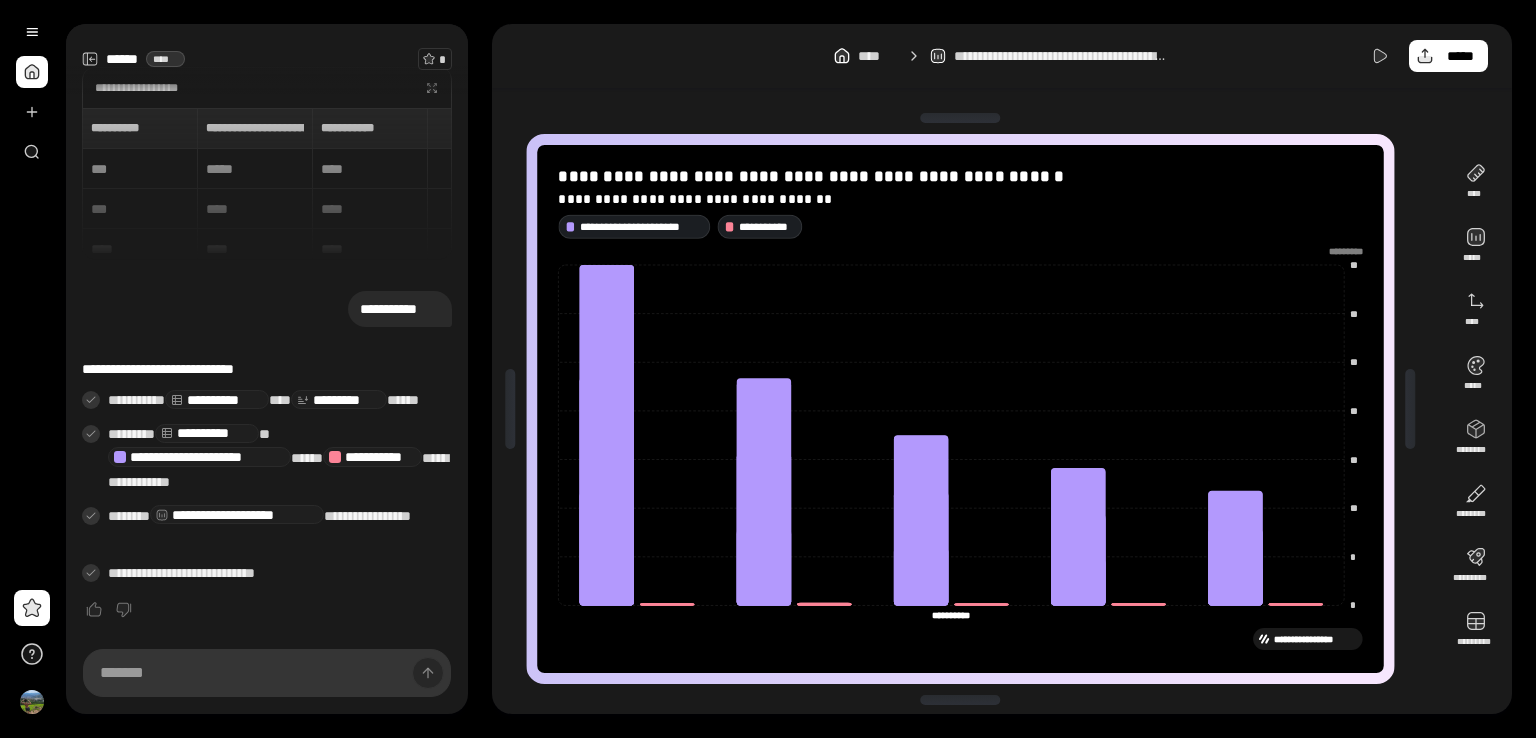 click at bounding box center [1411, 409] 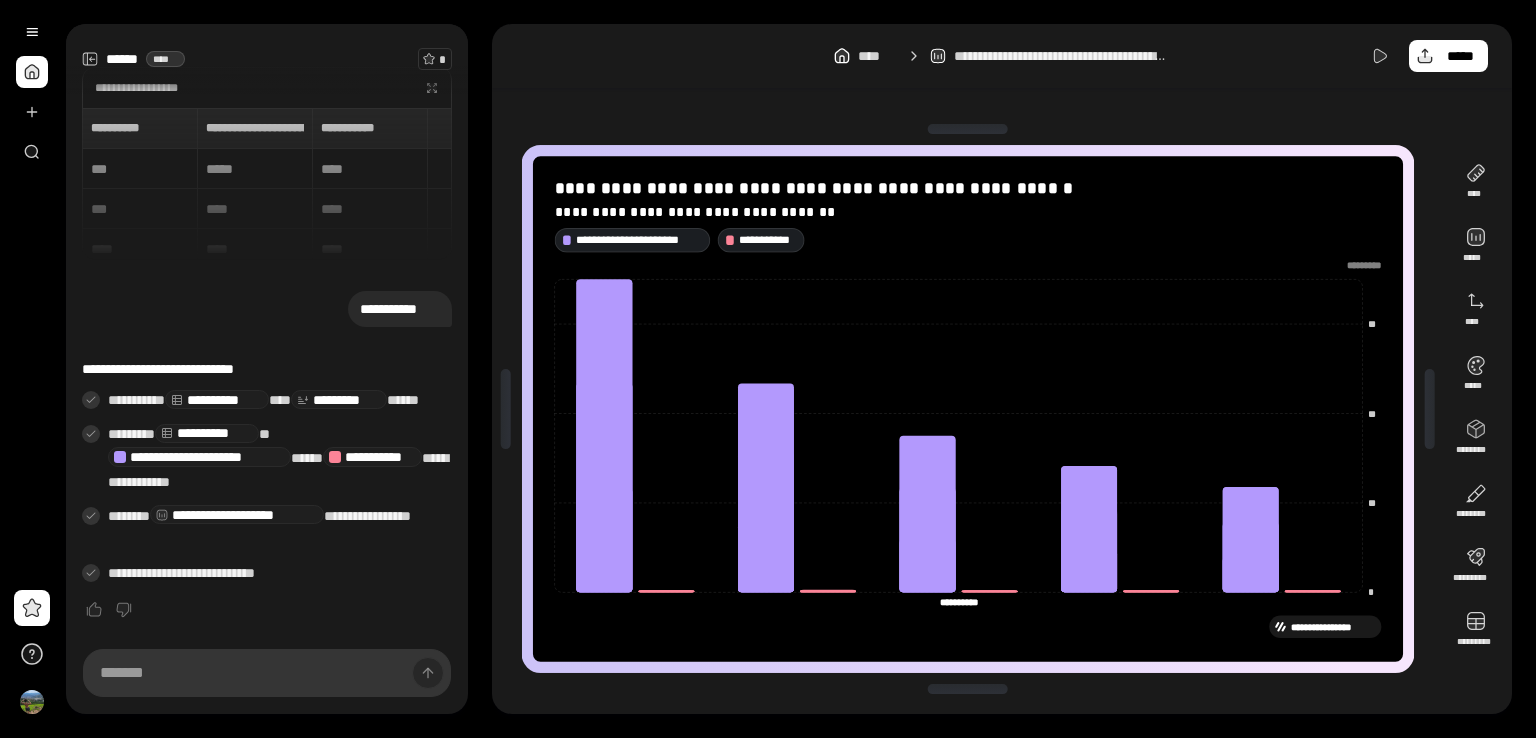 click at bounding box center [968, 689] 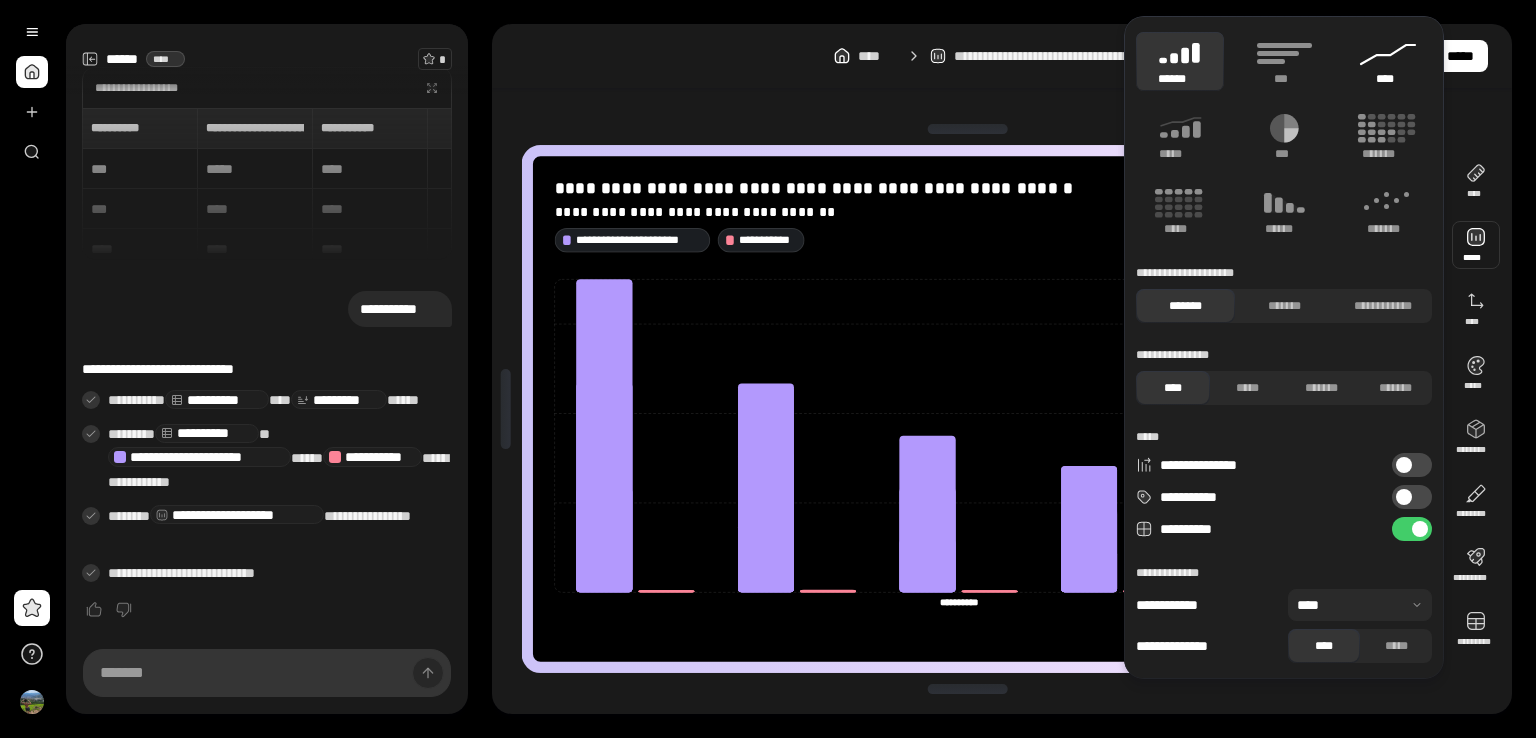 click on "****" at bounding box center [1388, 79] 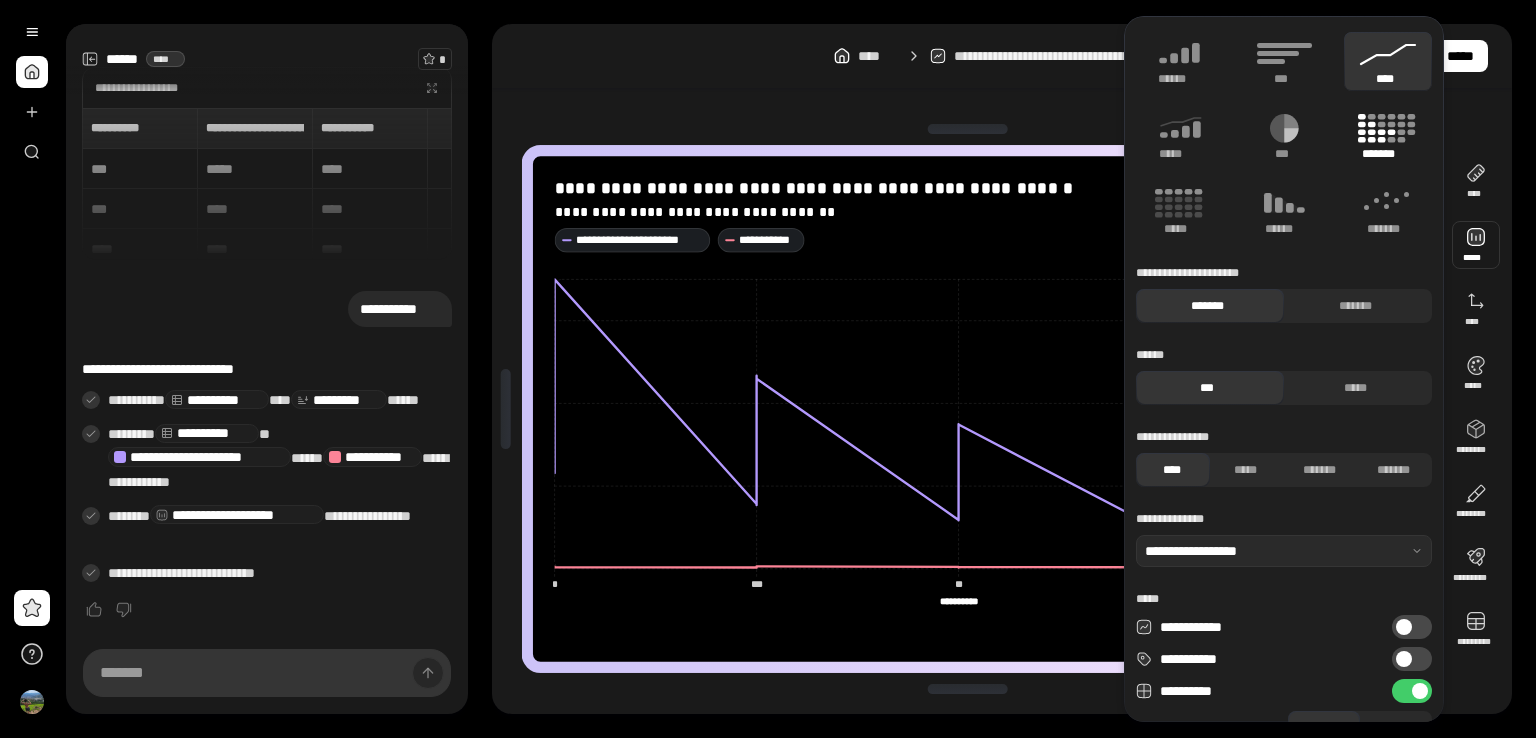 click 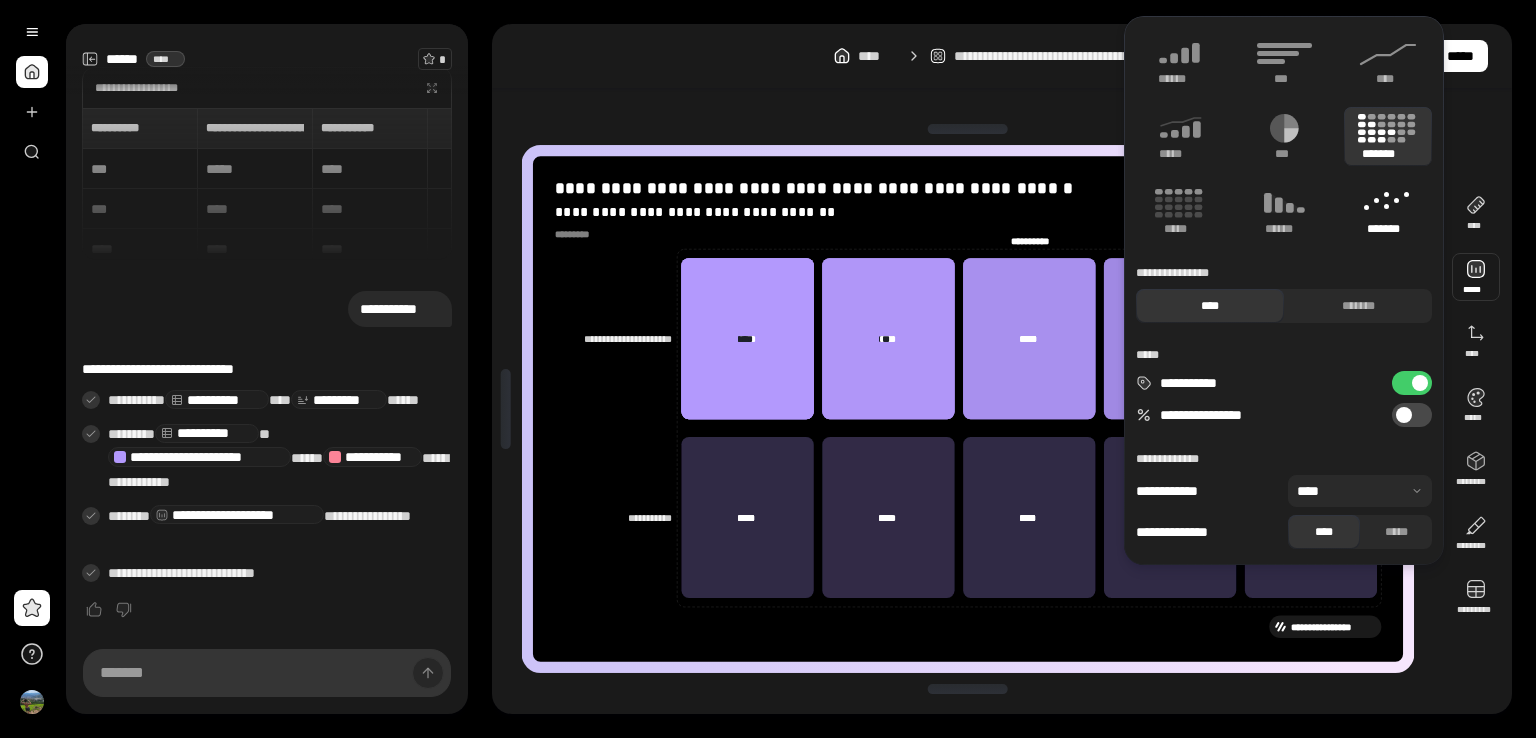 click 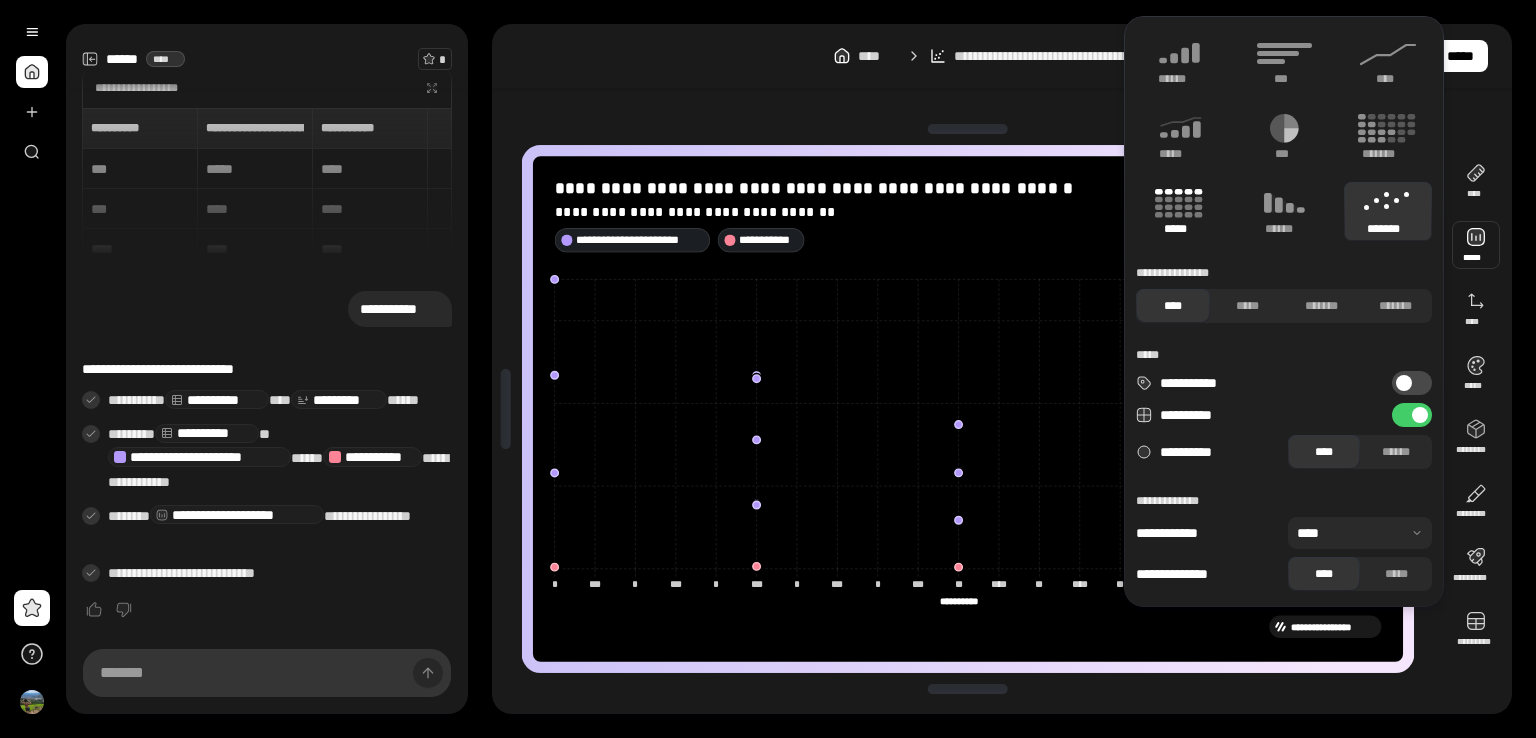 click on "*****" at bounding box center (1179, 229) 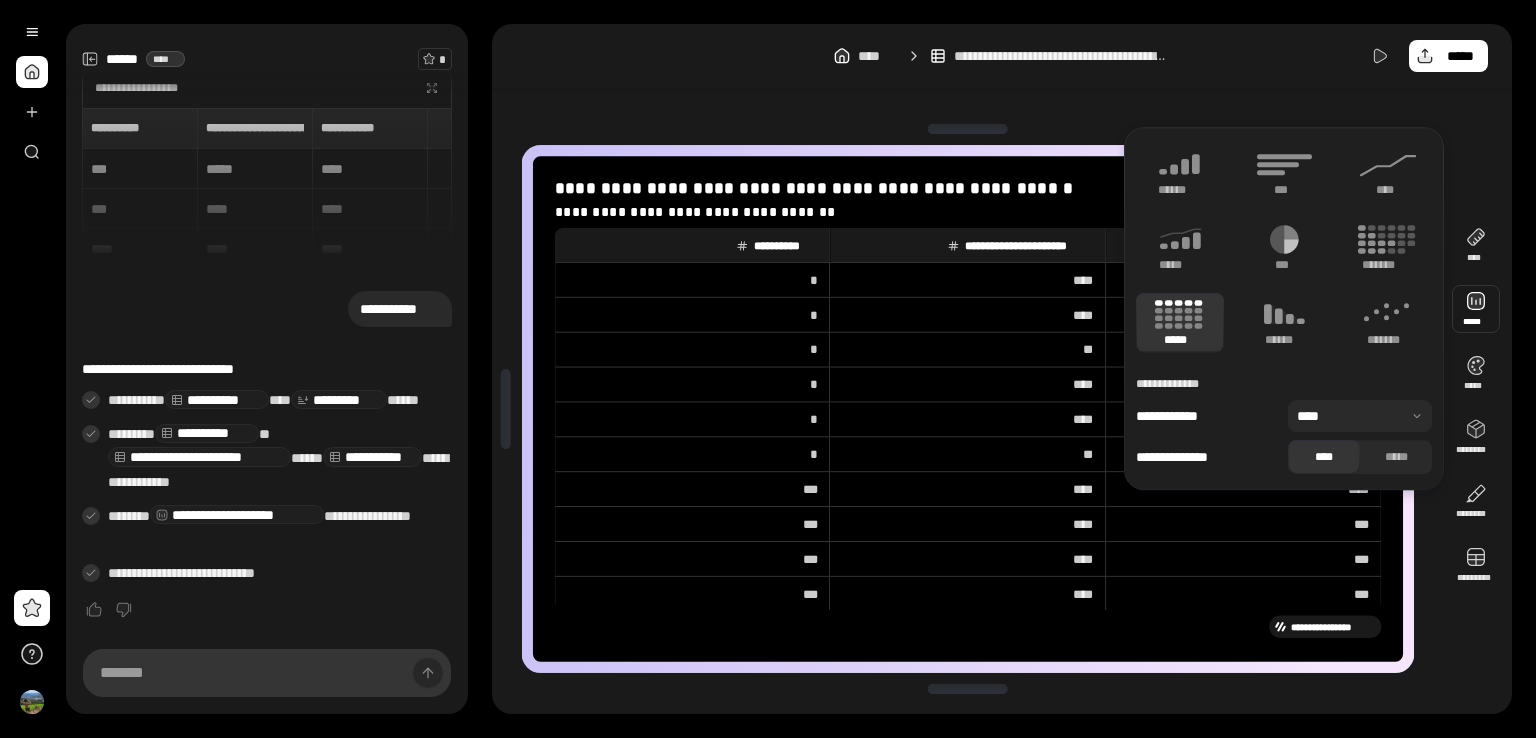 click on "**********" at bounding box center [968, 409] 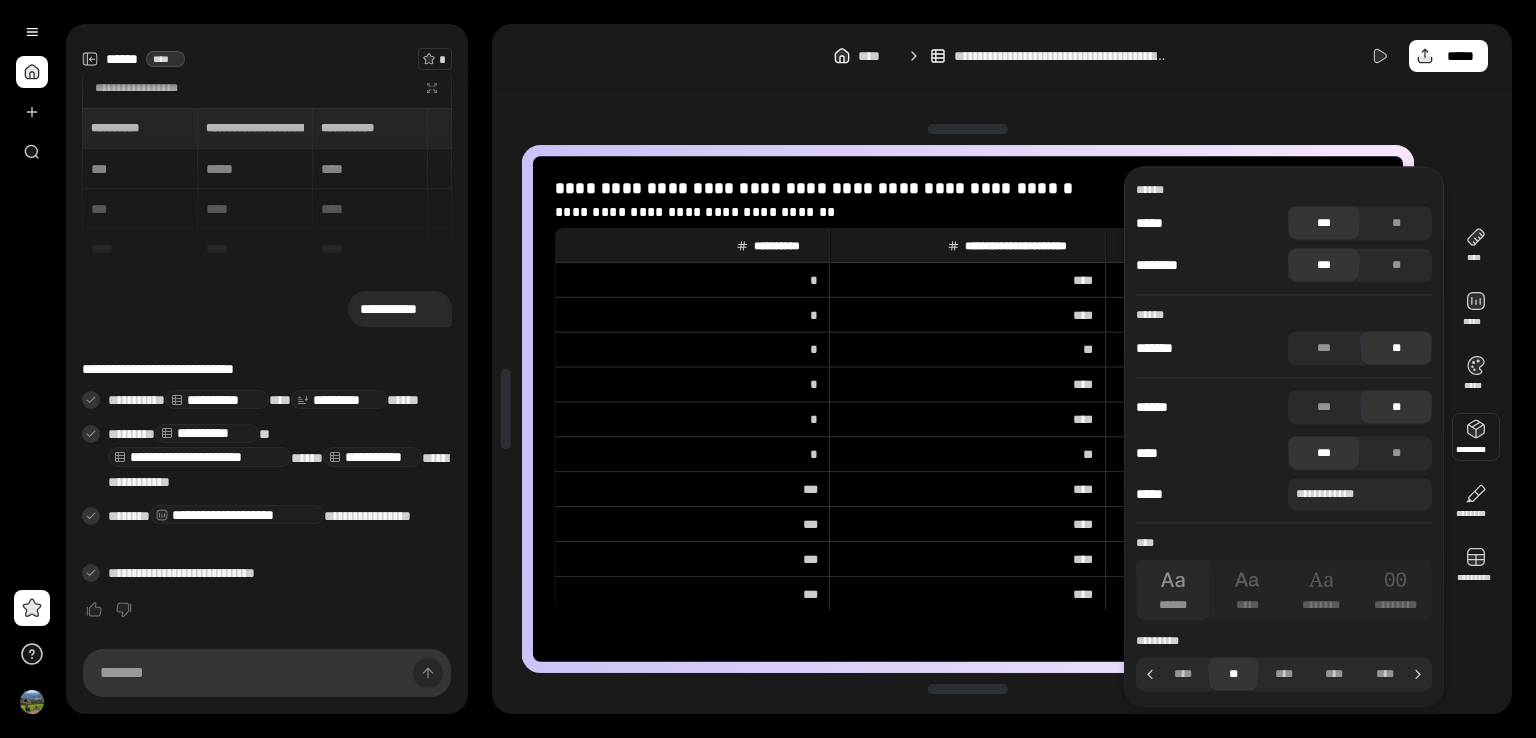 click on "**********" at bounding box center [968, 409] 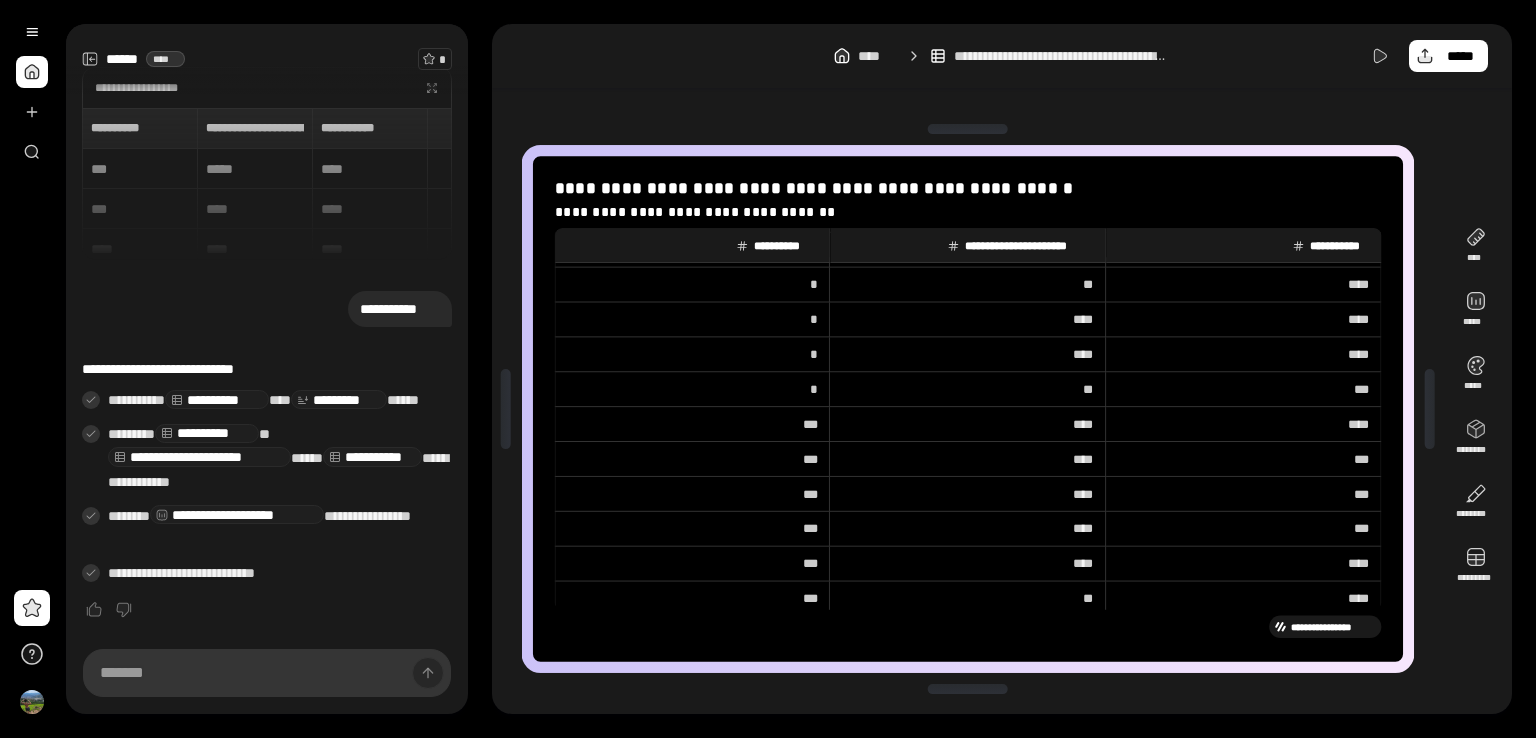 scroll, scrollTop: 0, scrollLeft: 0, axis: both 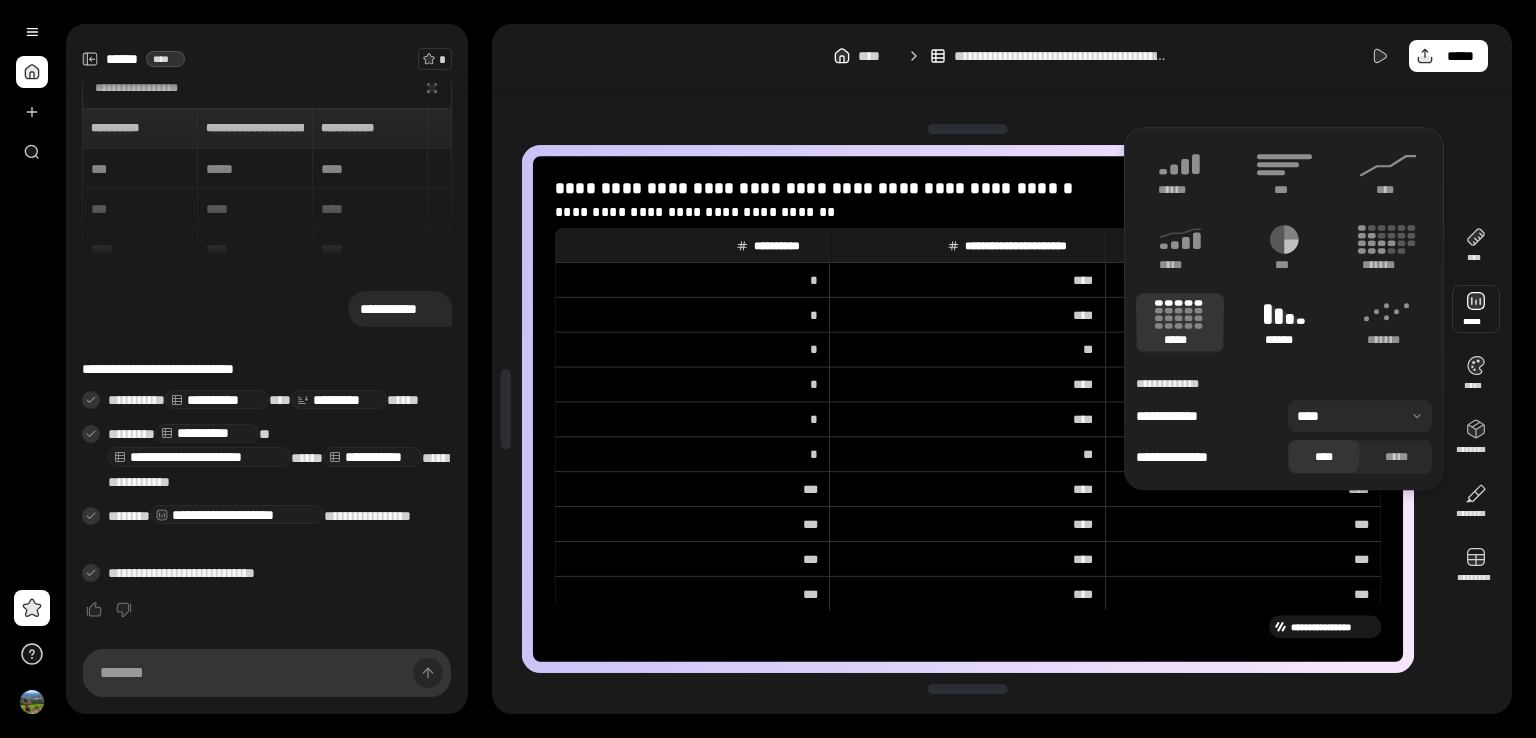 click on "******" at bounding box center (1284, 340) 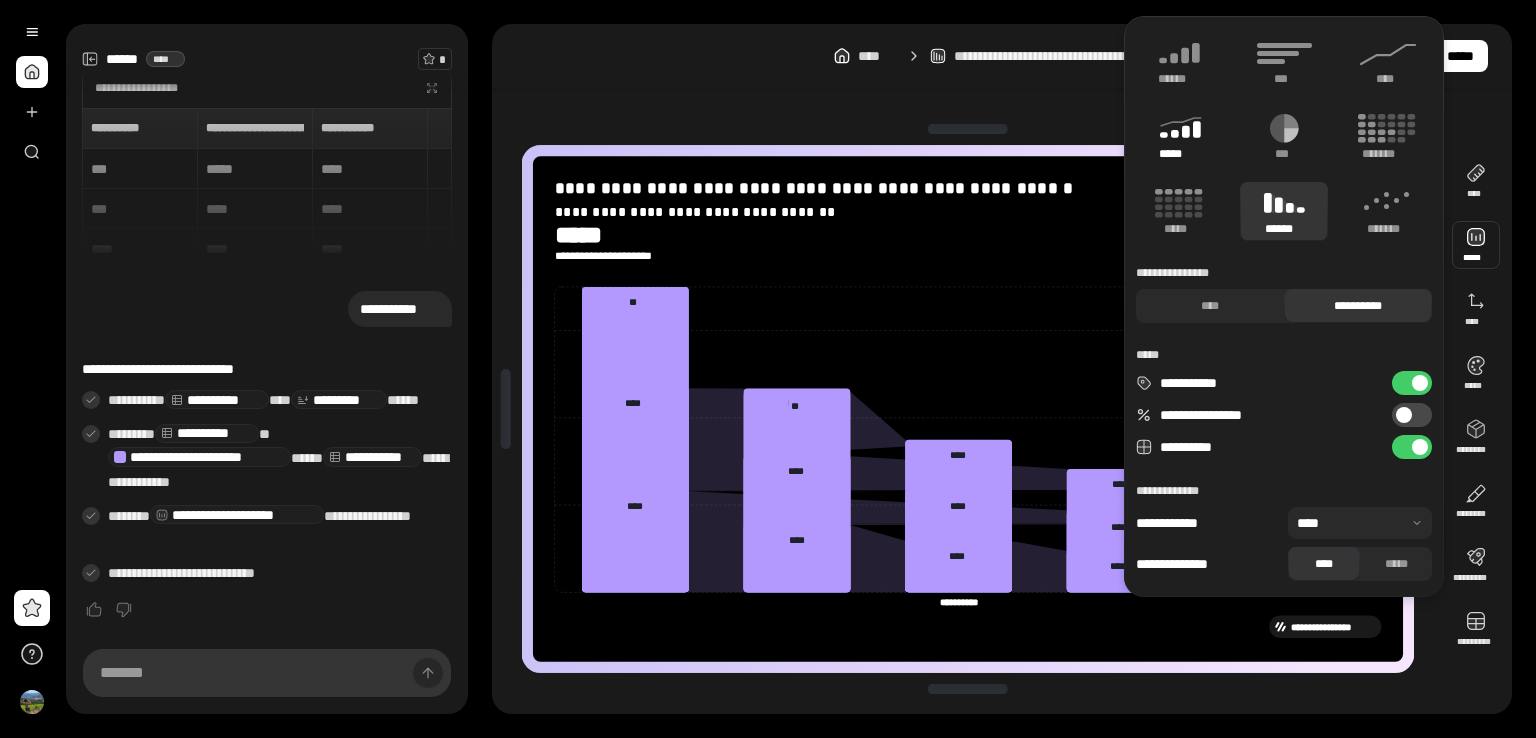 click 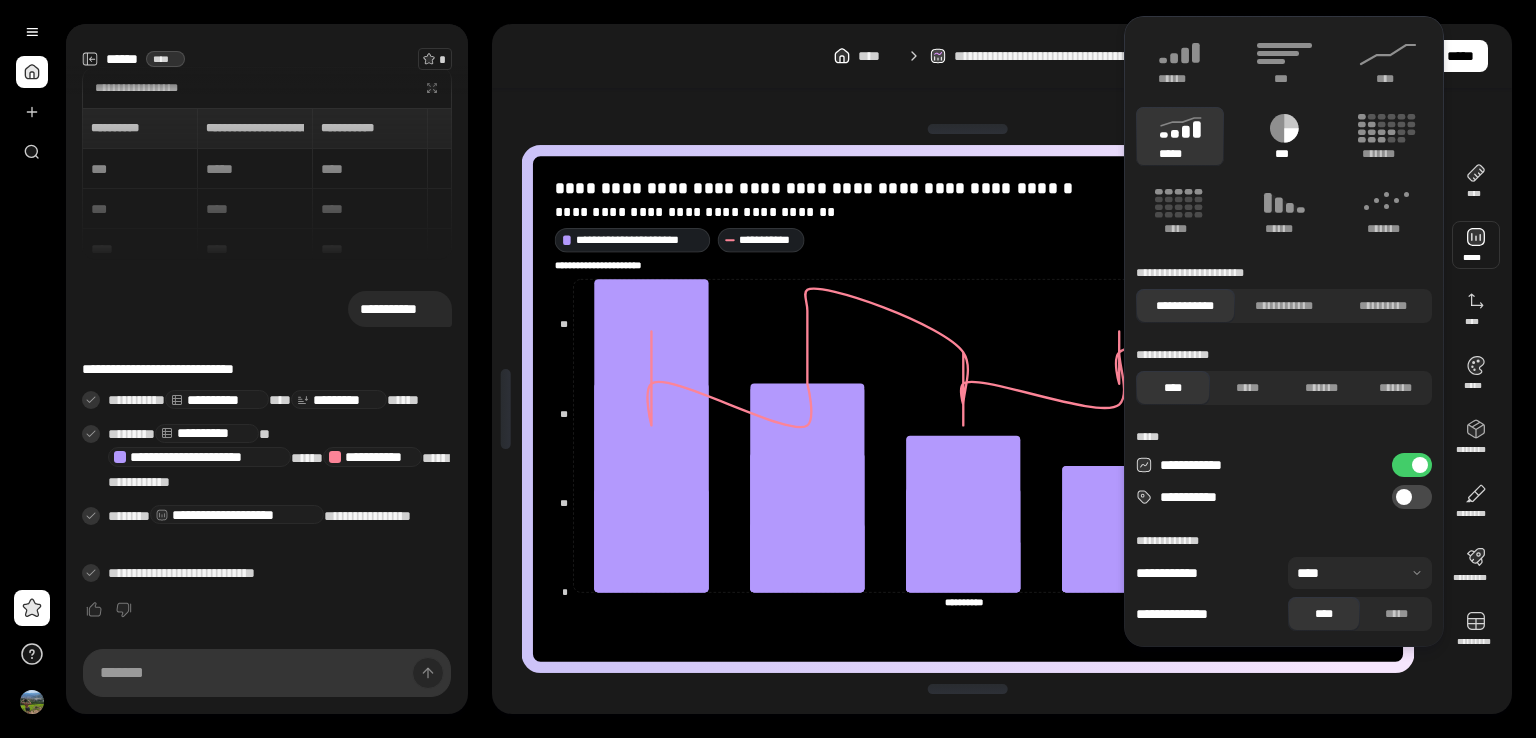 click 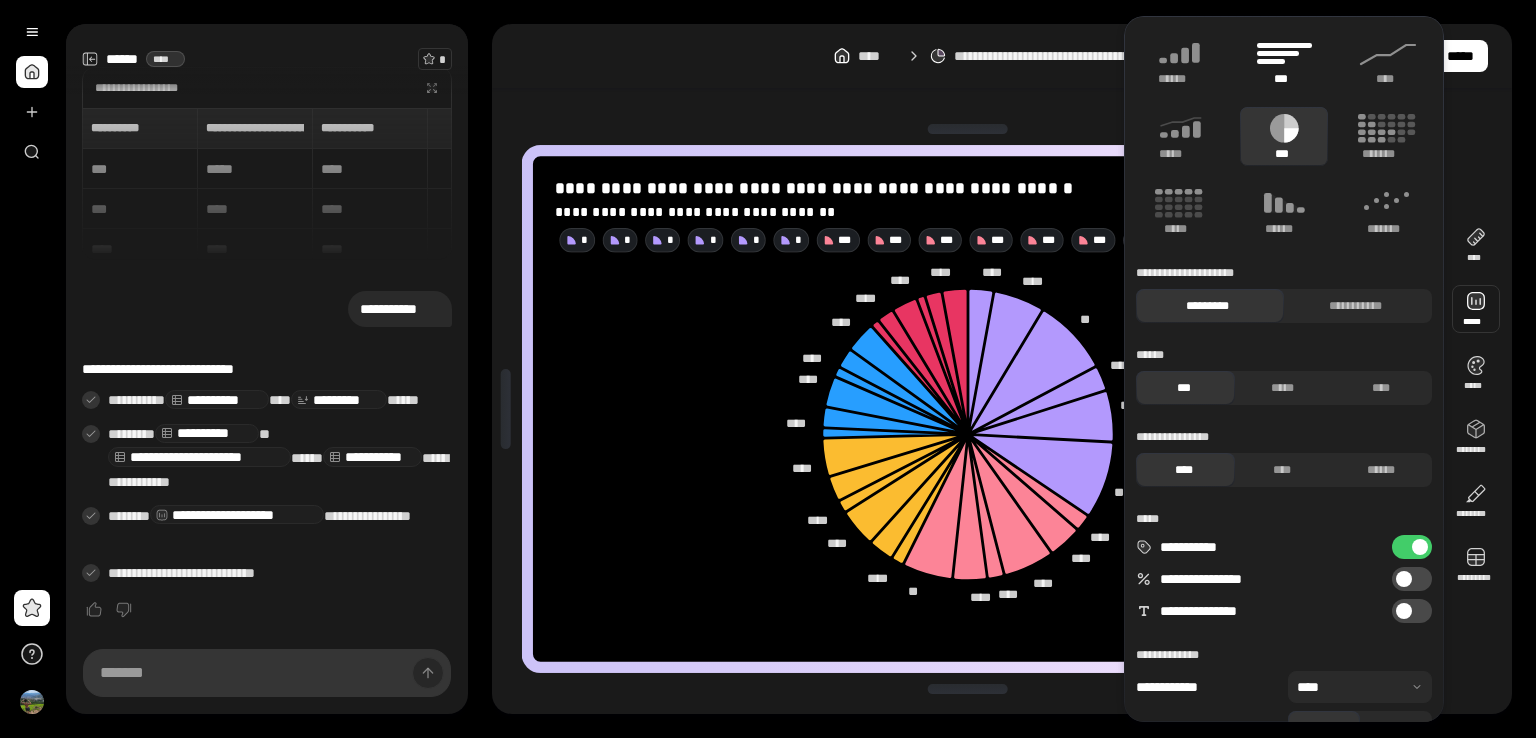 click 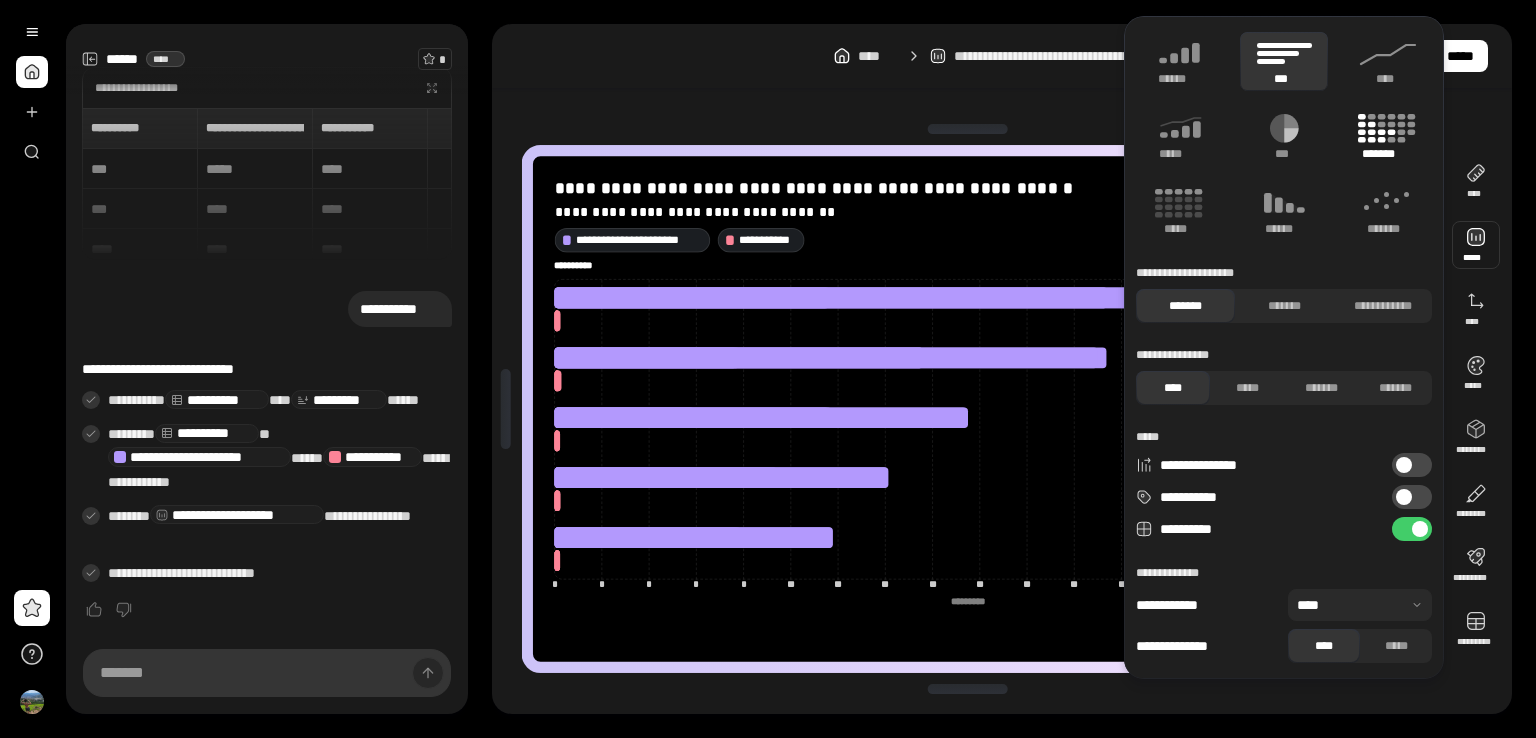 click 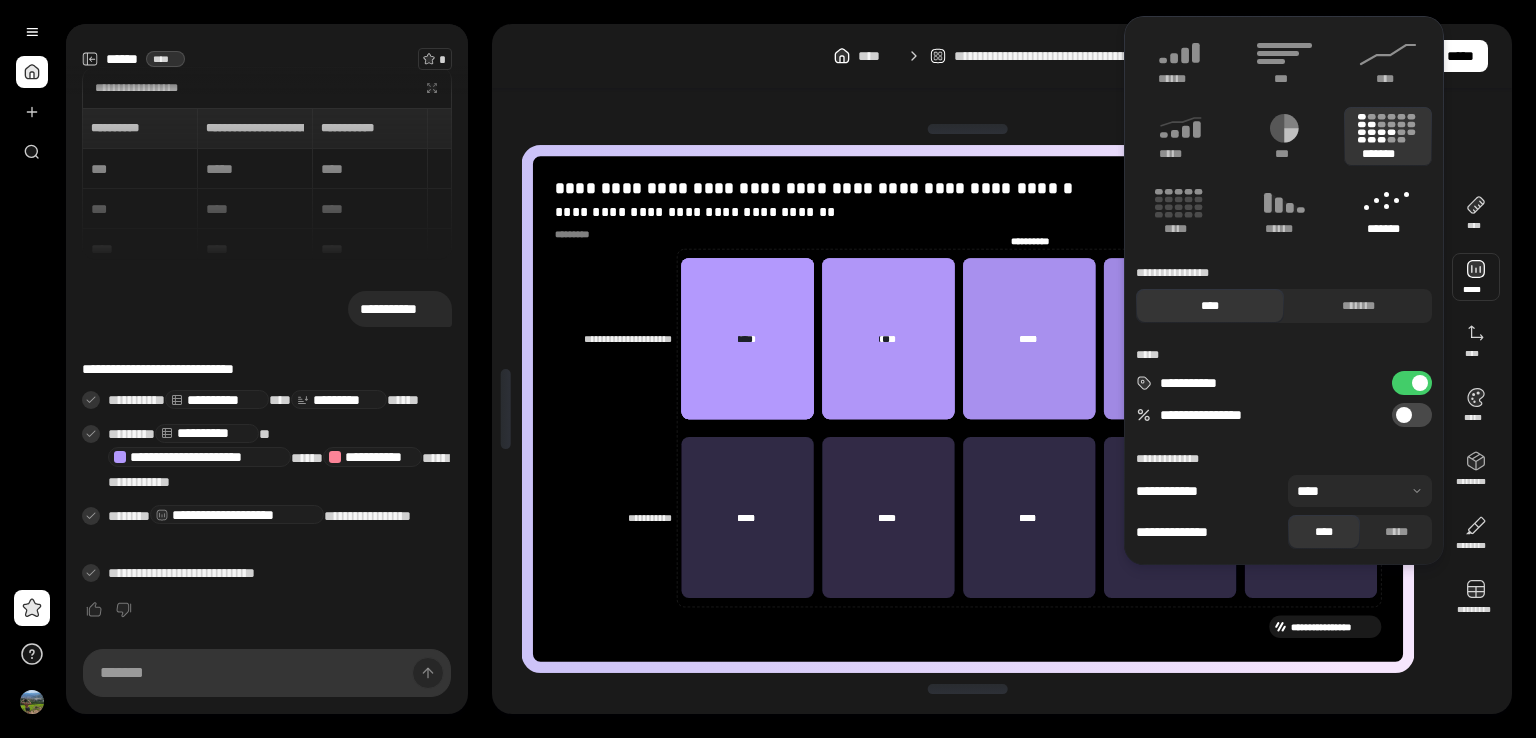 click on "*******" at bounding box center (1388, 229) 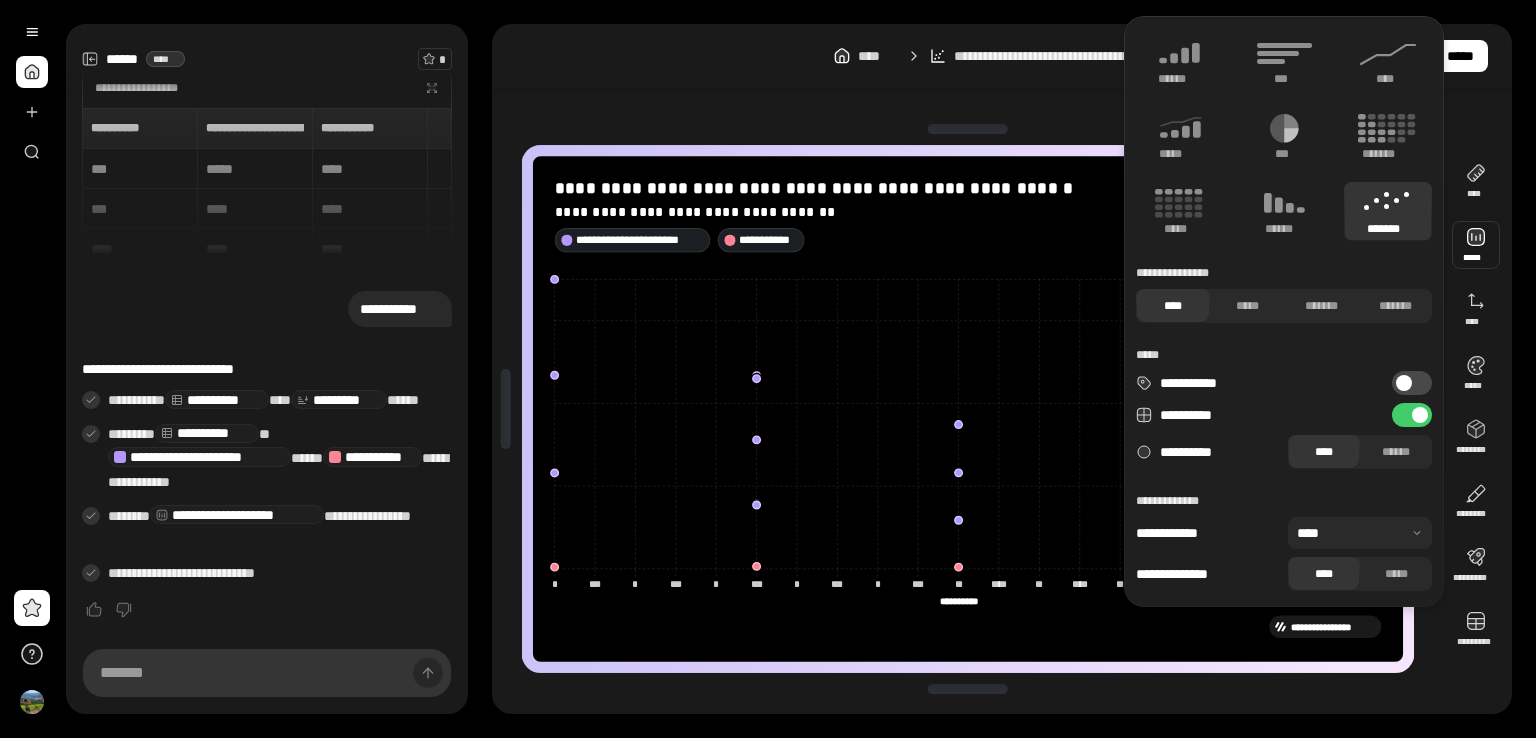 click on "**********" at bounding box center [1002, 369] 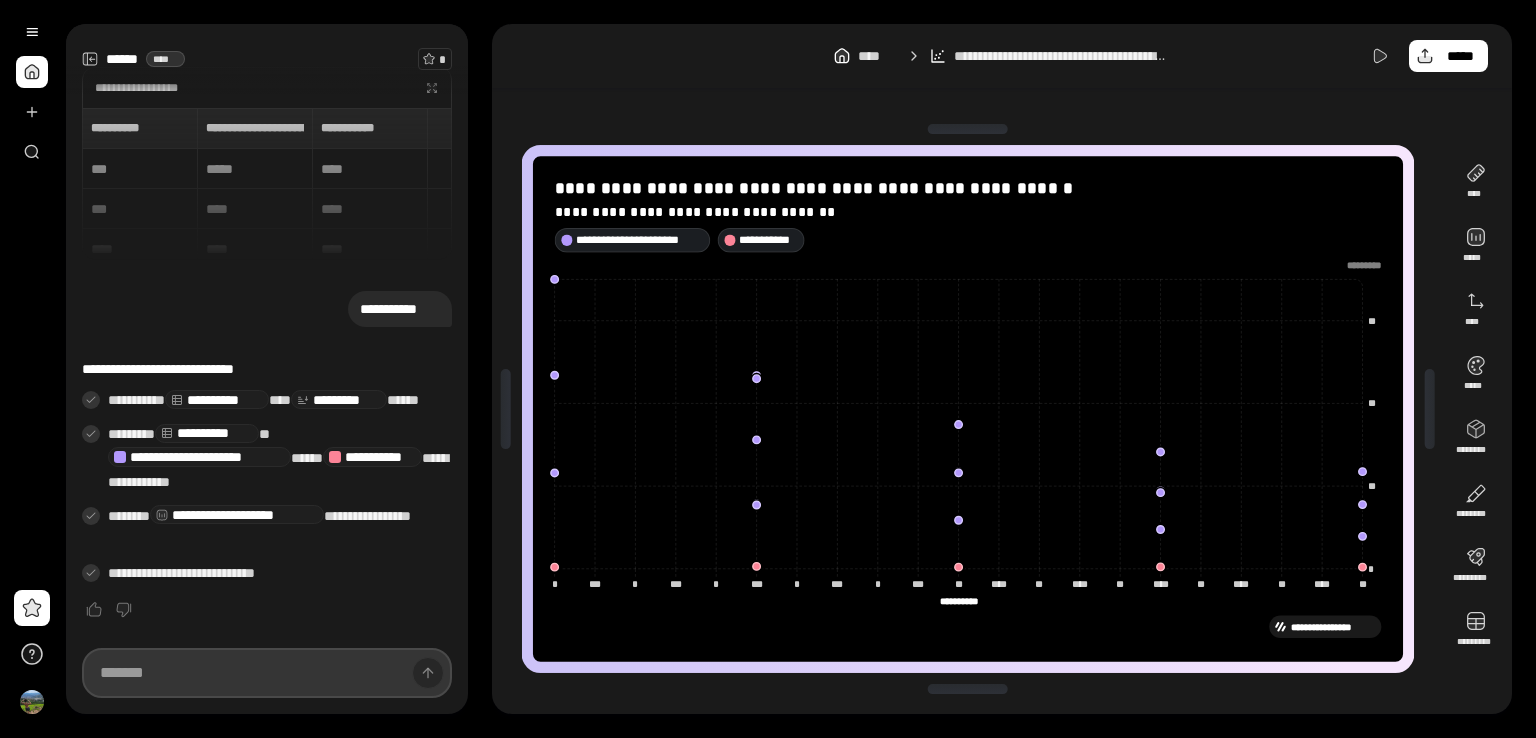 click at bounding box center (267, 673) 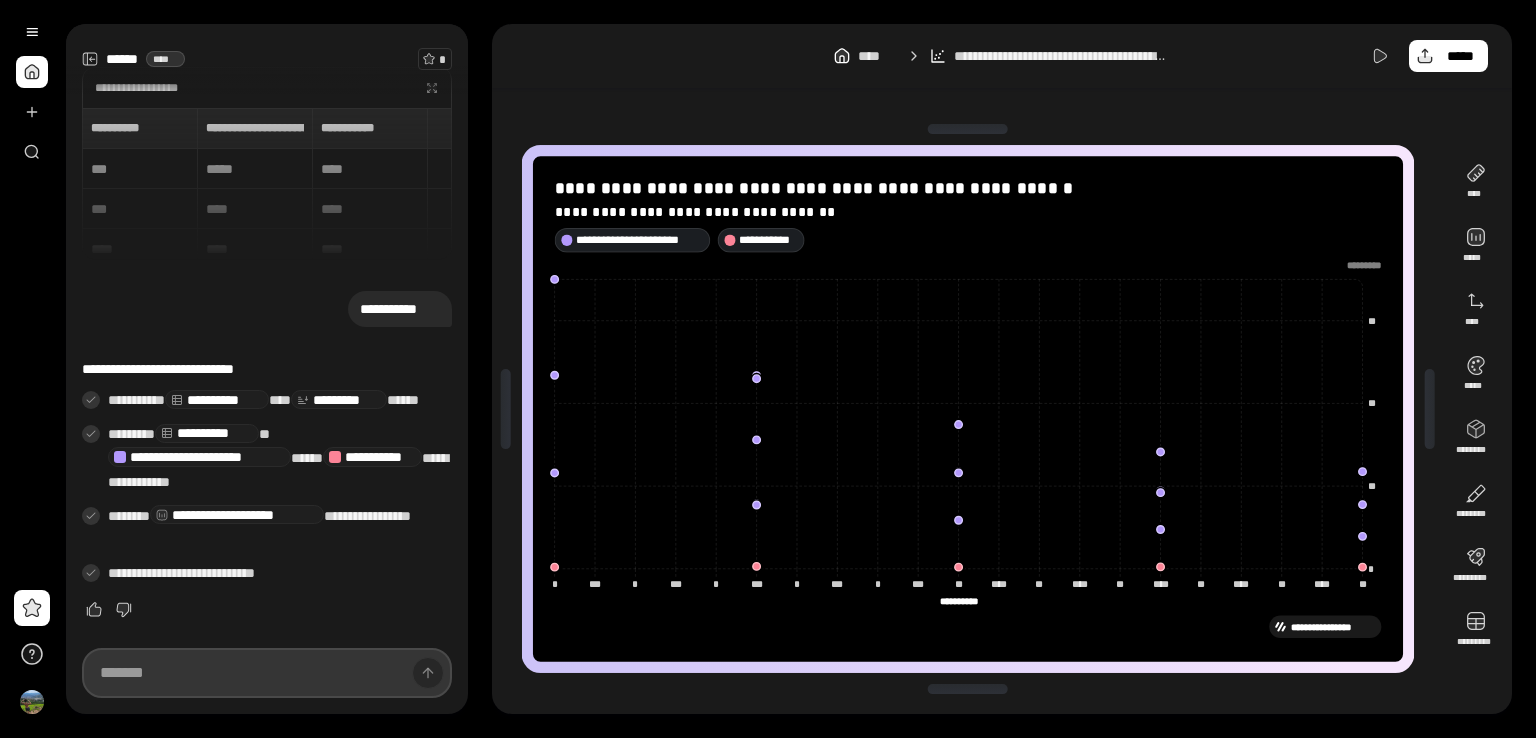 paste on "**********" 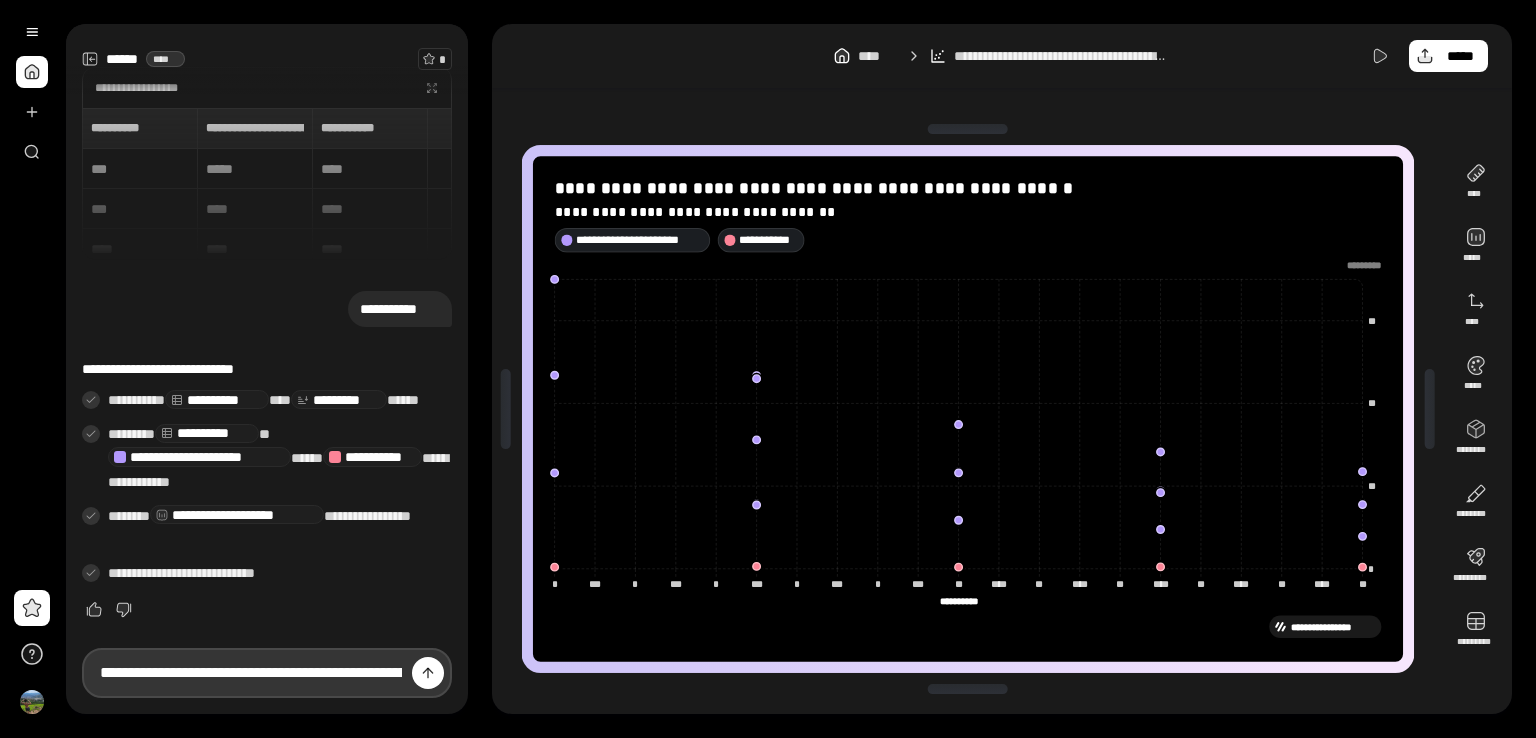 scroll, scrollTop: 0, scrollLeft: 9020, axis: horizontal 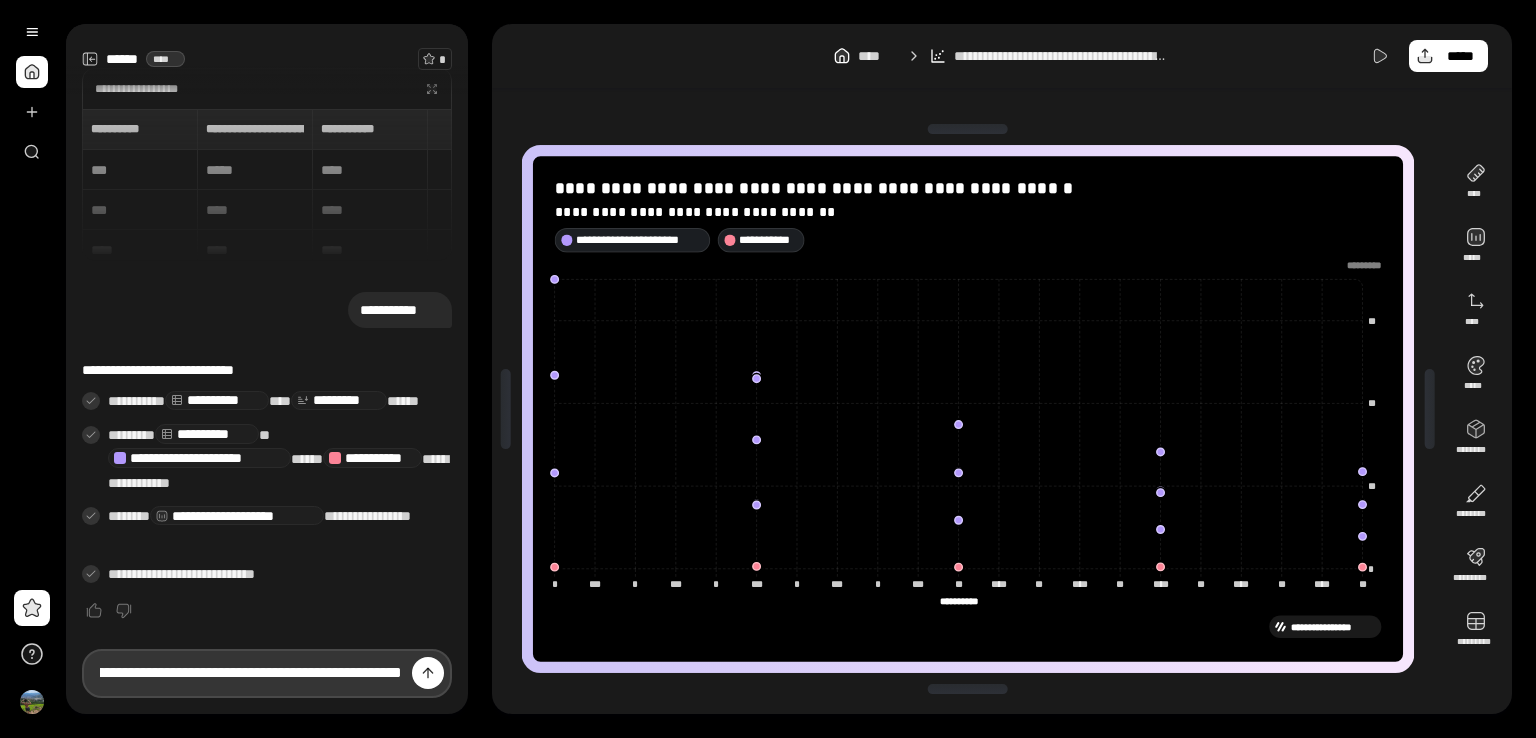 drag, startPoint x: 268, startPoint y: 672, endPoint x: 180, endPoint y: 678, distance: 88.20431 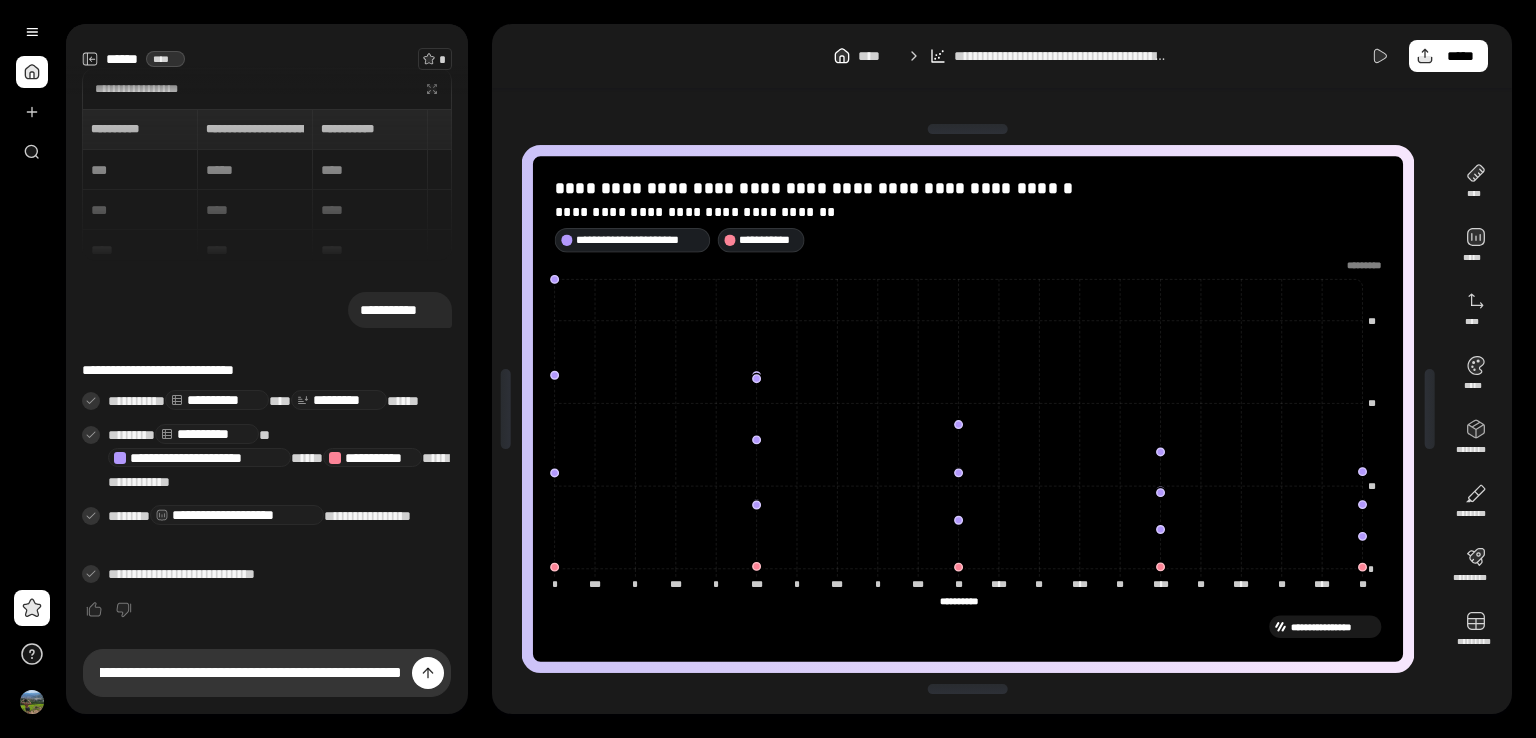 scroll, scrollTop: 0, scrollLeft: 0, axis: both 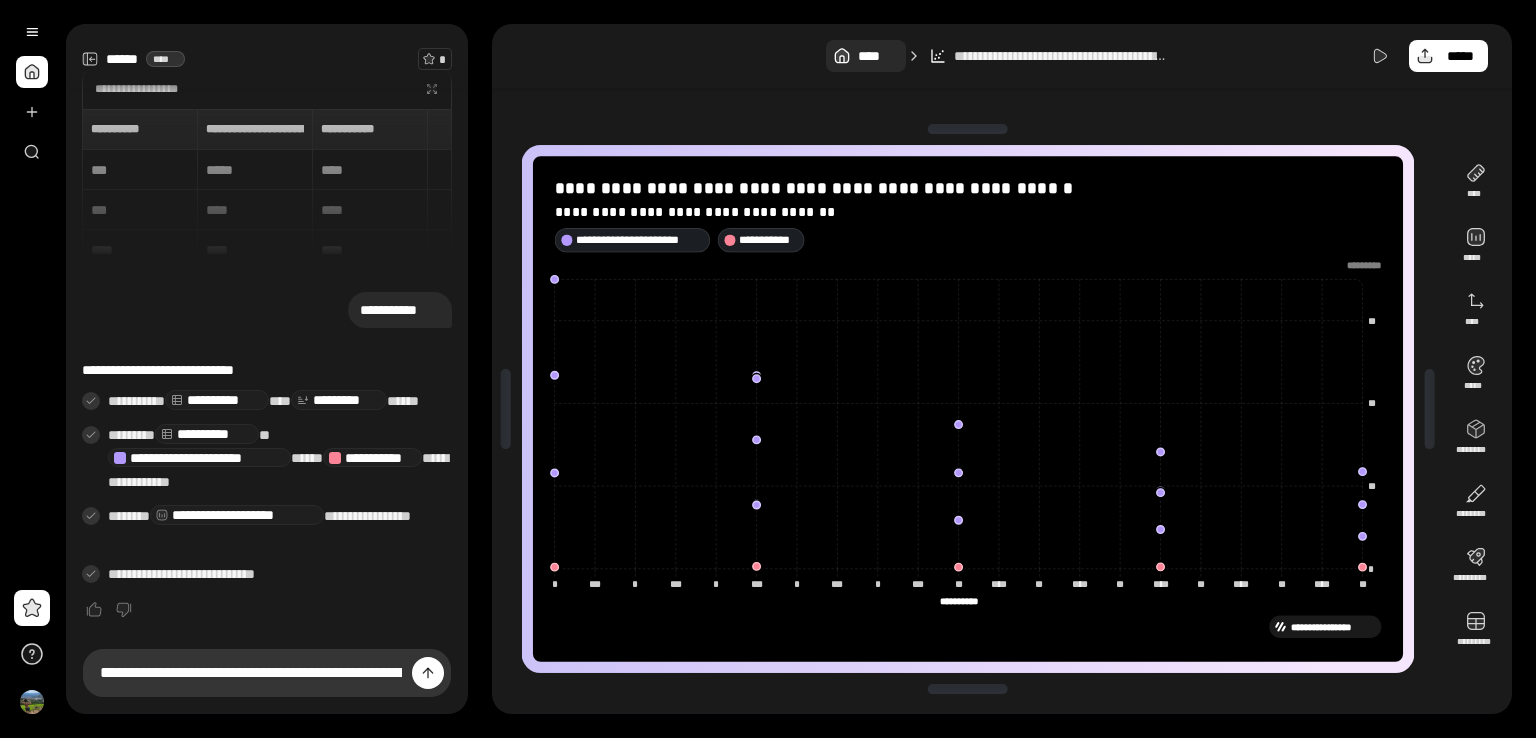 click on "****" at bounding box center (865, 56) 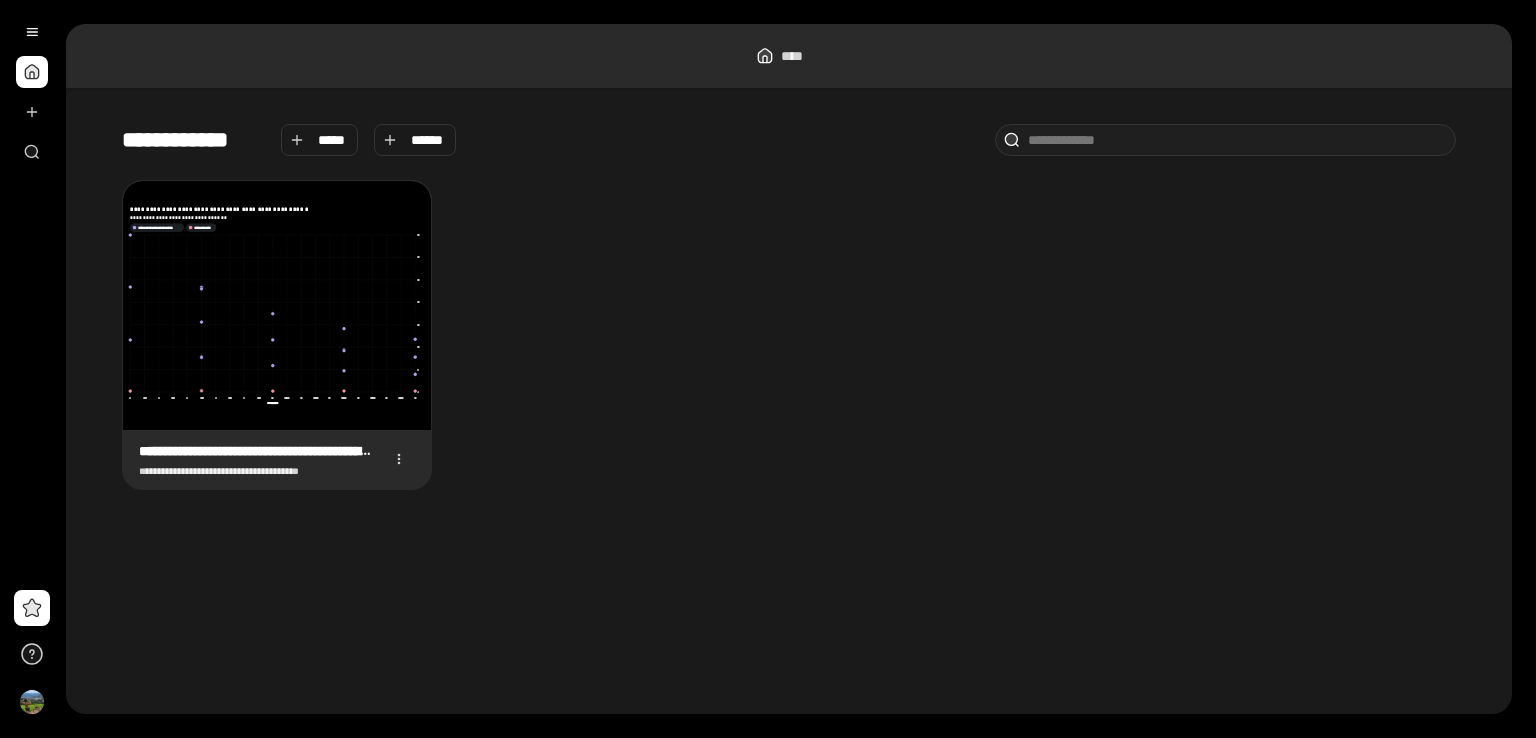 click at bounding box center [1237, 140] 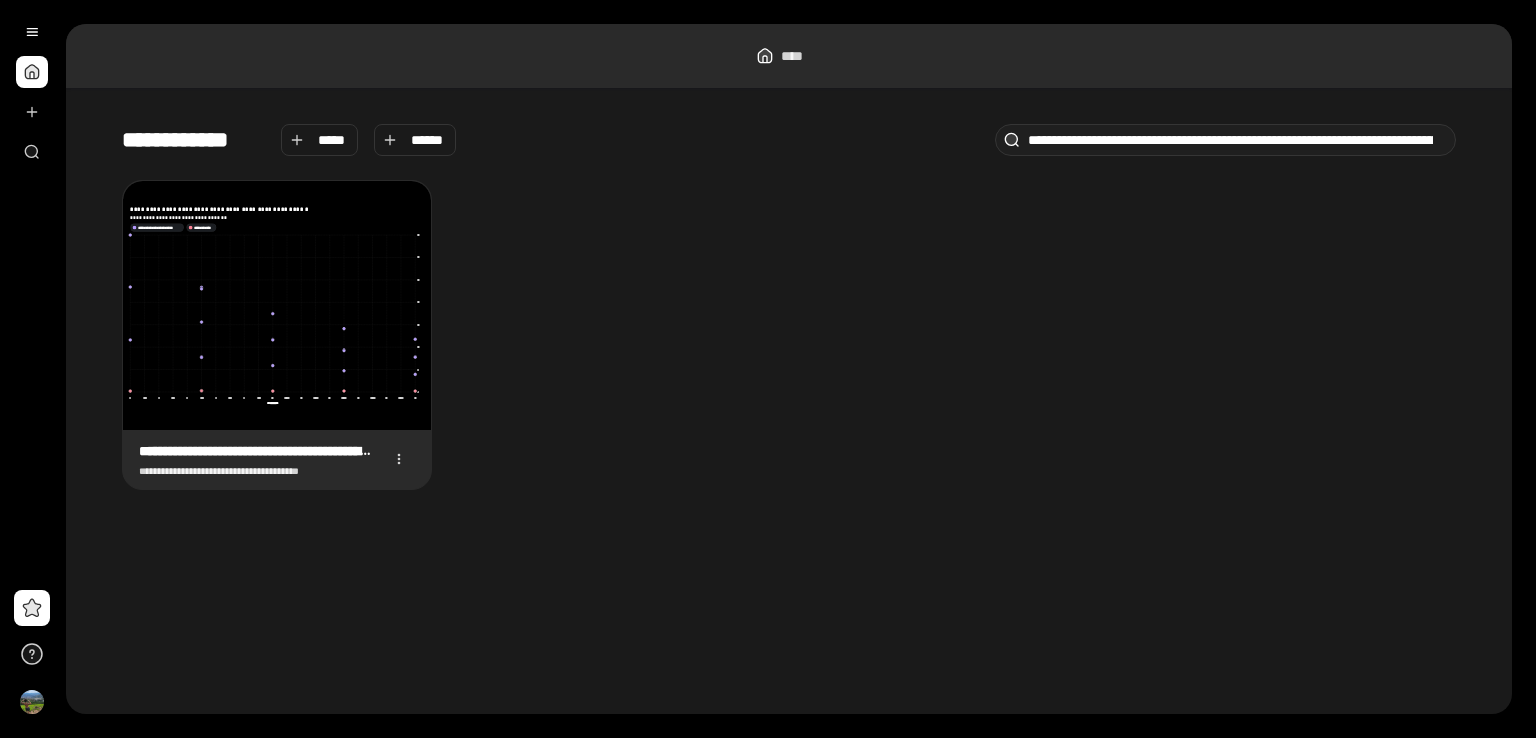 scroll, scrollTop: 0, scrollLeft: 4718, axis: horizontal 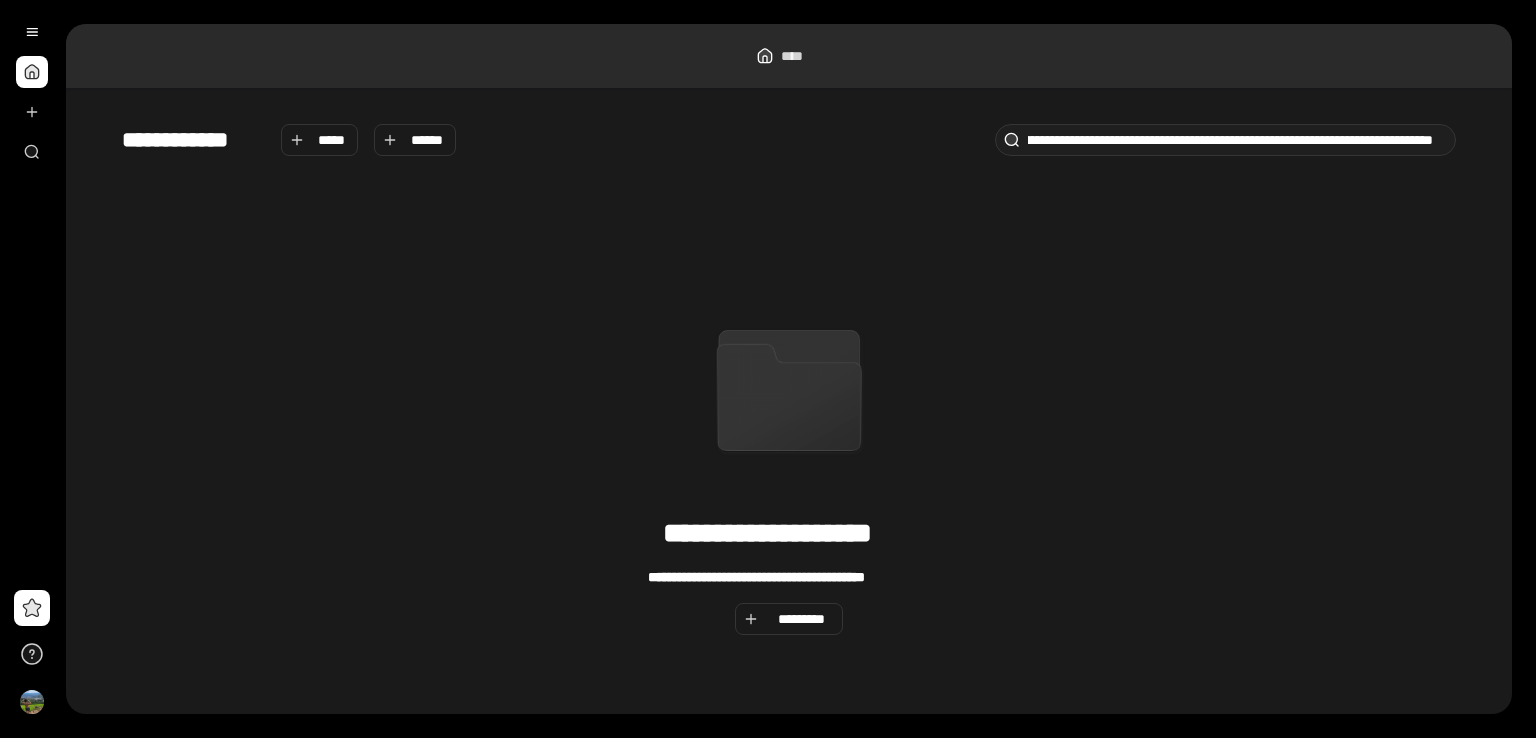 type on "**********" 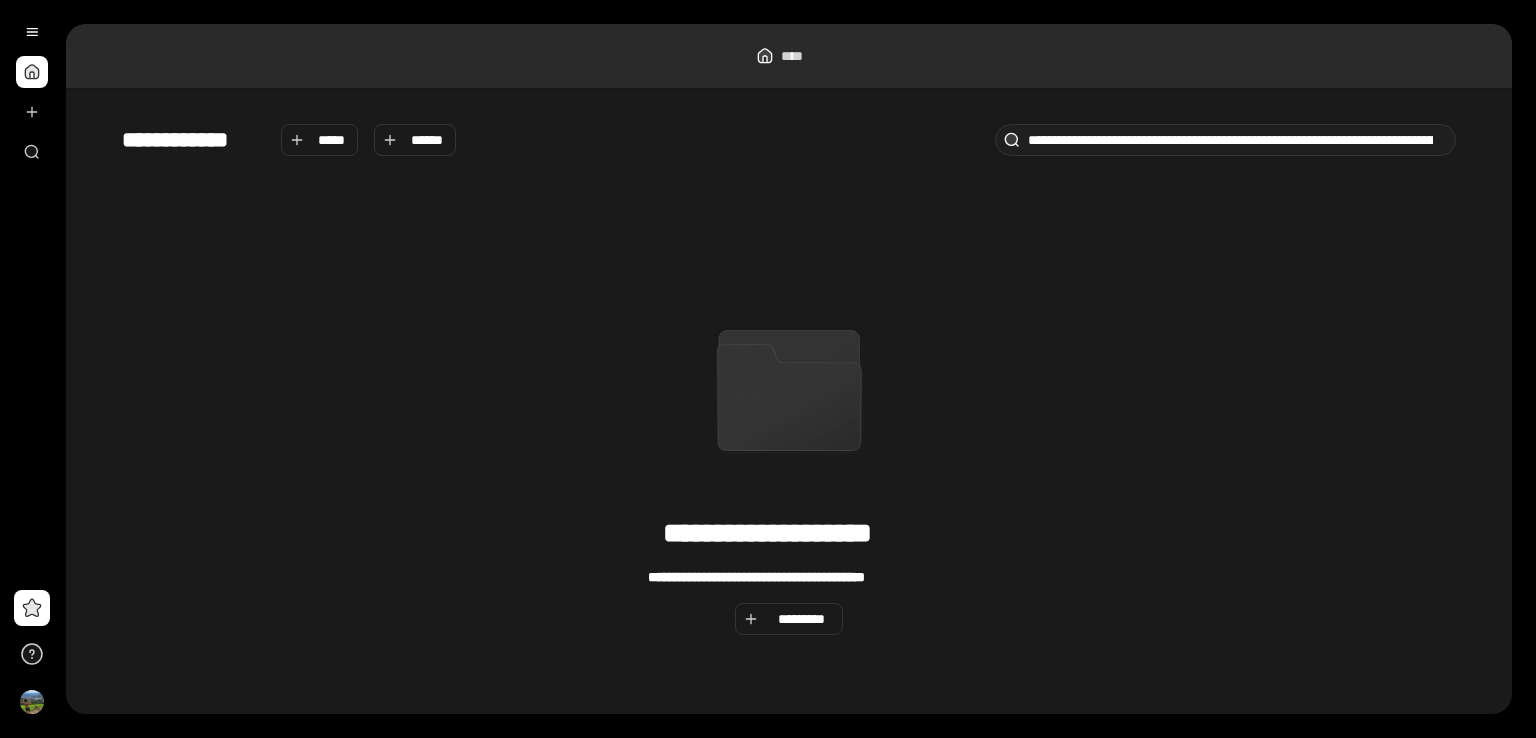 click 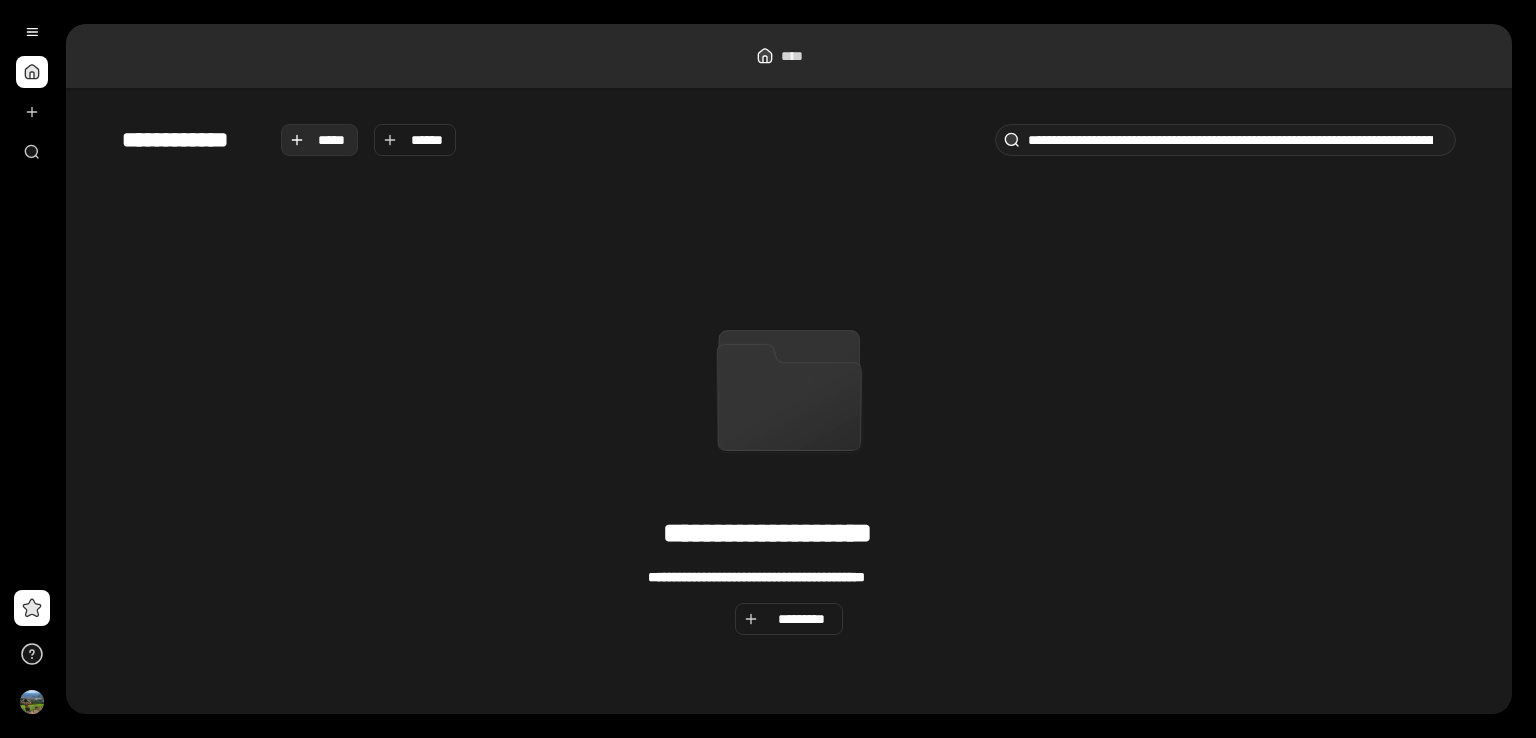 click on "*****" at bounding box center [320, 140] 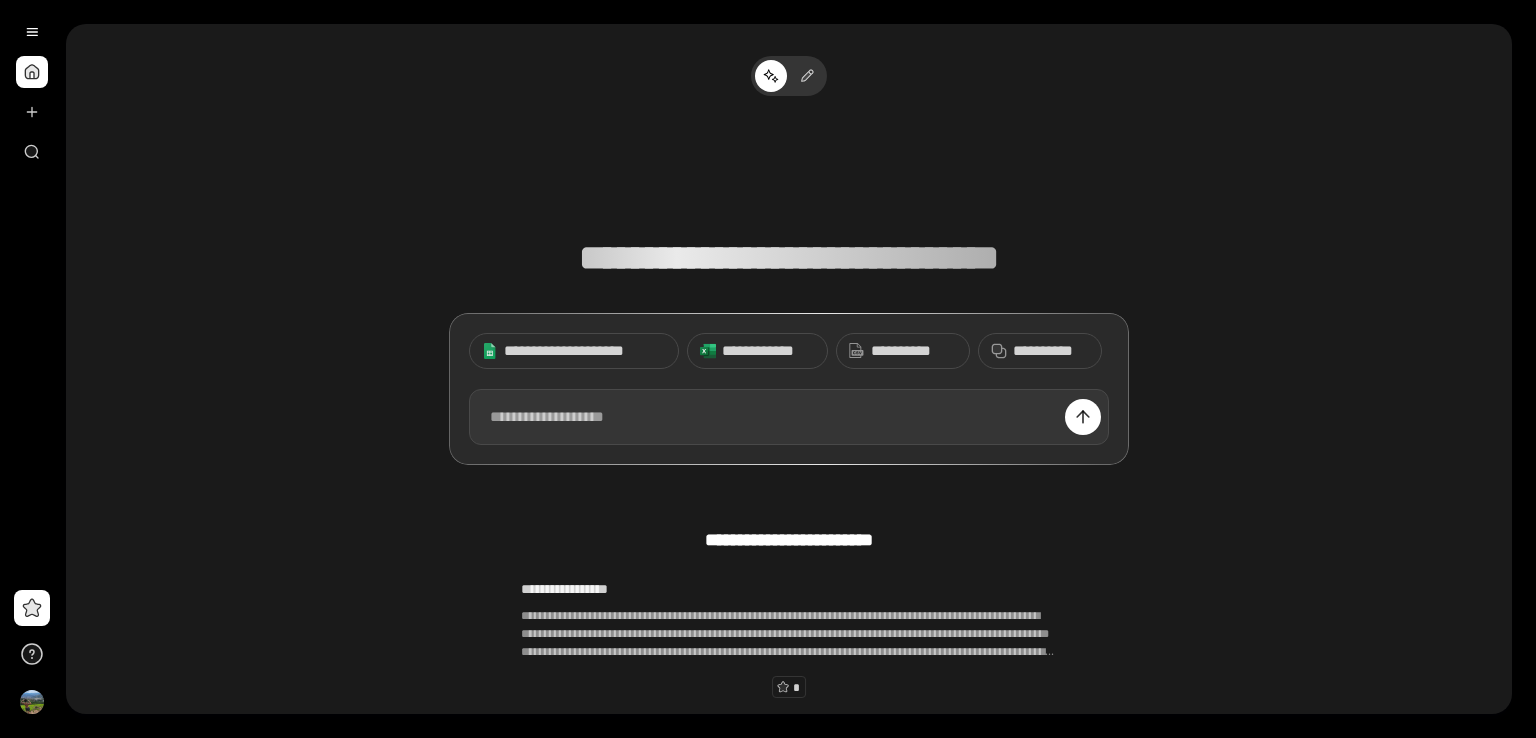 click at bounding box center (789, 417) 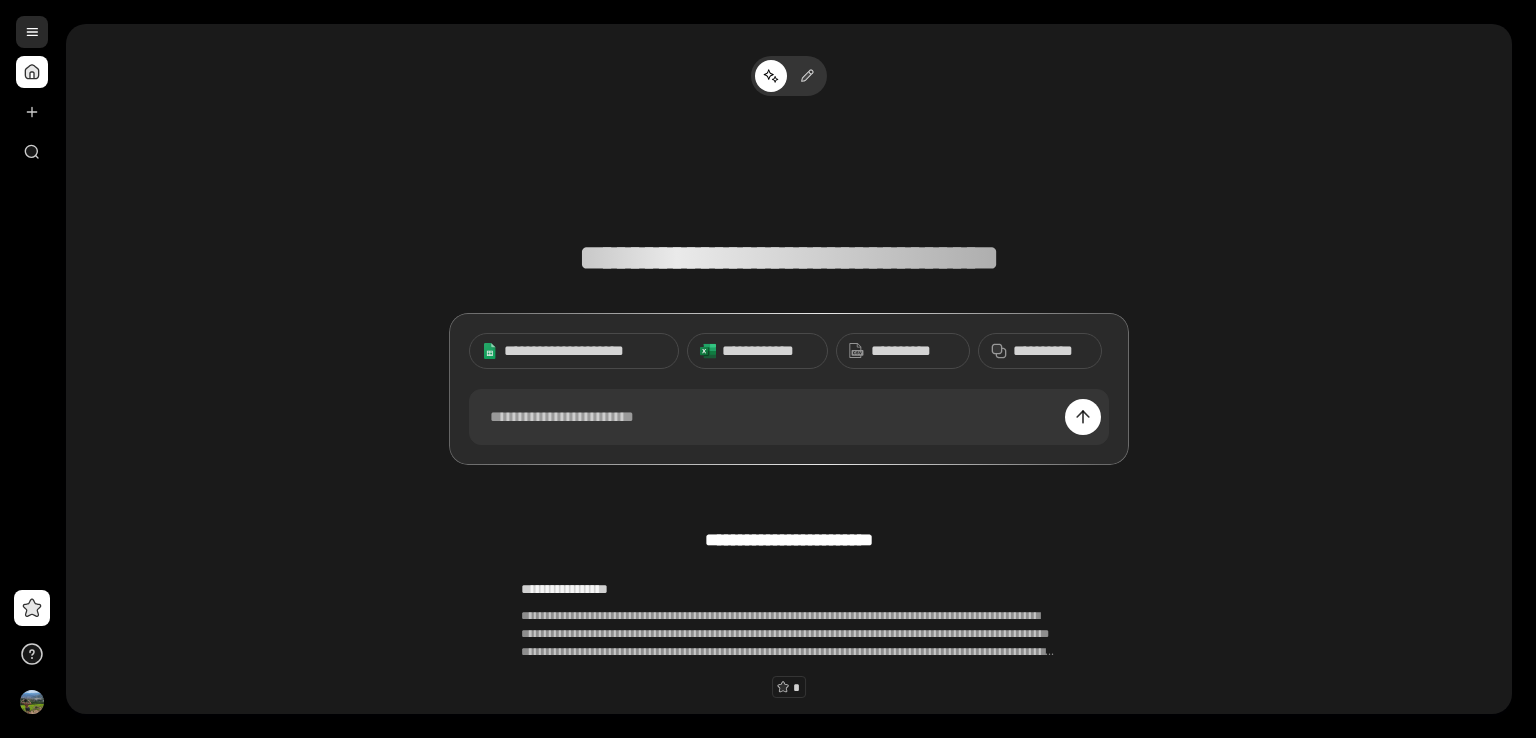 click at bounding box center [32, 32] 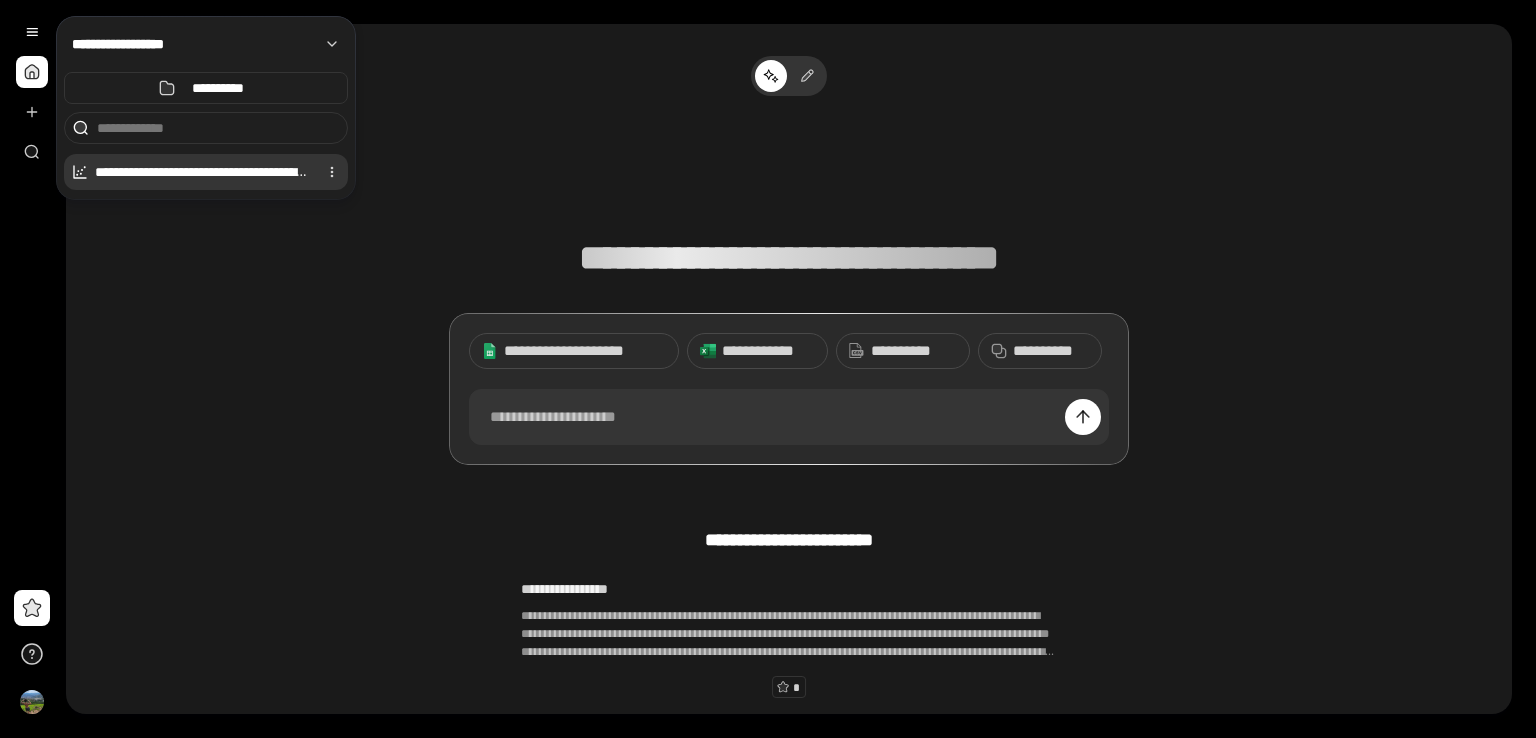 click on "**********" at bounding box center (202, 172) 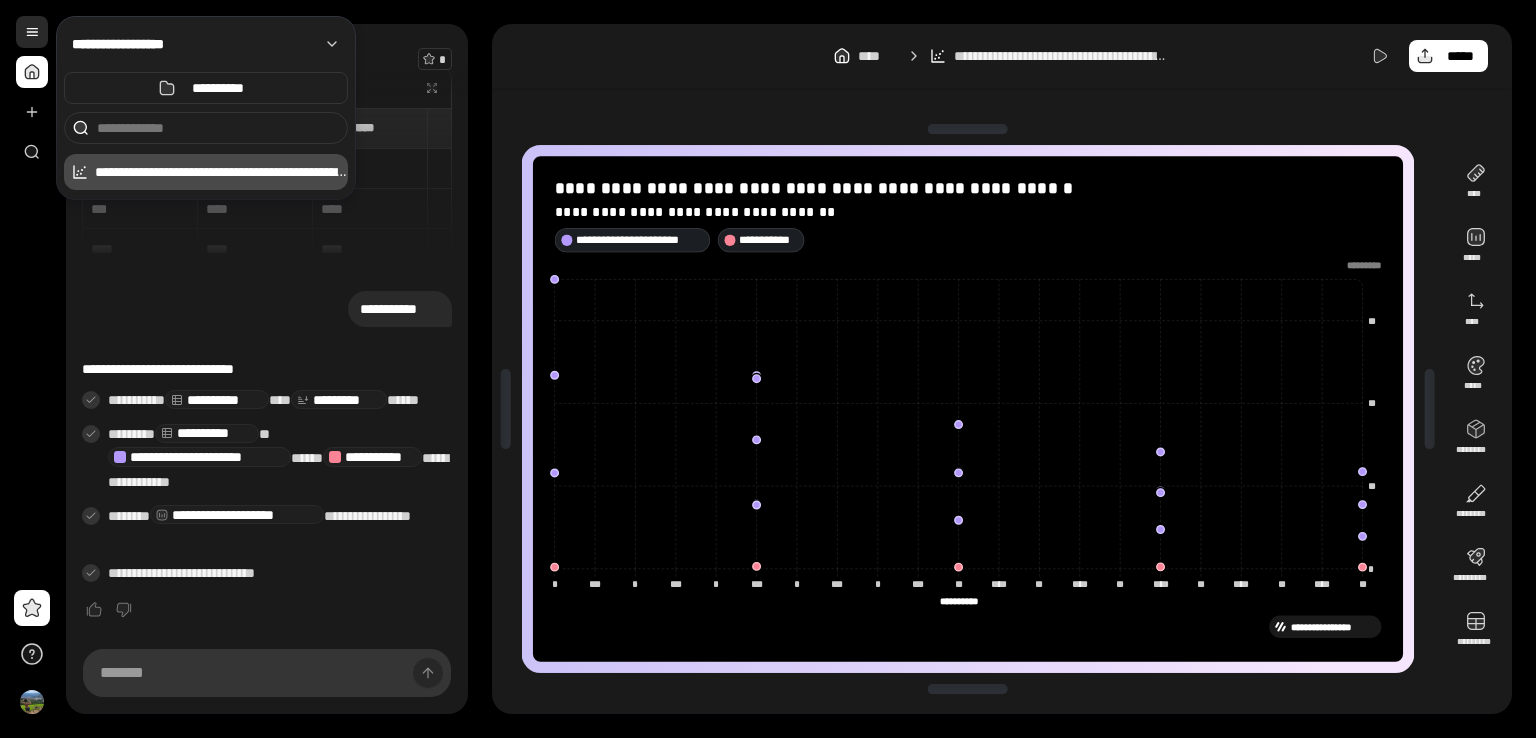 click at bounding box center (32, 32) 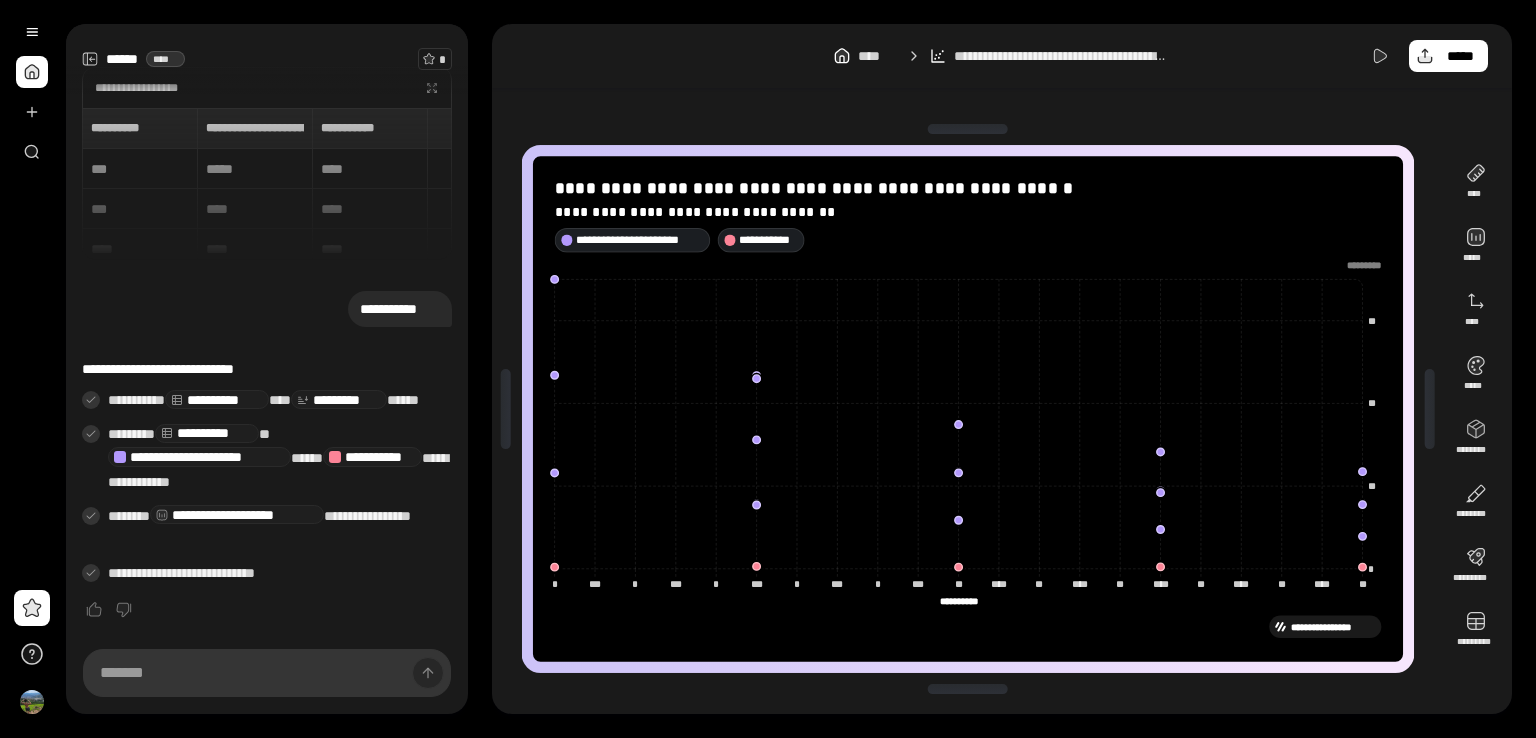 click at bounding box center (32, 72) 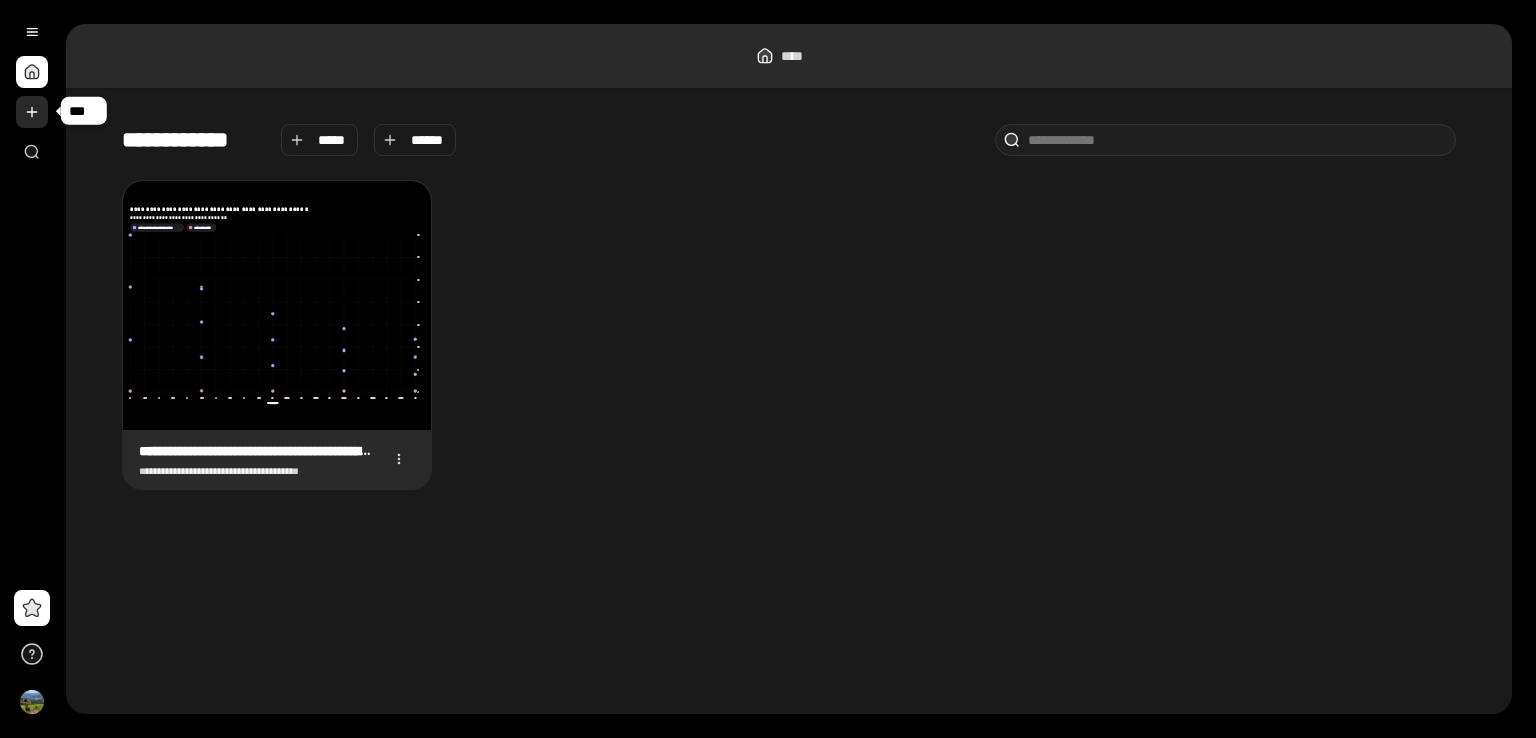 click at bounding box center (32, 112) 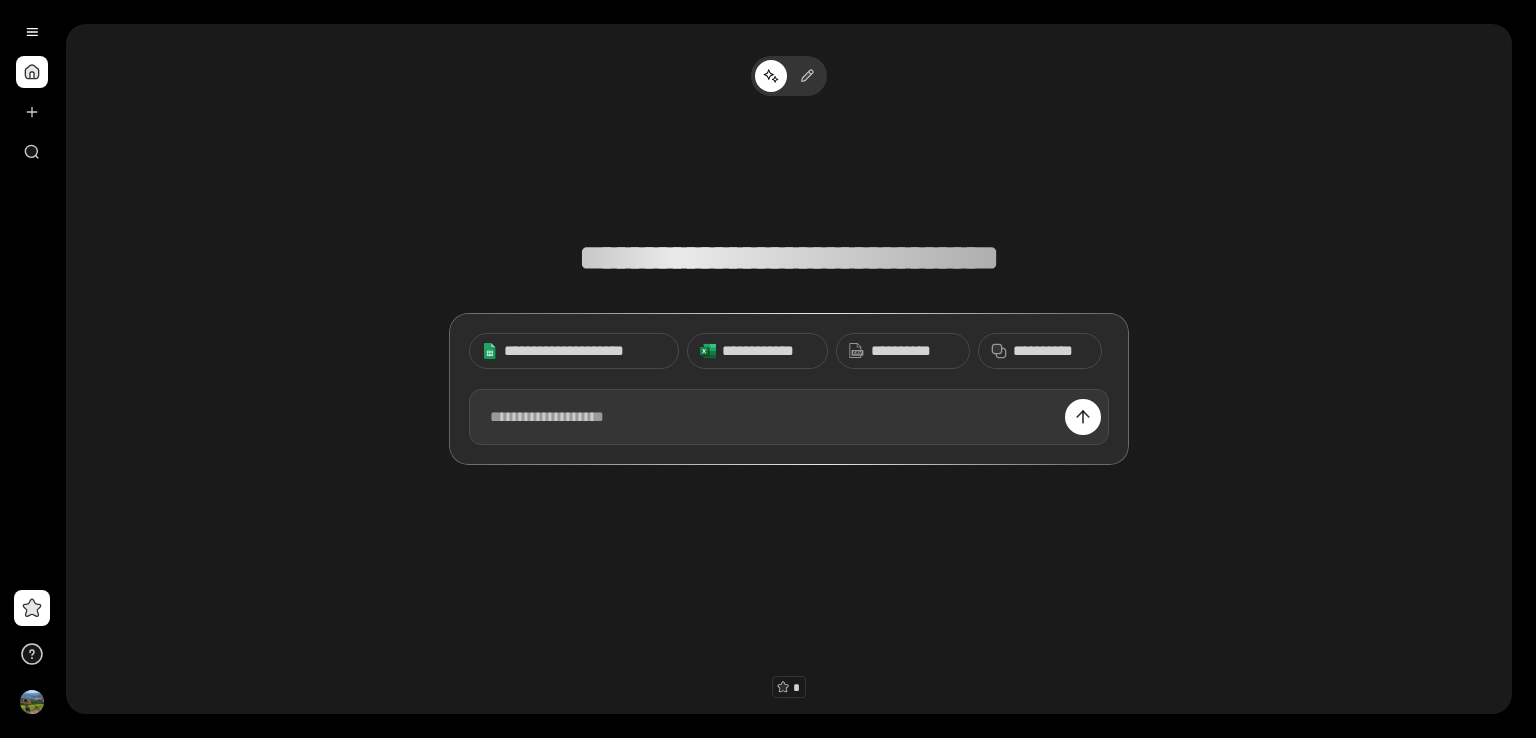 drag, startPoint x: 543, startPoint y: 422, endPoint x: 552, endPoint y: 441, distance: 21.023796 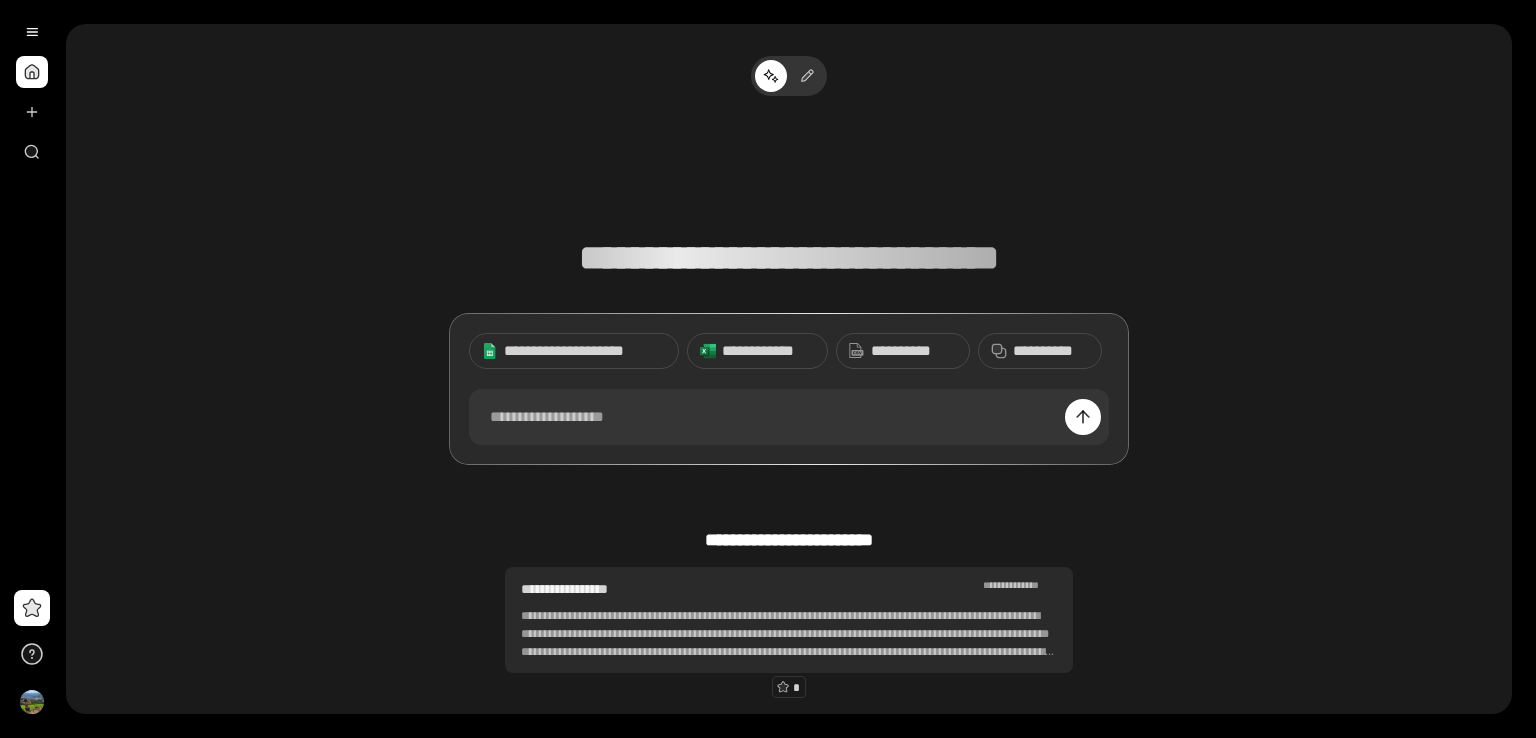 type 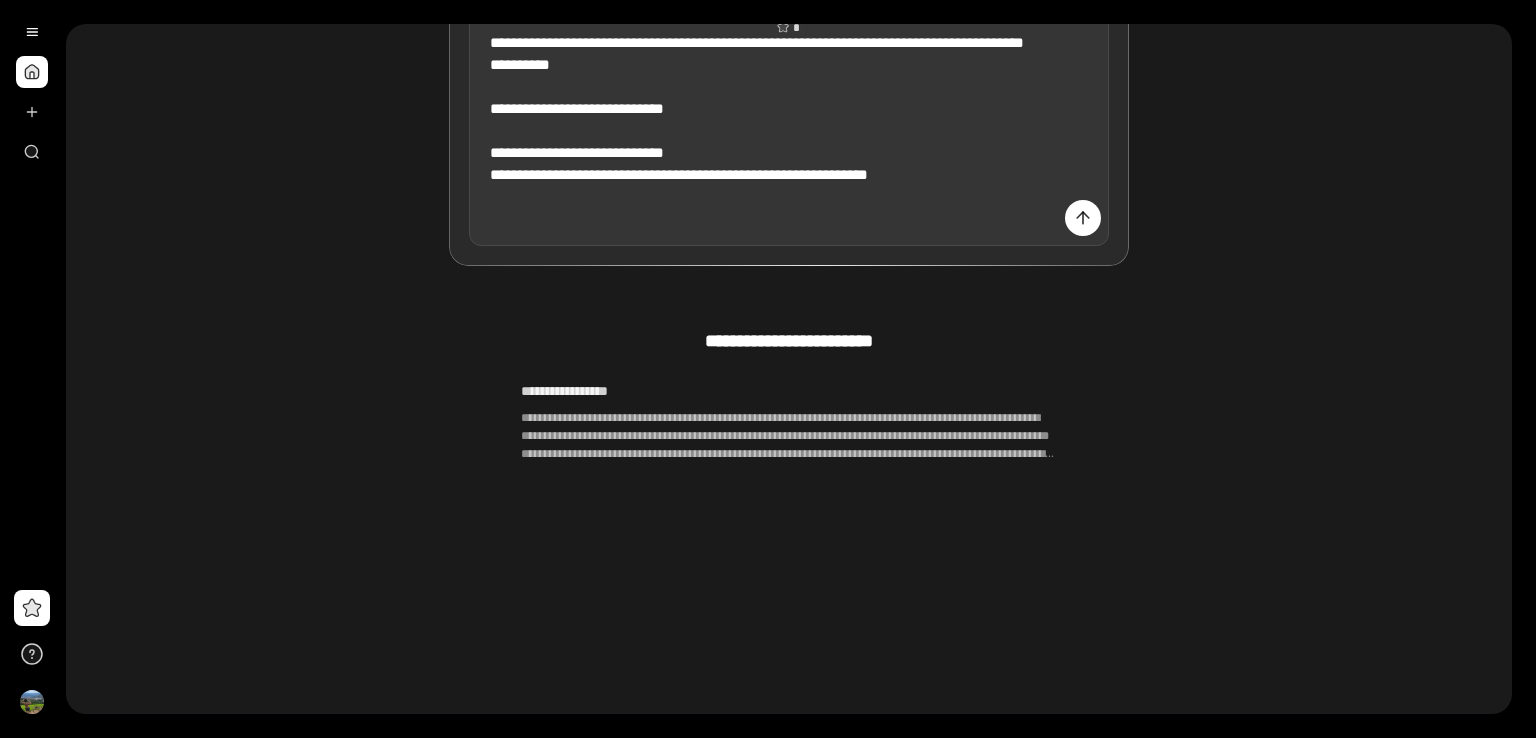 scroll, scrollTop: 194, scrollLeft: 0, axis: vertical 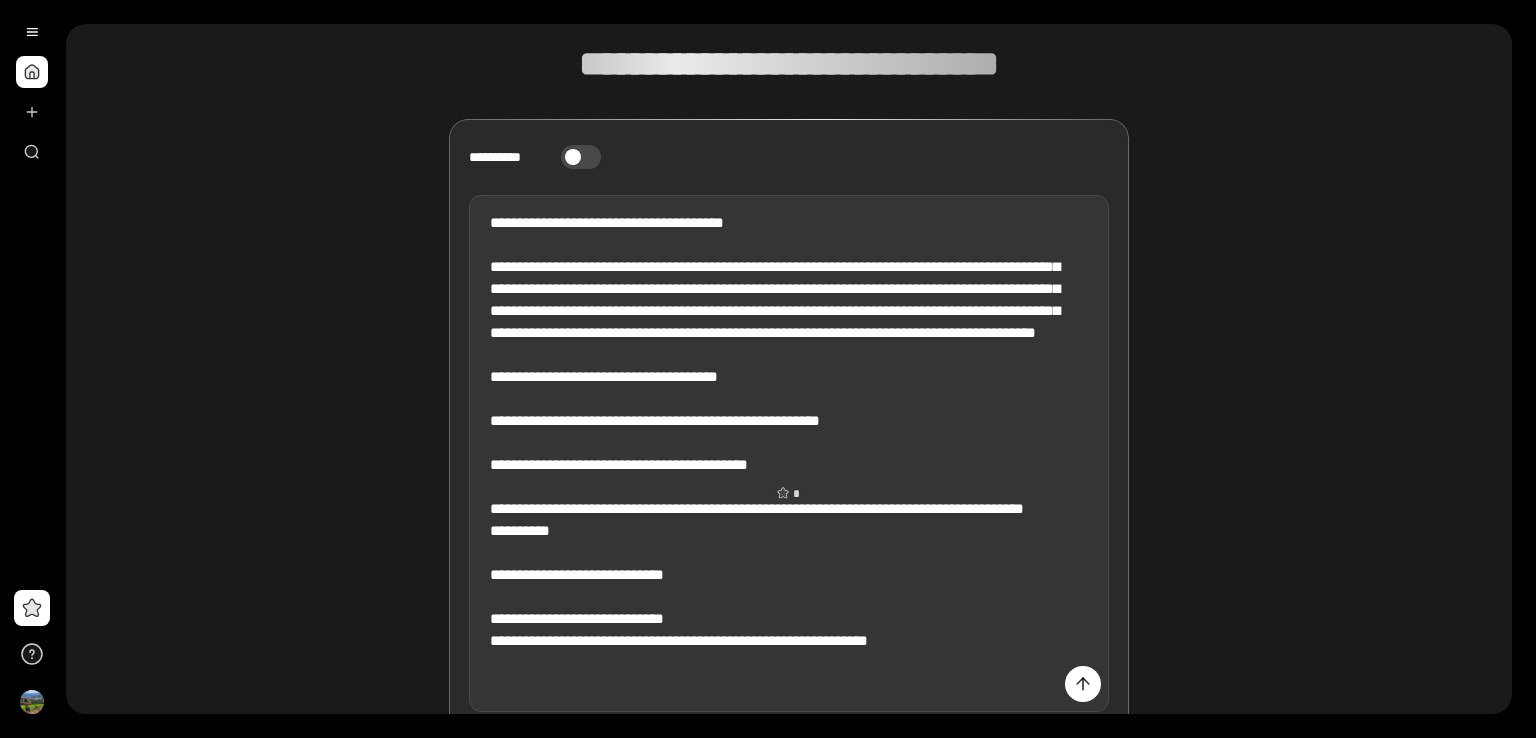 click on "**********" at bounding box center [789, 454] 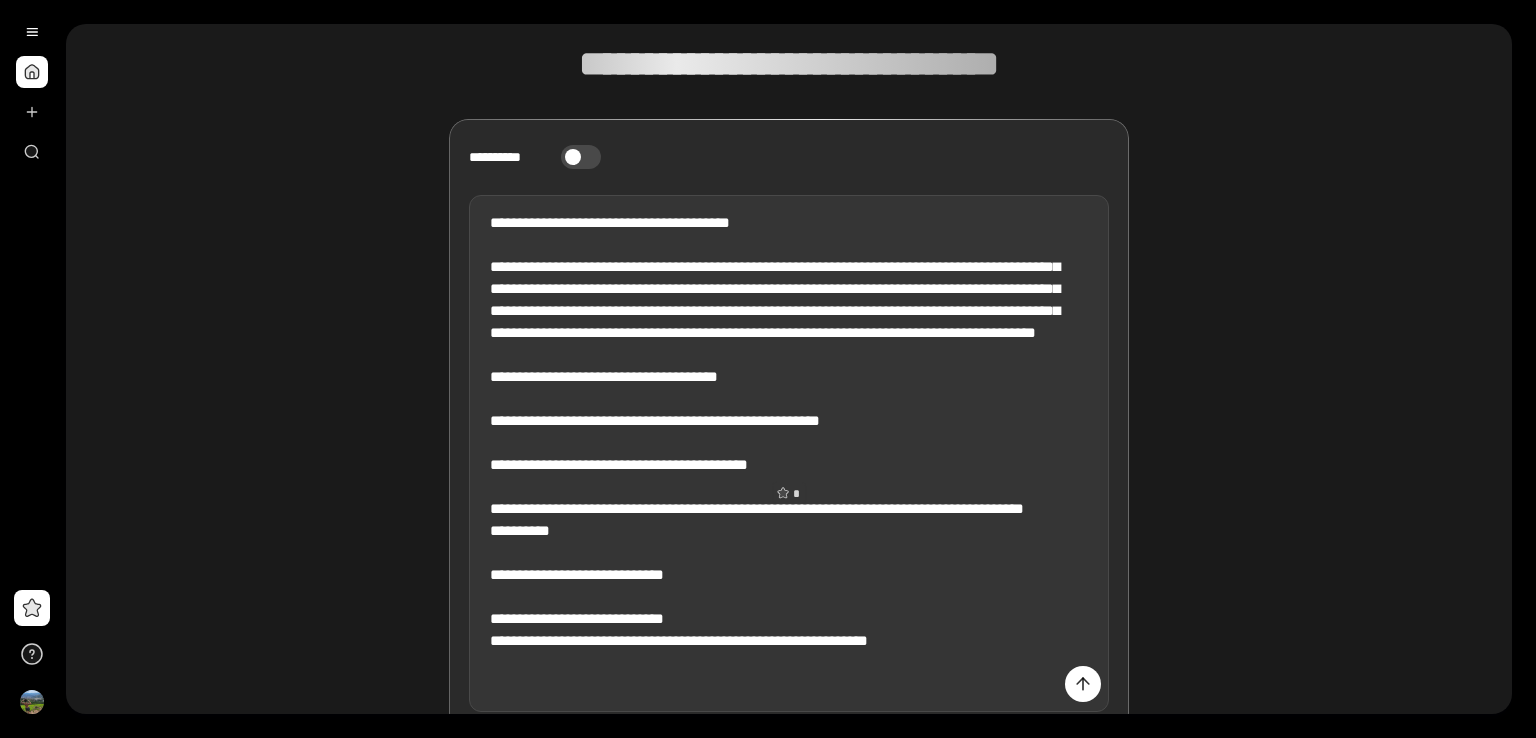 scroll, scrollTop: 660, scrollLeft: 0, axis: vertical 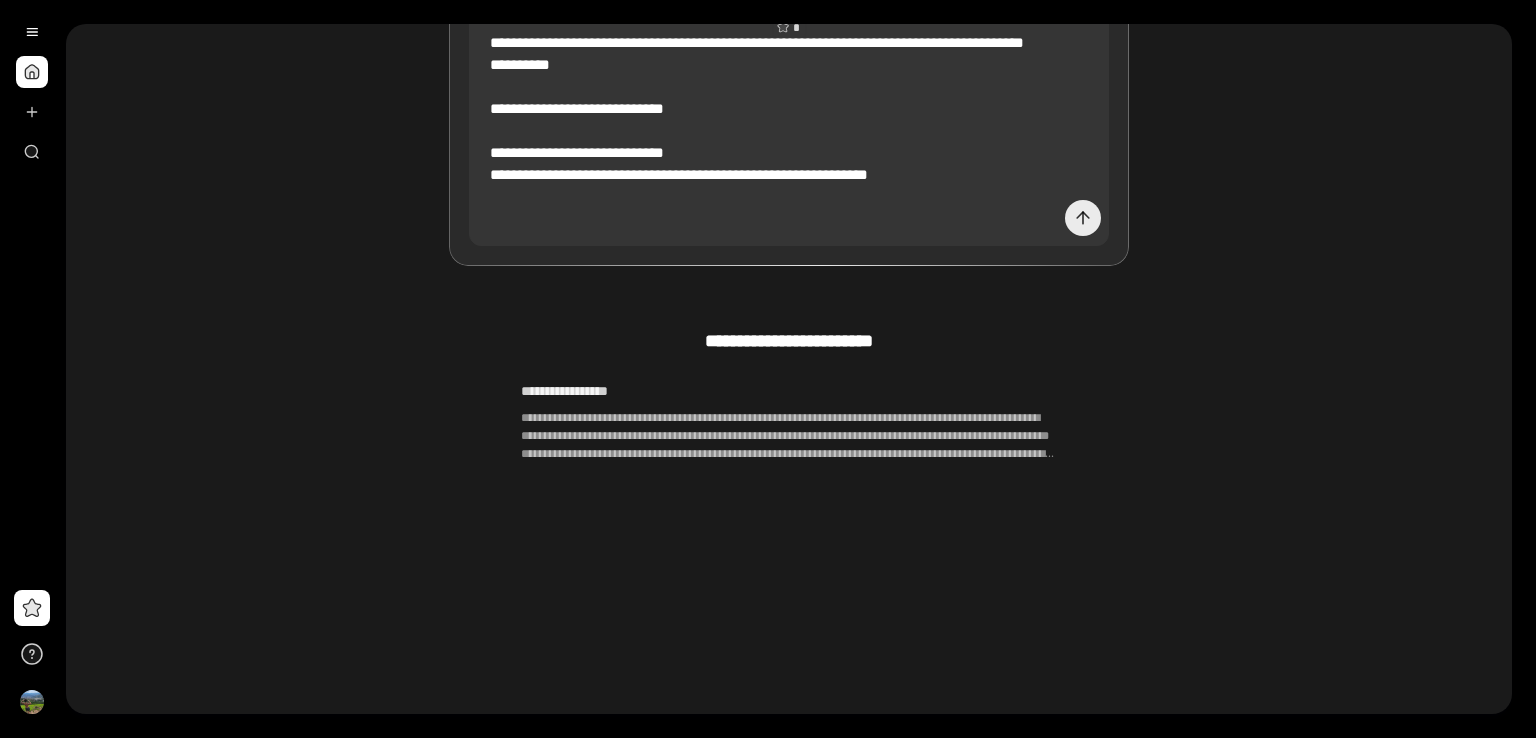 click at bounding box center (1083, 218) 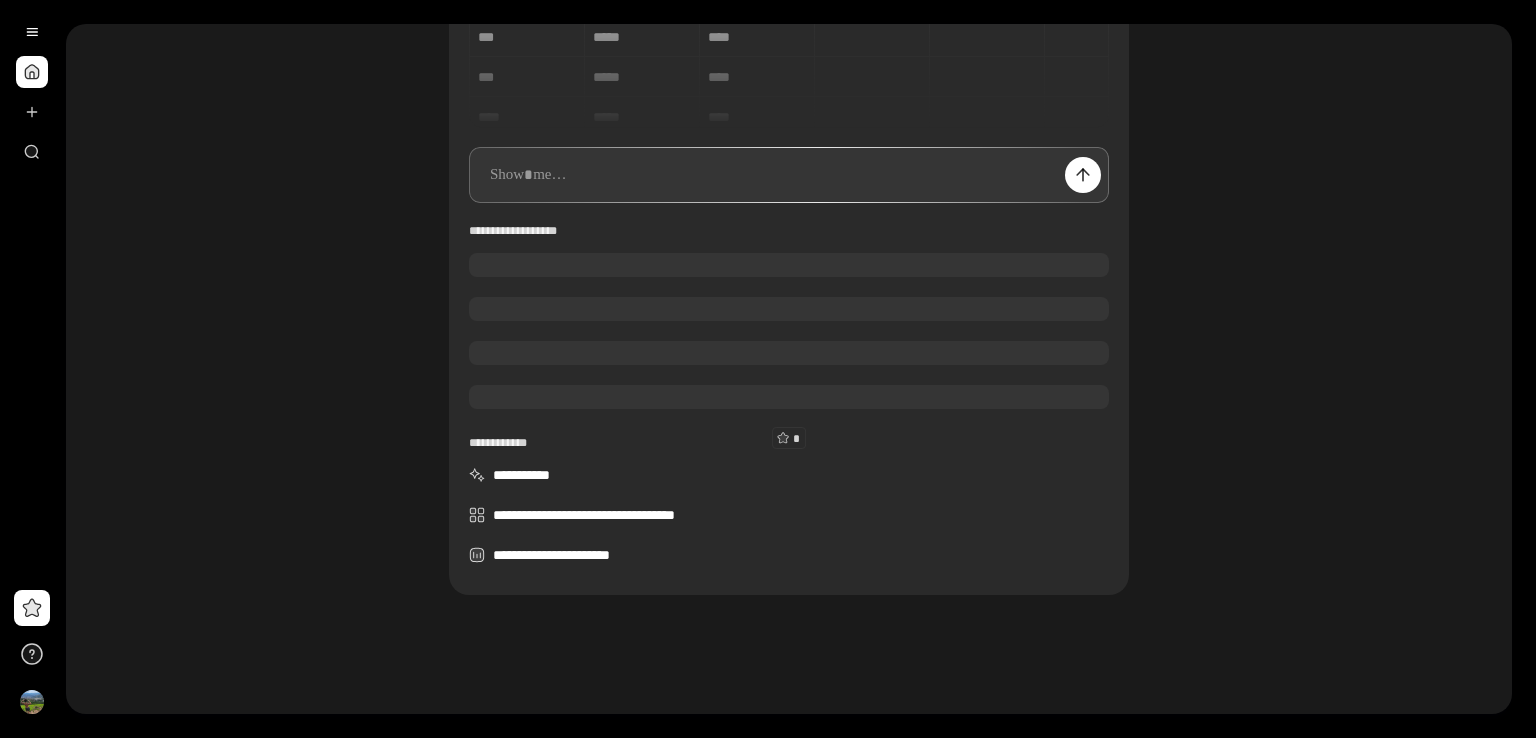 scroll, scrollTop: 161, scrollLeft: 0, axis: vertical 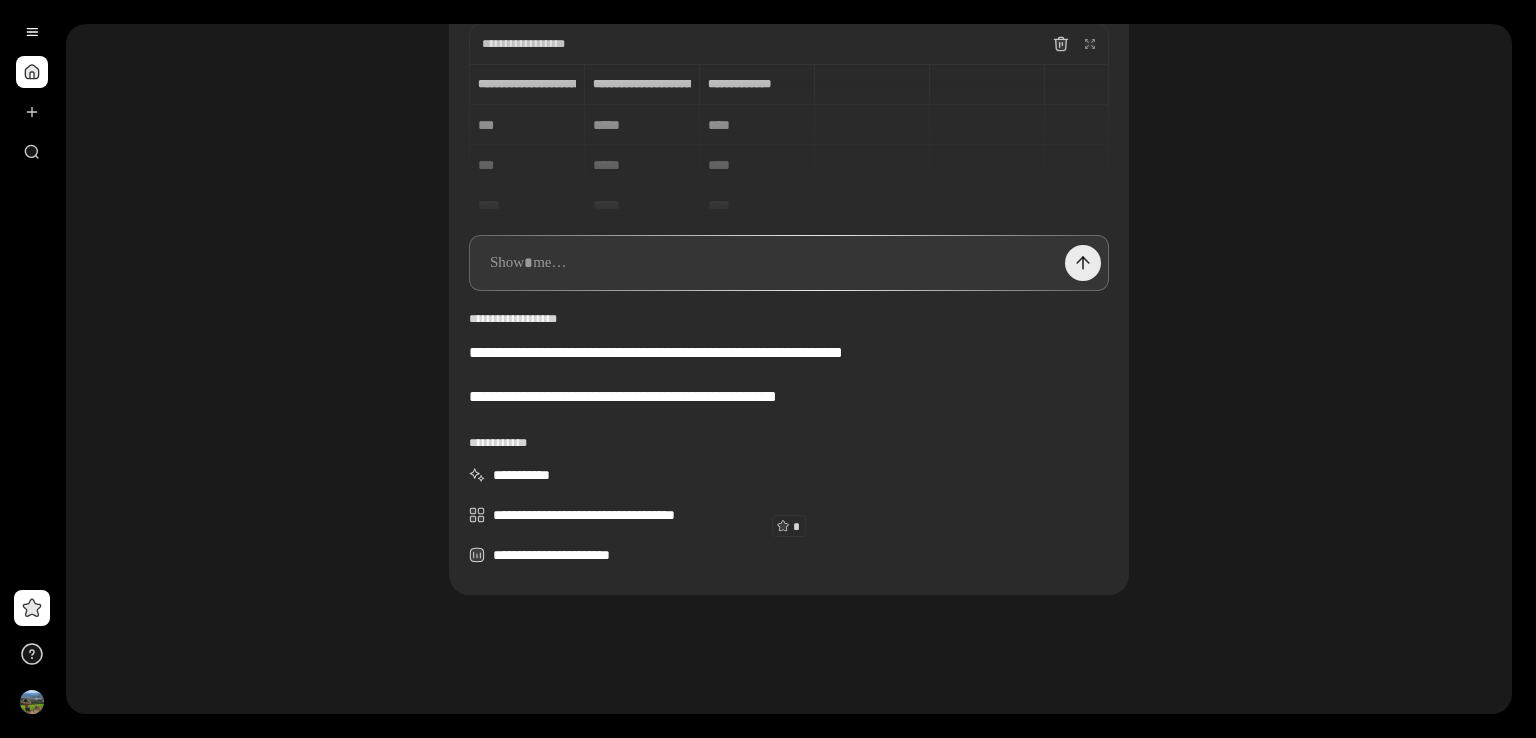 click at bounding box center (1083, 263) 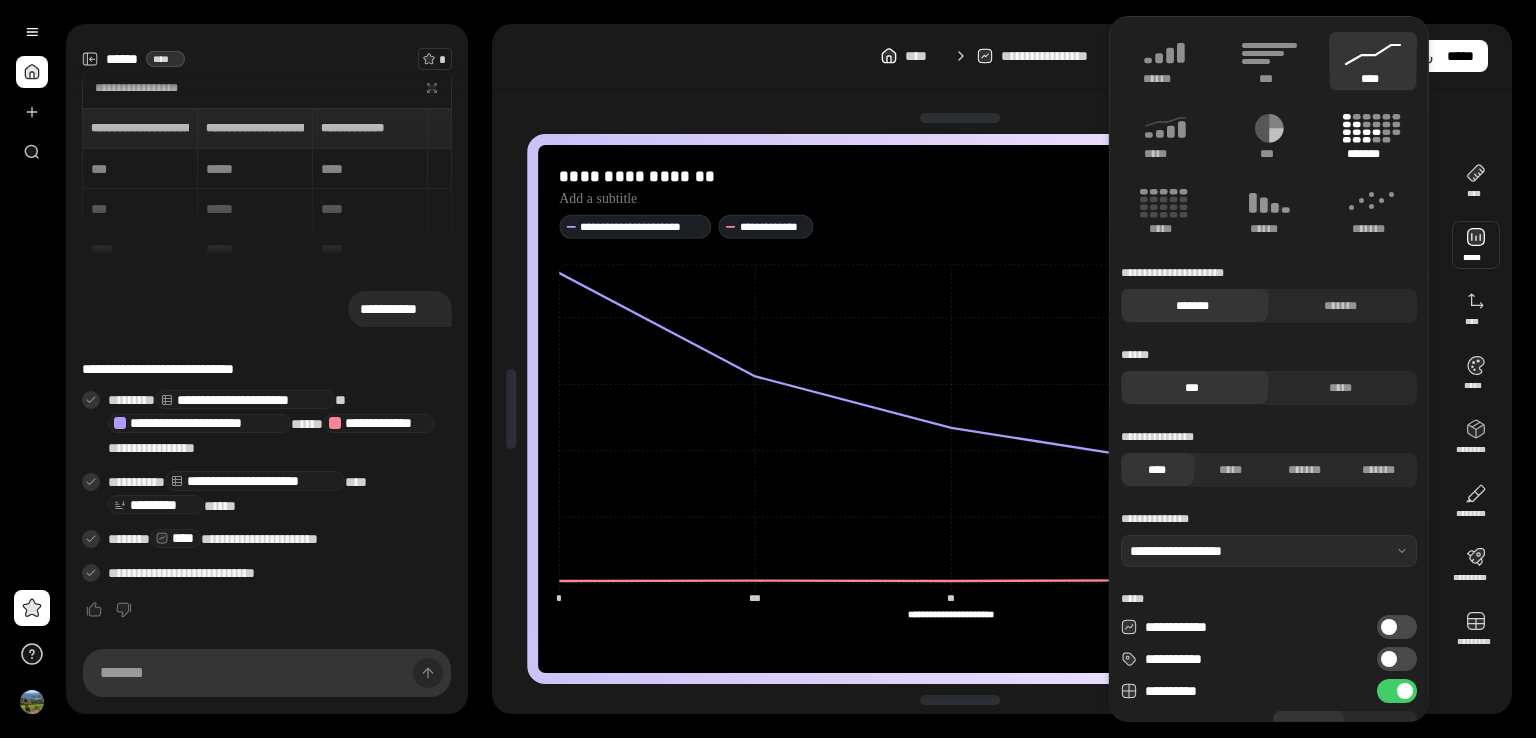 click 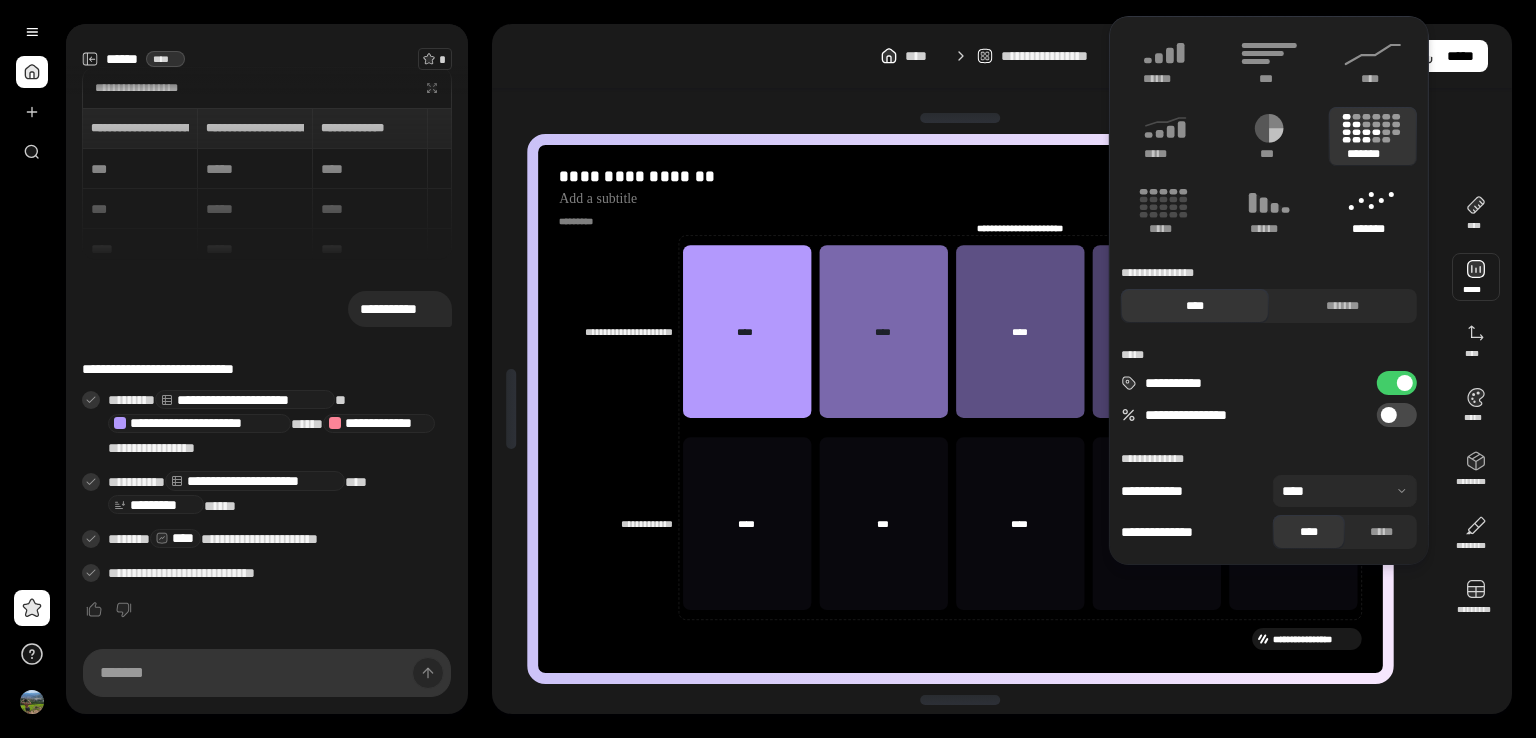 click 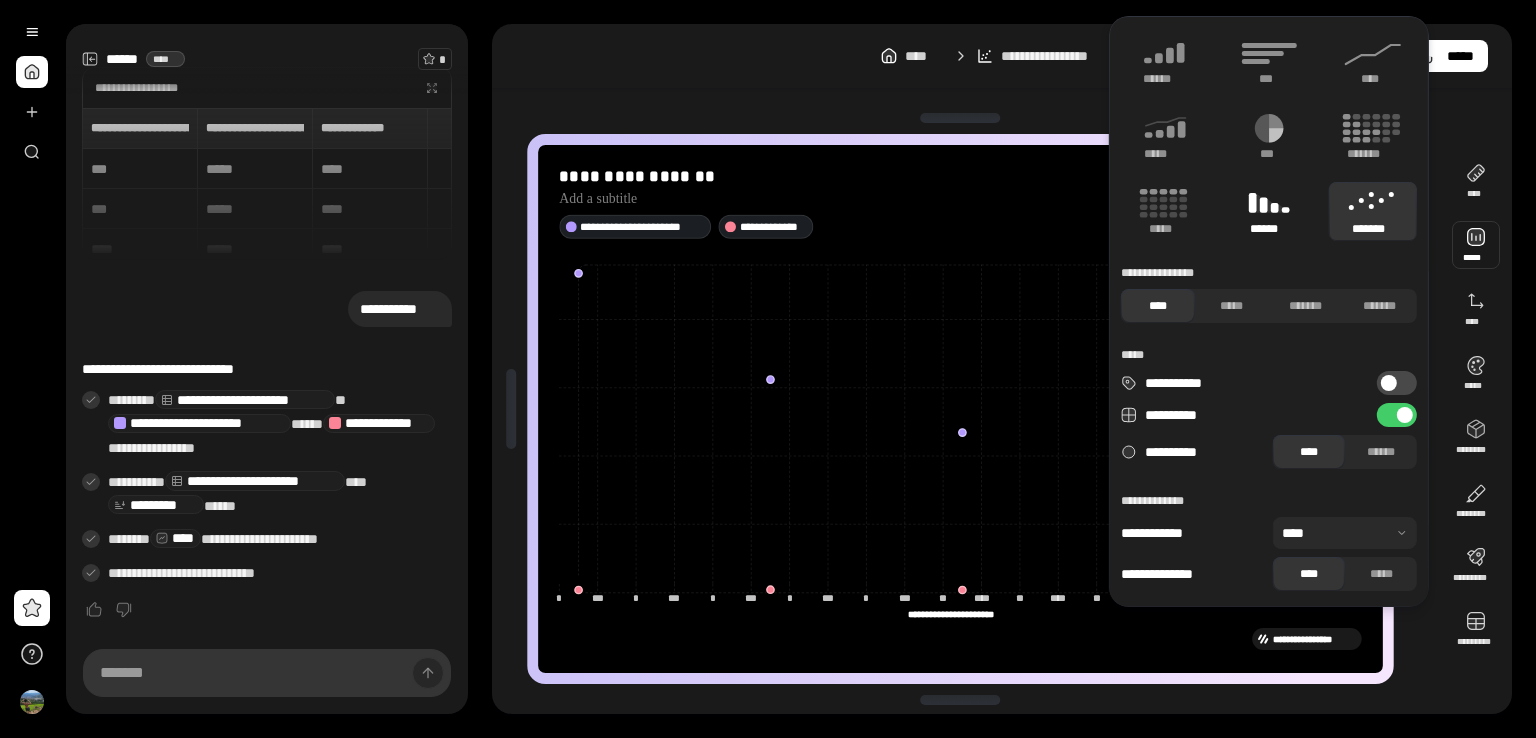 click 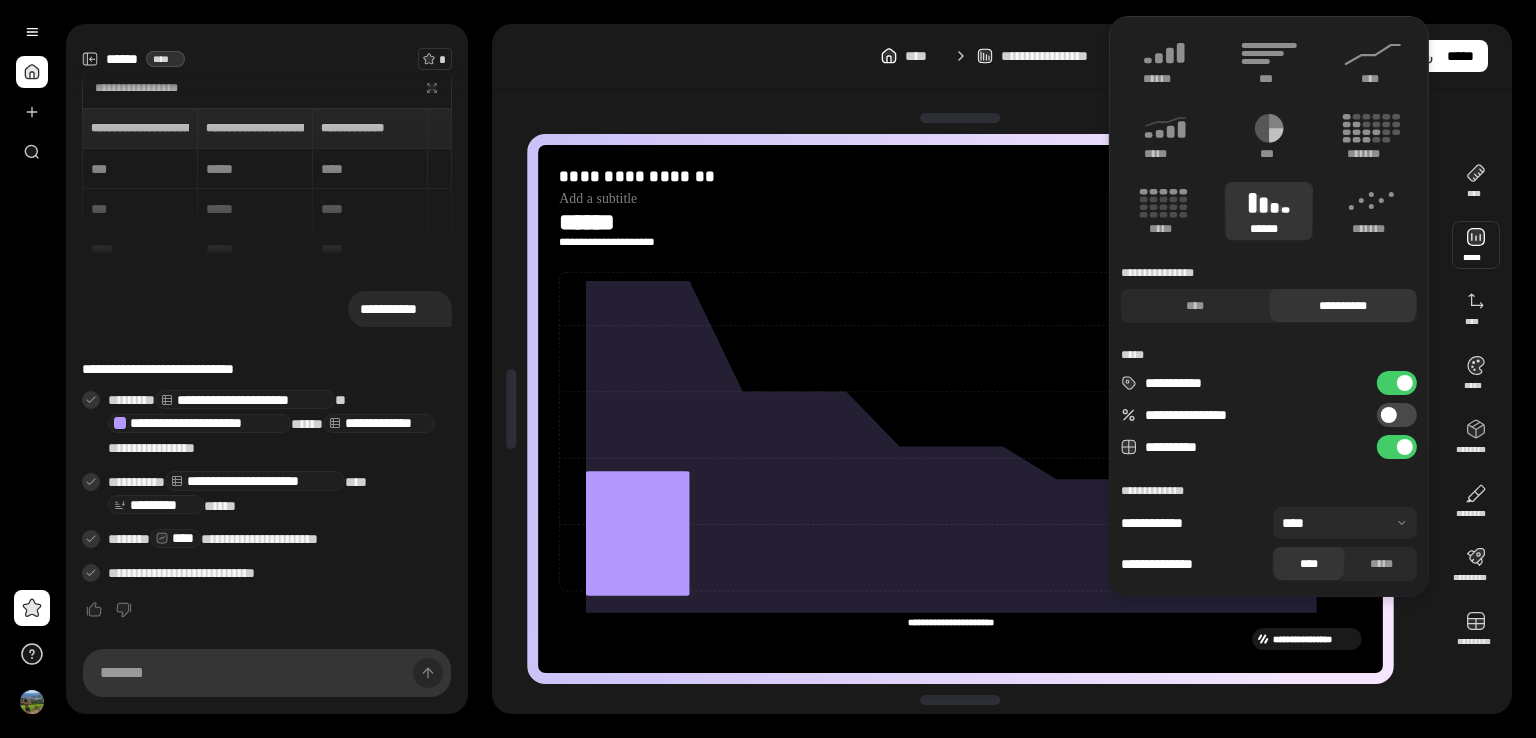 type on "**********" 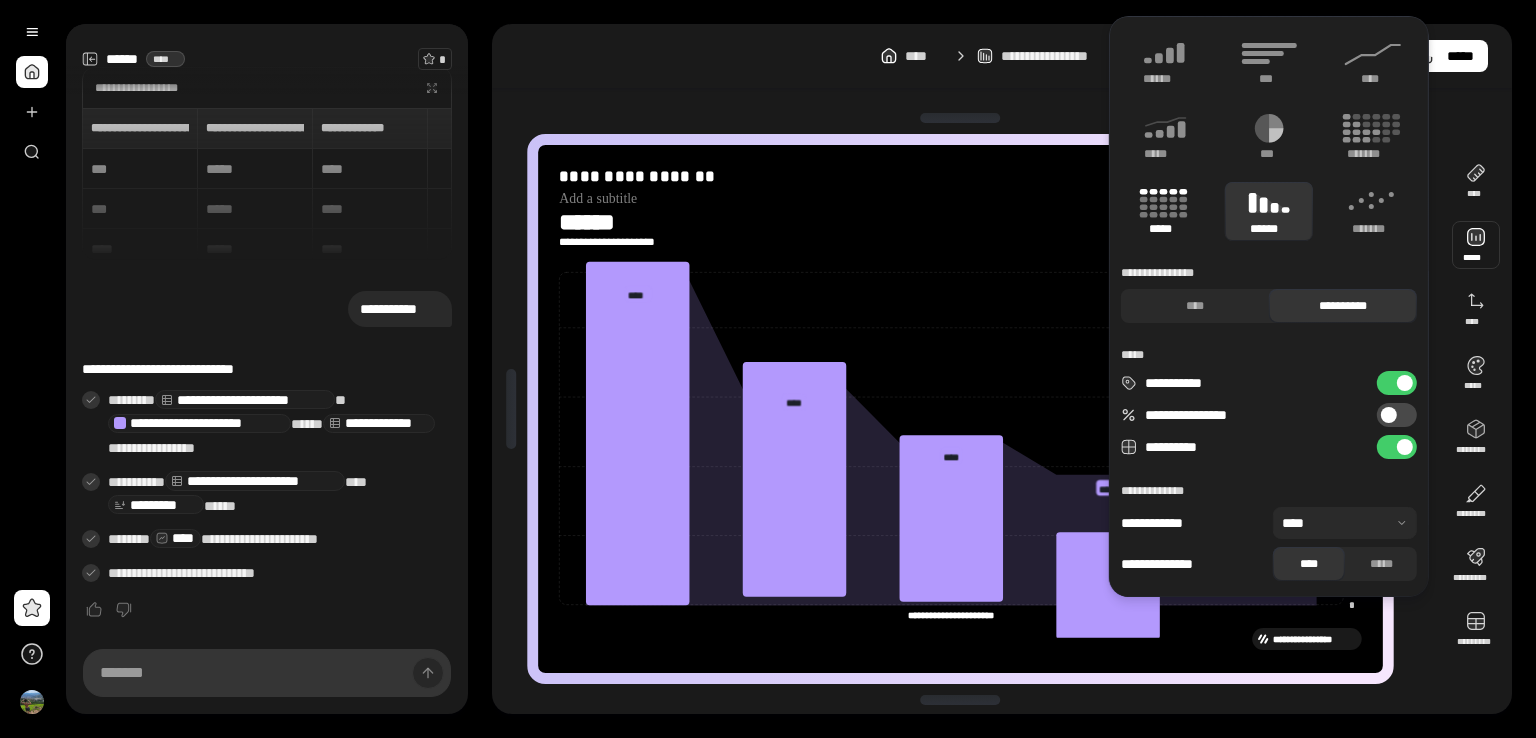 click 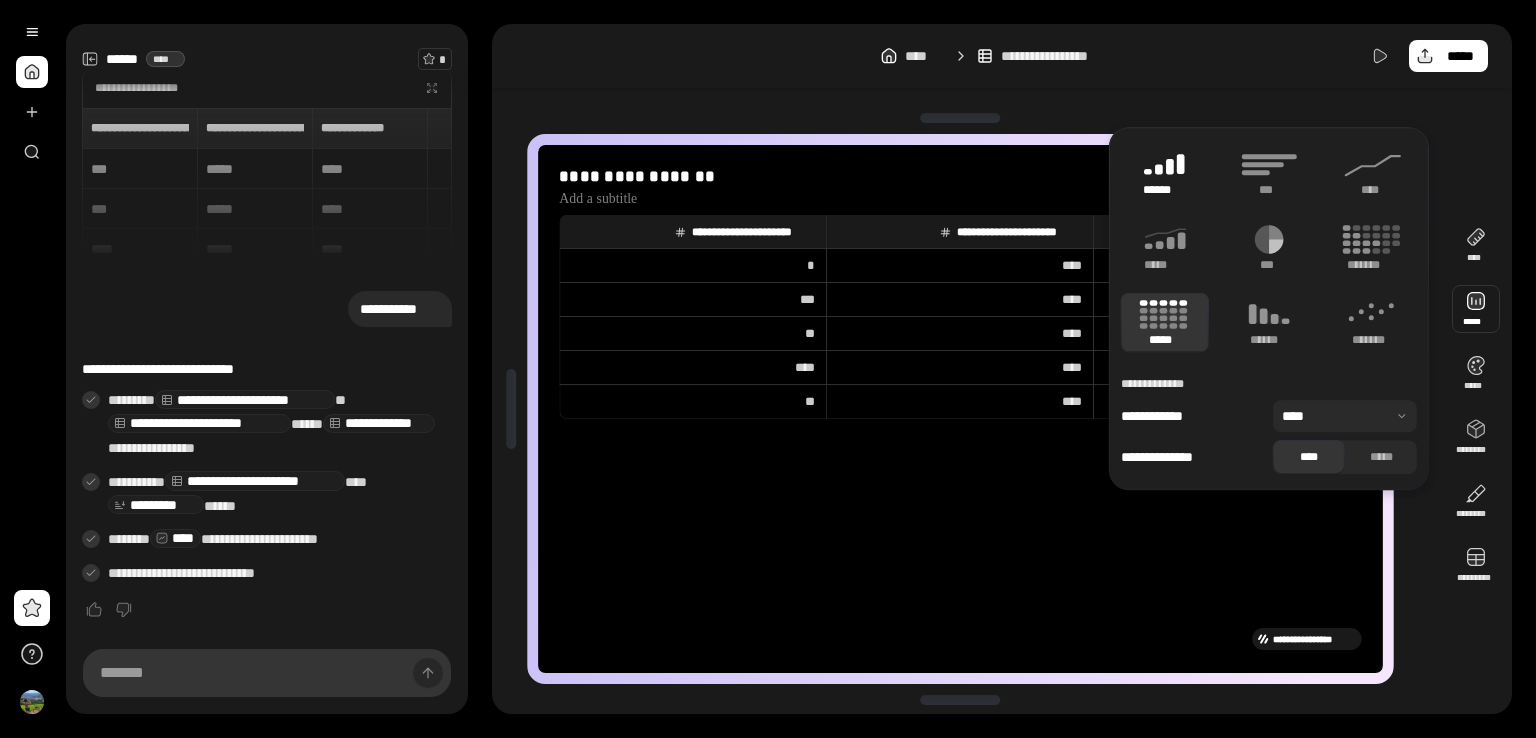 click 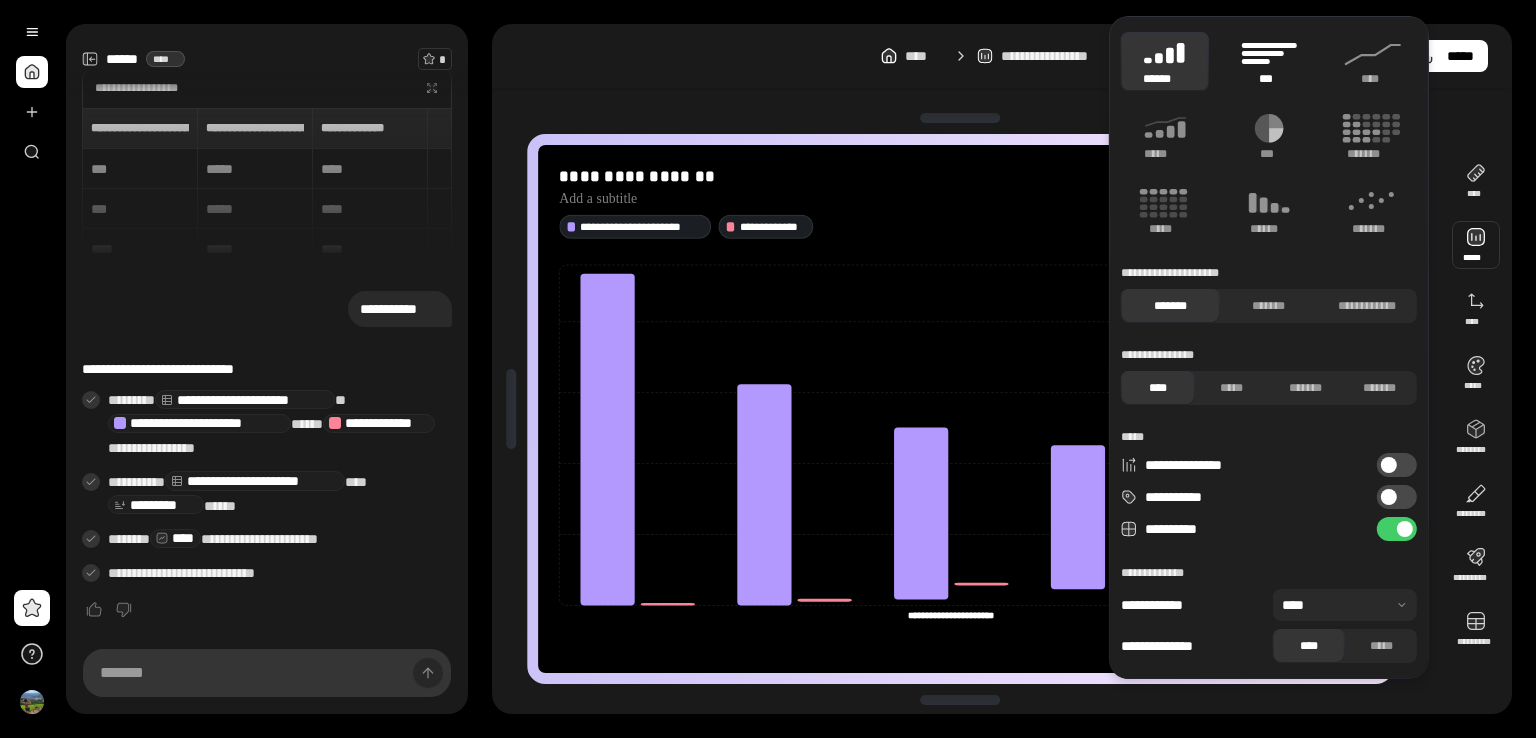 click on "***" at bounding box center [1268, 79] 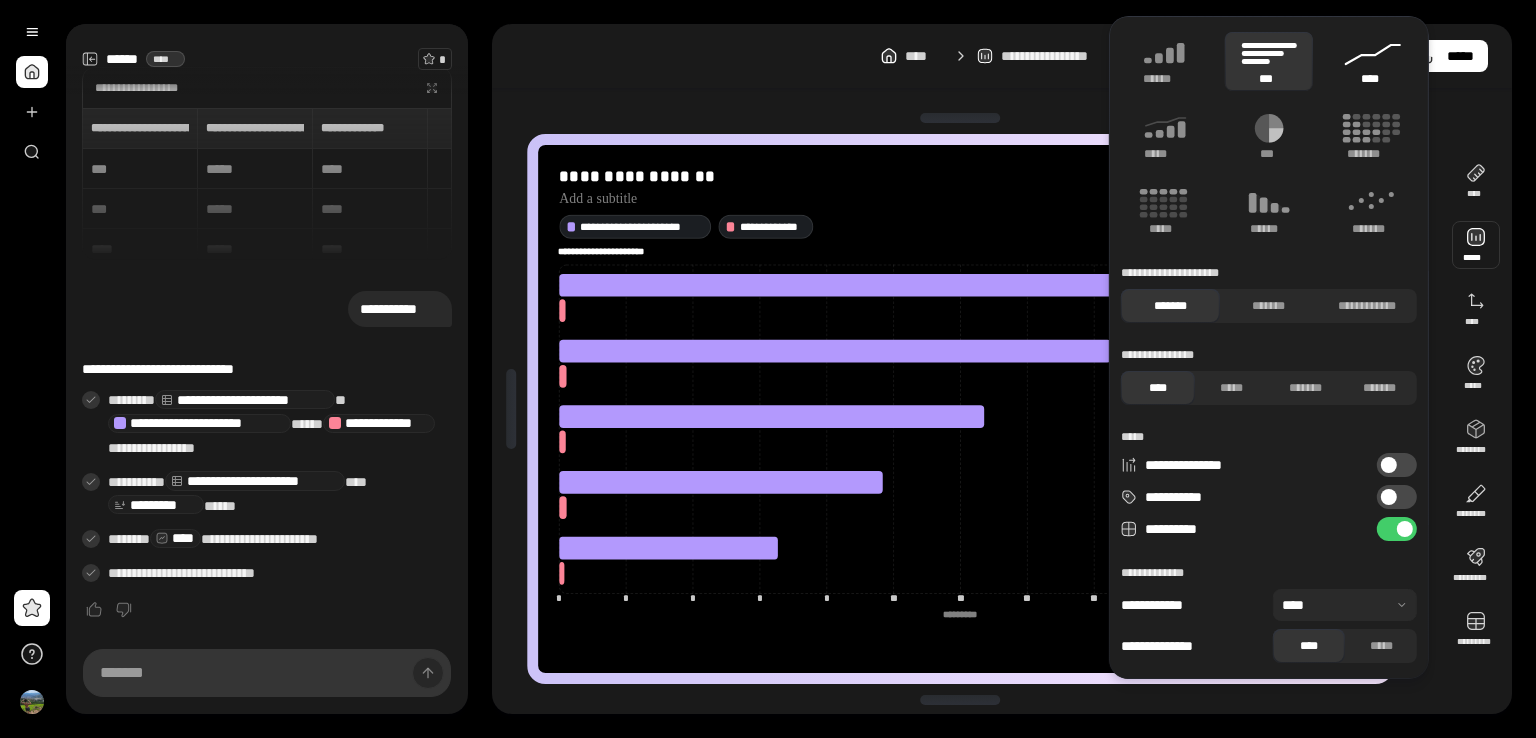 click 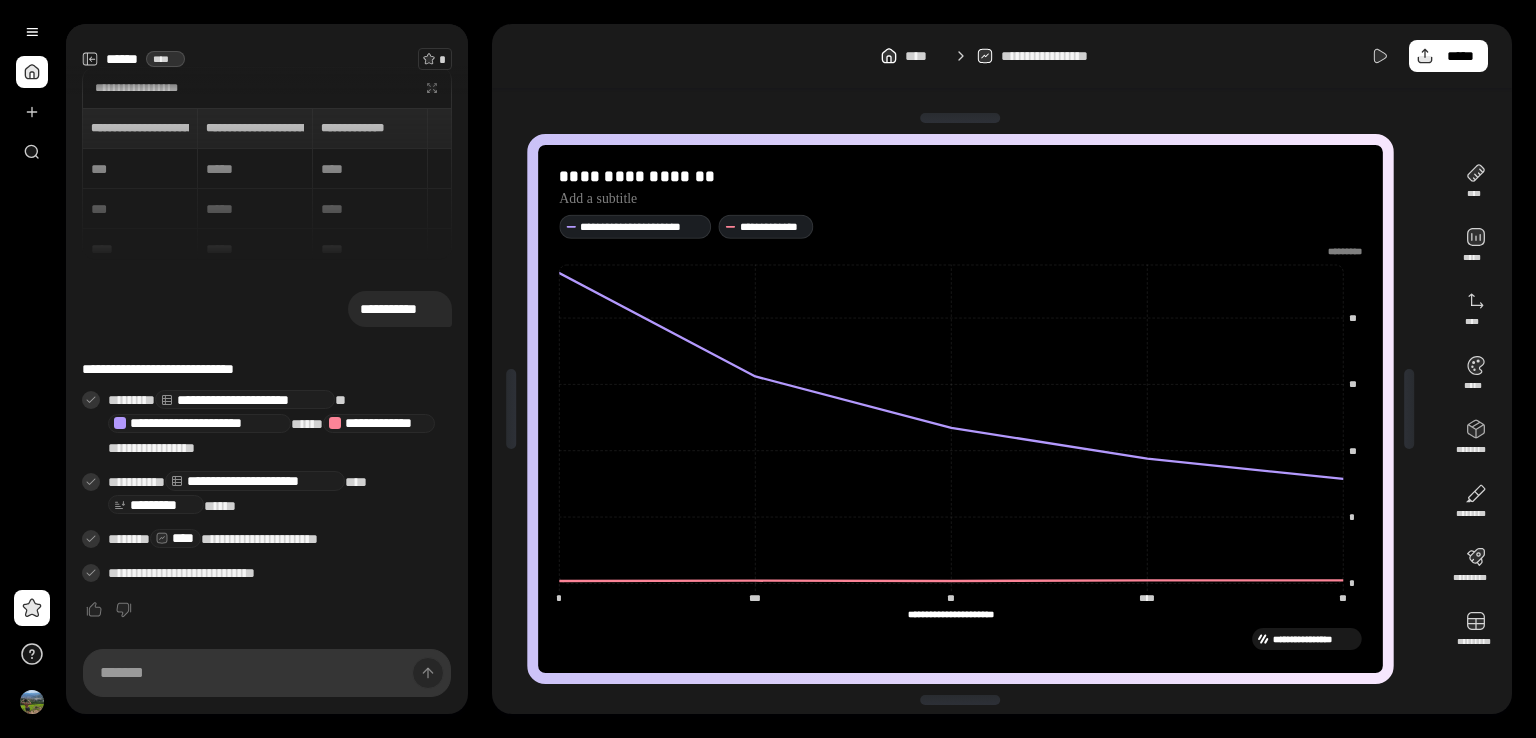 click on "**********" at bounding box center (1002, 369) 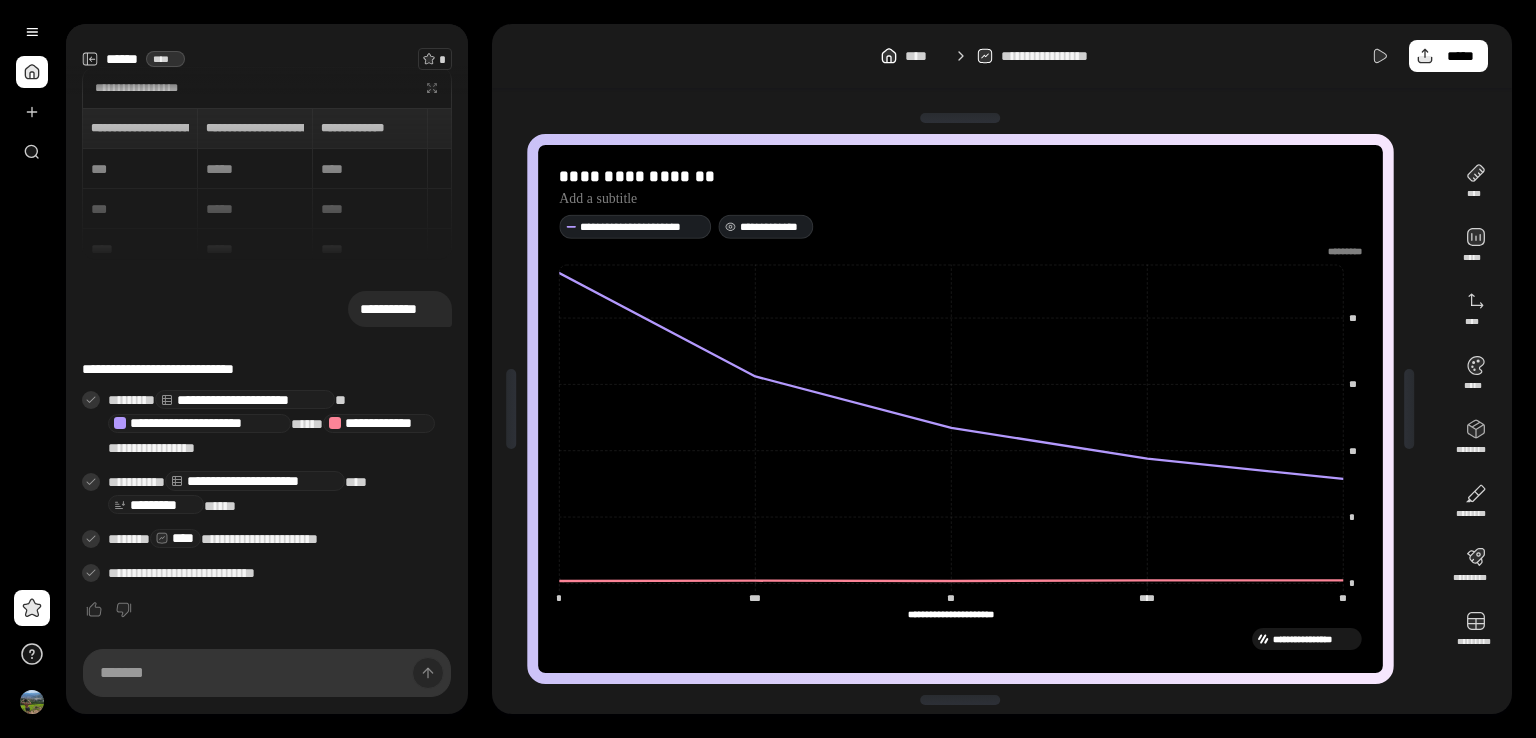 click 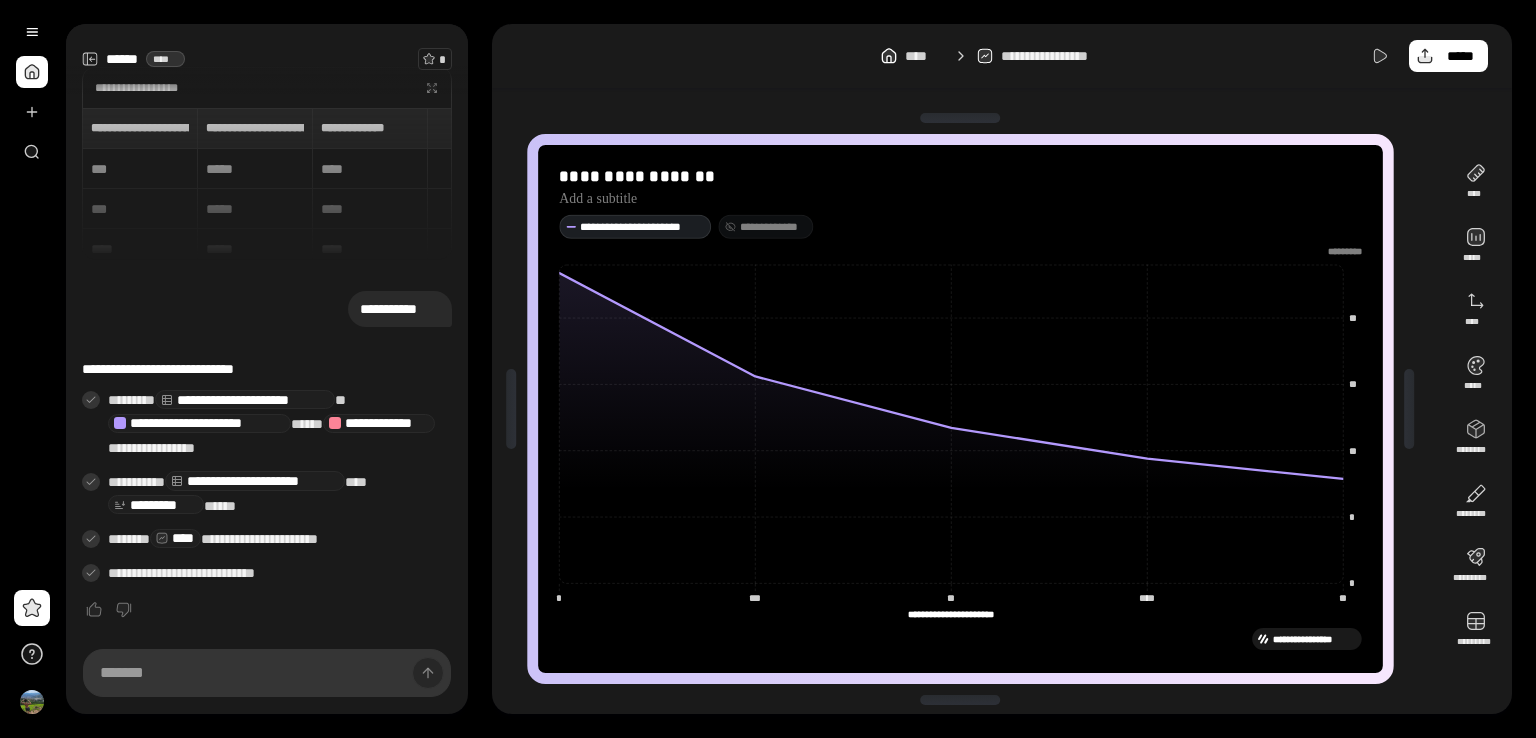 click 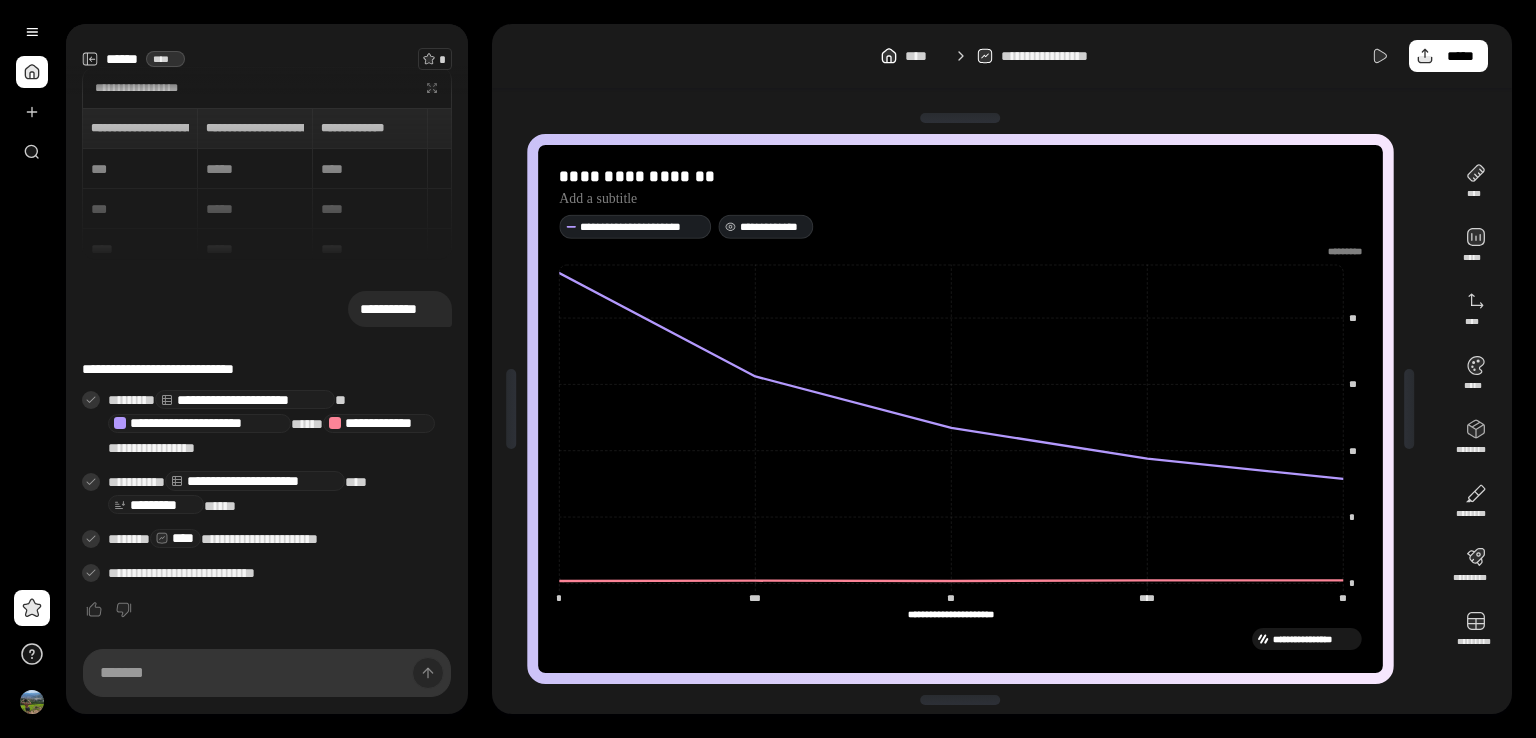 click 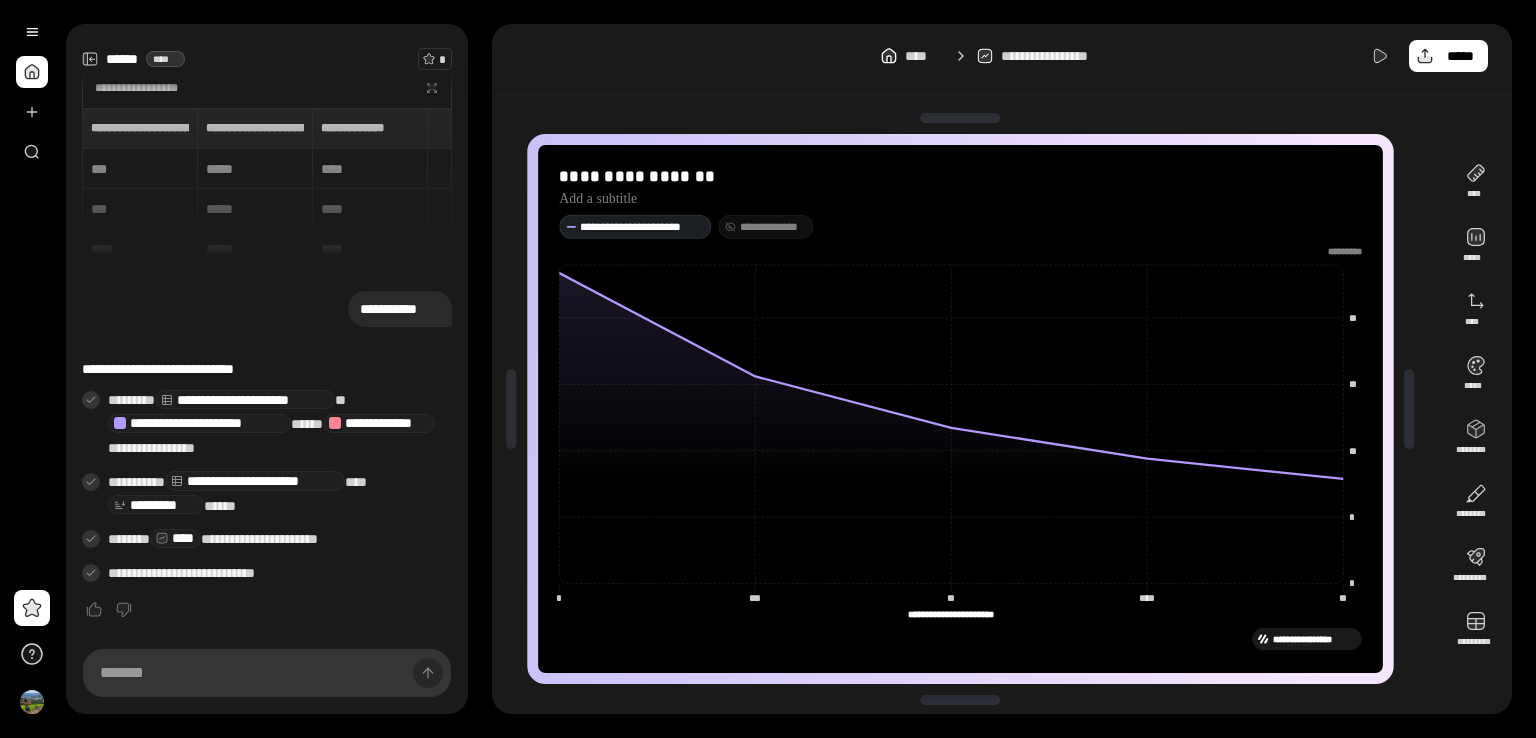 click 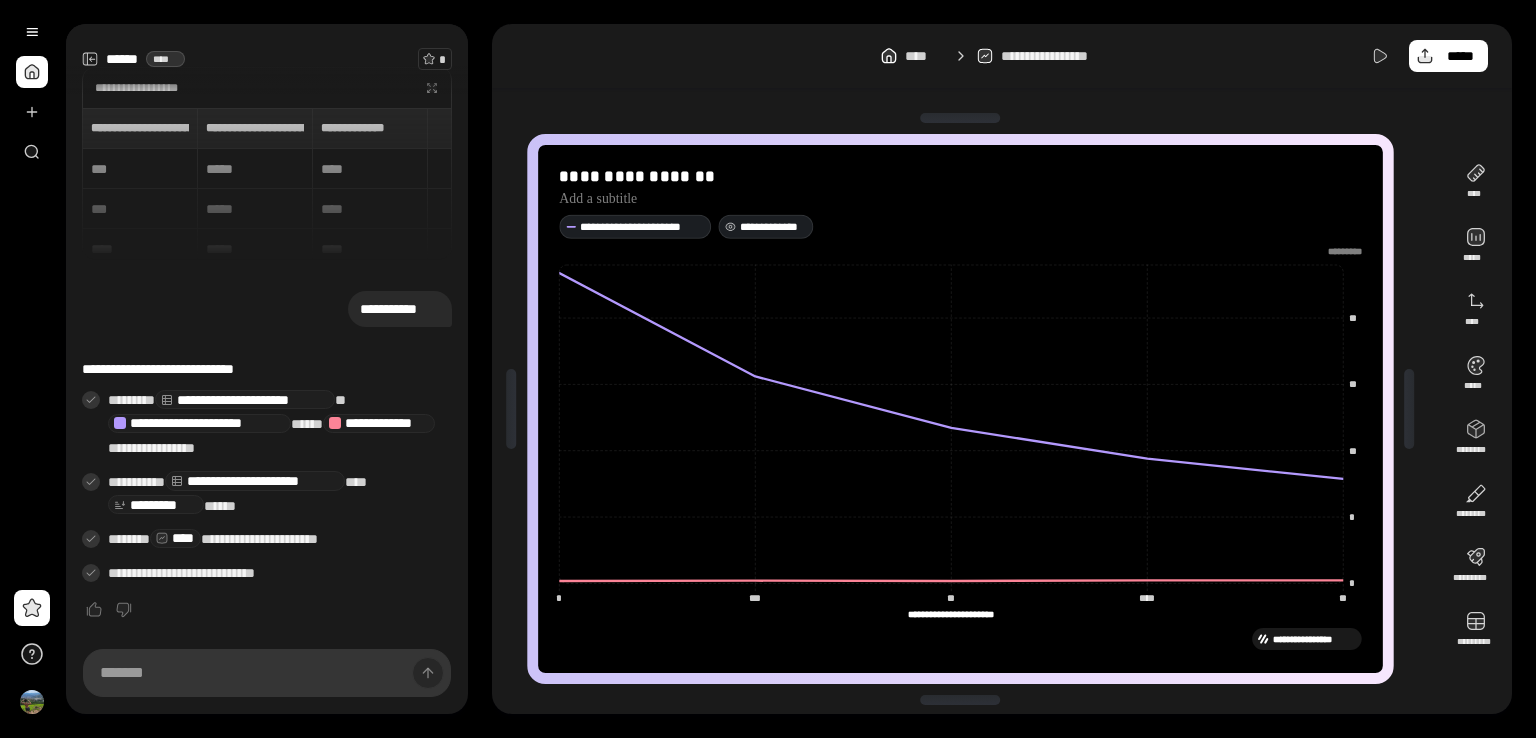 click 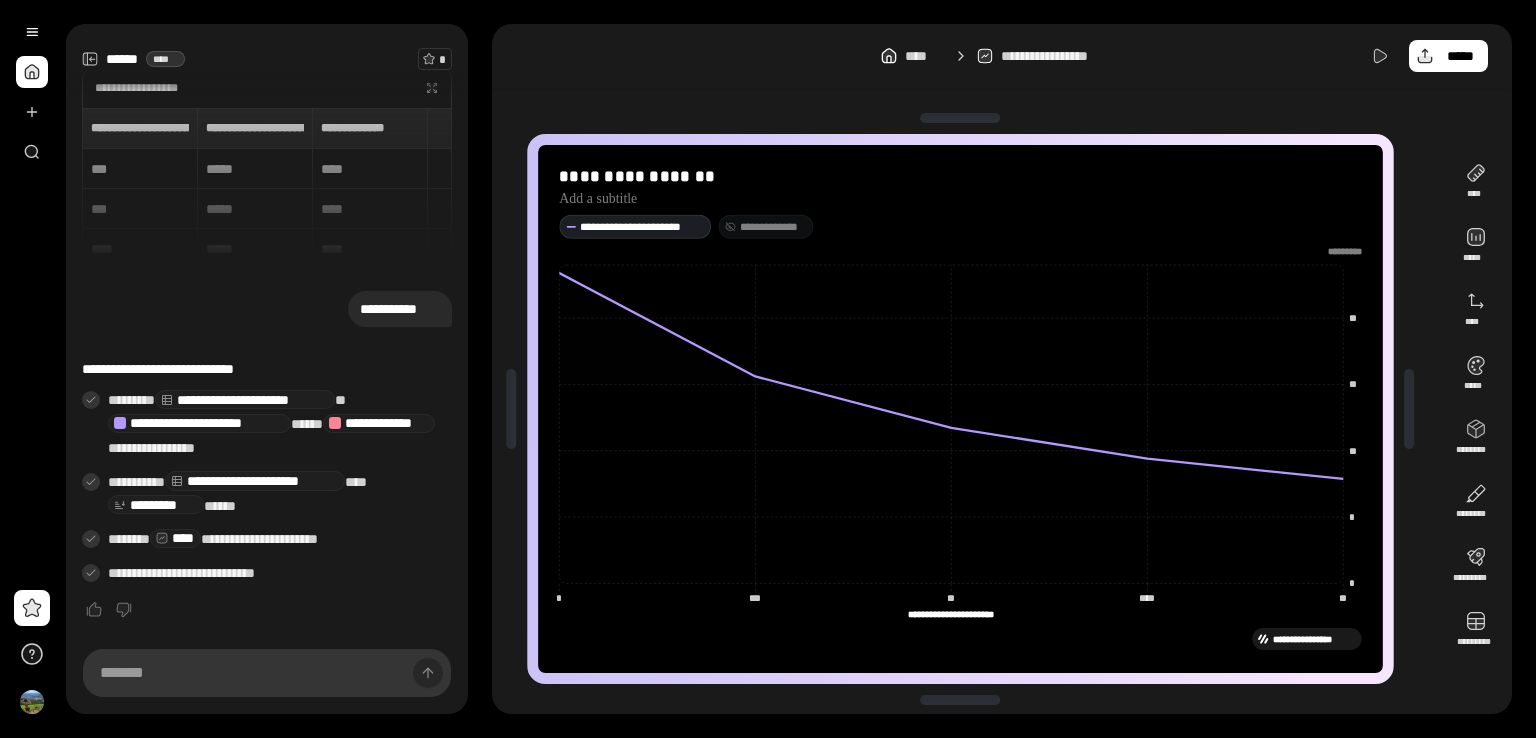 click 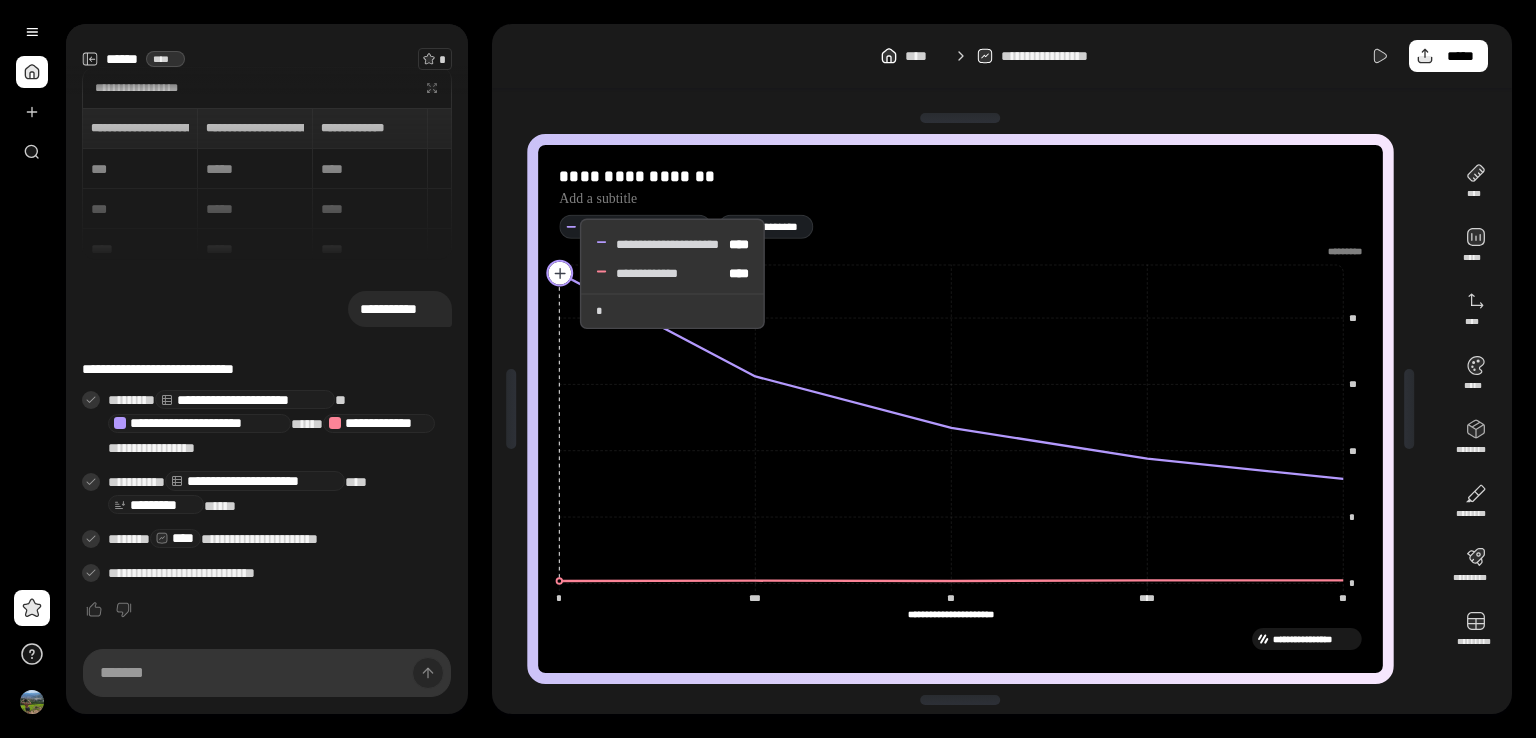 click 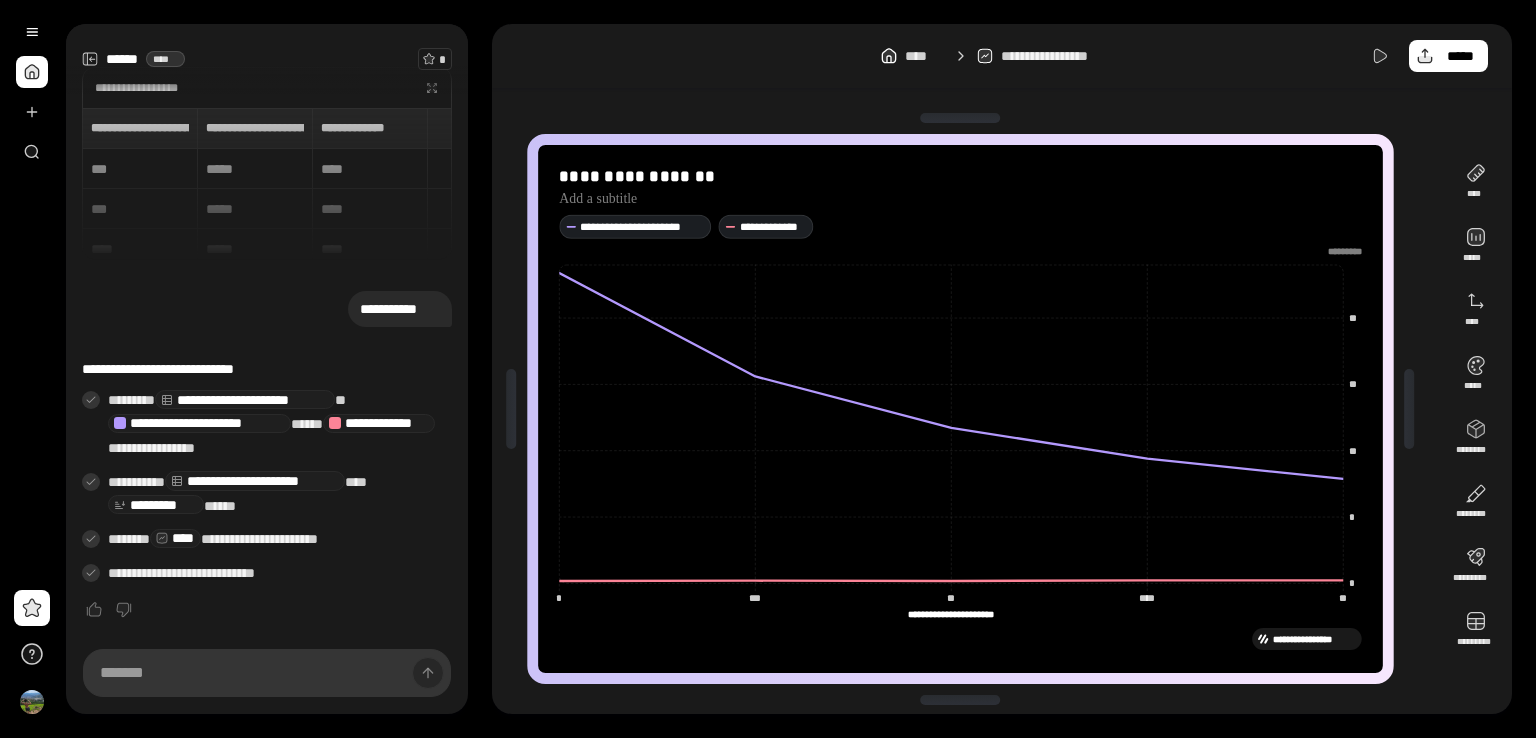 click on "**********" at bounding box center (960, 409) 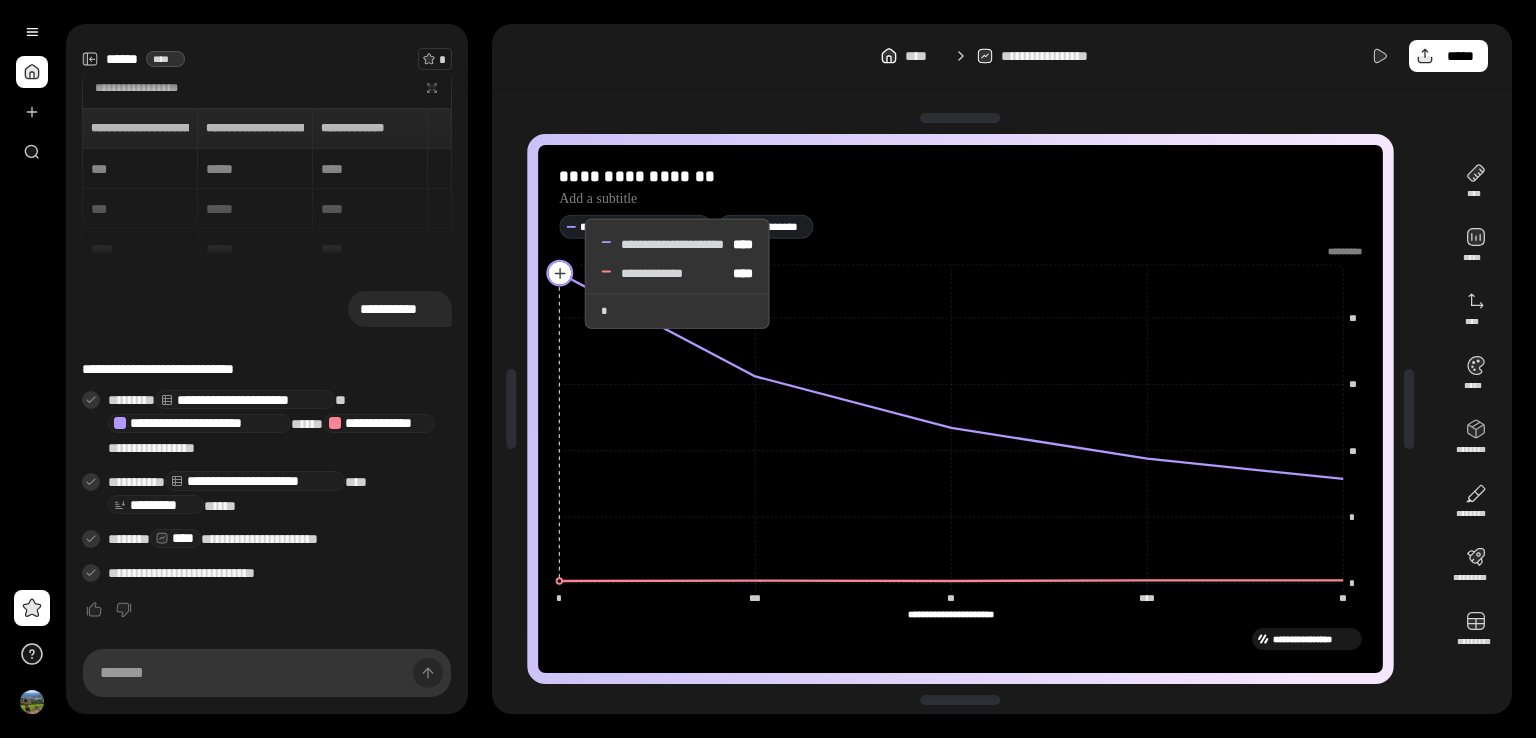 click 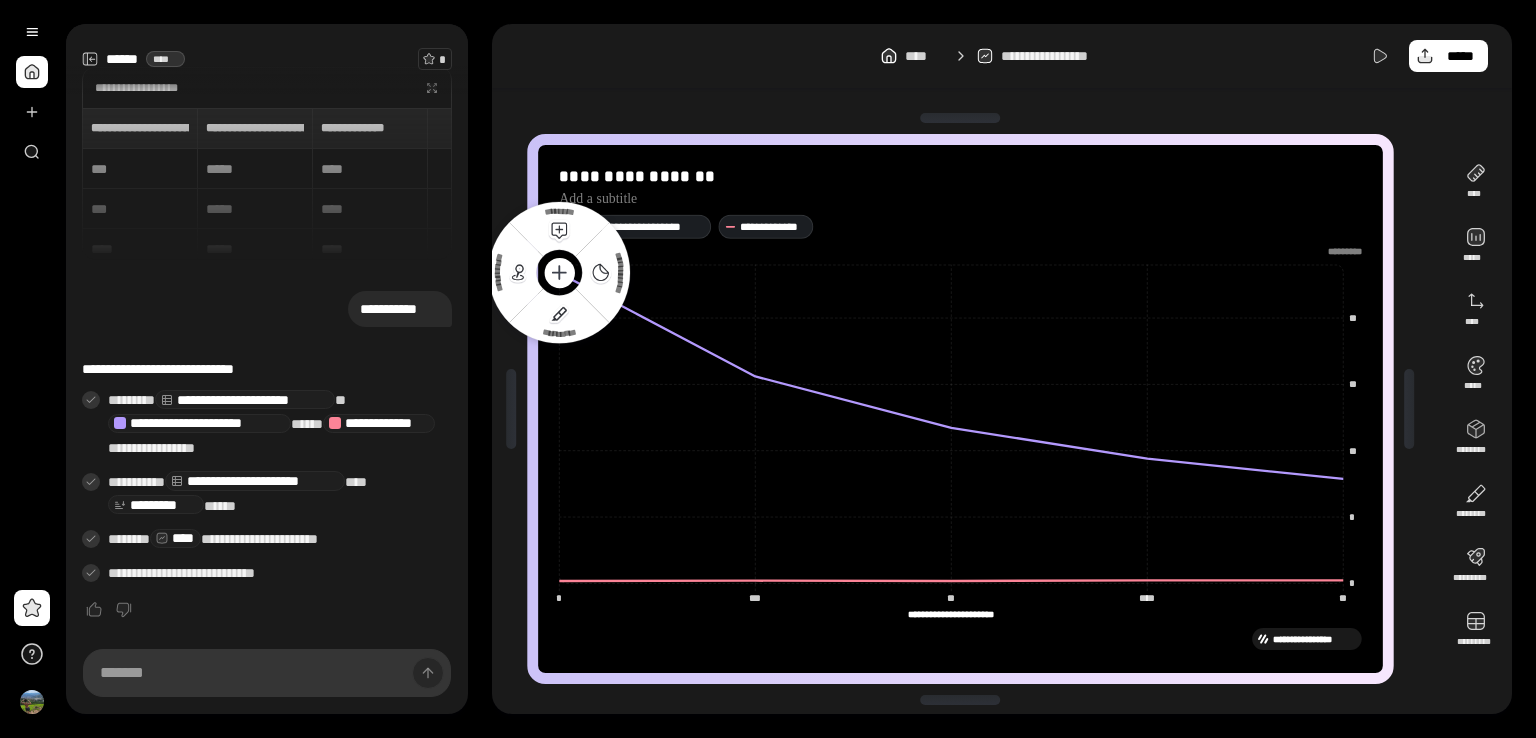 click 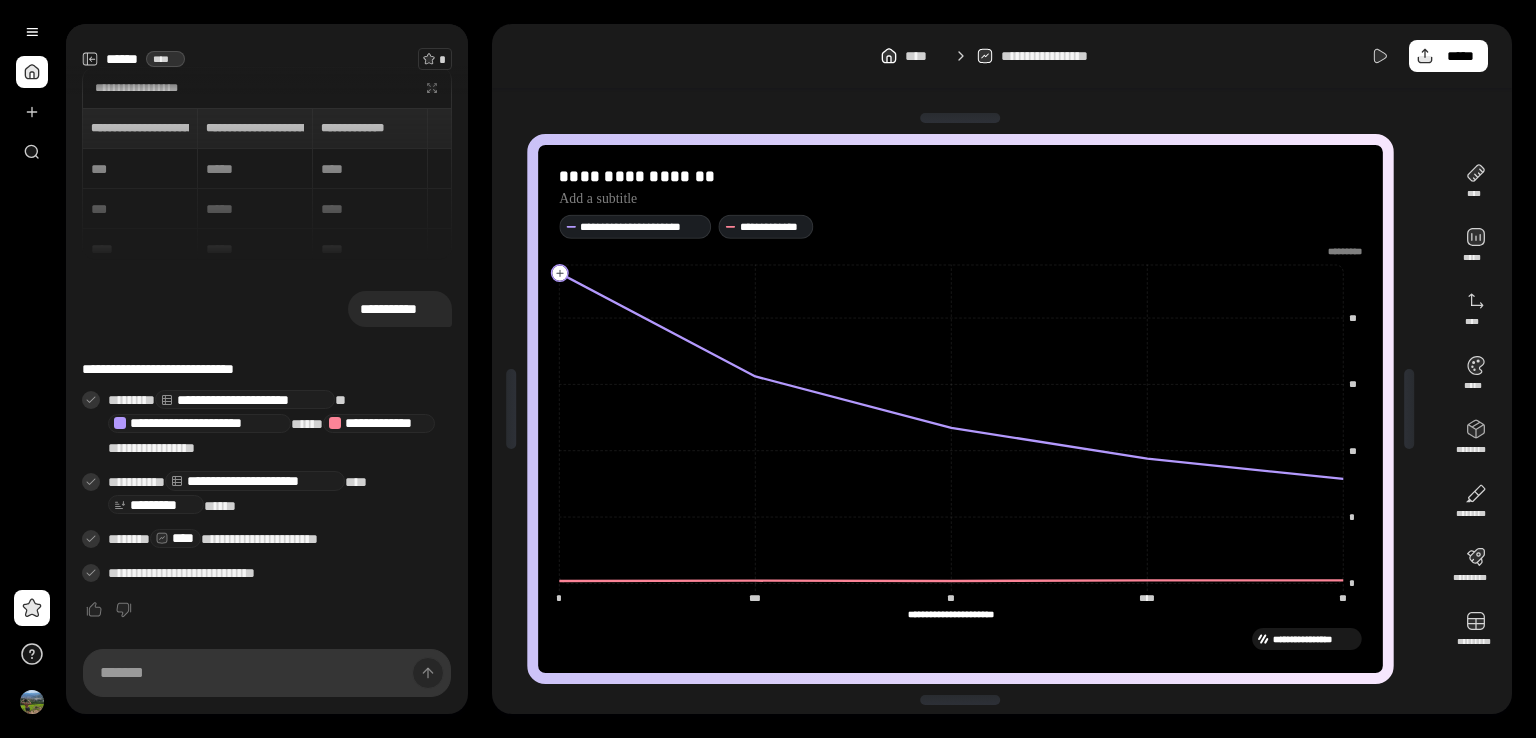 click 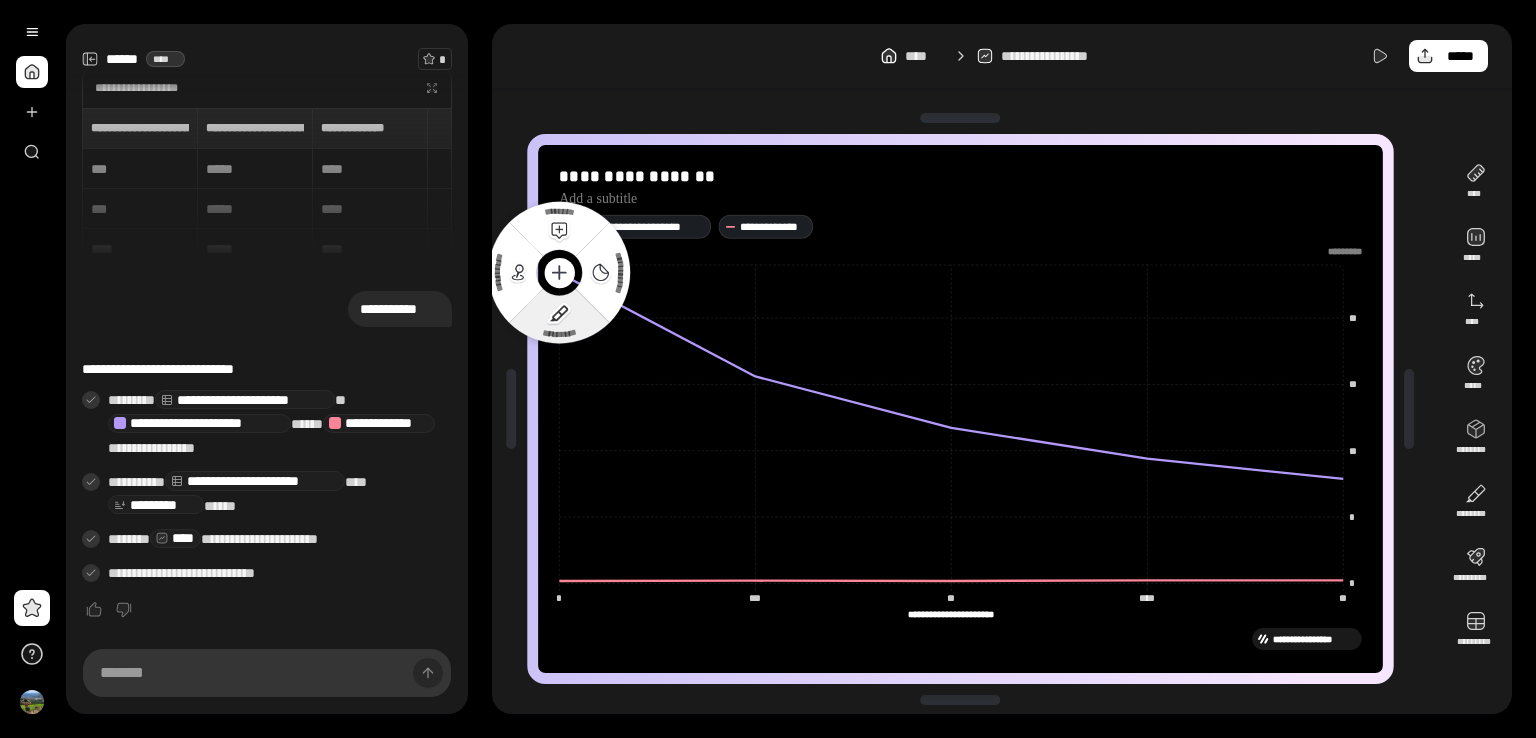 click 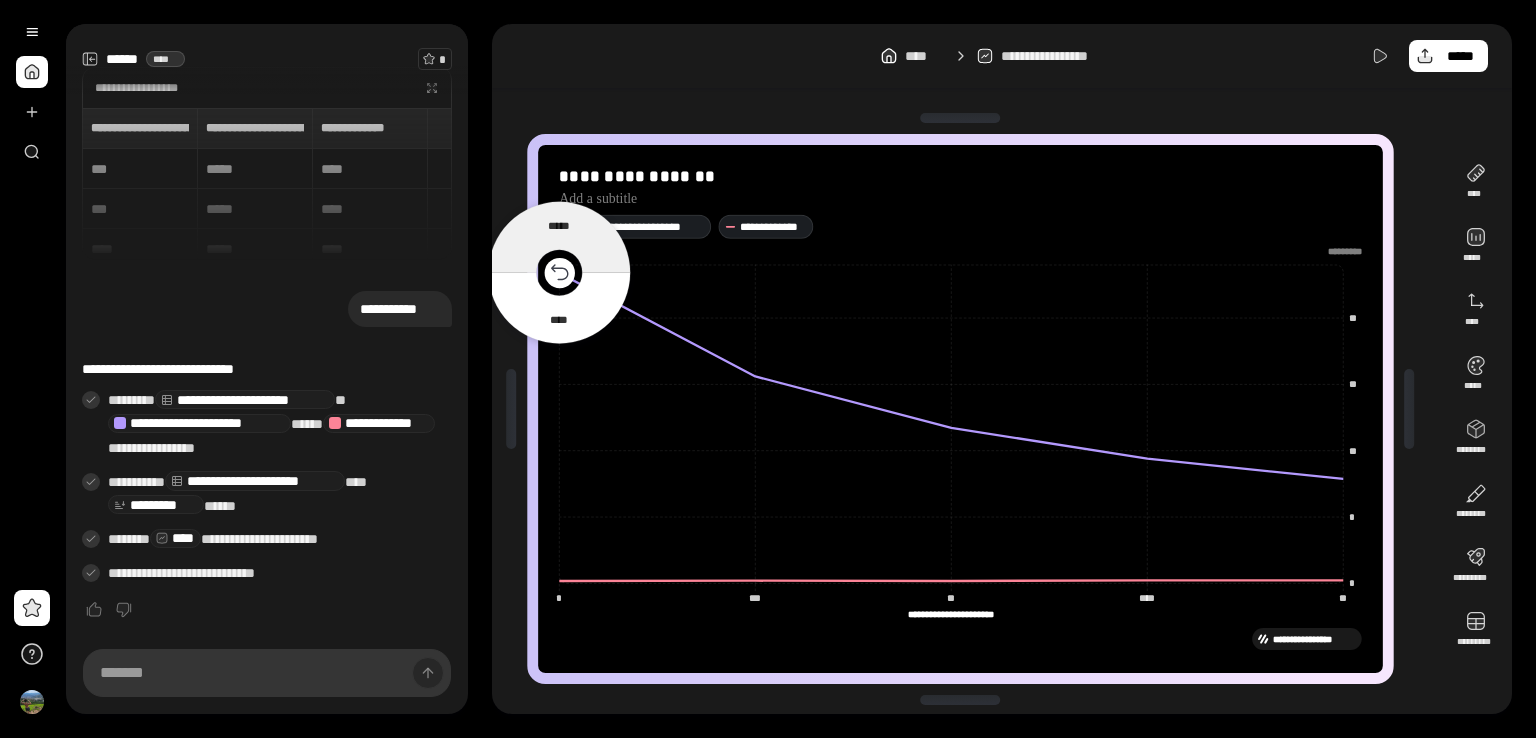 click 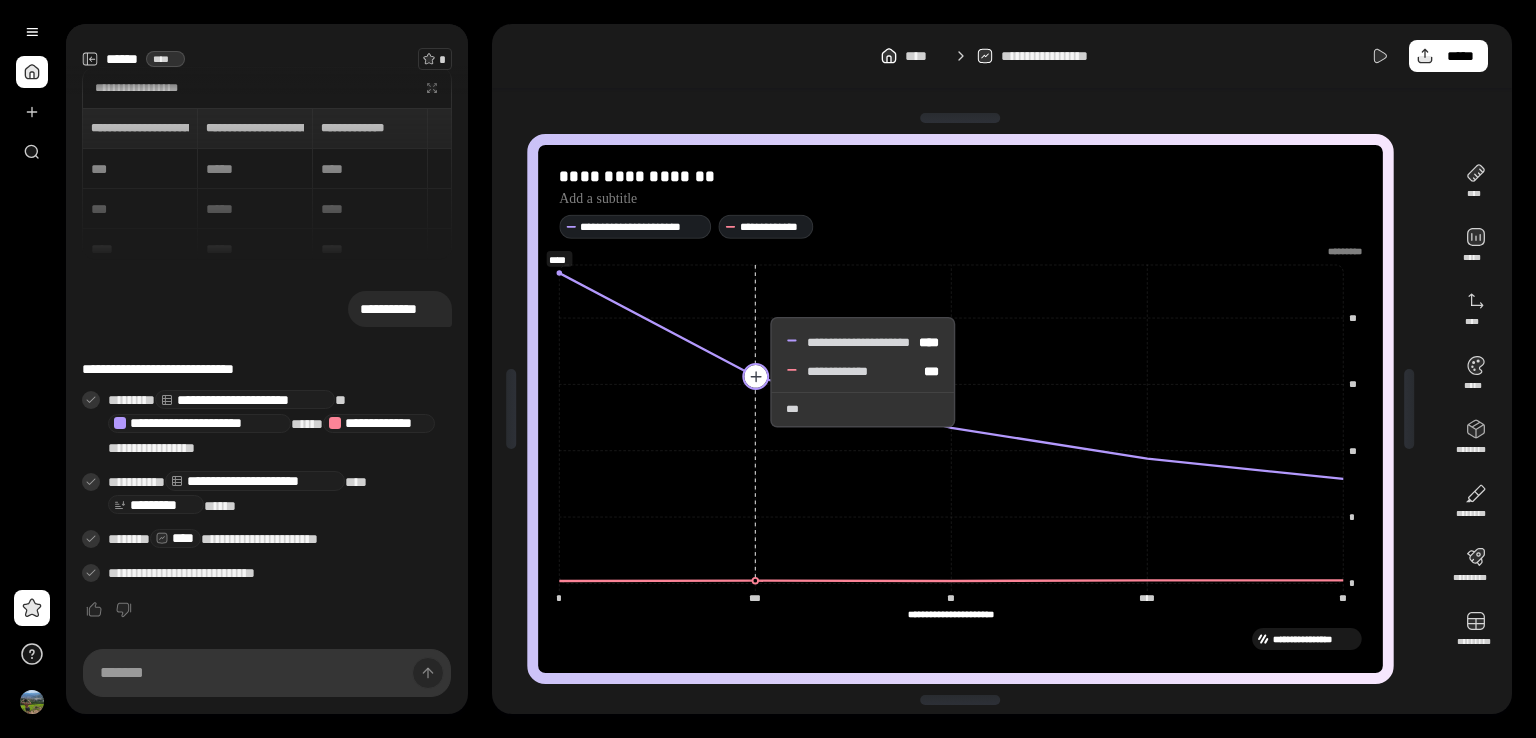 click 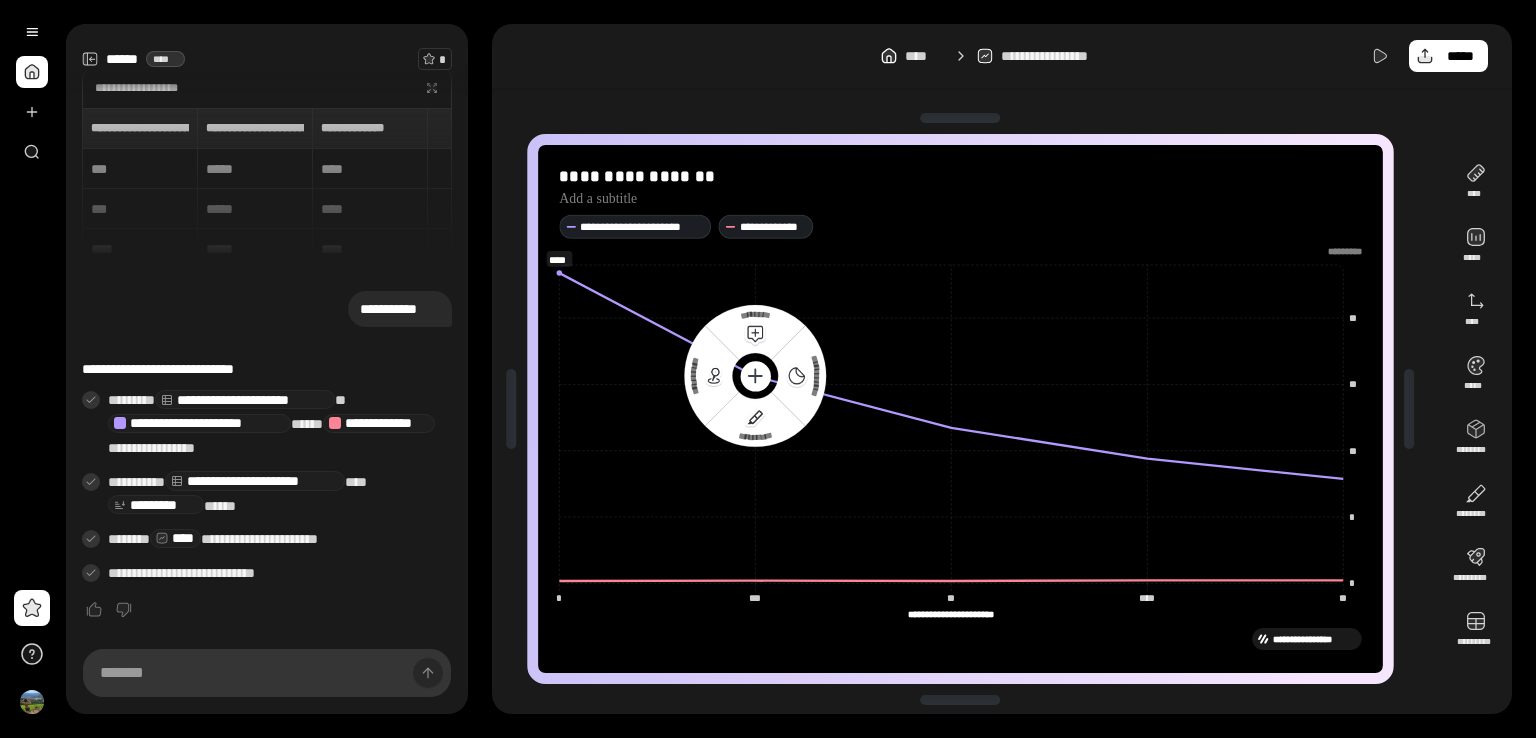 click on "**********" at bounding box center [960, 409] 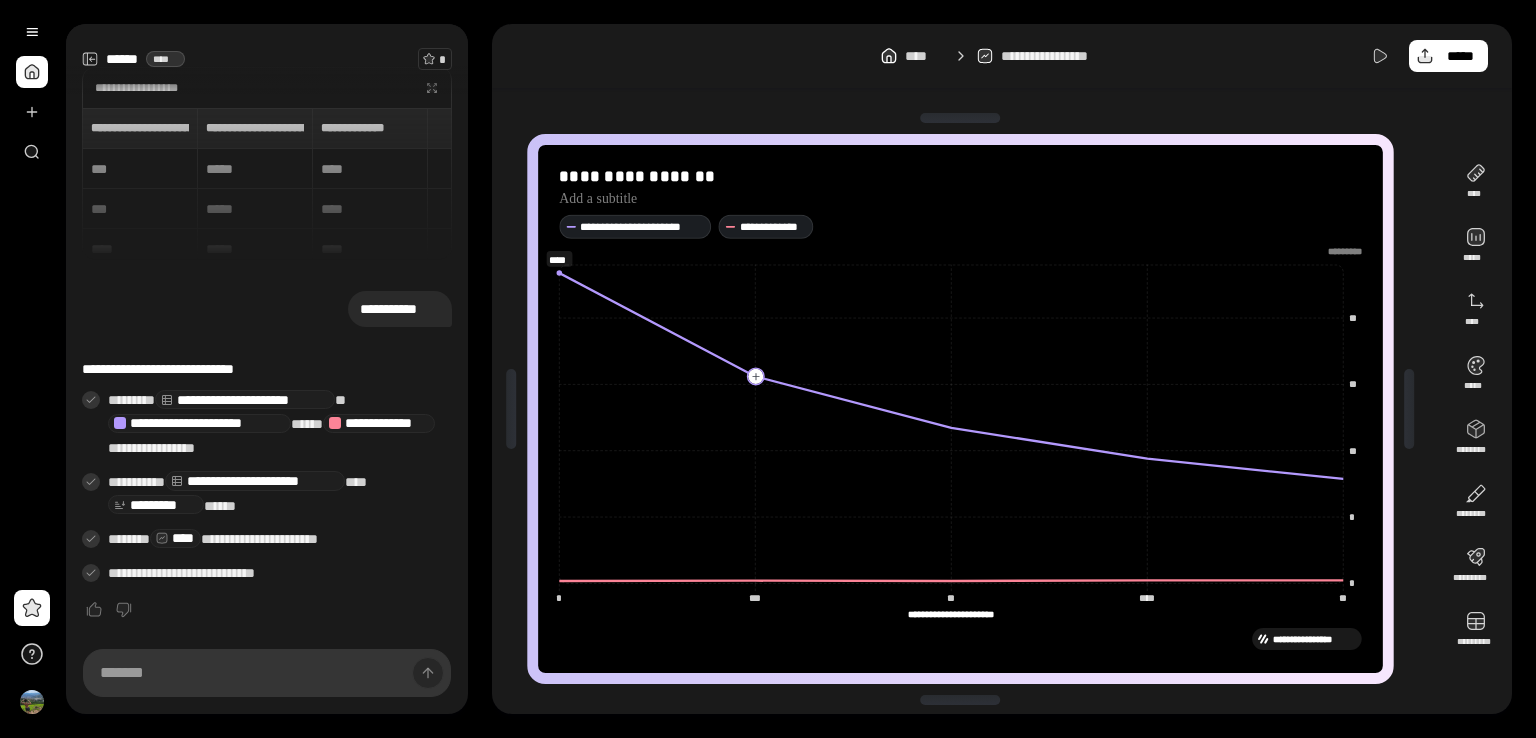 click on "**********" at bounding box center (960, 409) 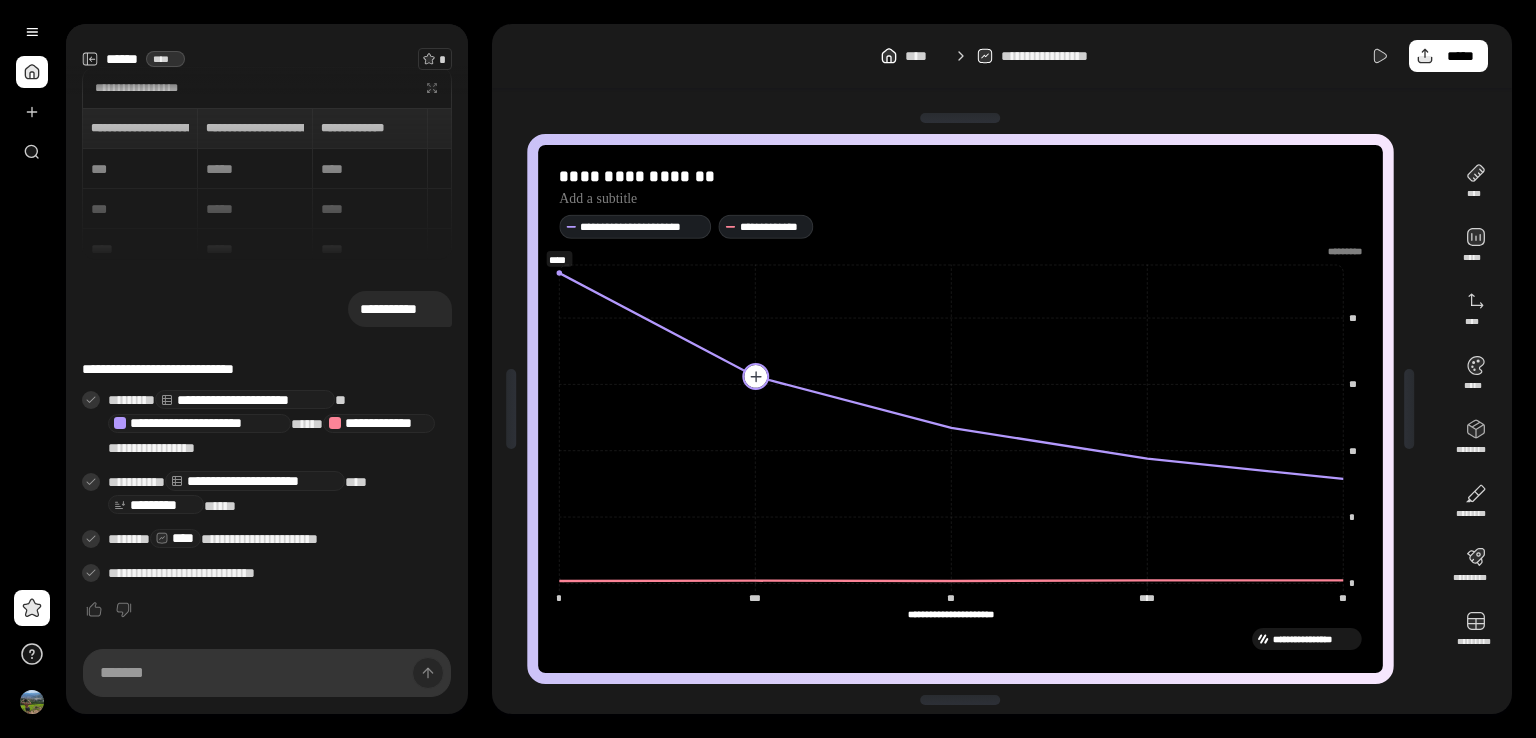 click at bounding box center (755, 376) 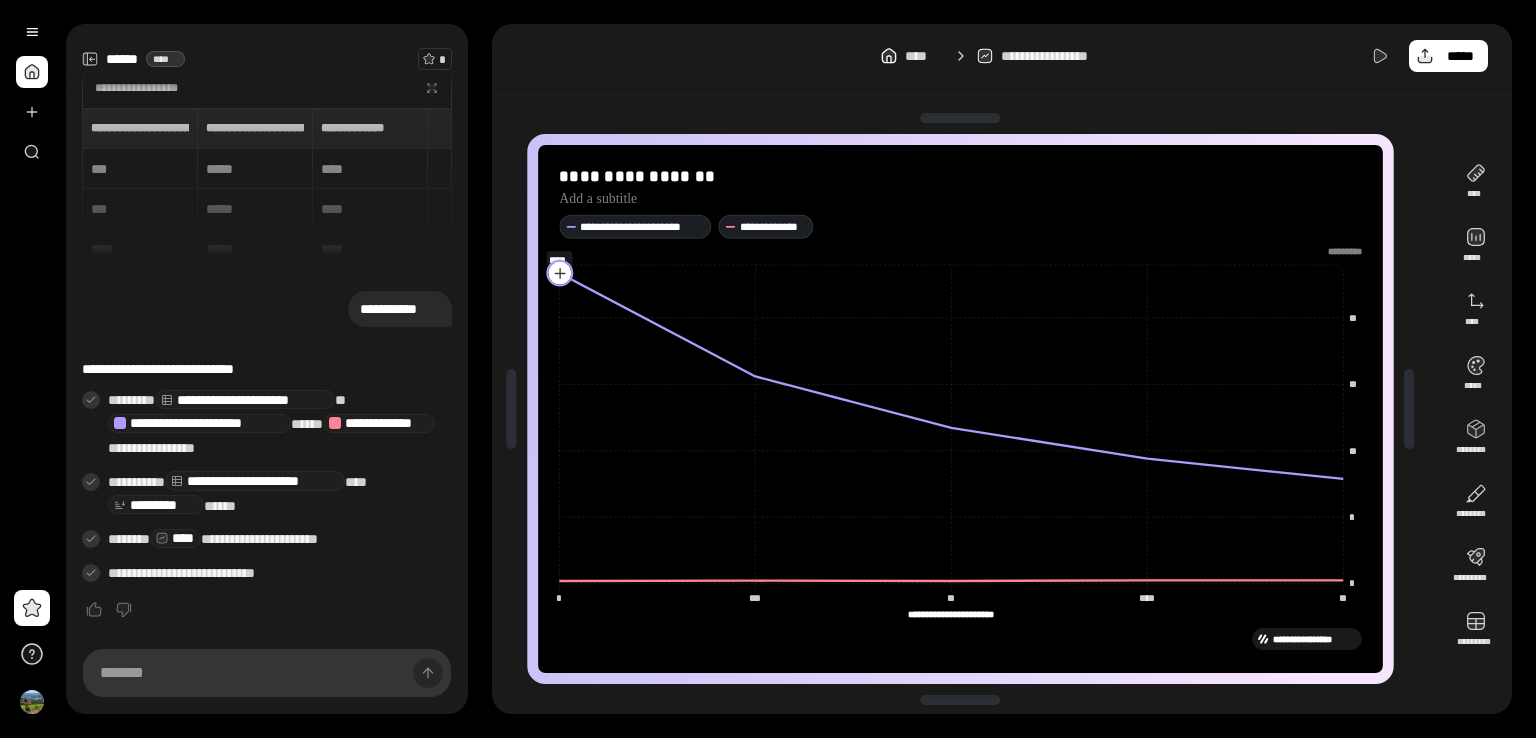 click 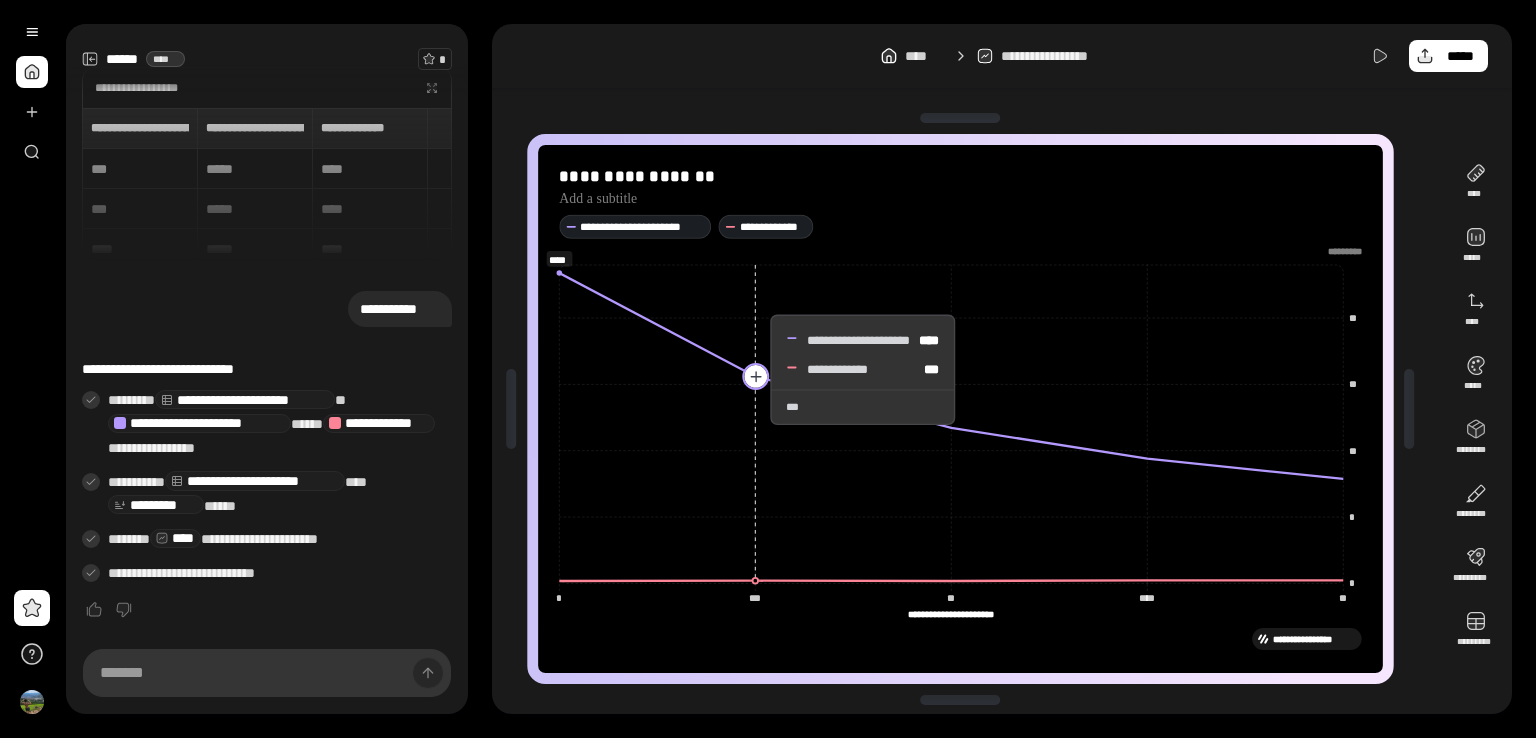 click 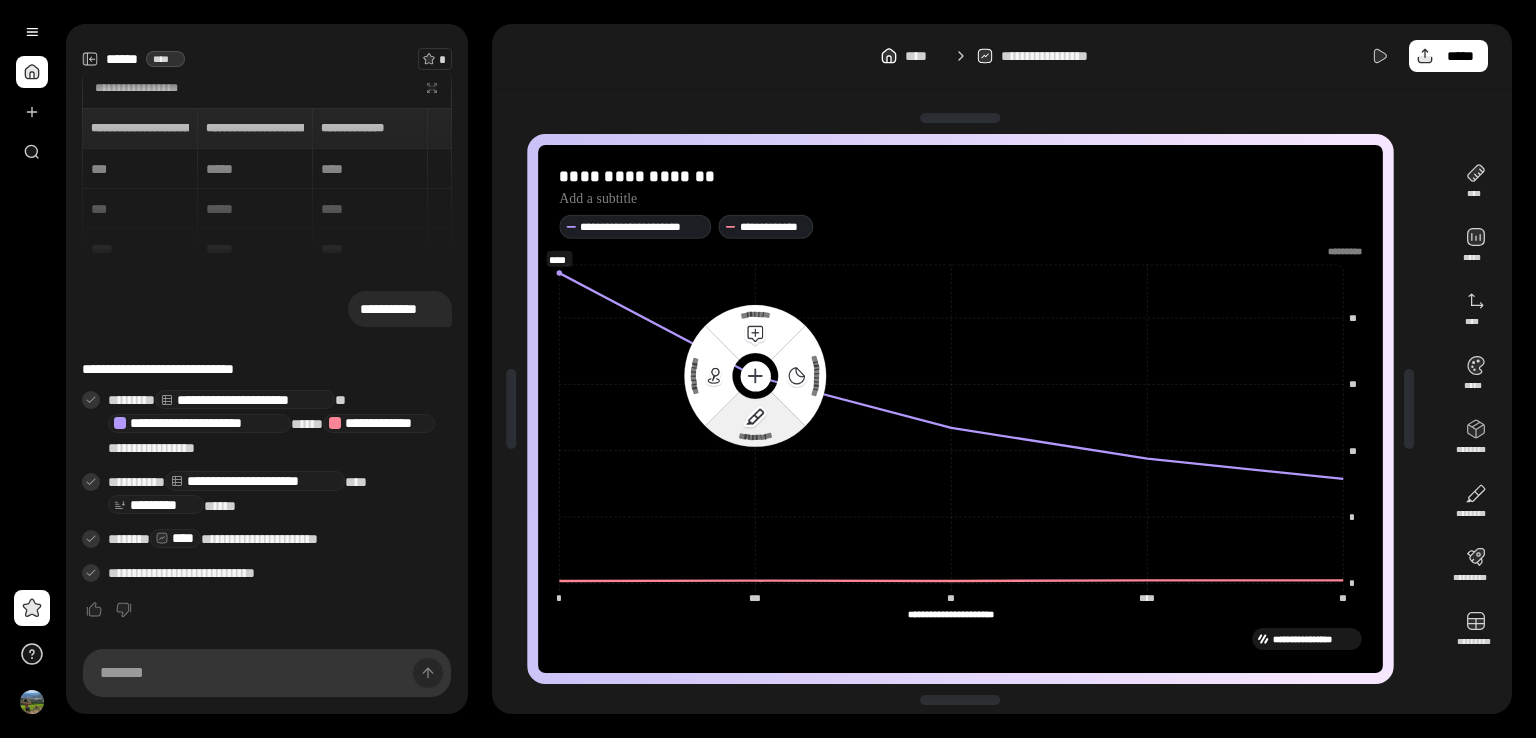click 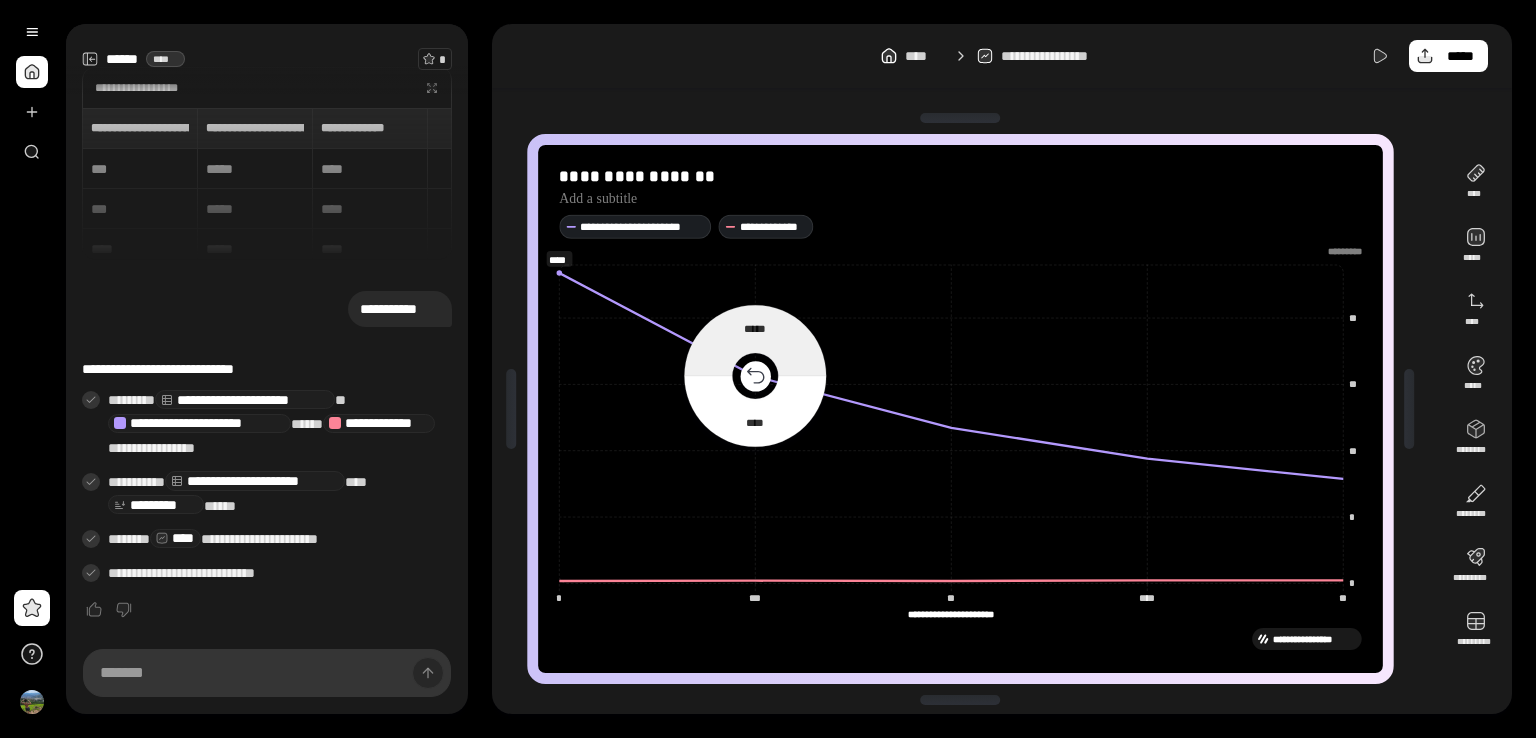 click 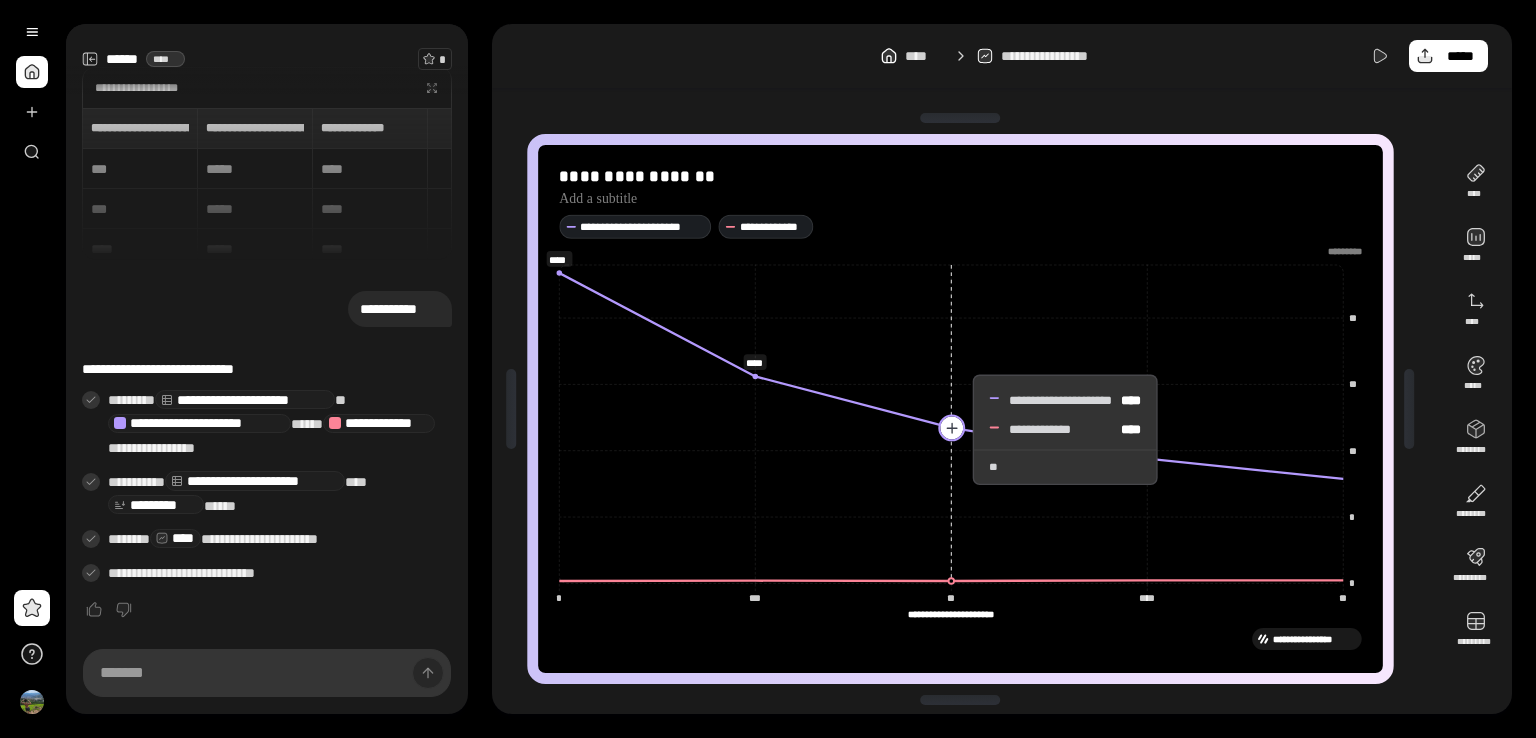 click 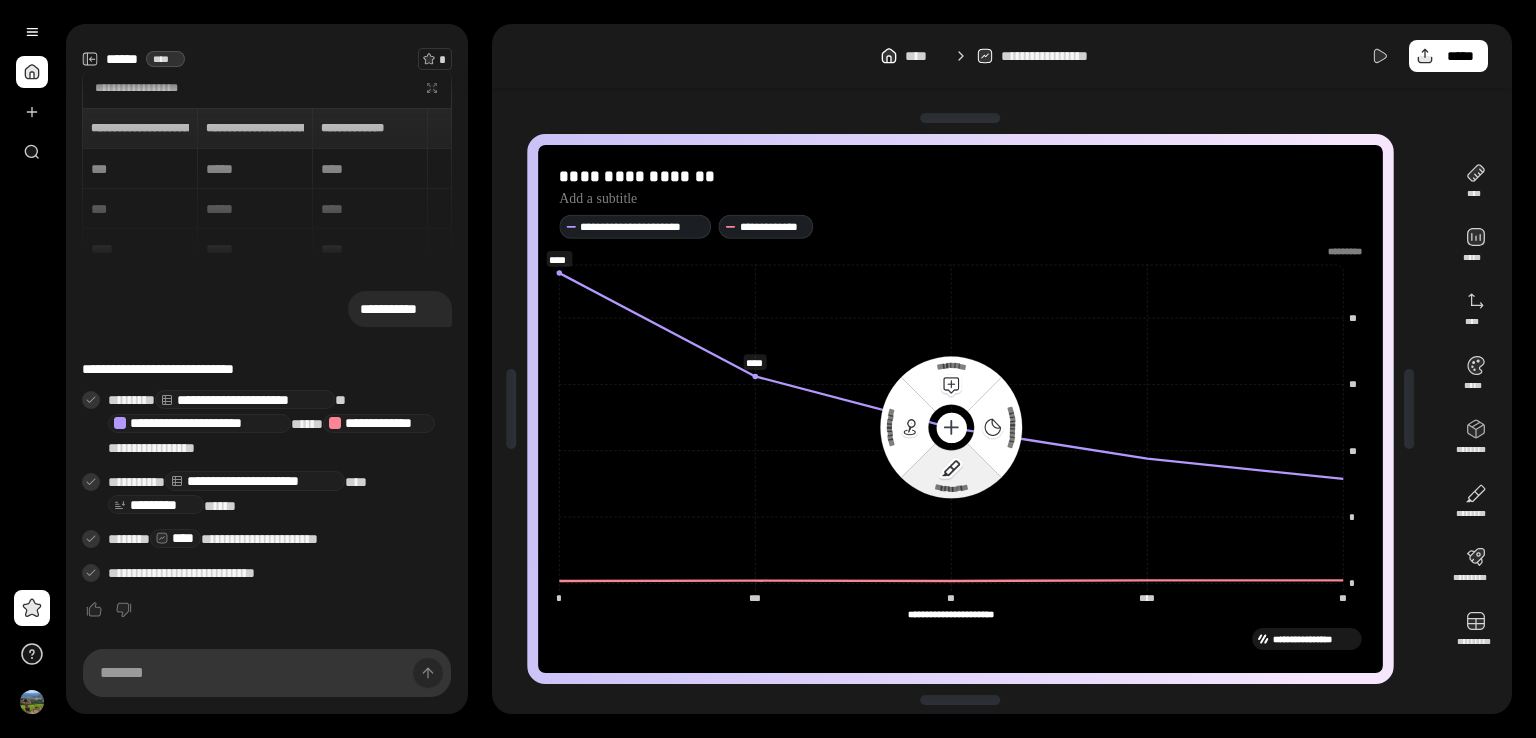 click 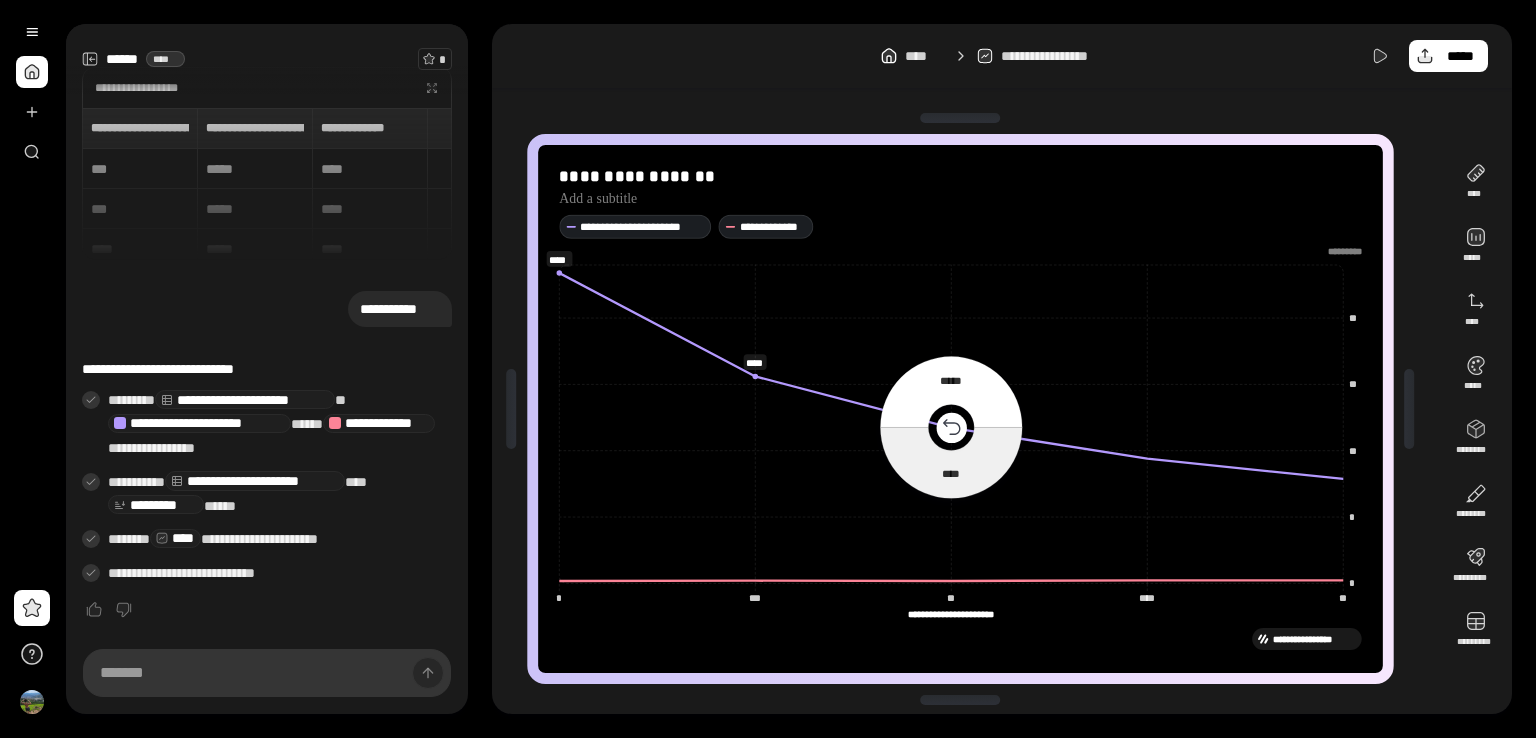 click 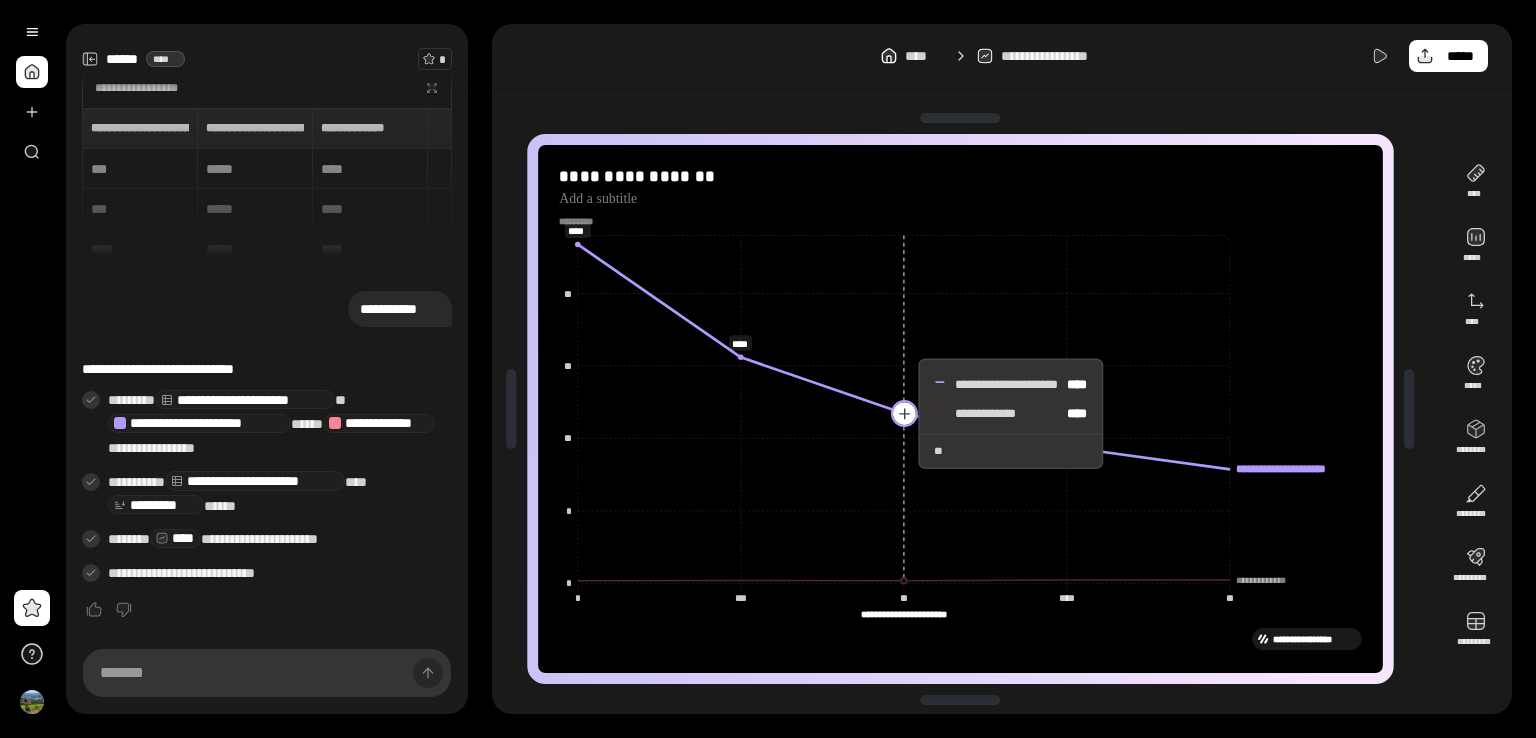 click 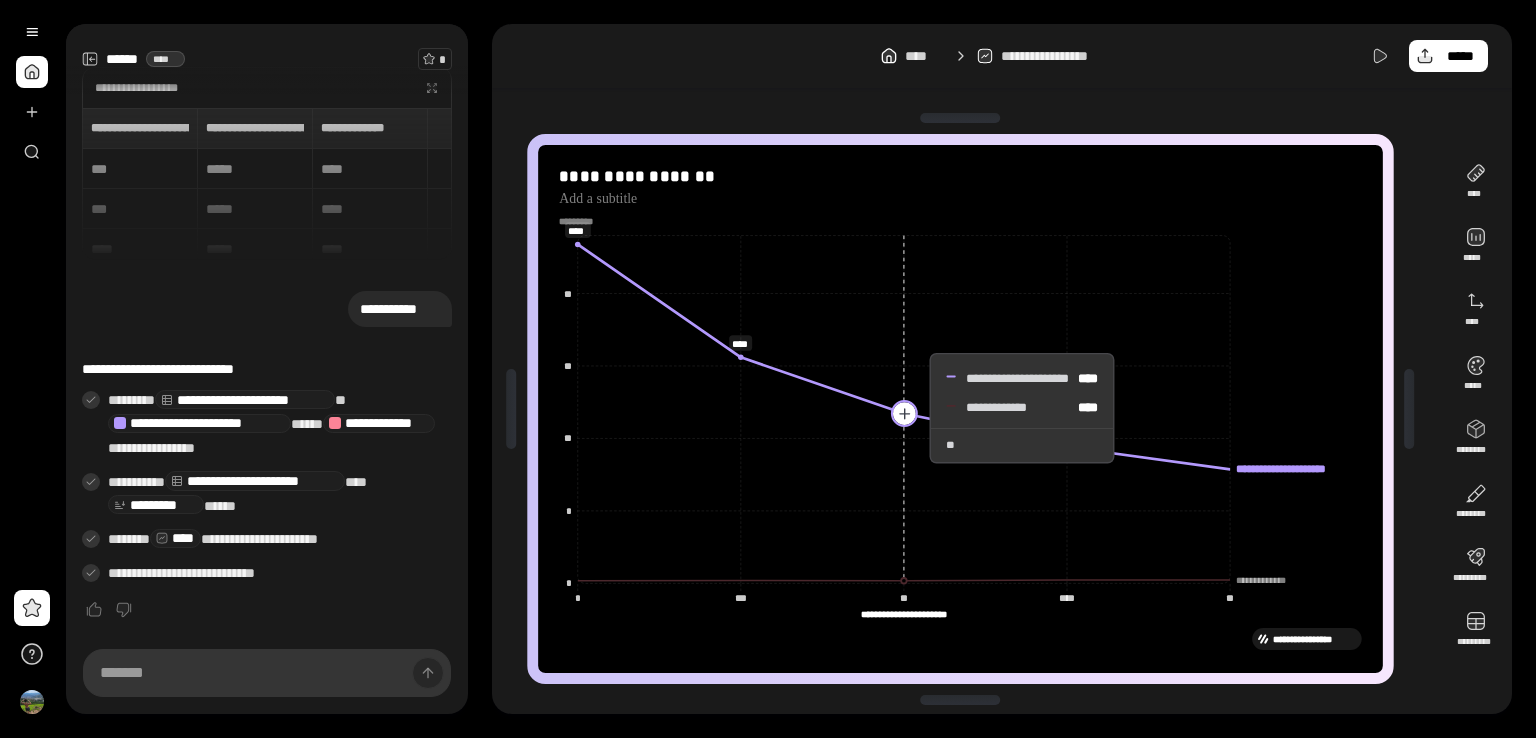 click 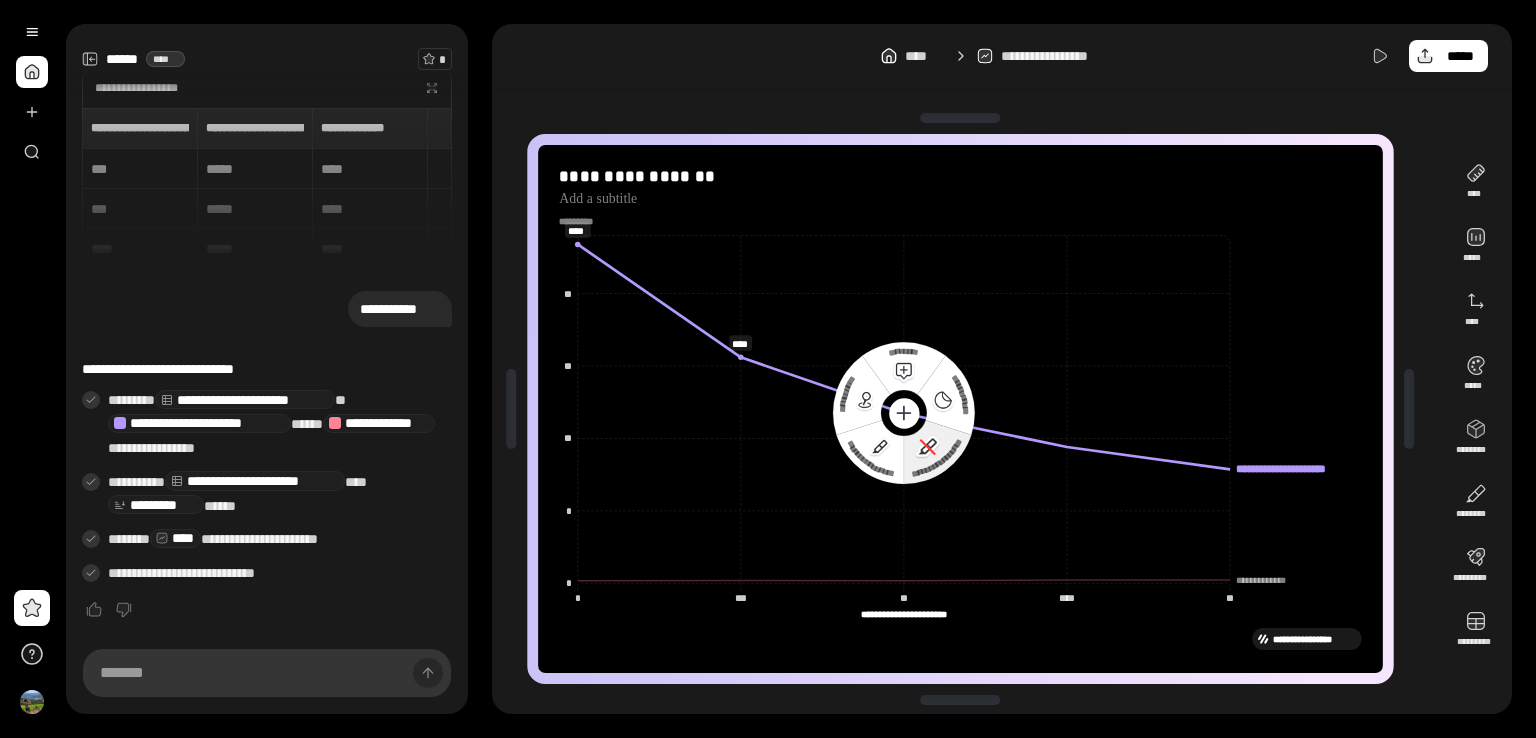 click 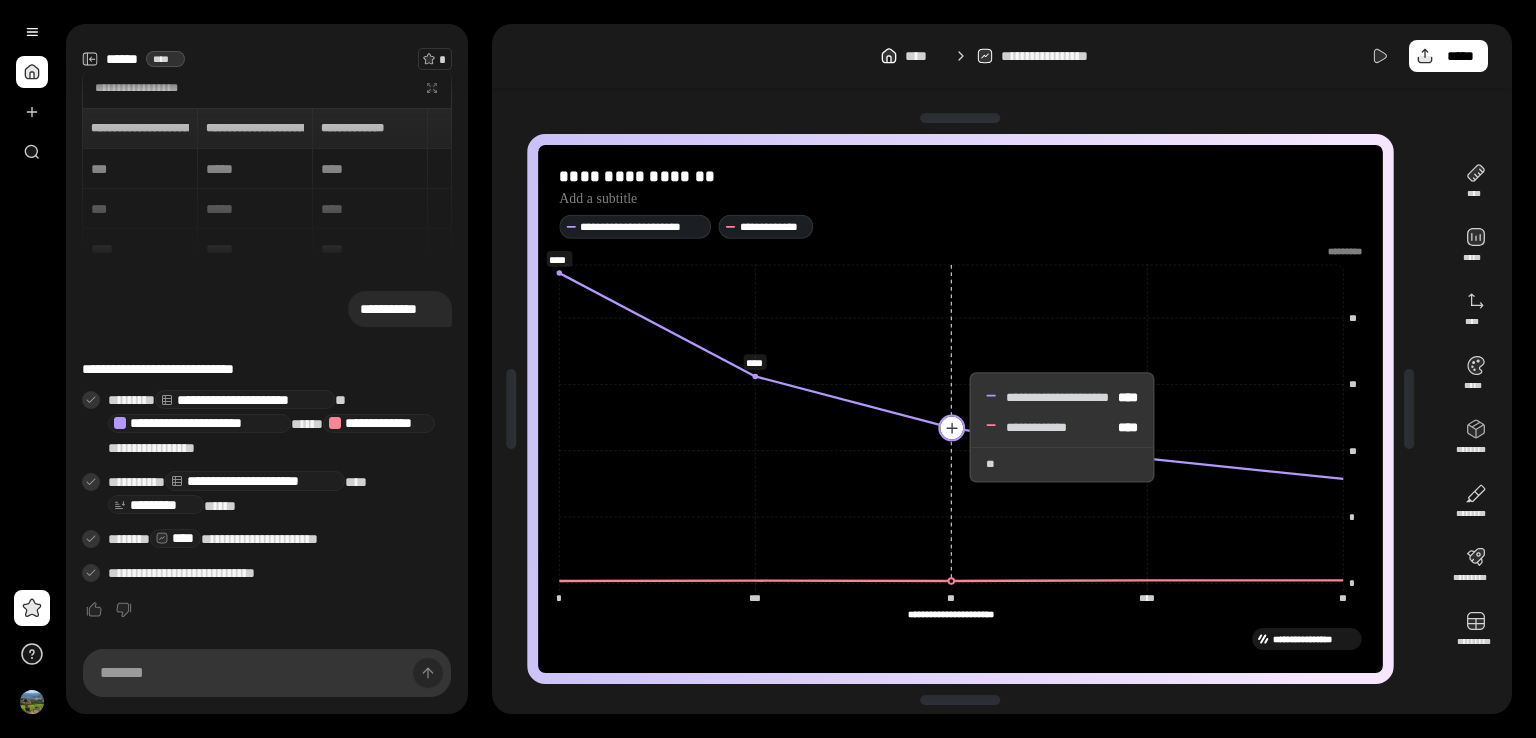 click 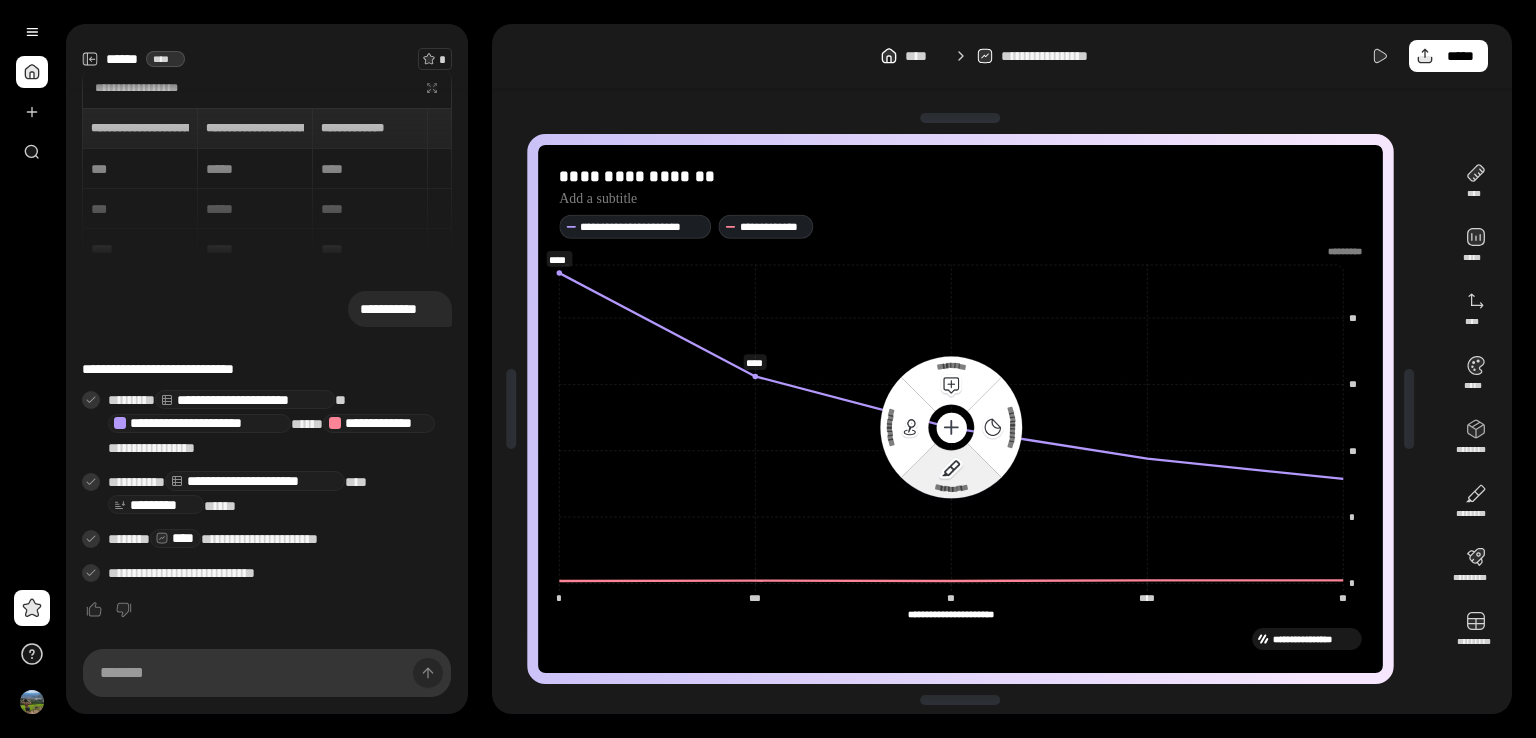 click 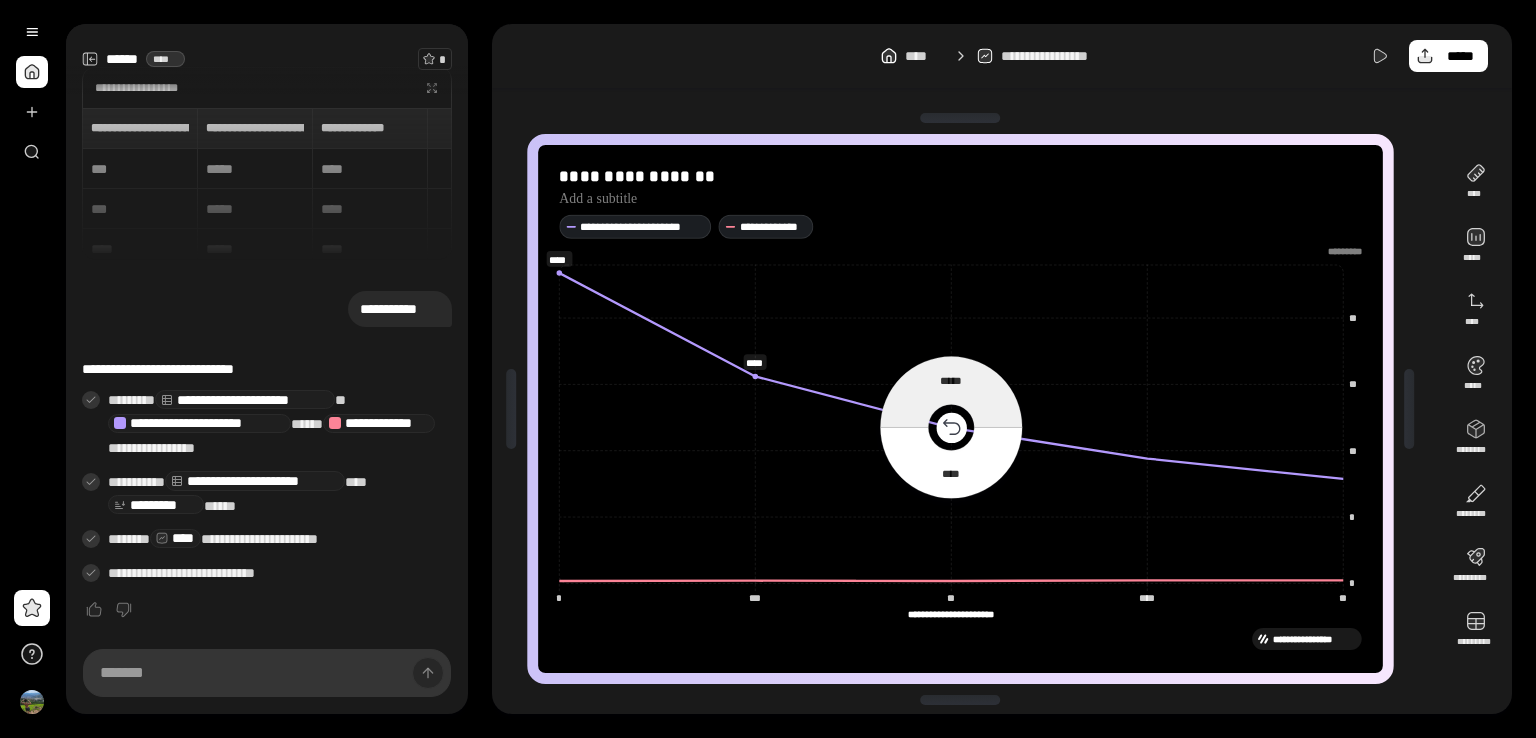 click 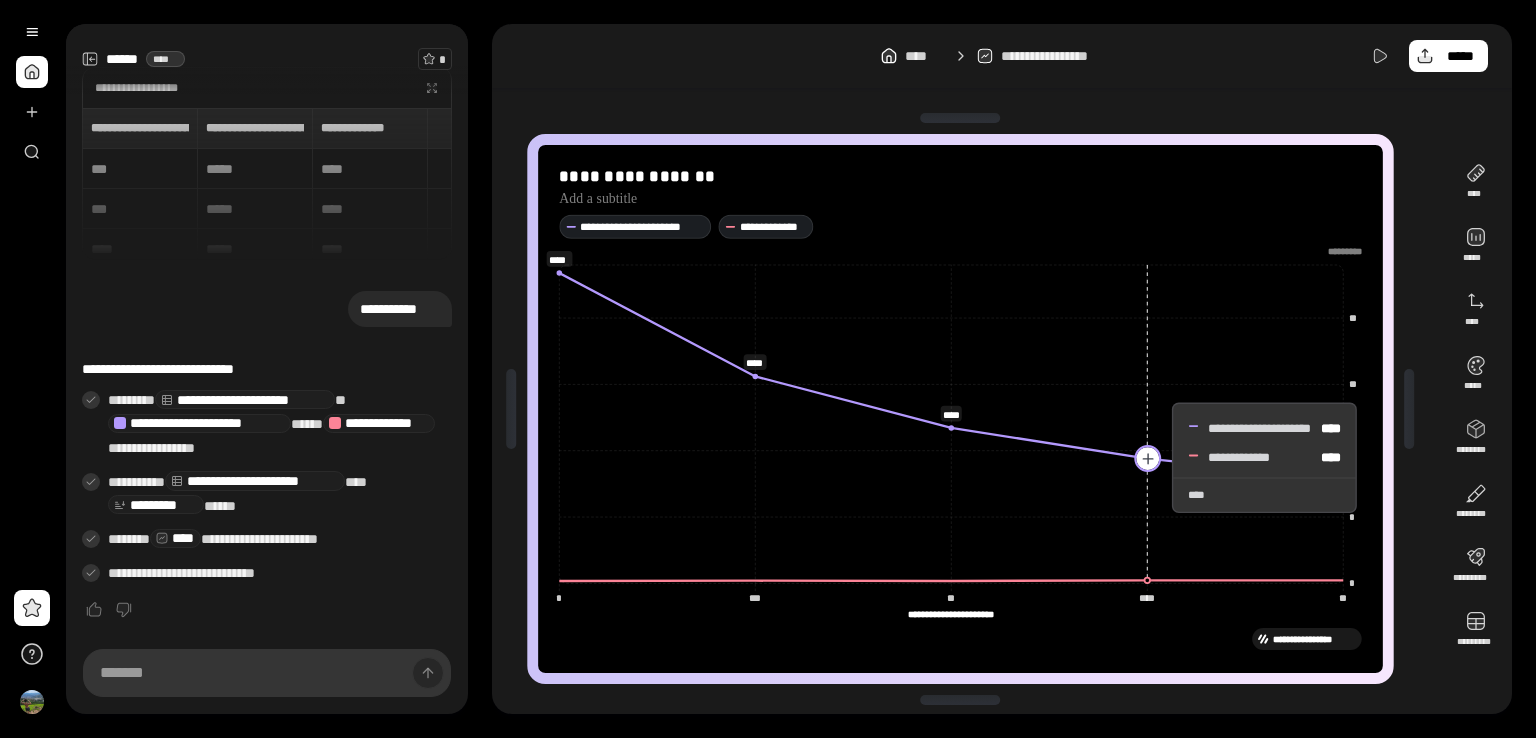 click 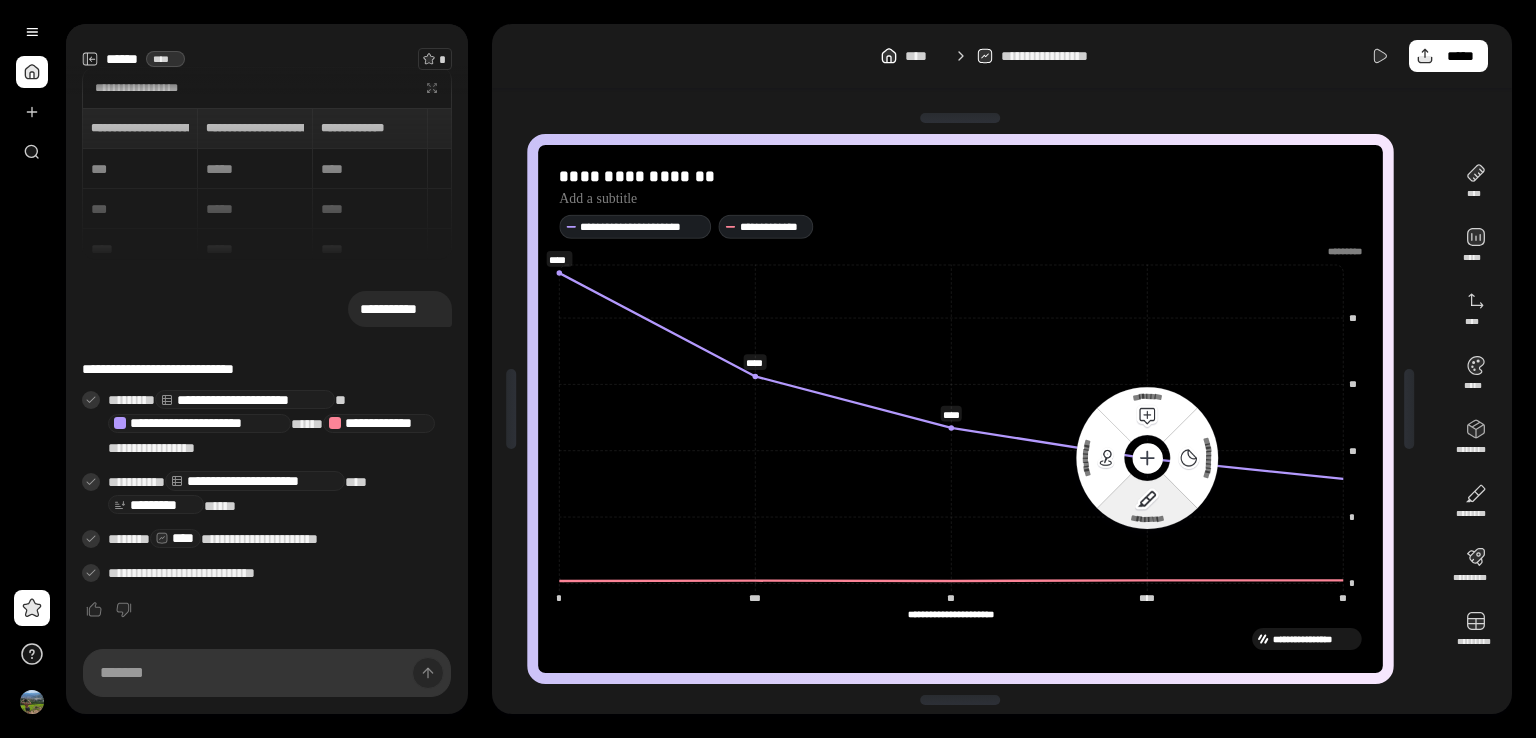 click 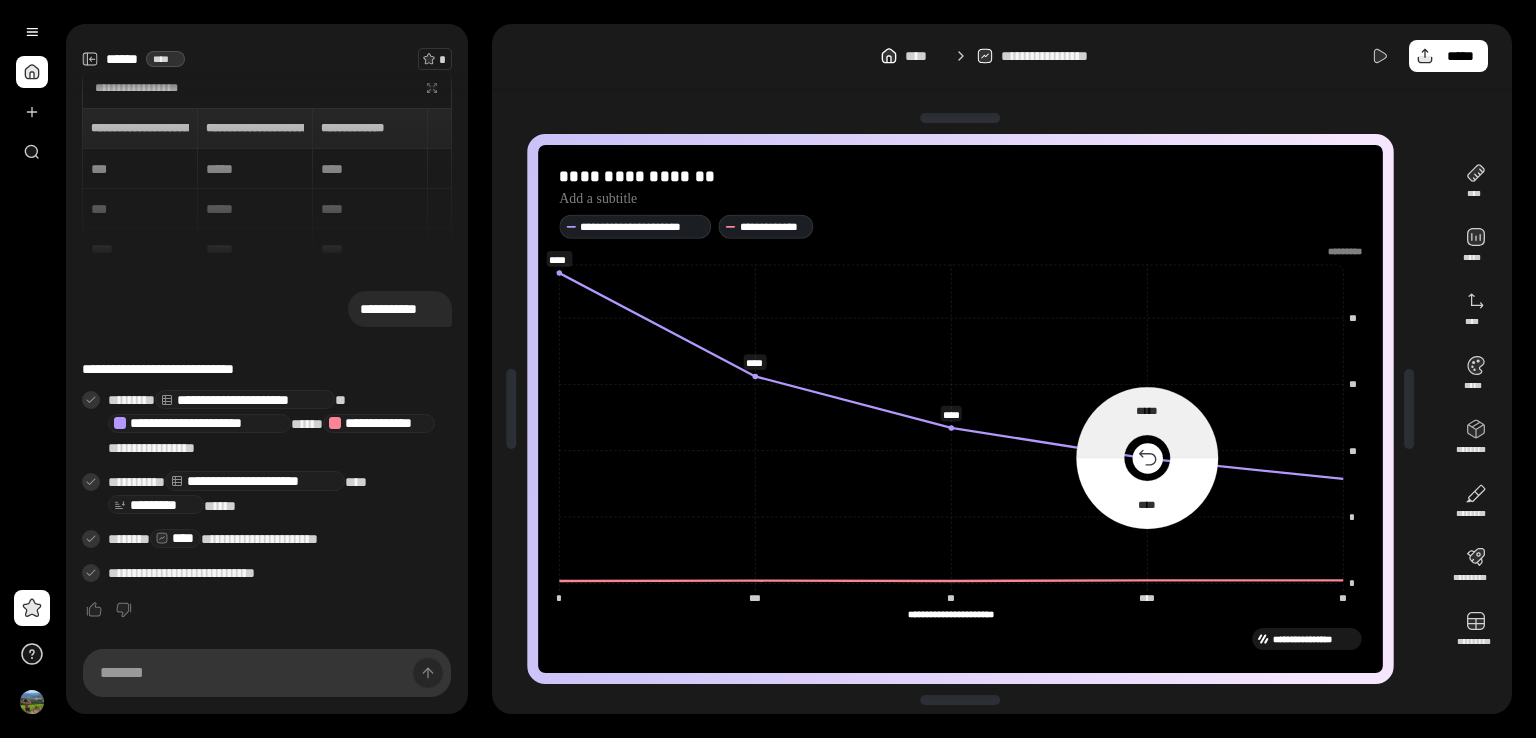 click 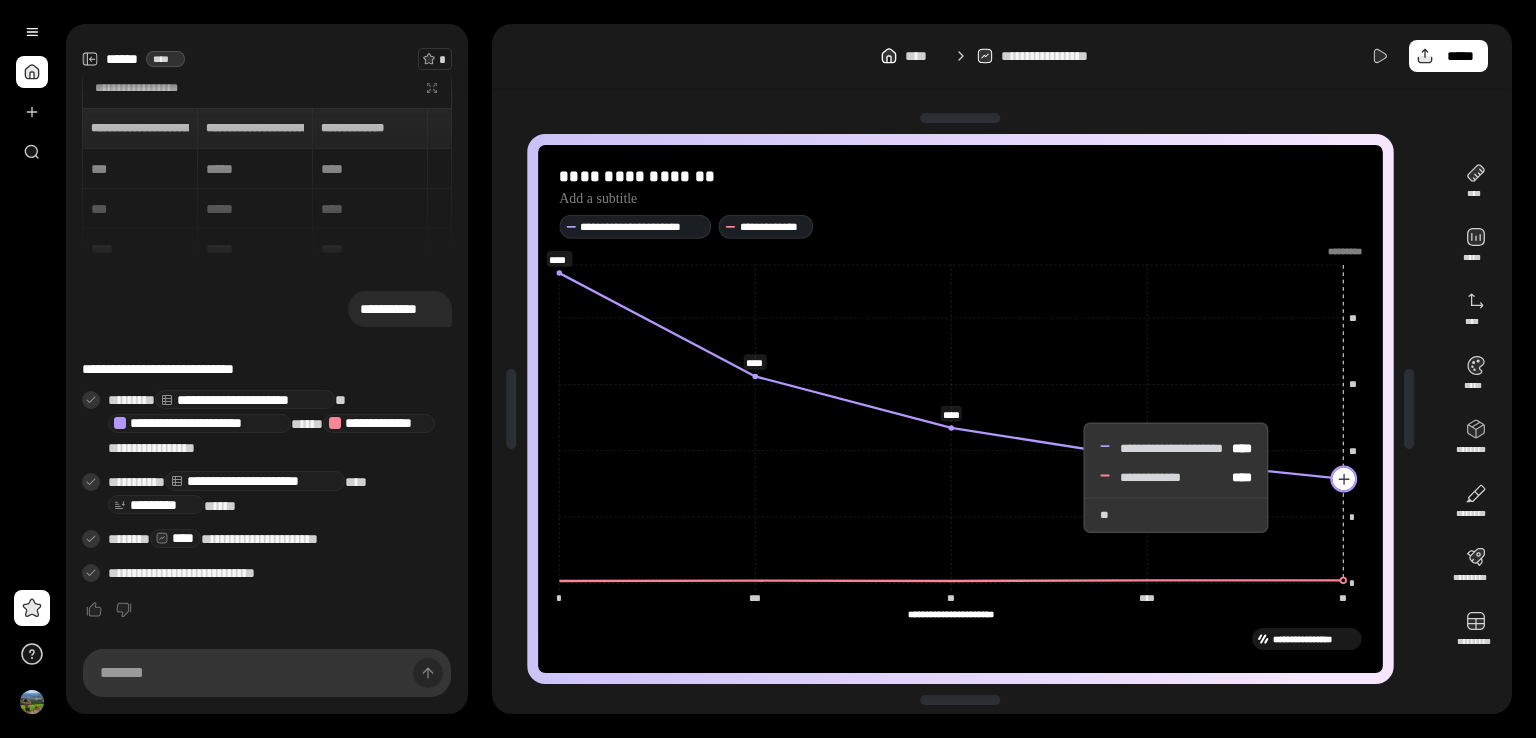 click 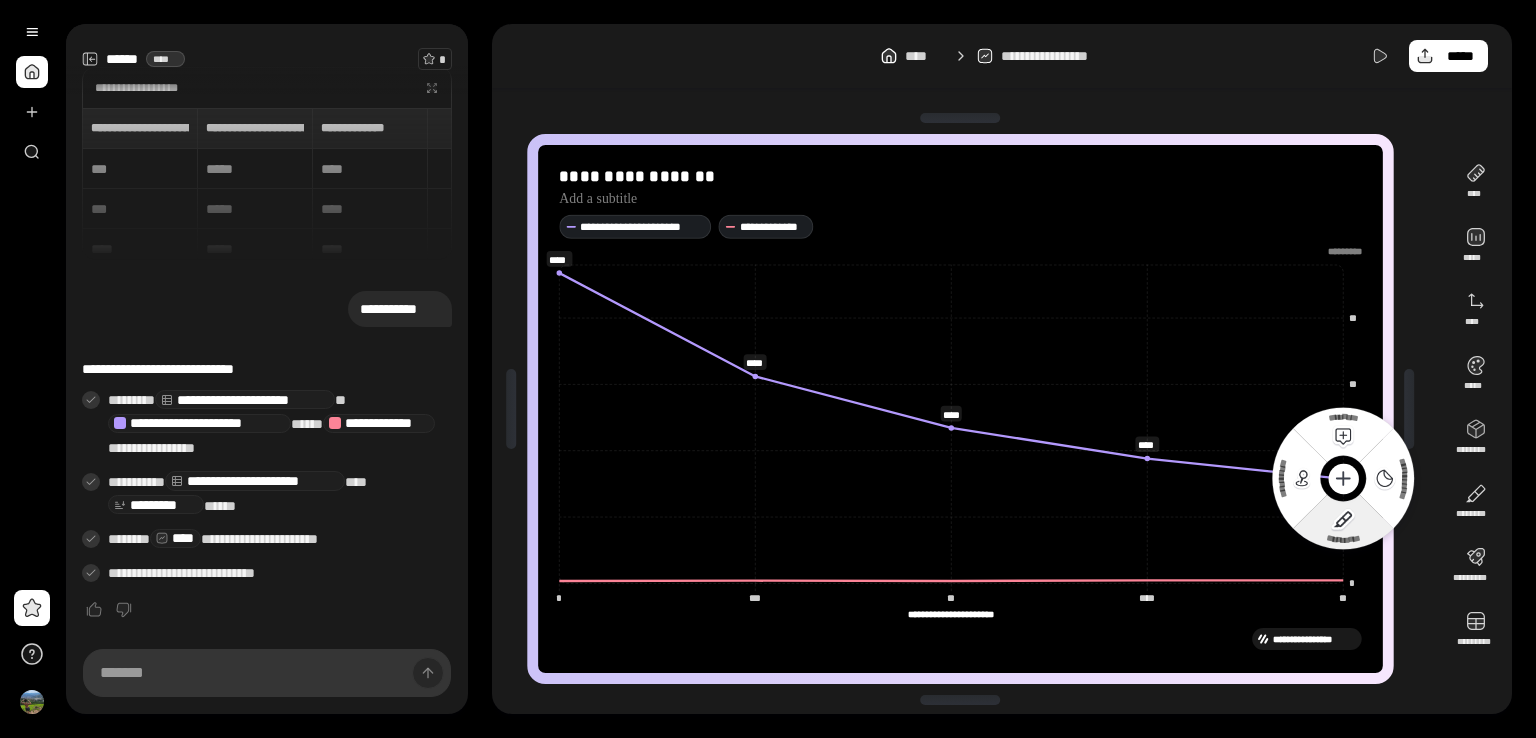 click 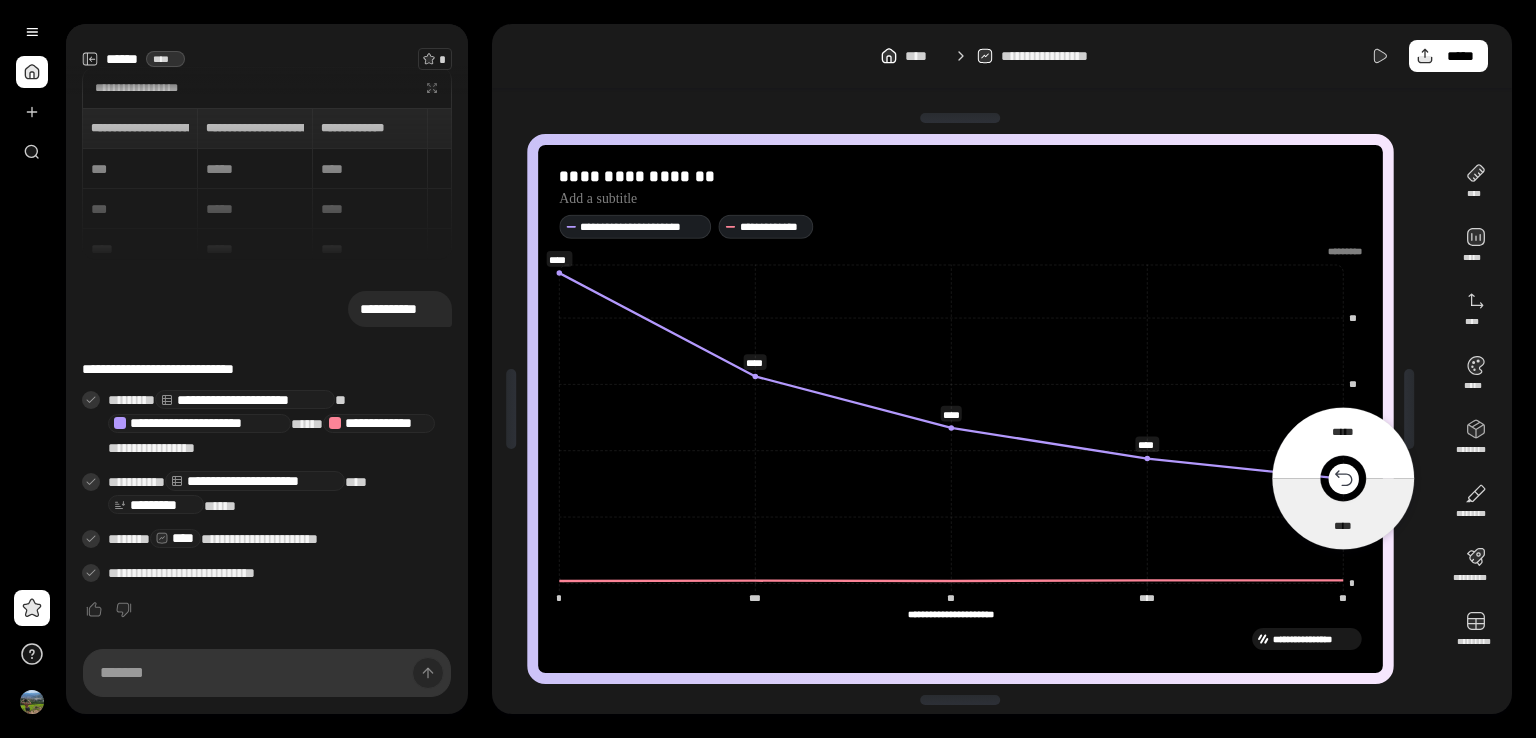 click 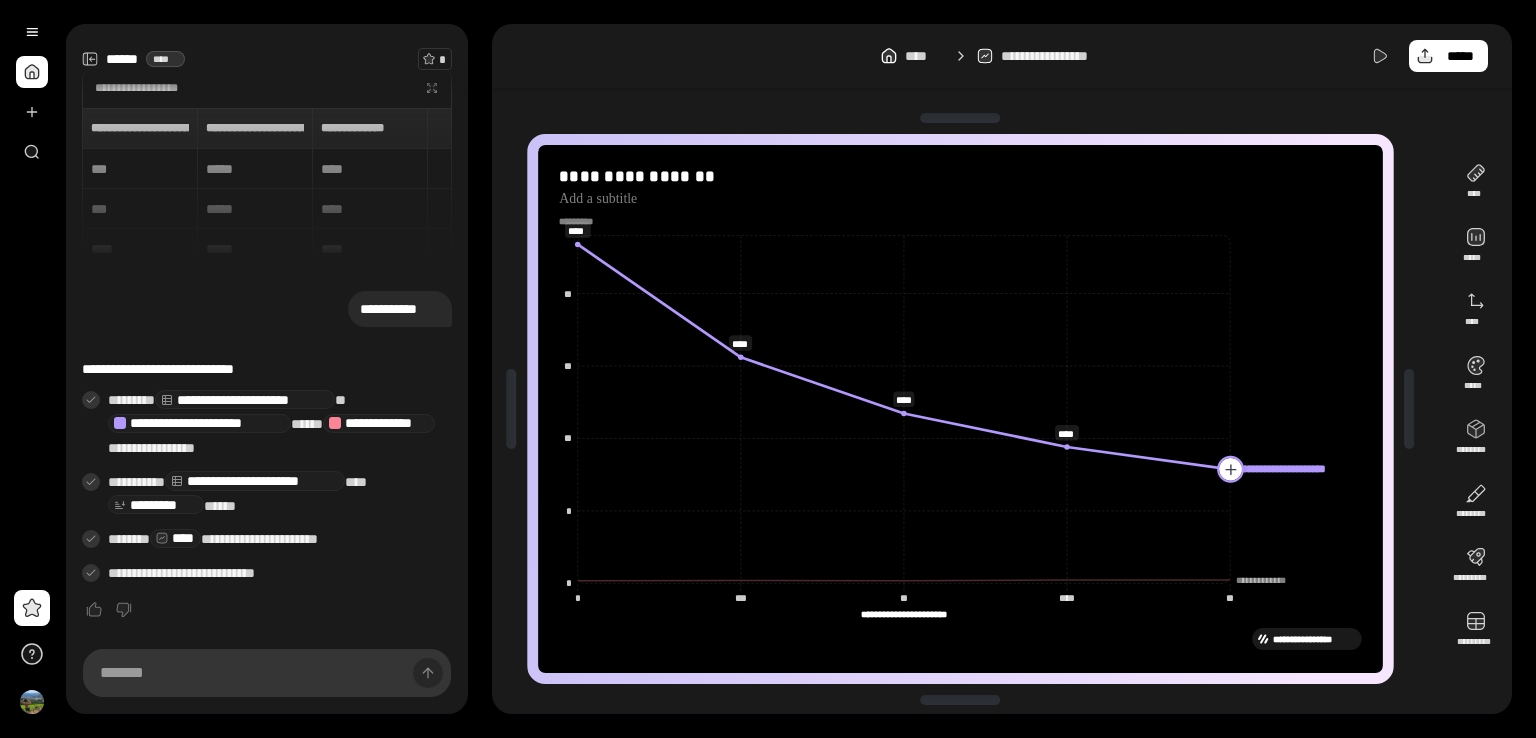 click 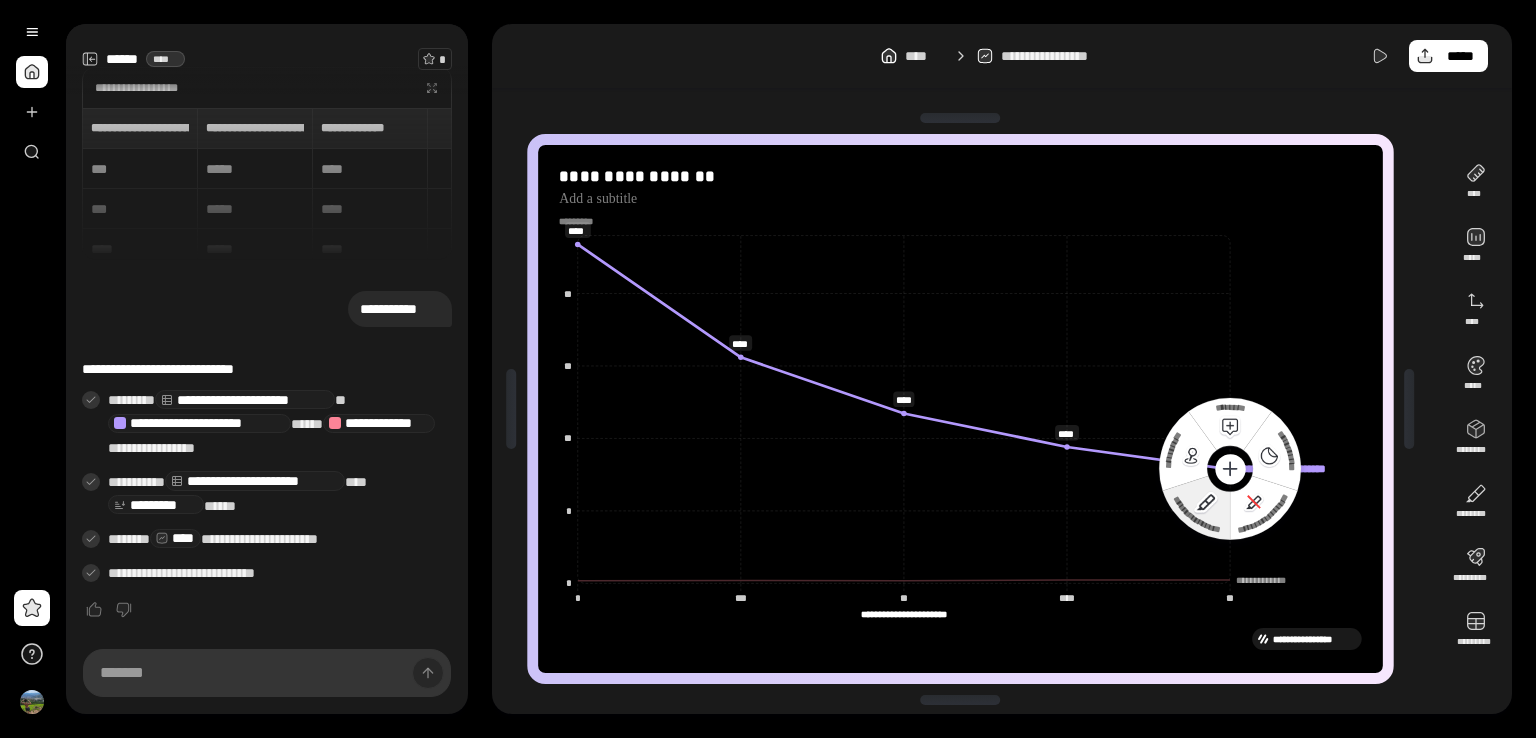 click 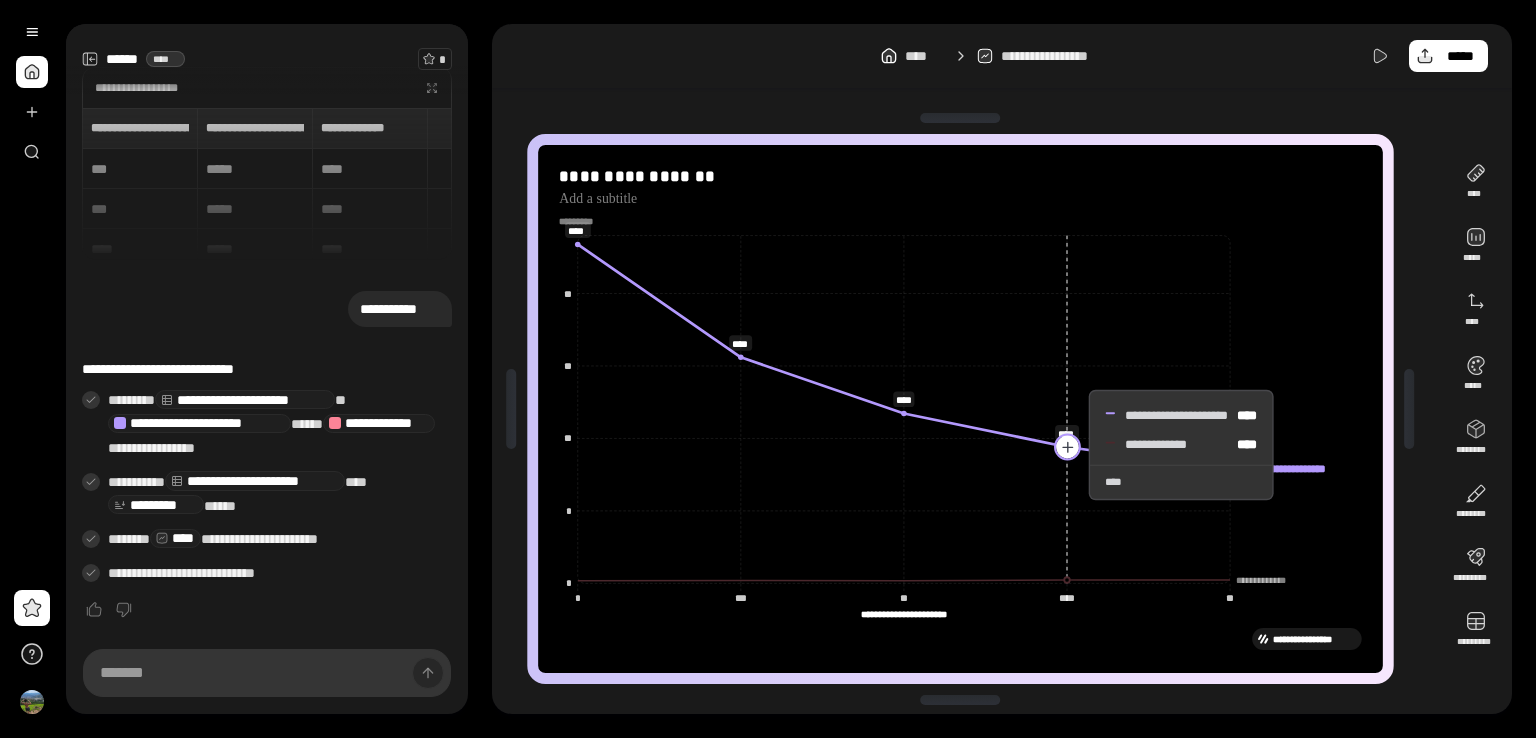 click 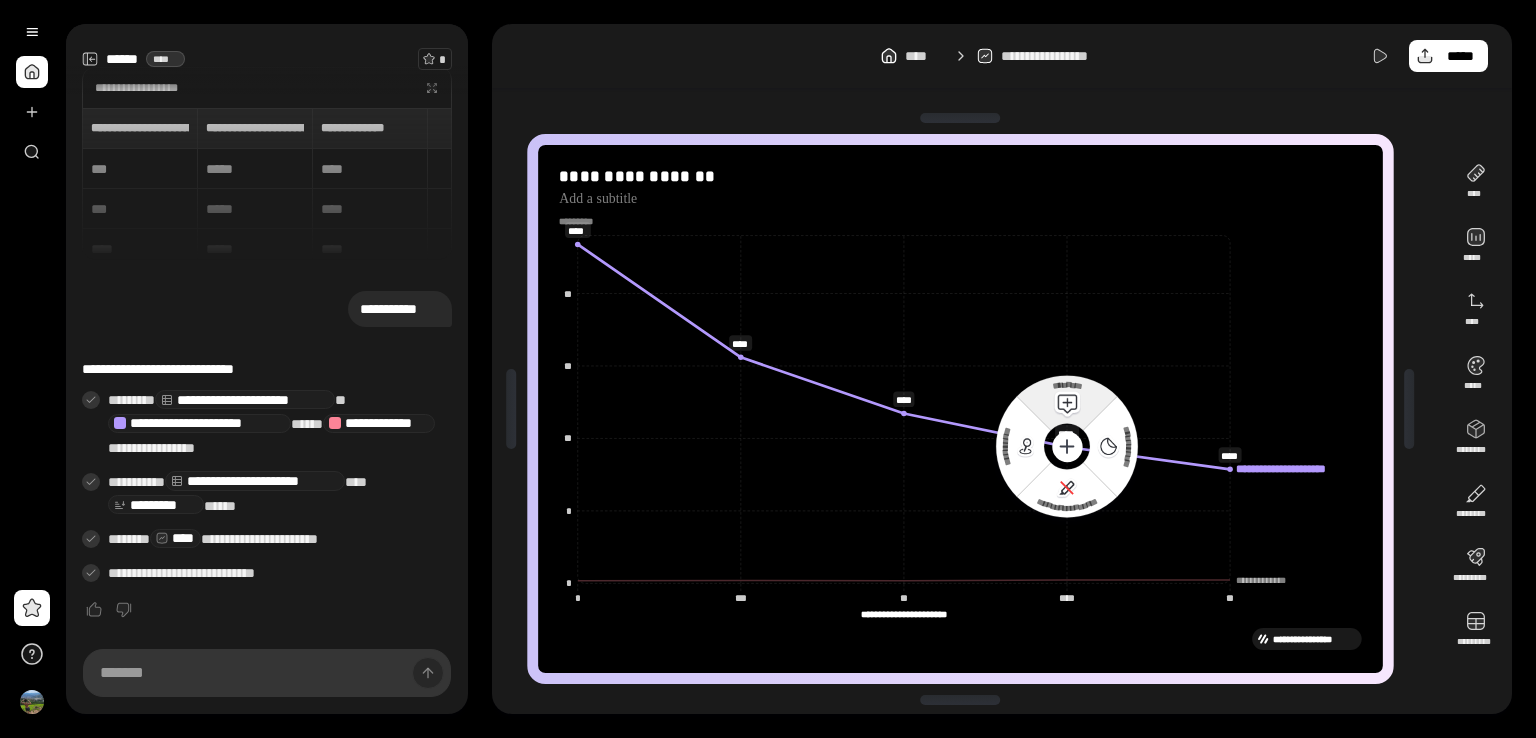 click on "********" 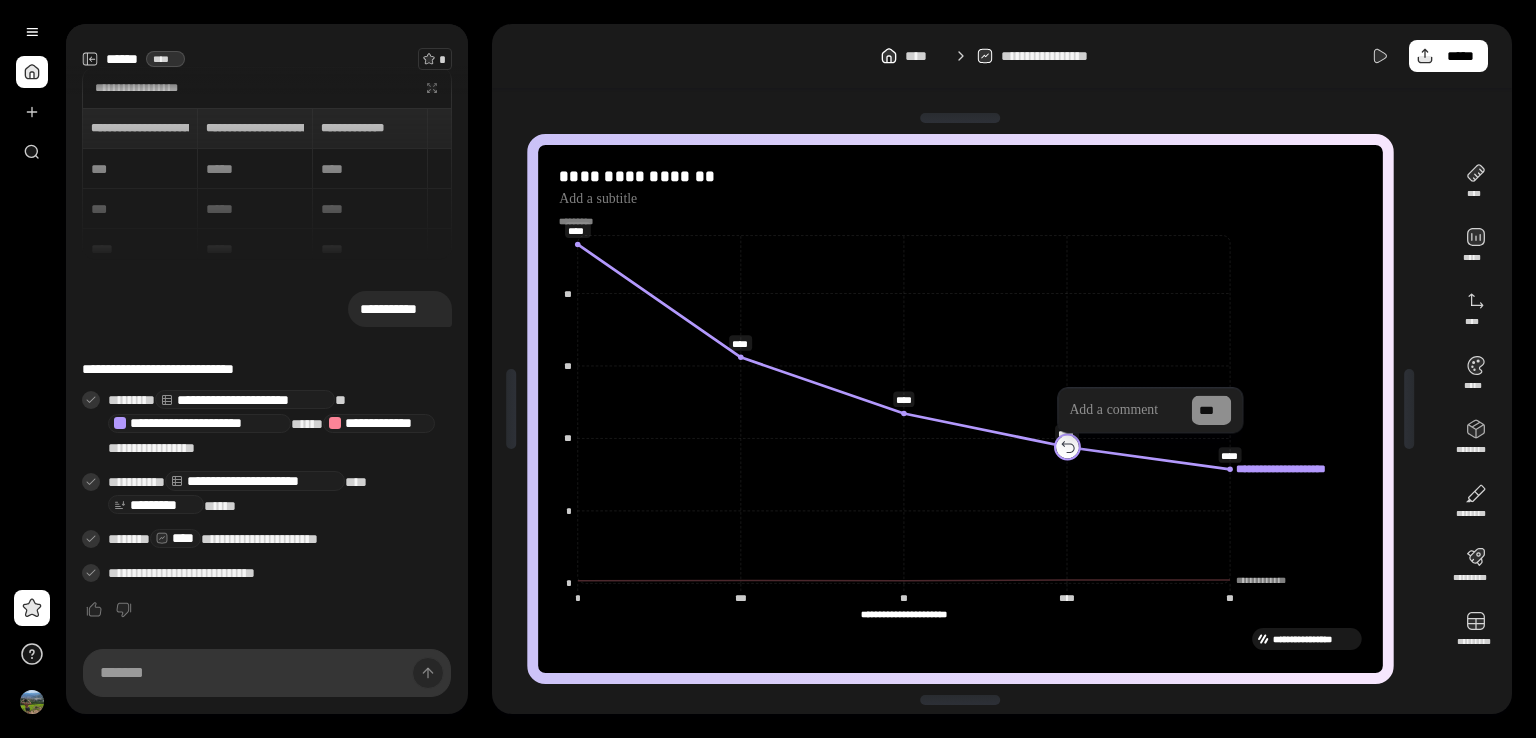 click 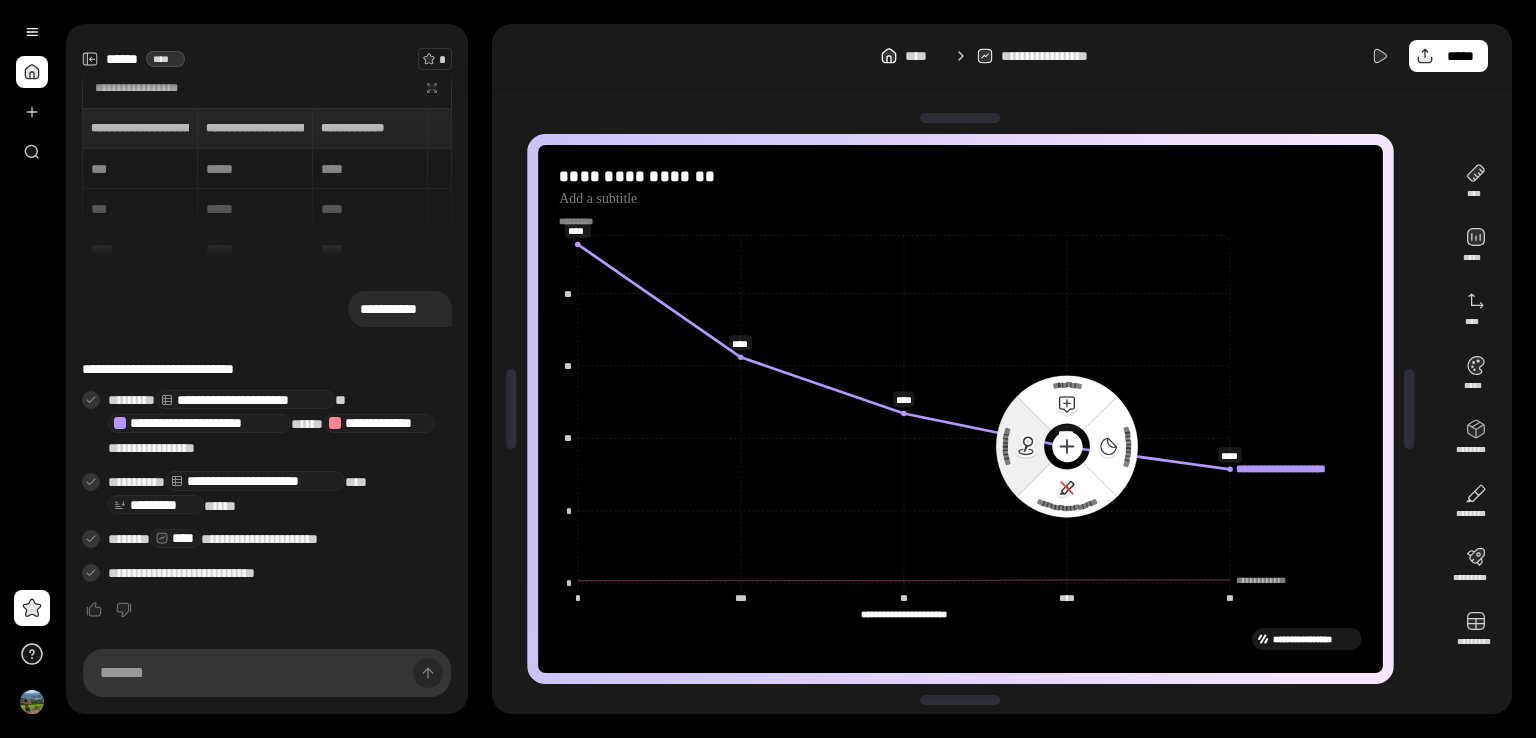 click 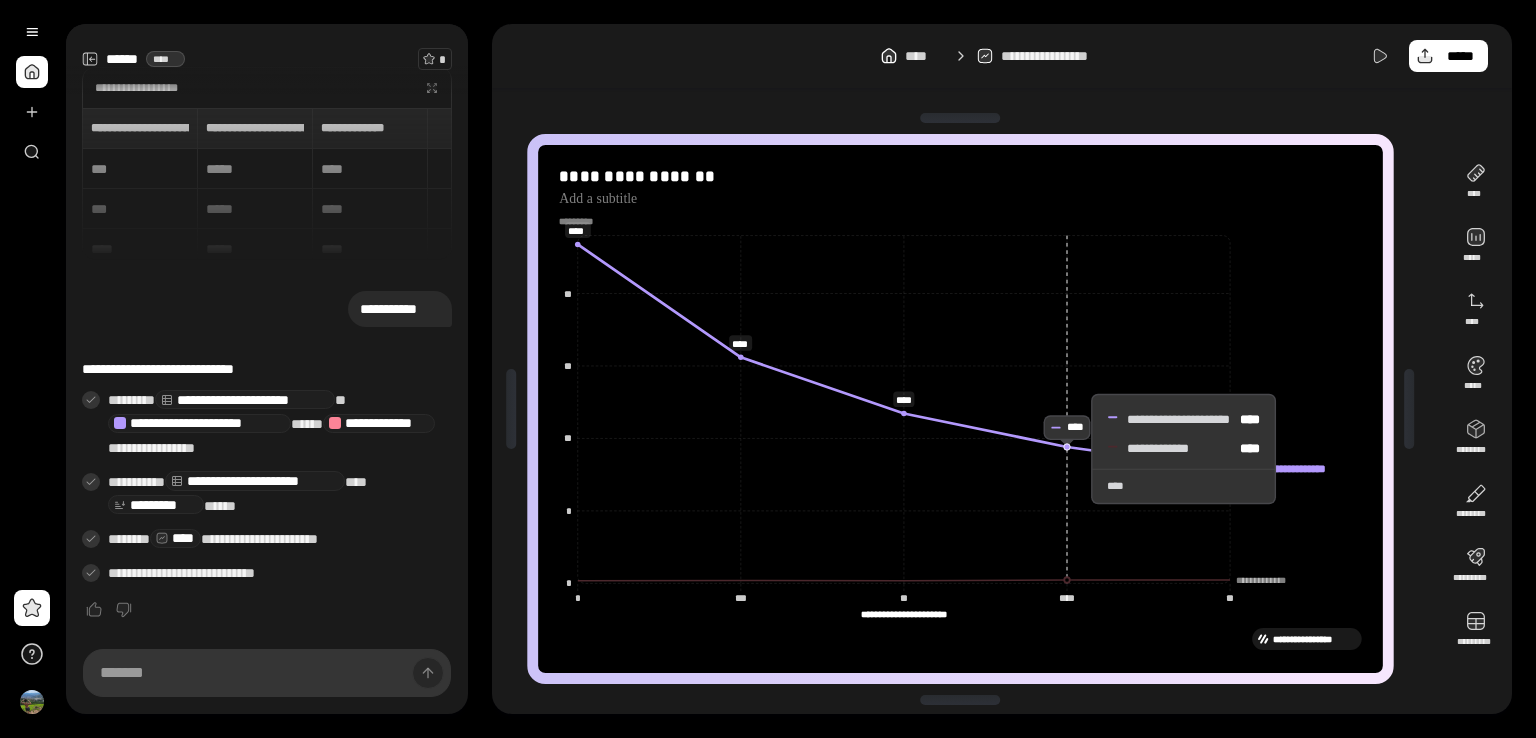 click 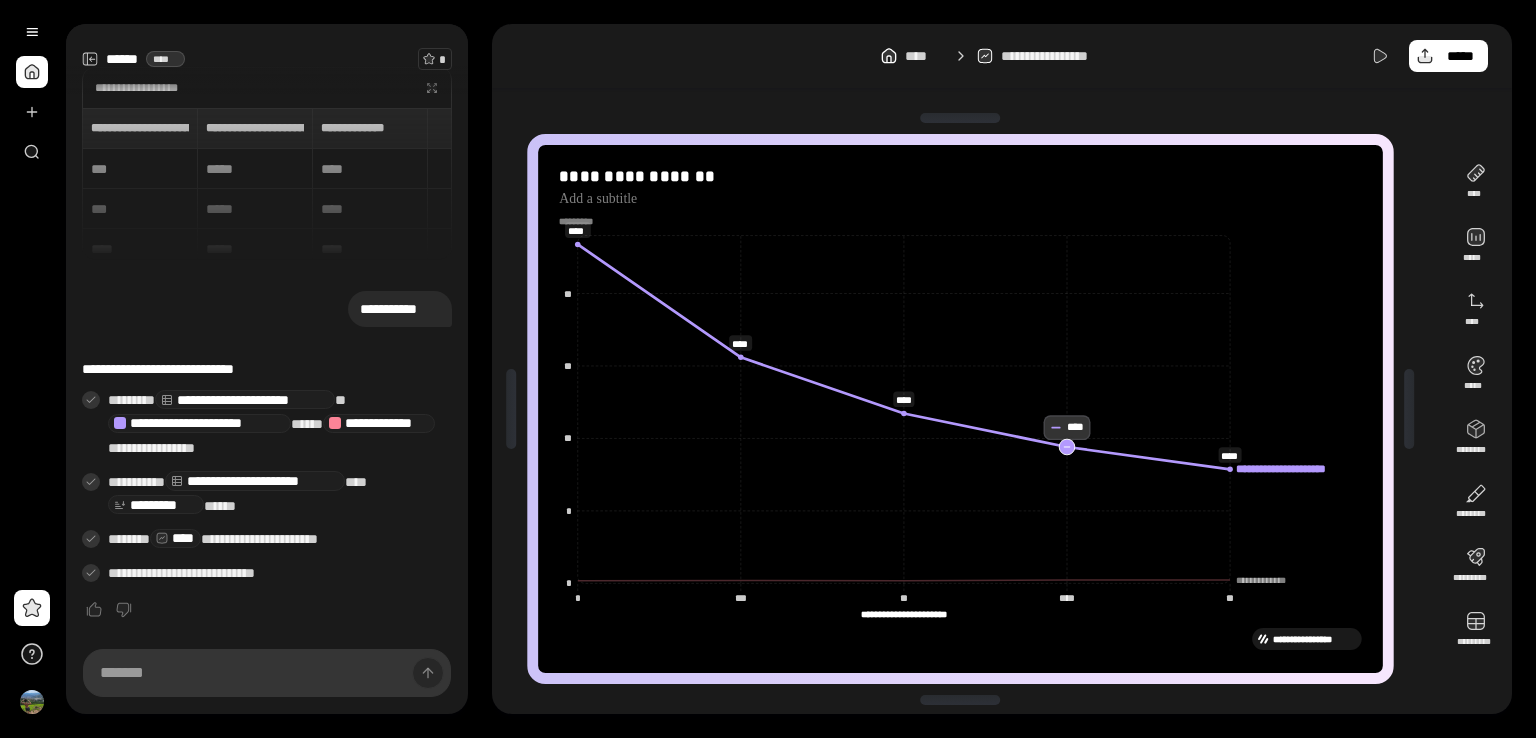 click 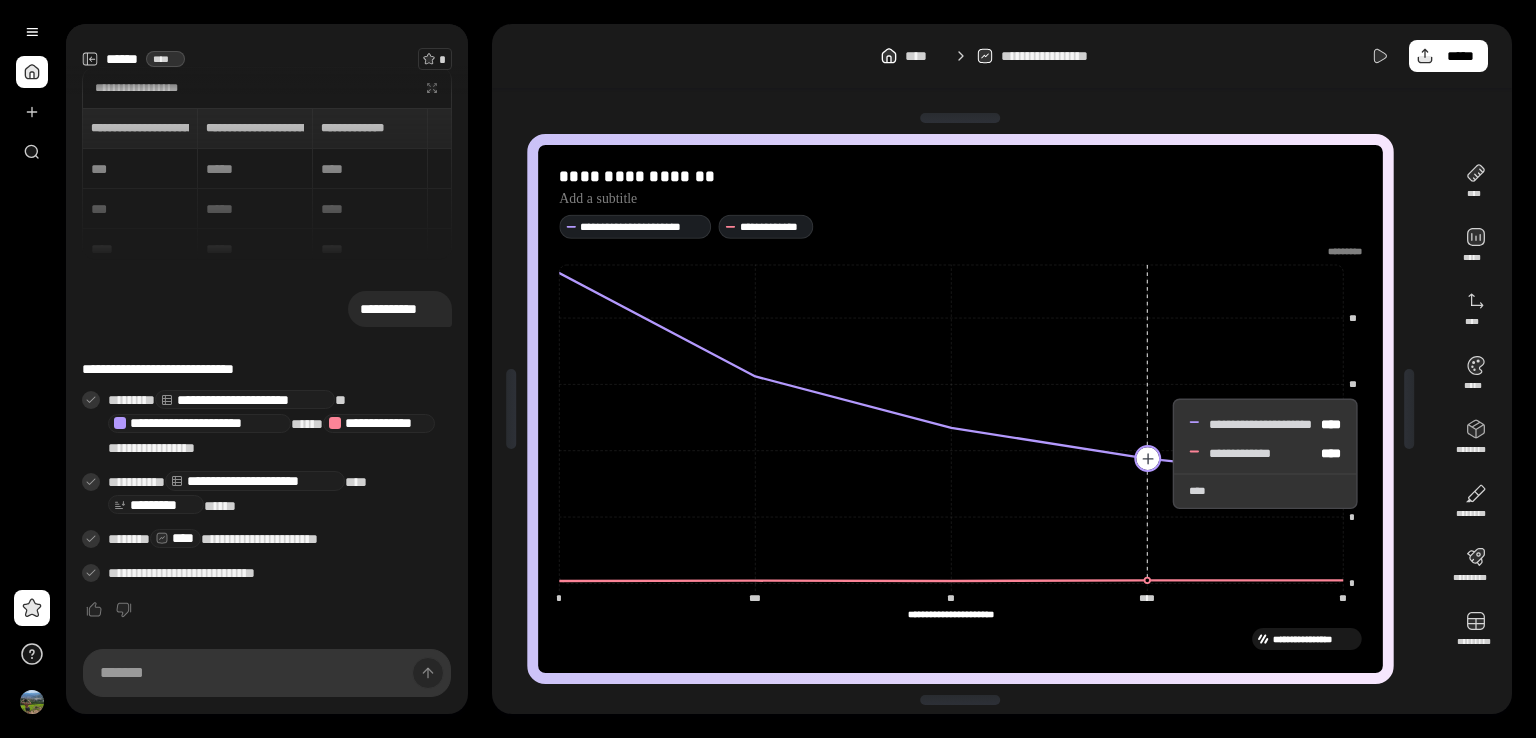 click 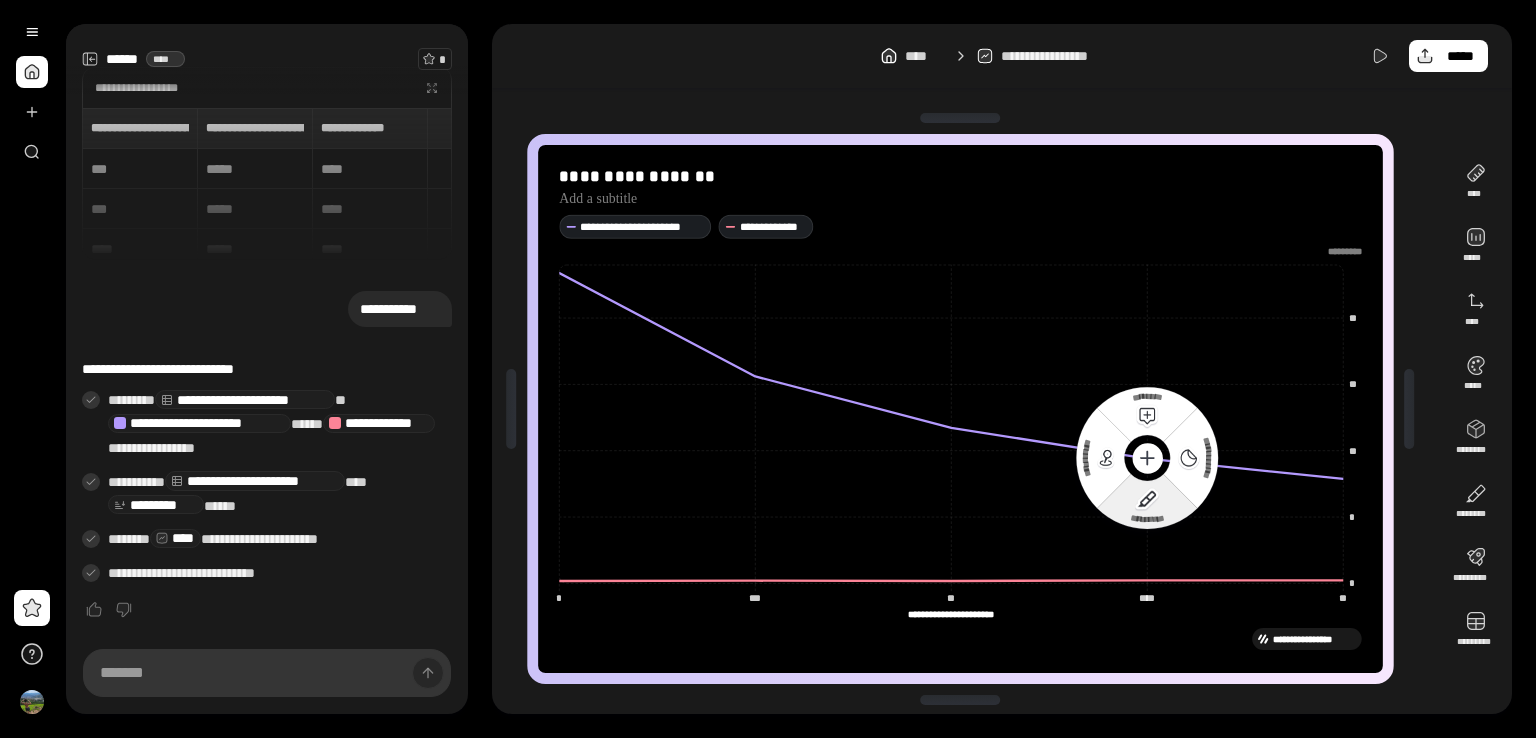 click 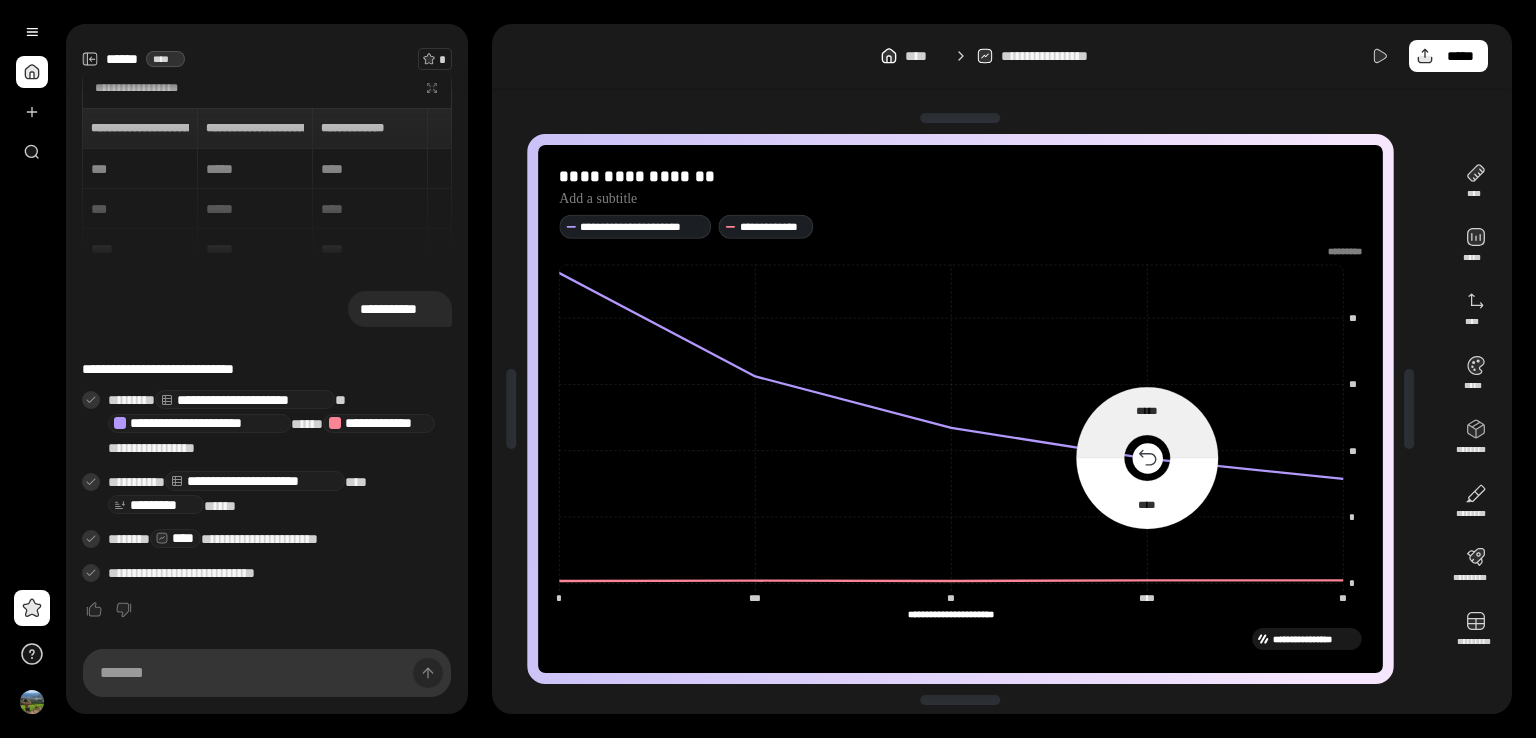 click 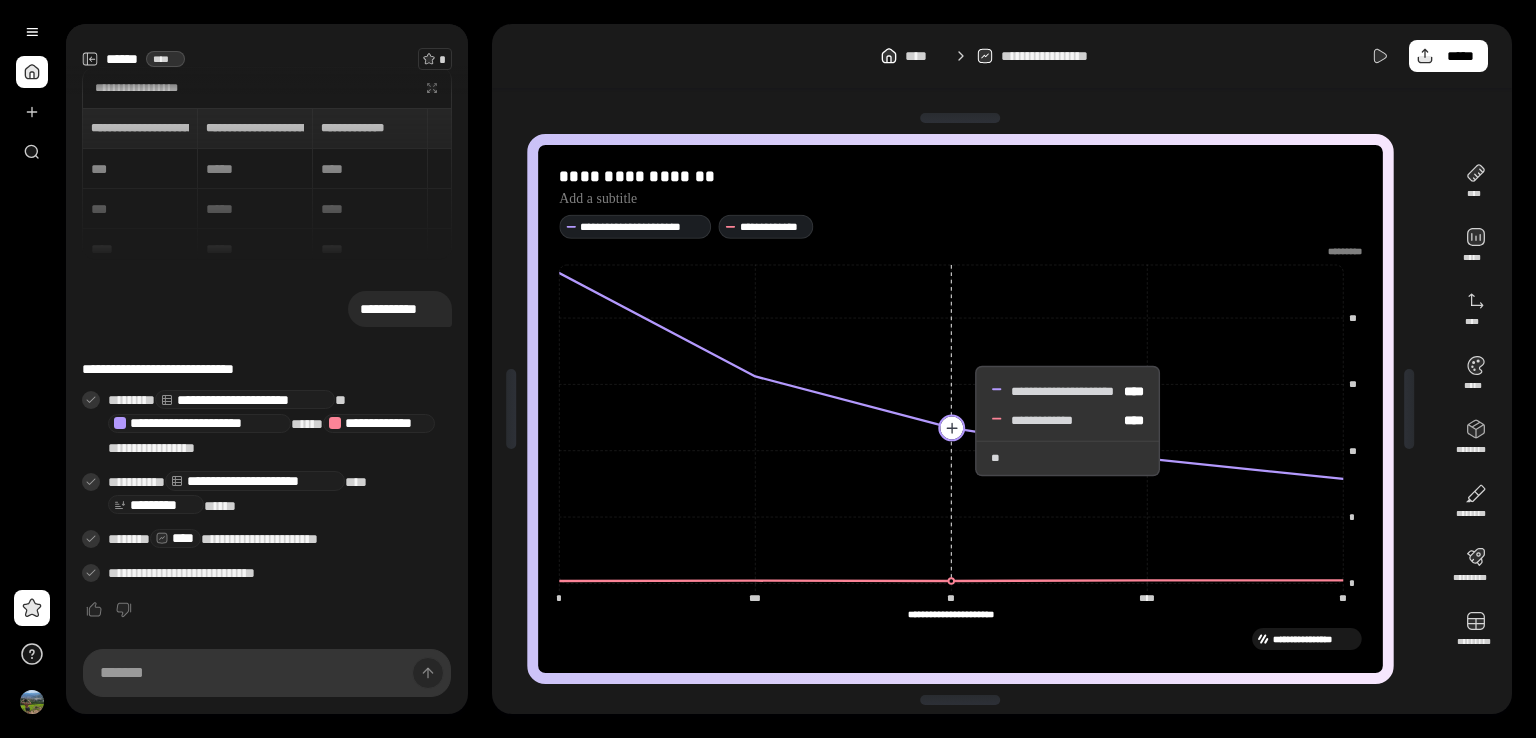 click 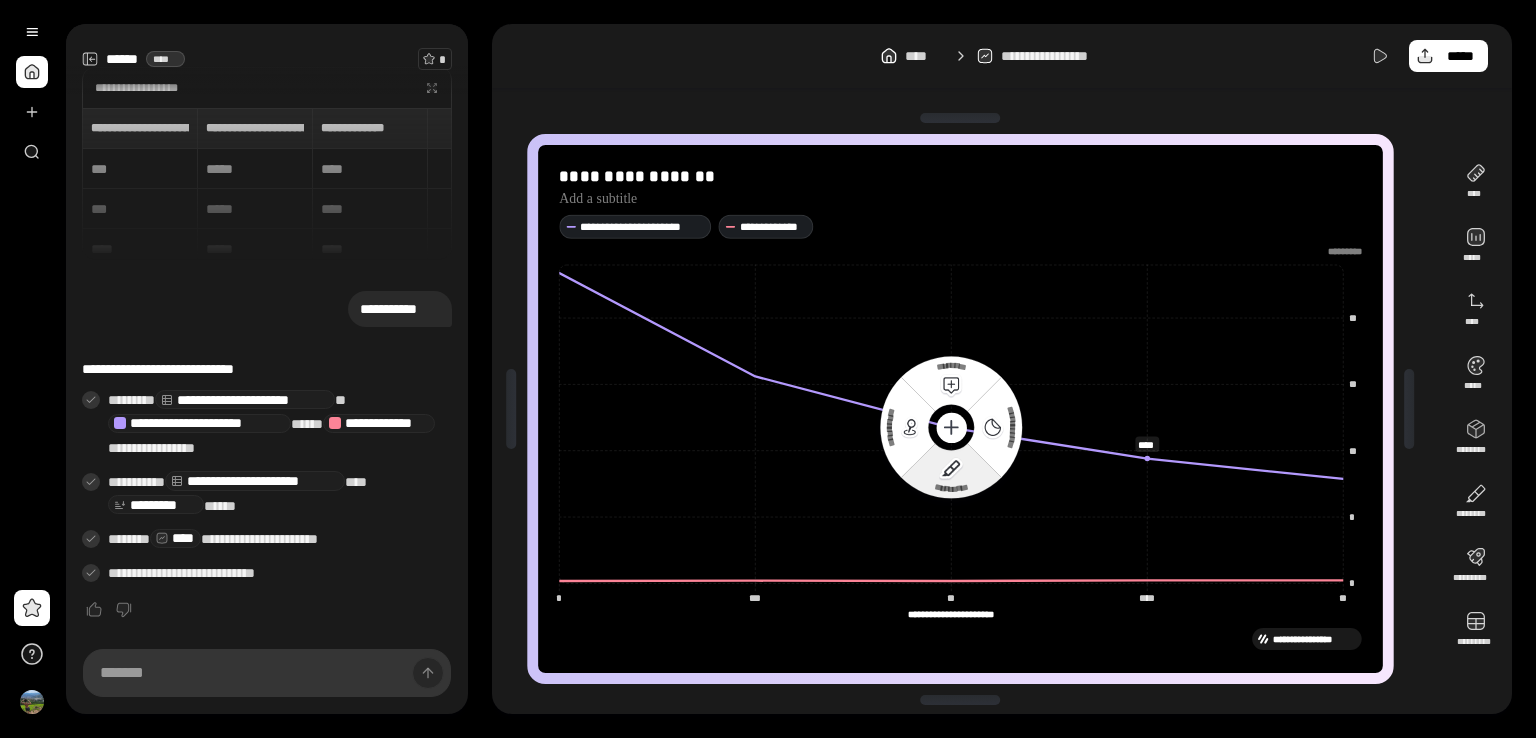 click 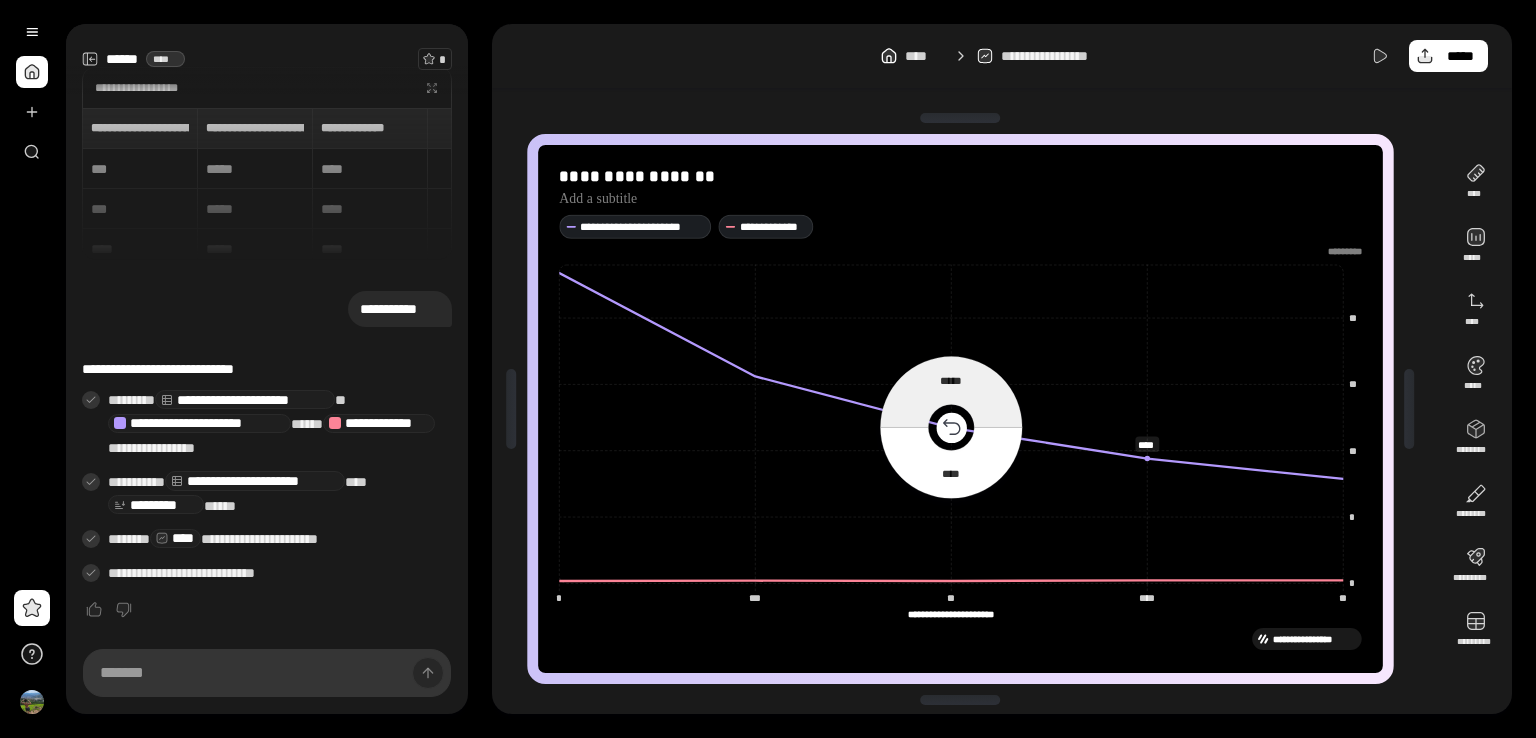 click 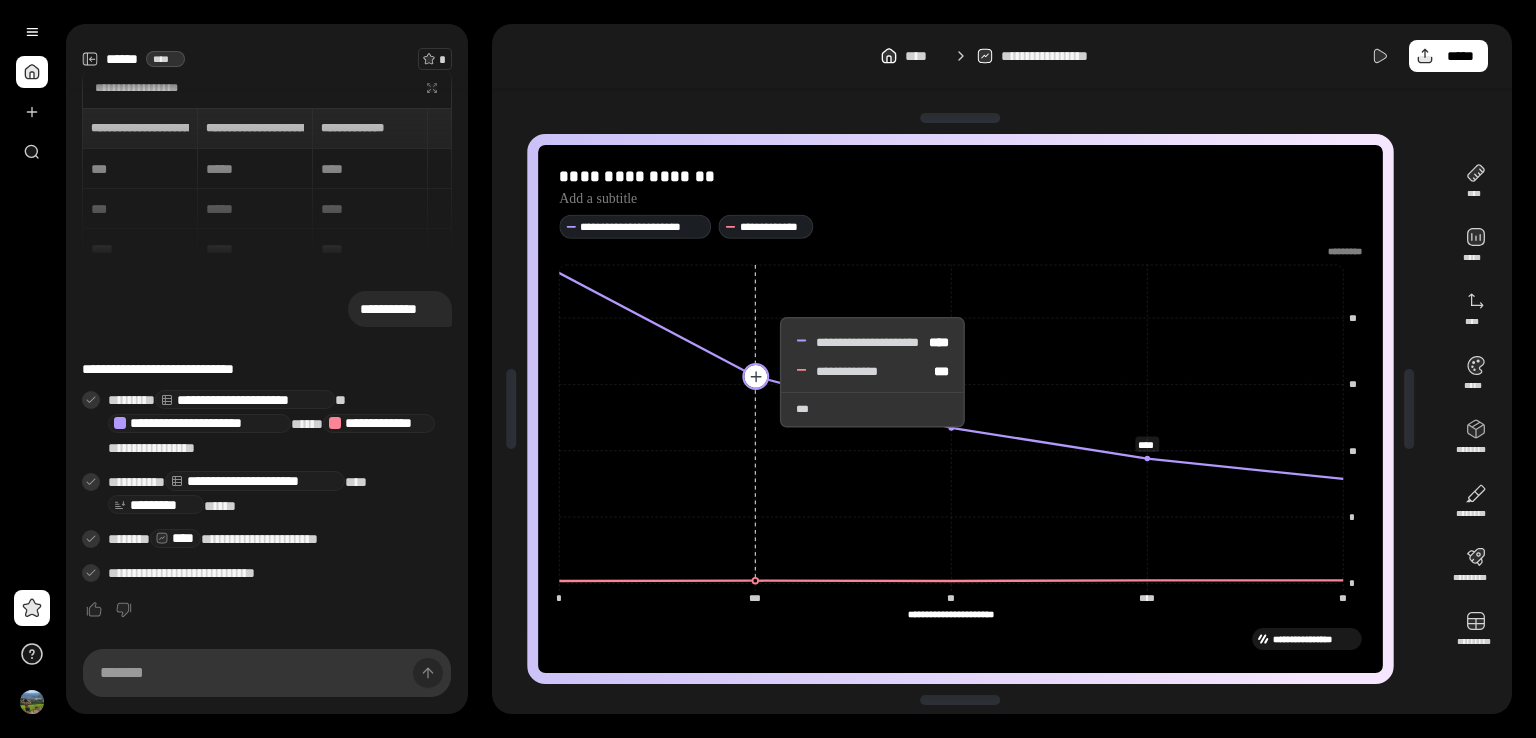 click 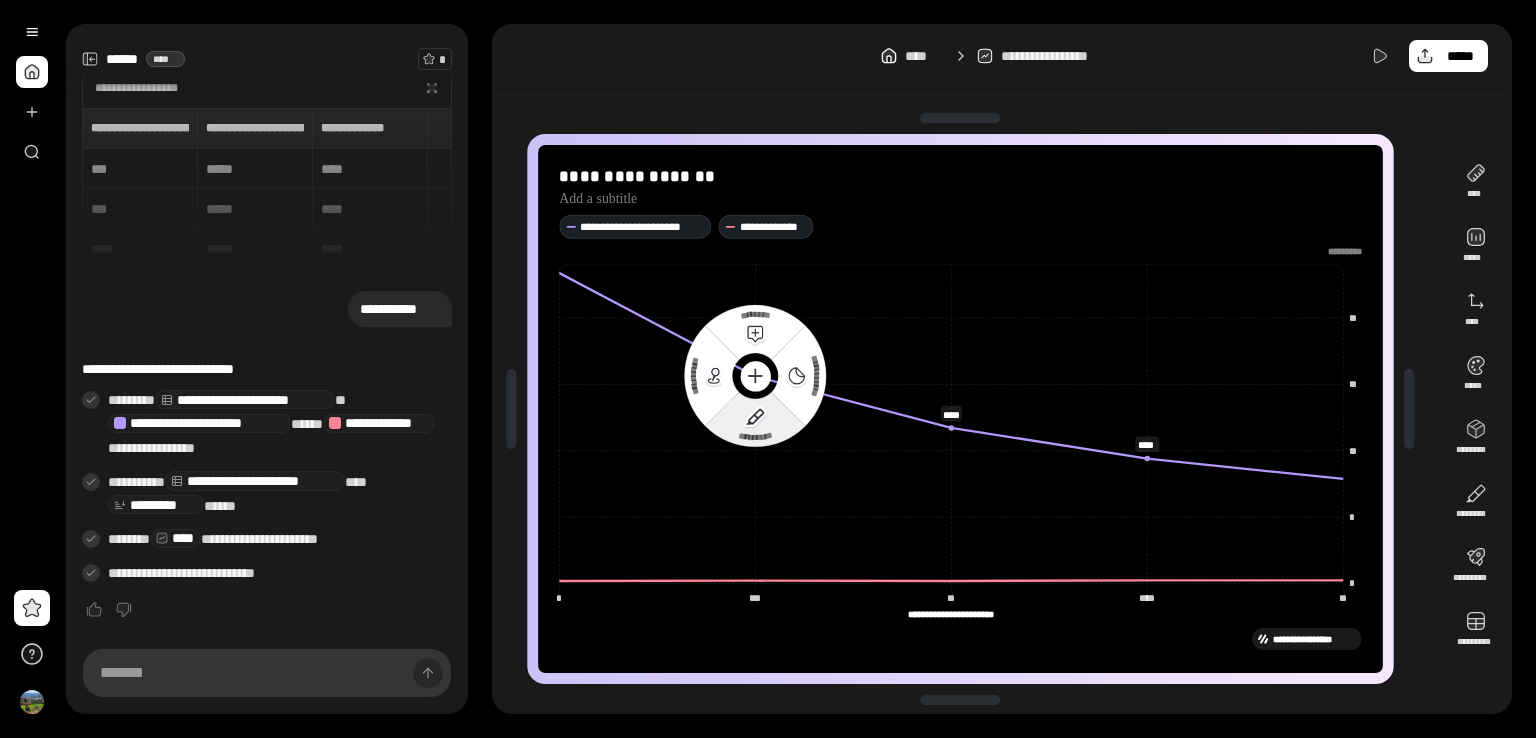 click 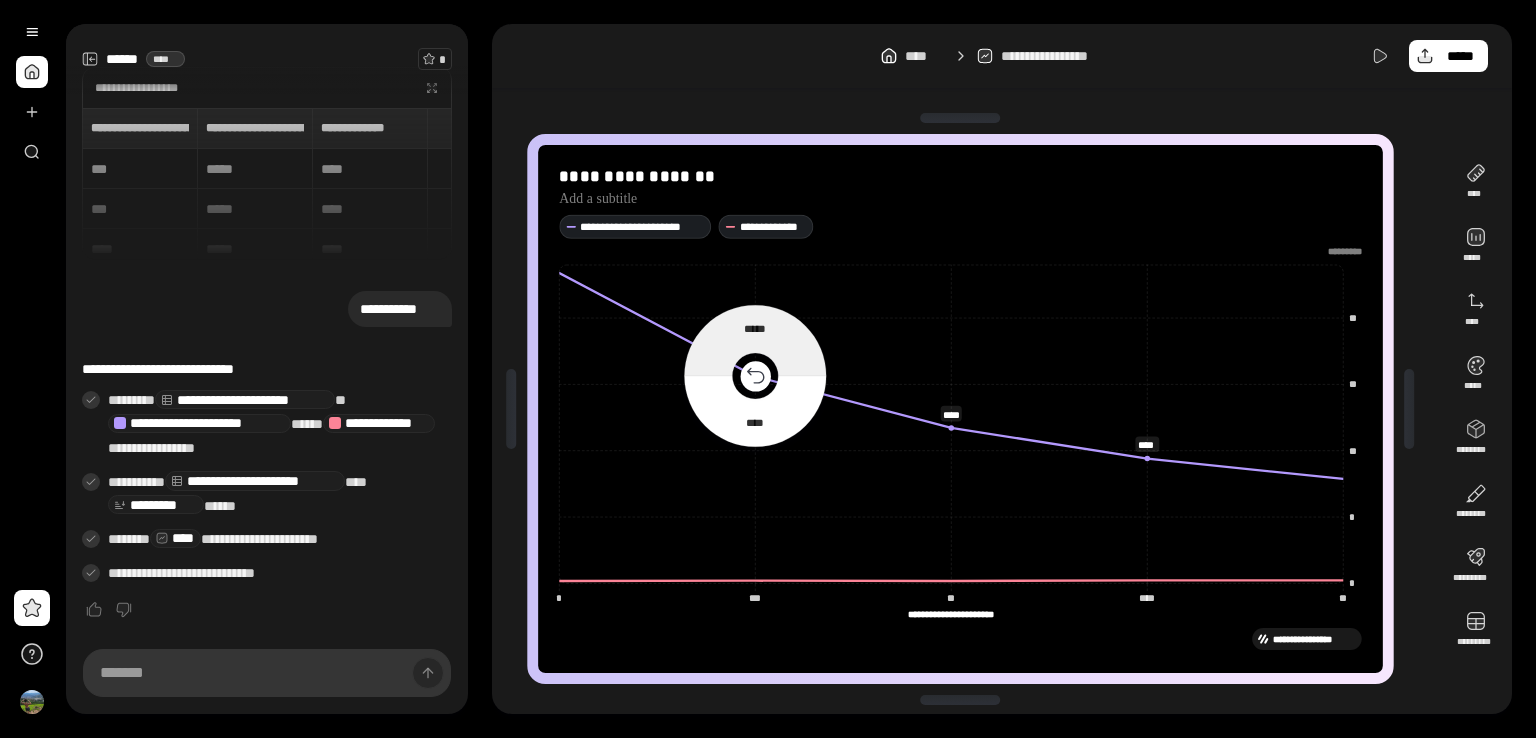 click 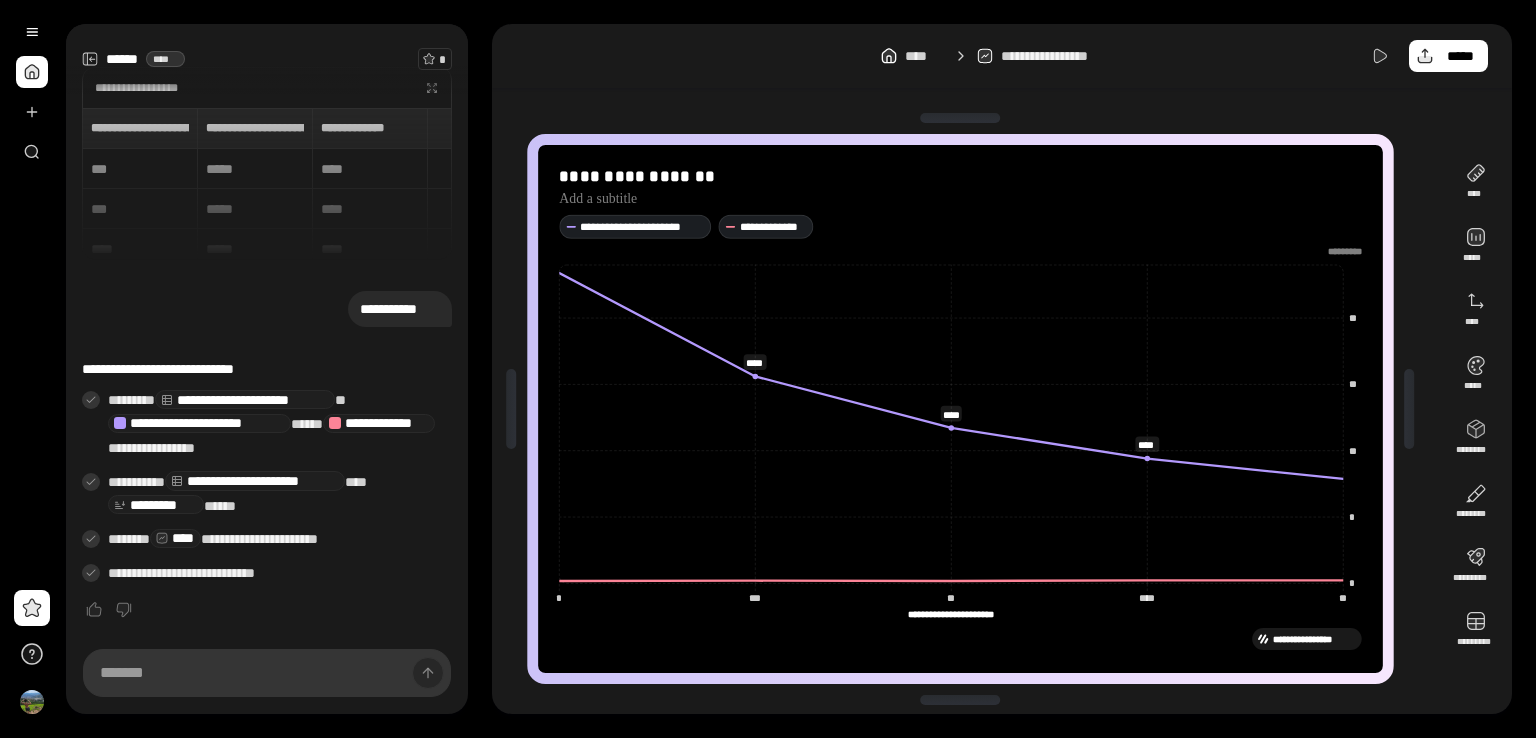 click on "**********" at bounding box center (960, 409) 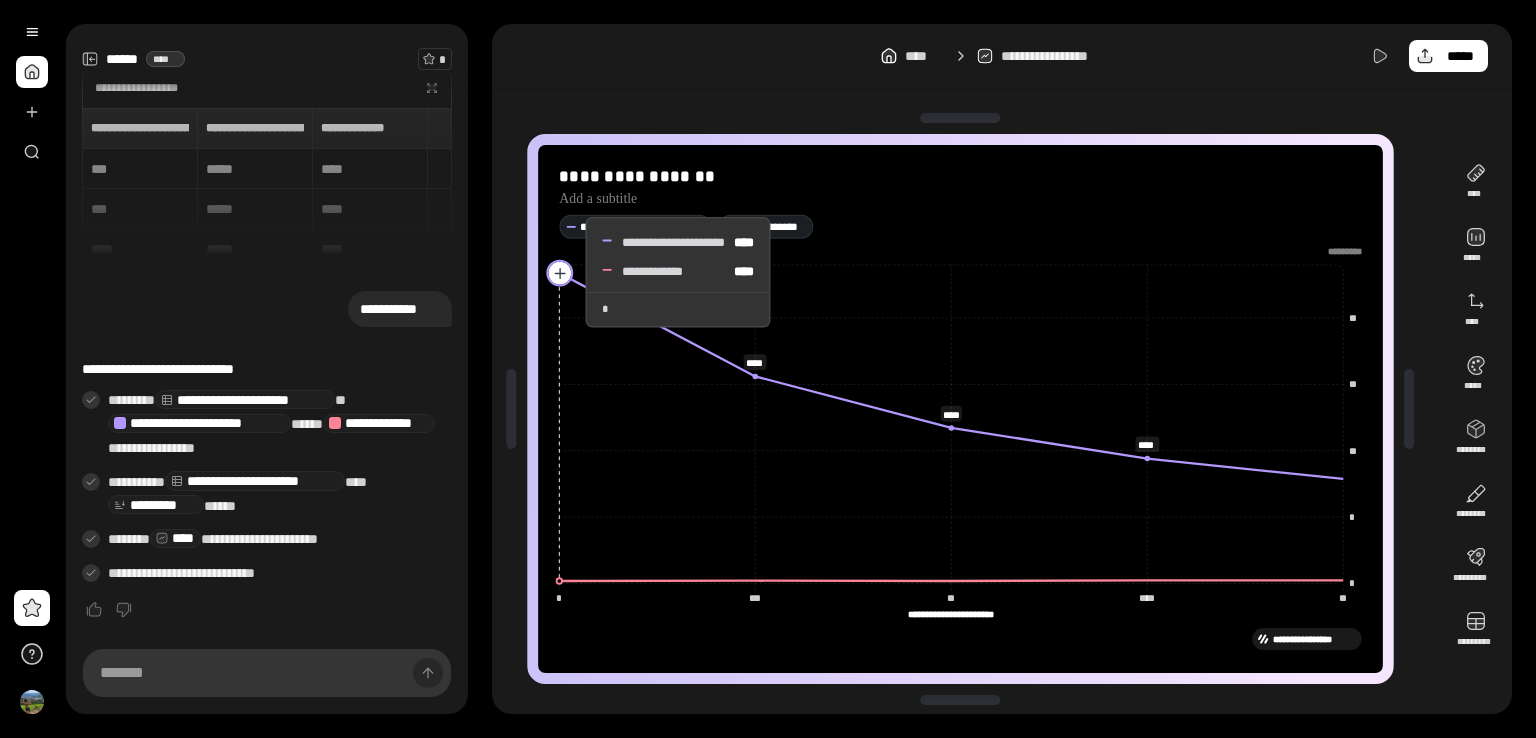 click 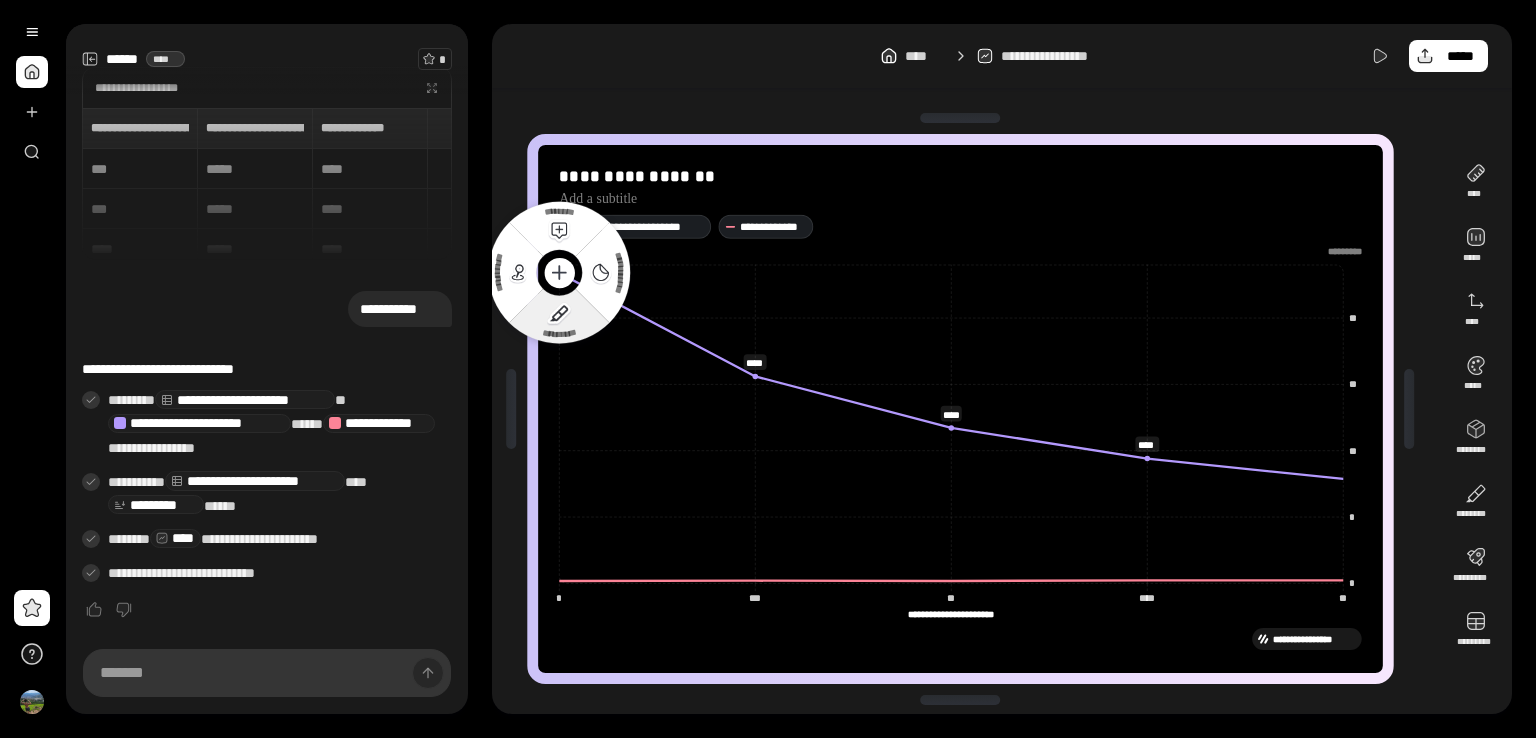 click 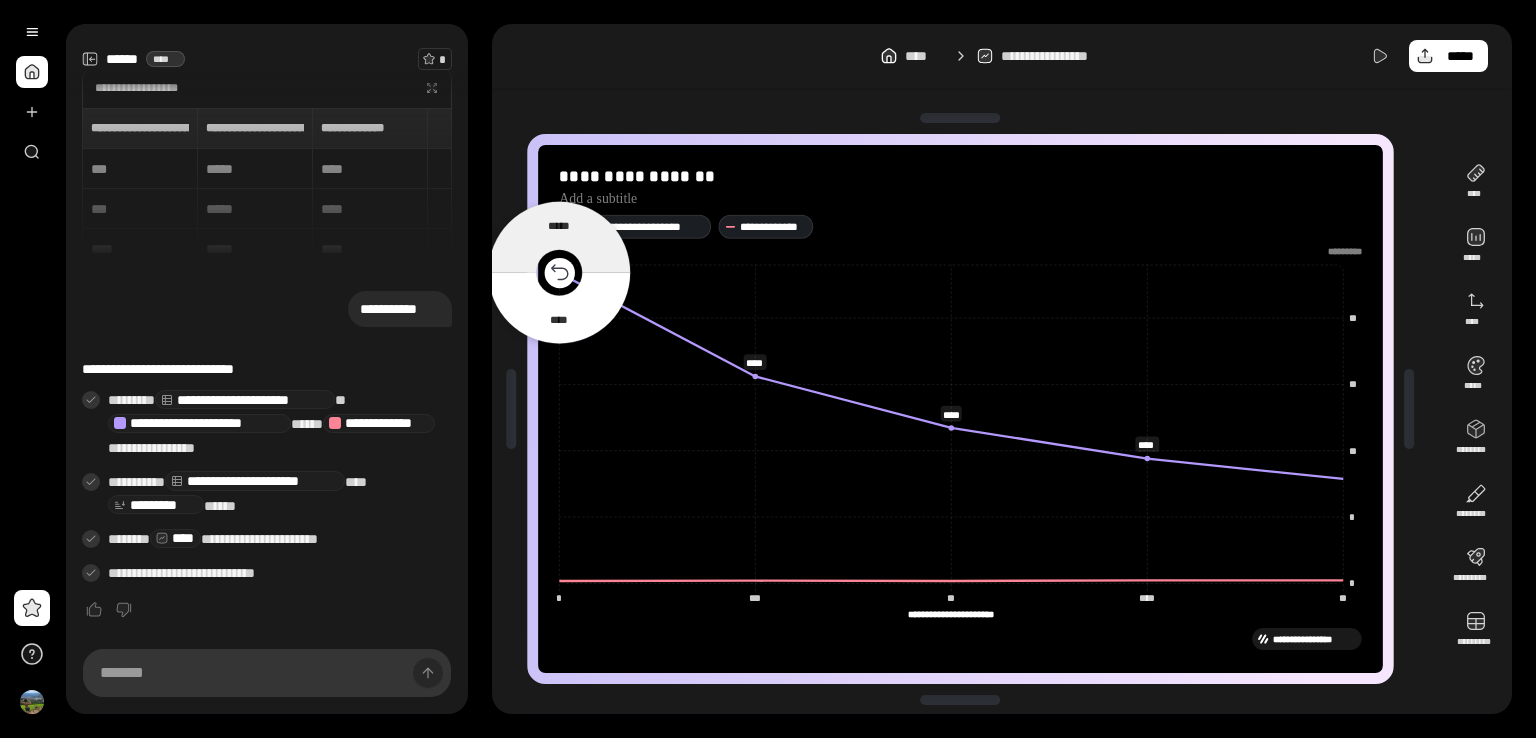click 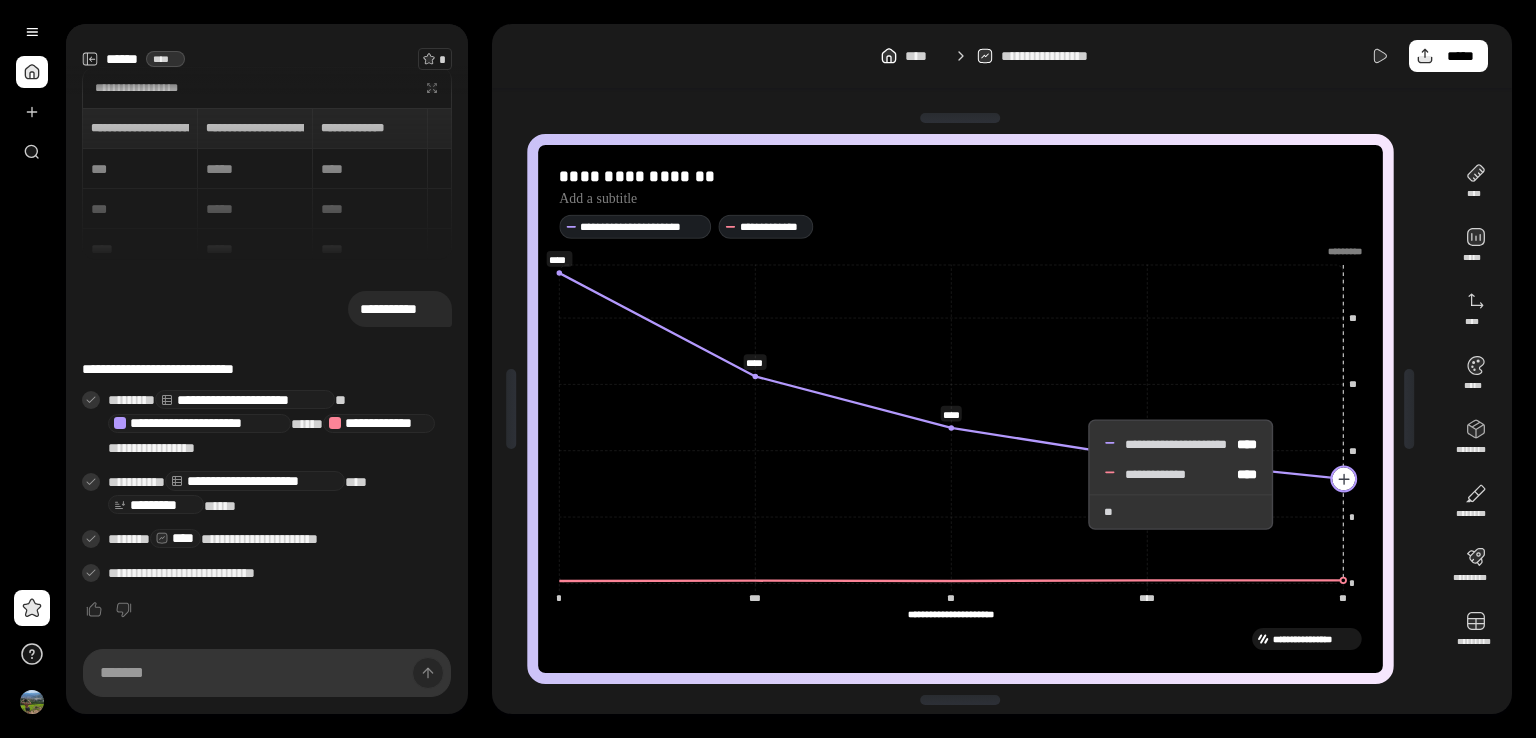 click 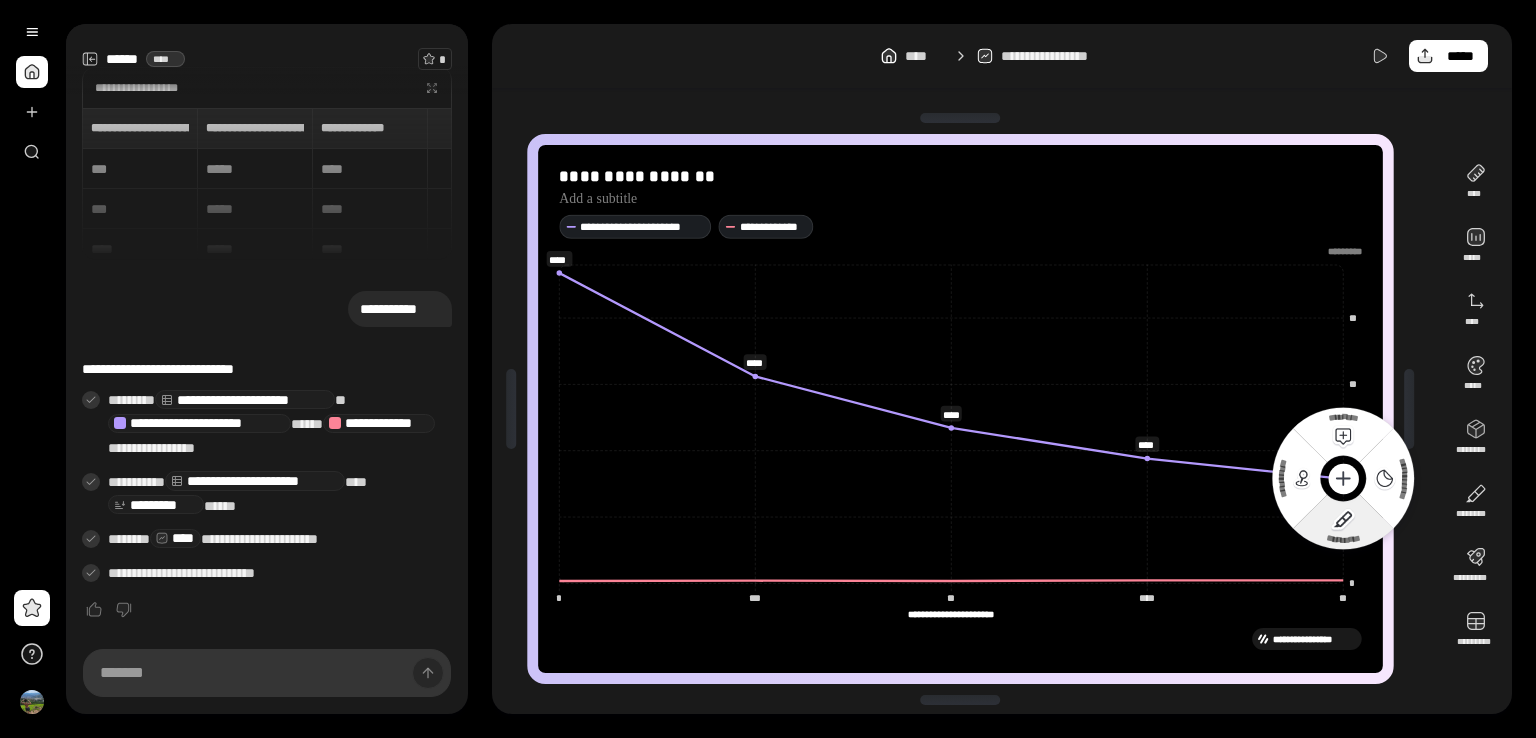 click 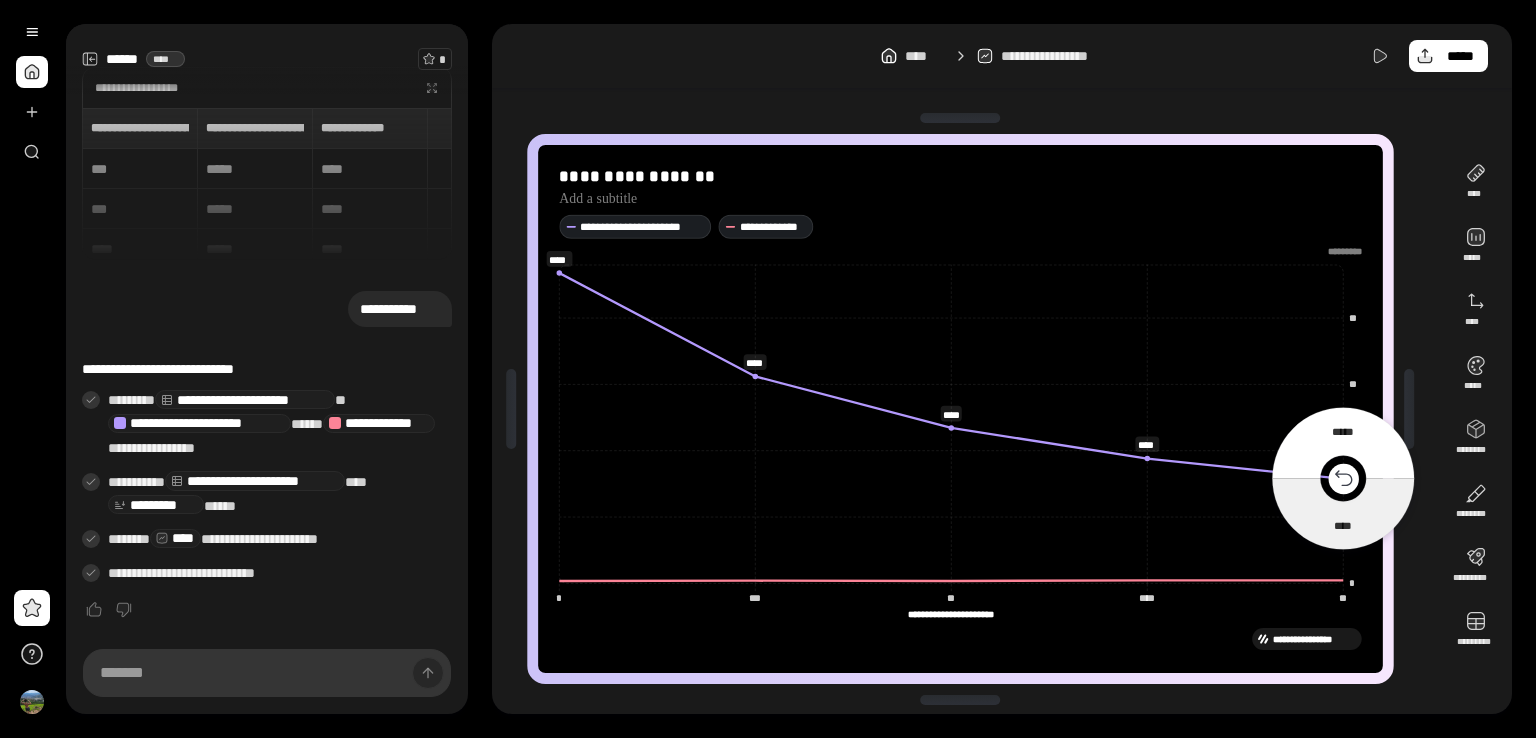 click 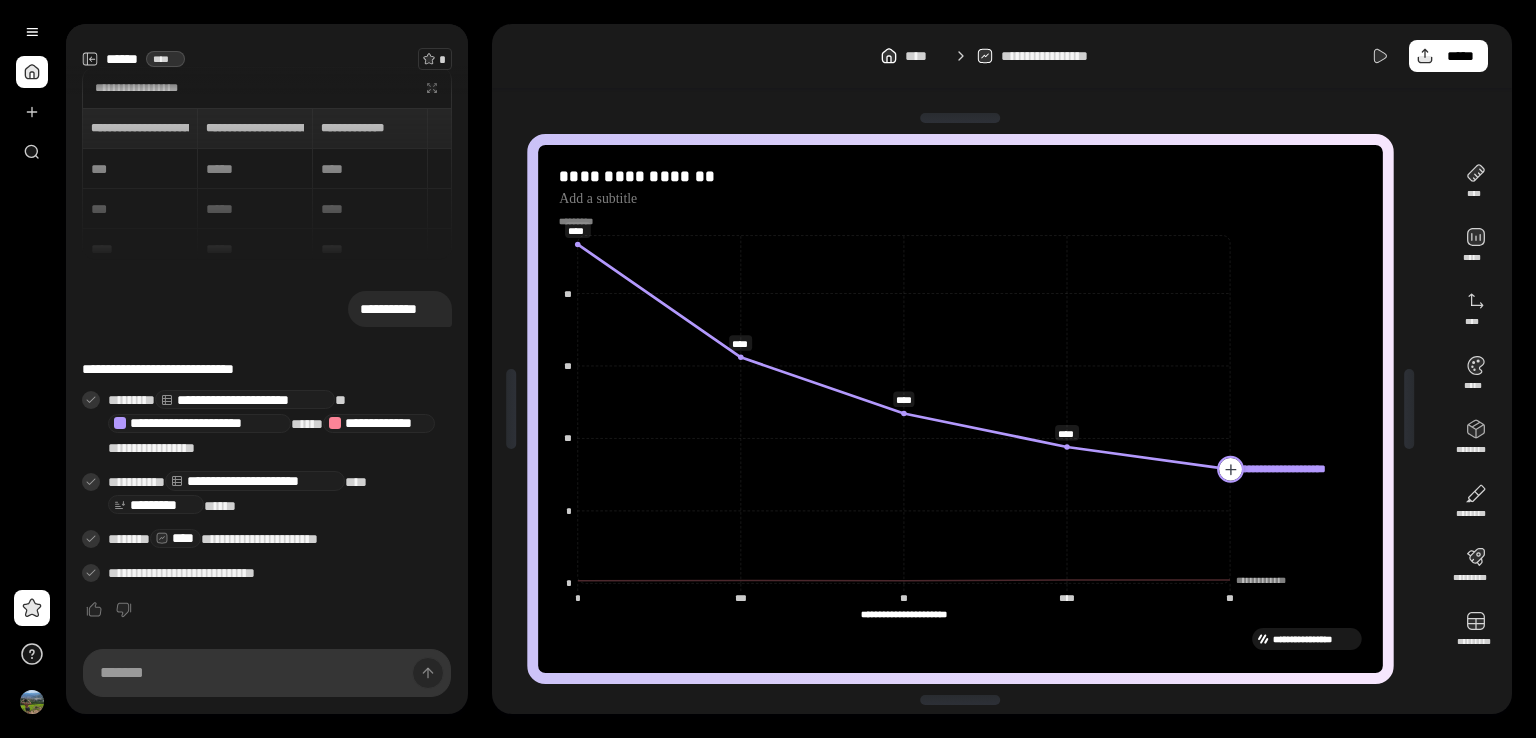 click 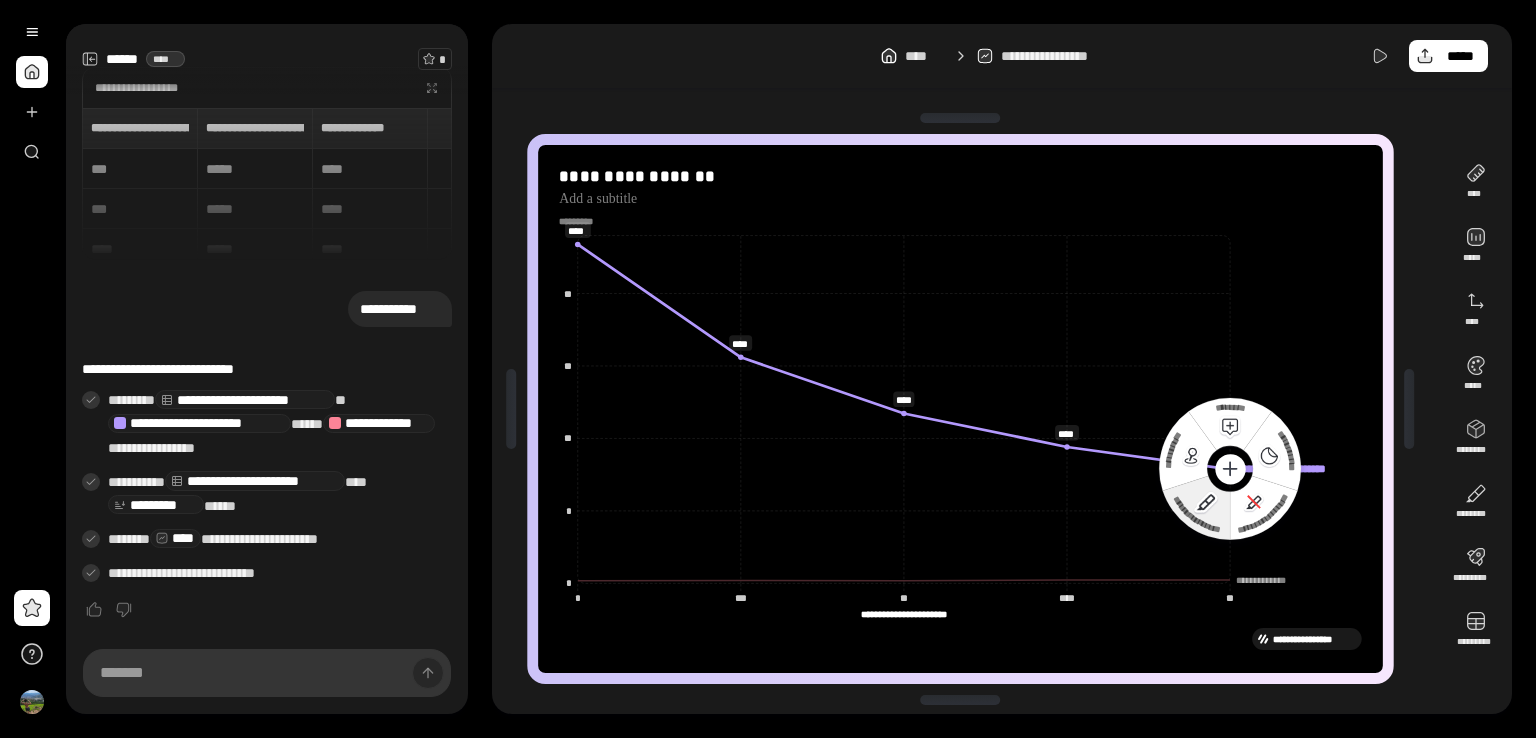 click 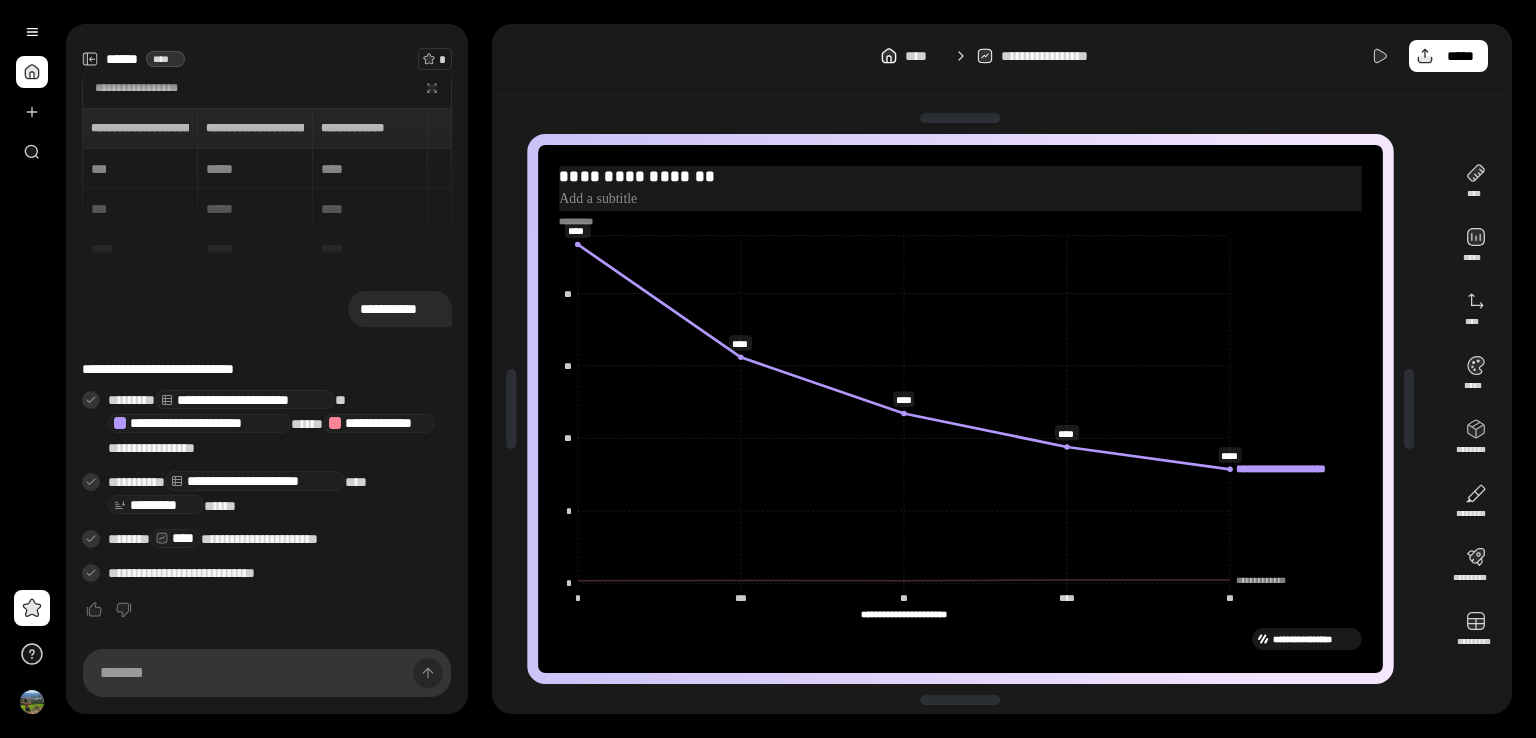 click on "**********" at bounding box center (960, 176) 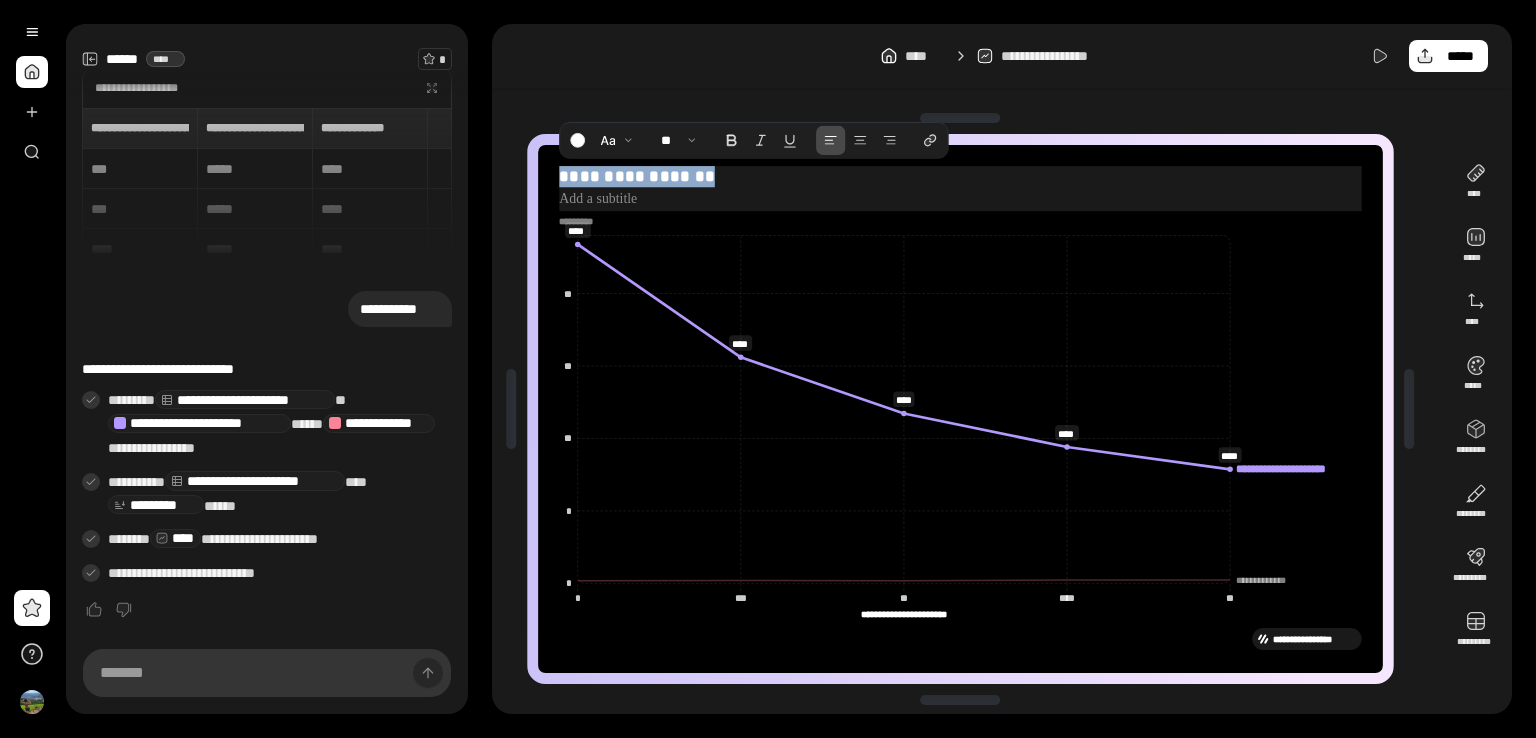 drag, startPoint x: 732, startPoint y: 181, endPoint x: 563, endPoint y: 166, distance: 169.66437 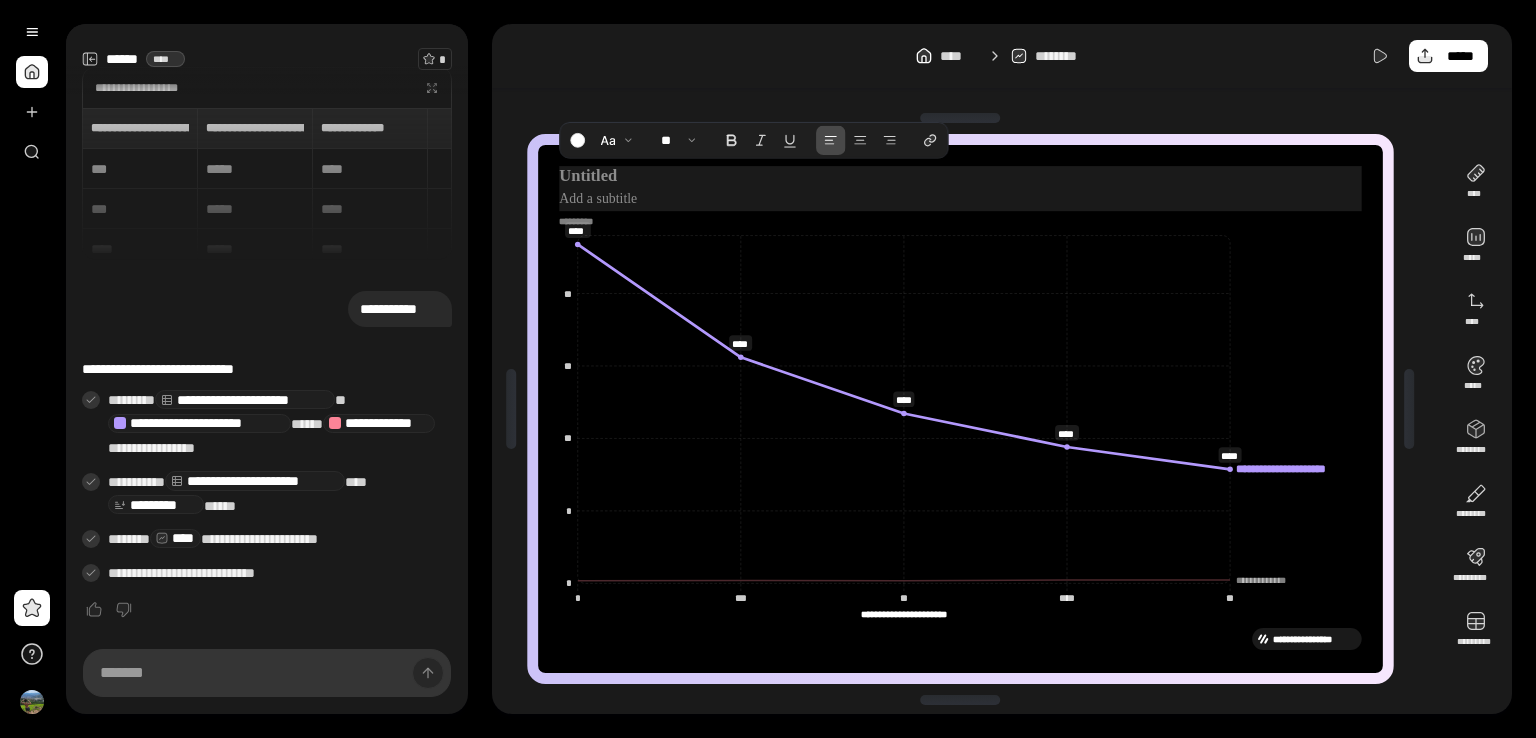 click at bounding box center (960, 176) 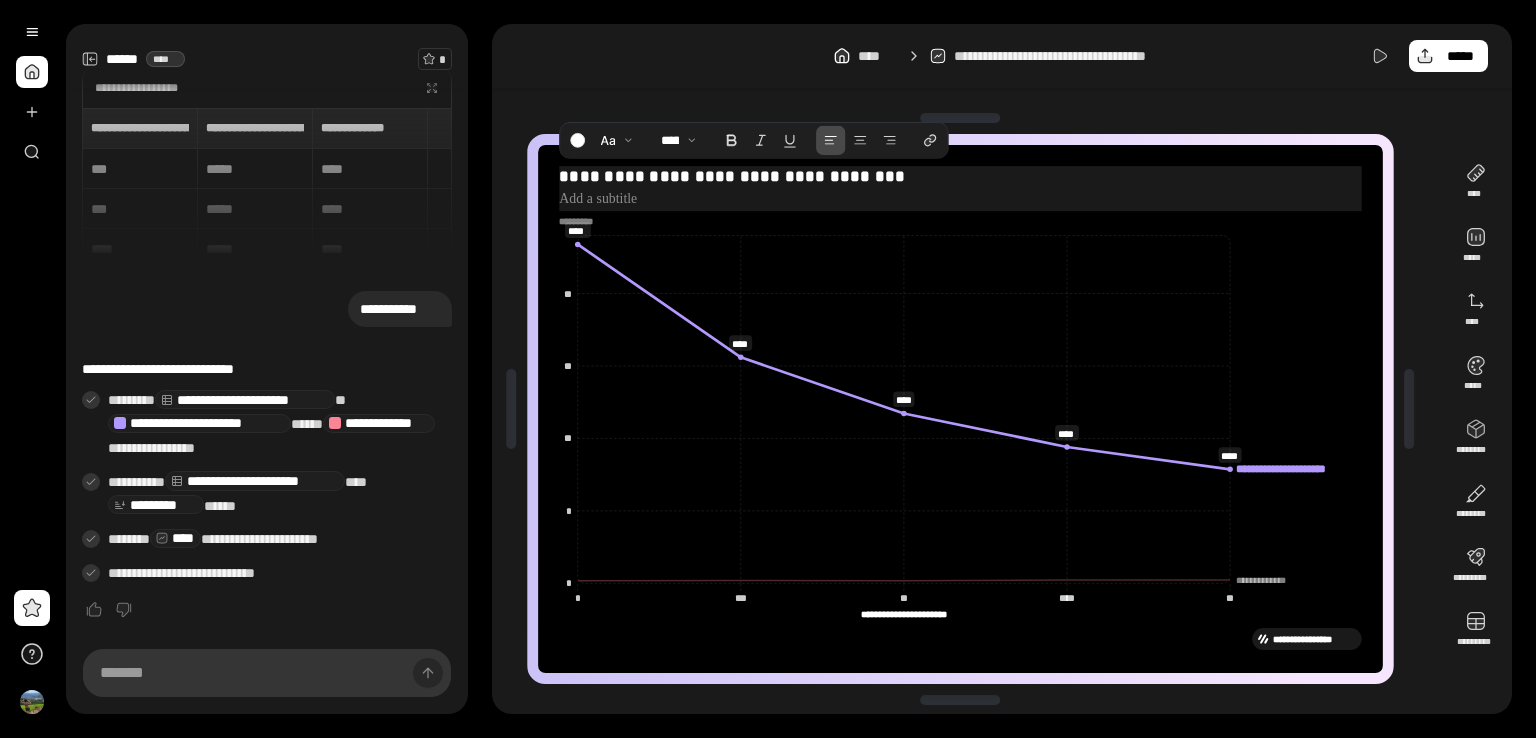 click at bounding box center (960, 198) 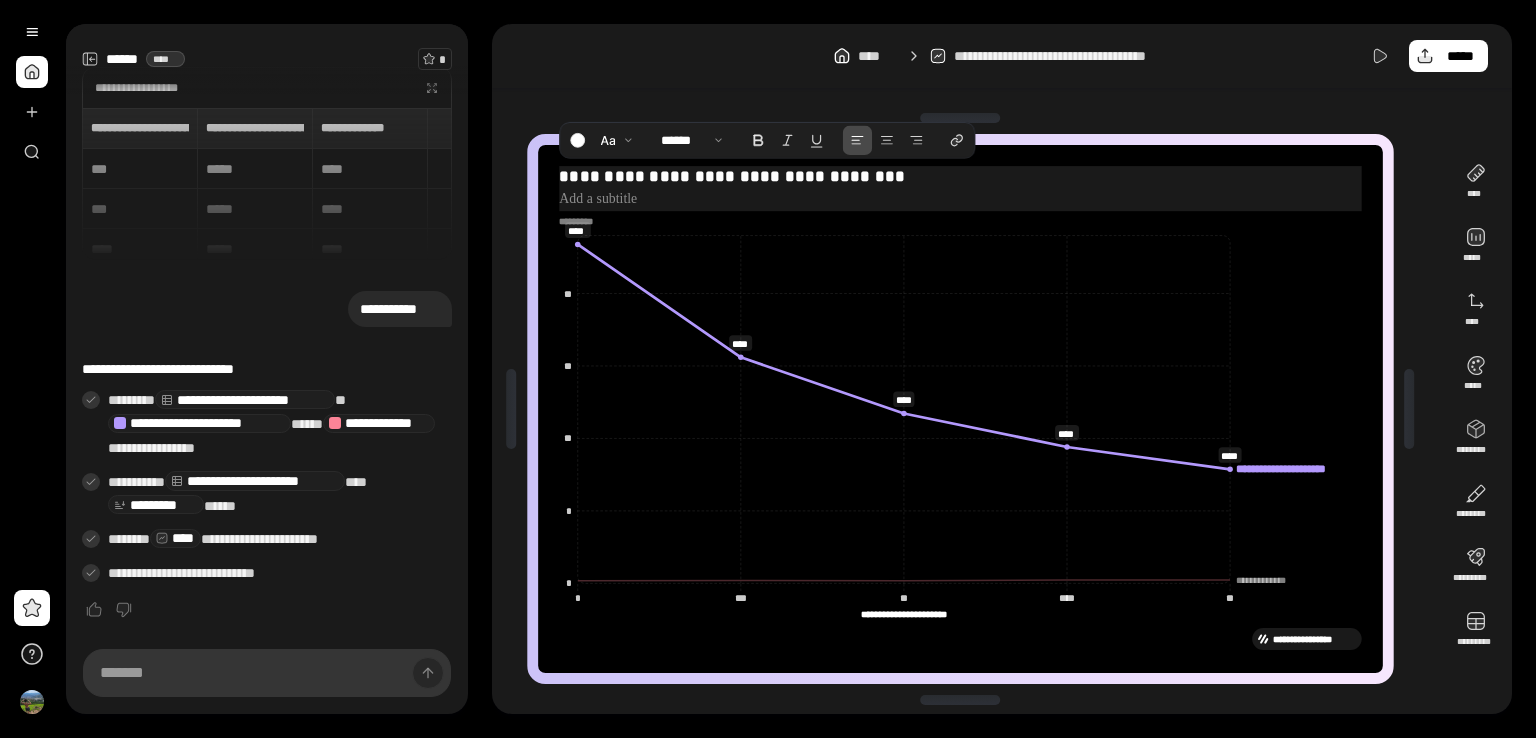 click at bounding box center [960, 118] 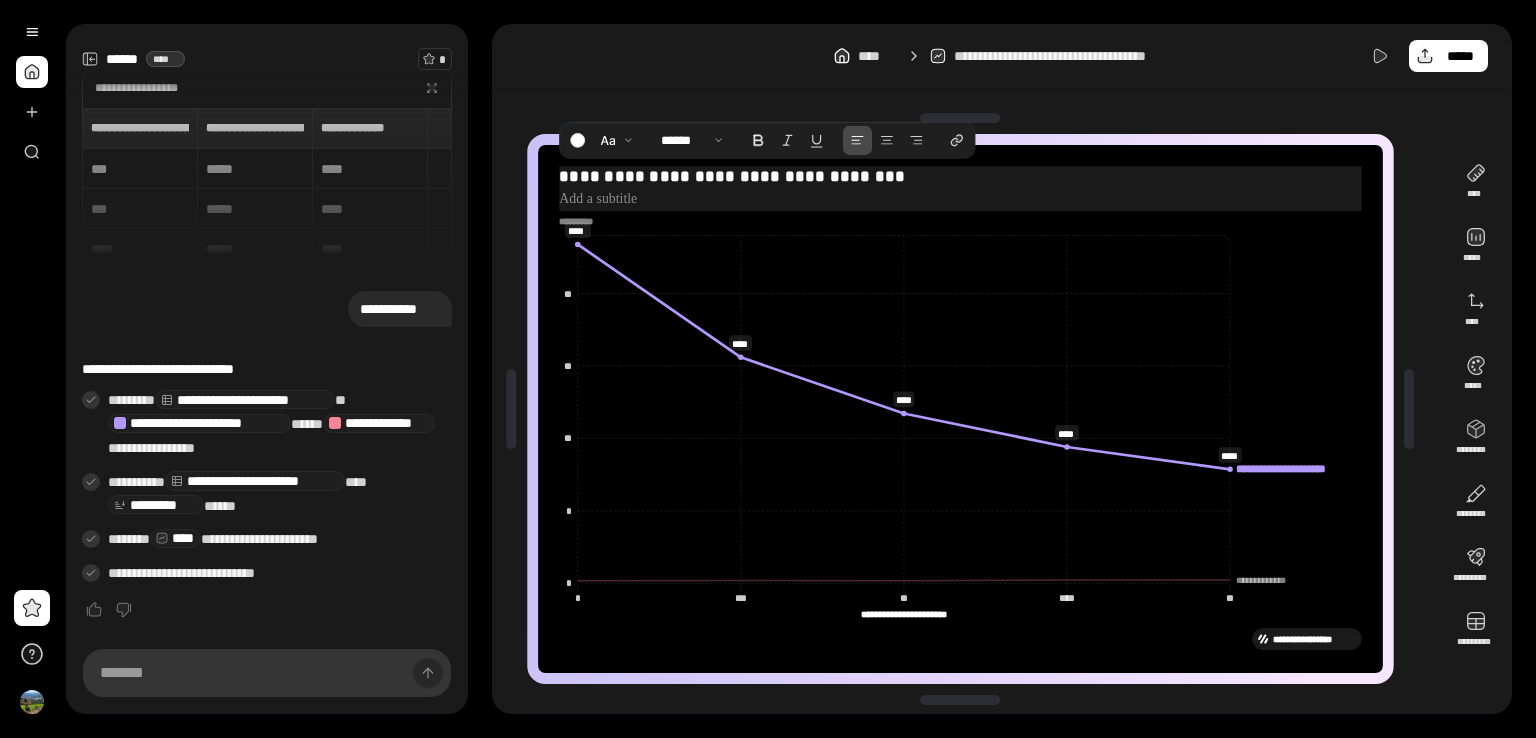 click on "**********" at bounding box center [960, 176] 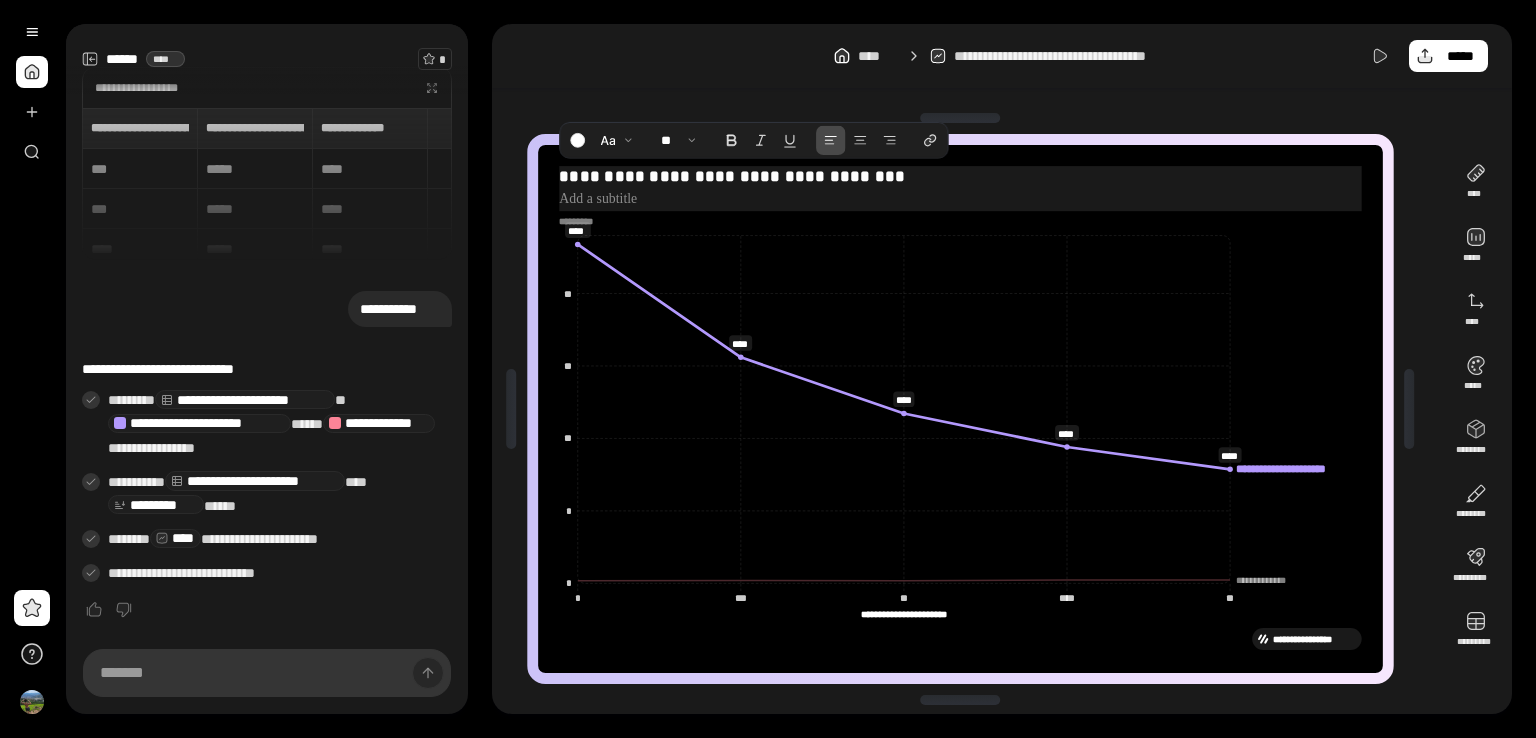 click on "**********" at bounding box center [960, 176] 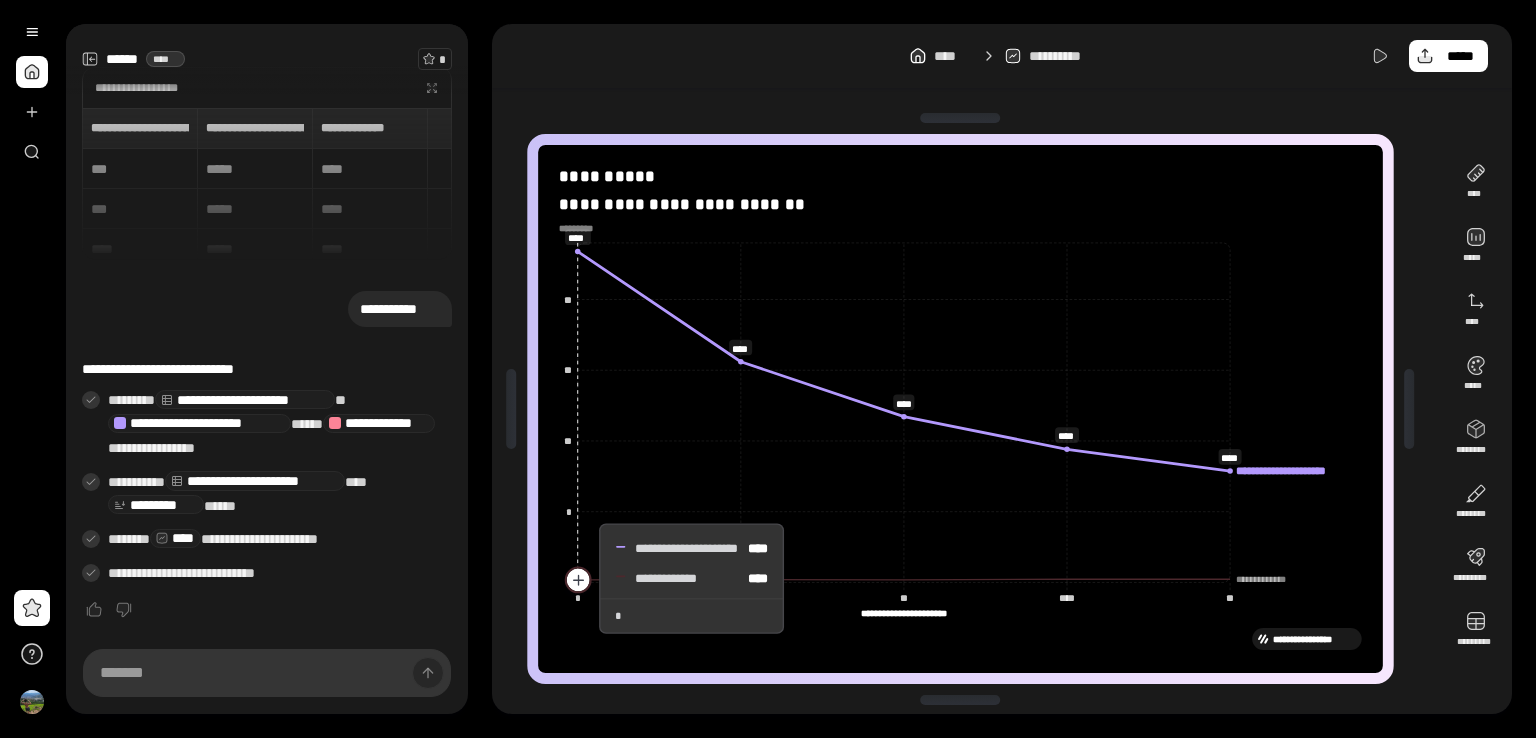 click 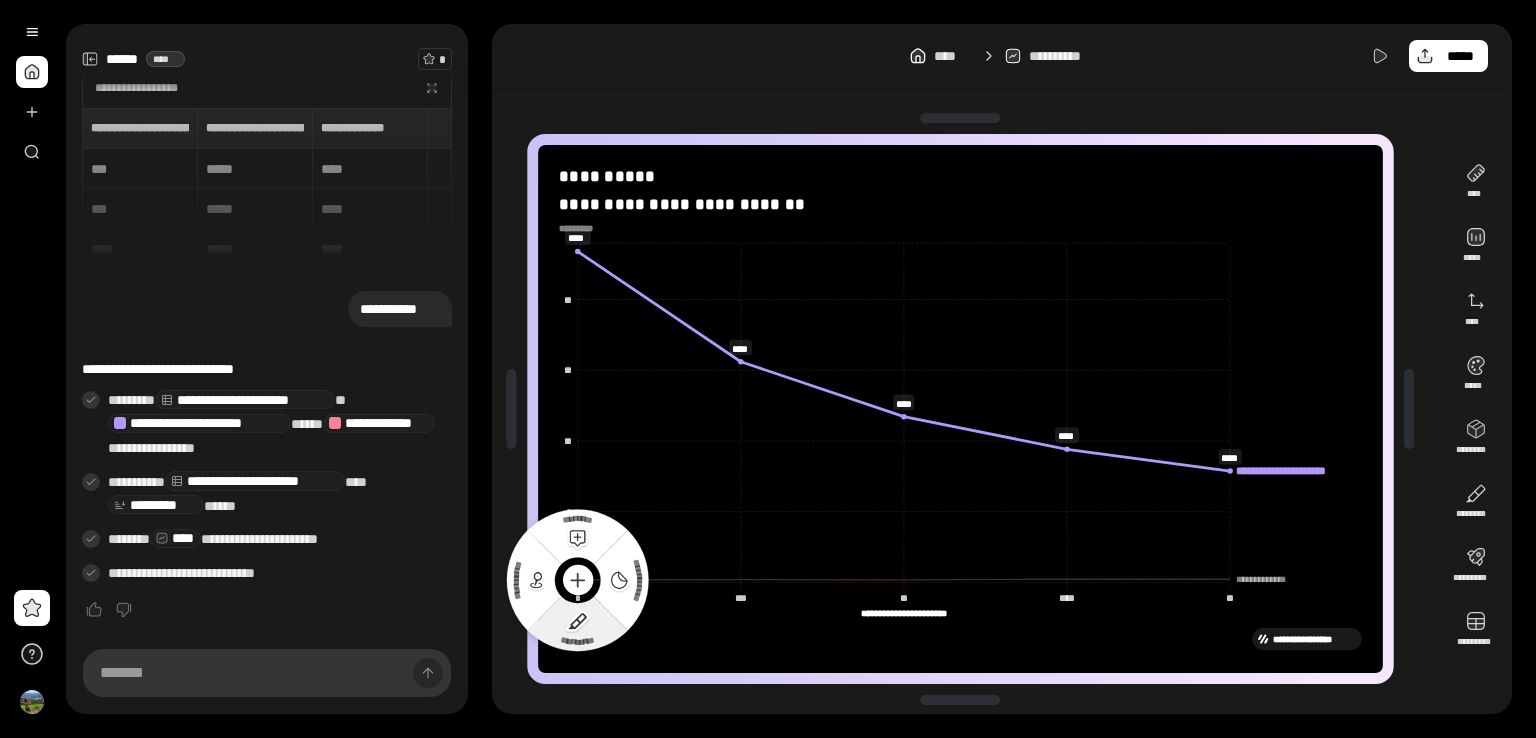 click 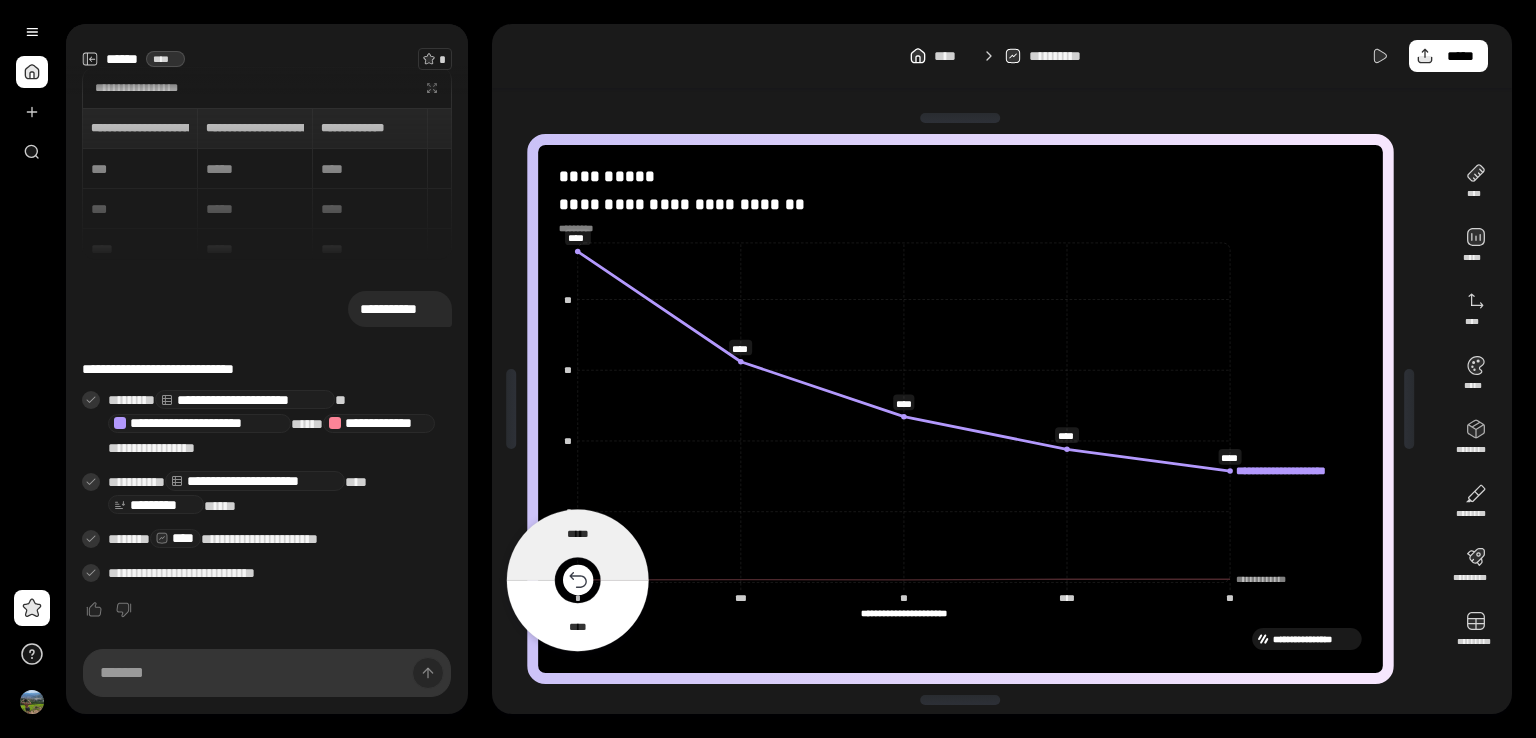 click 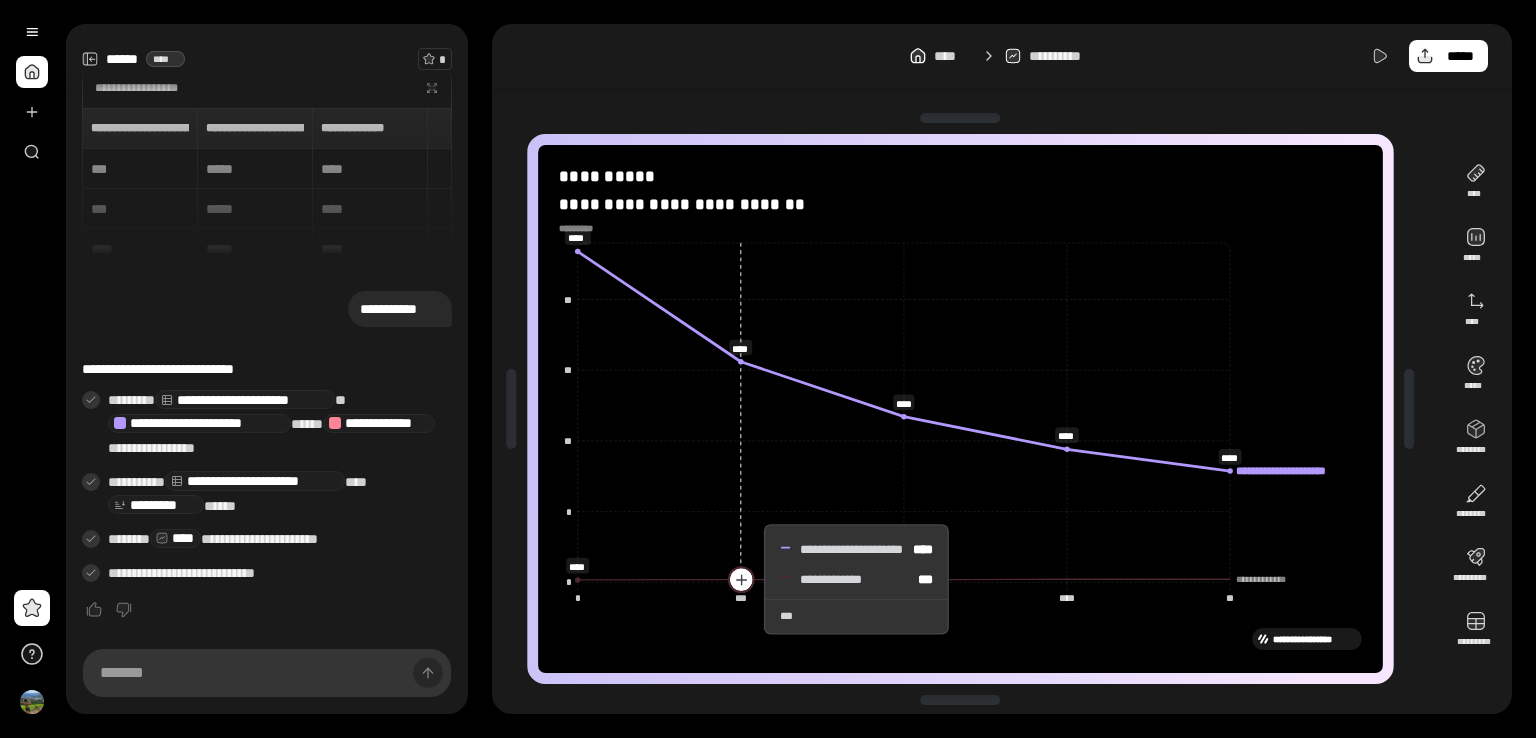 click 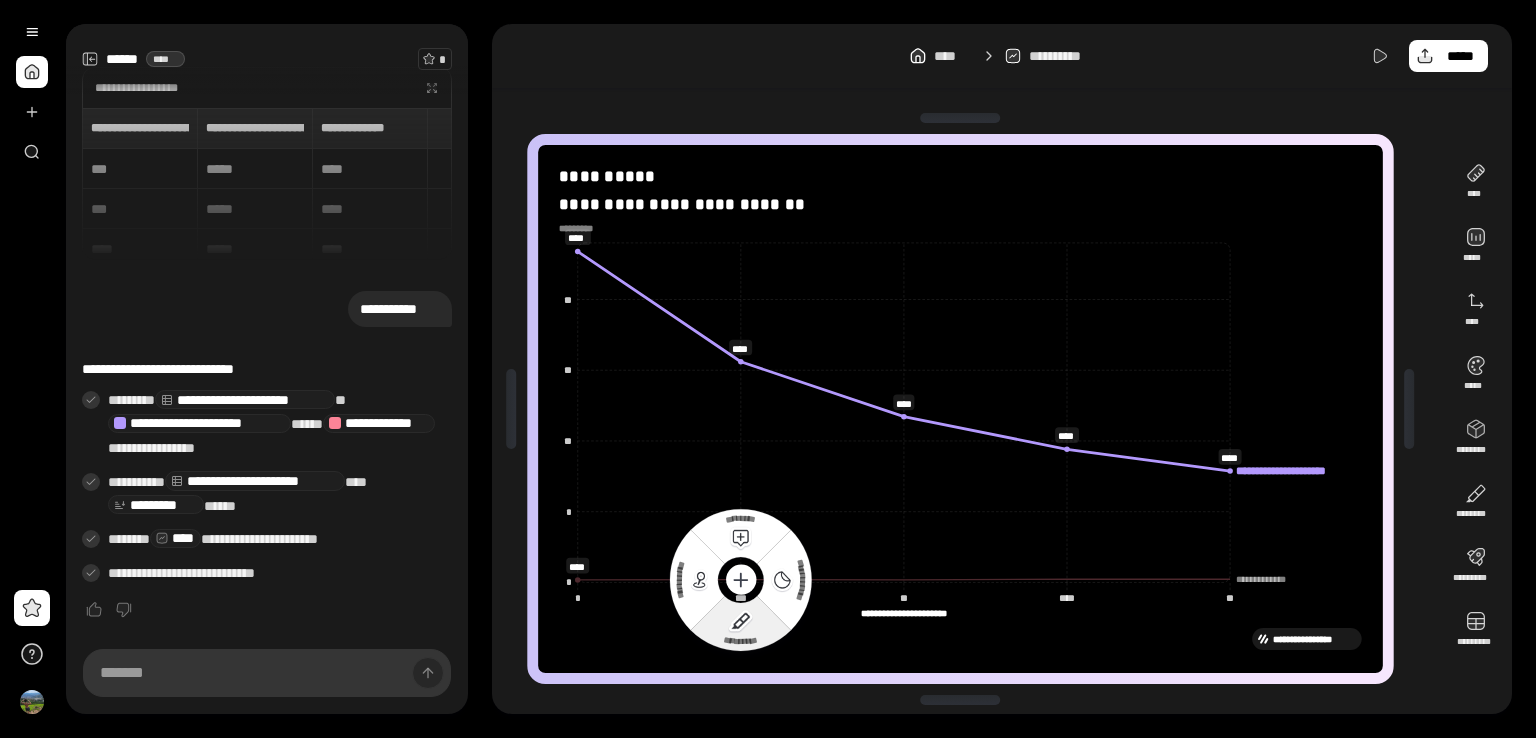 click 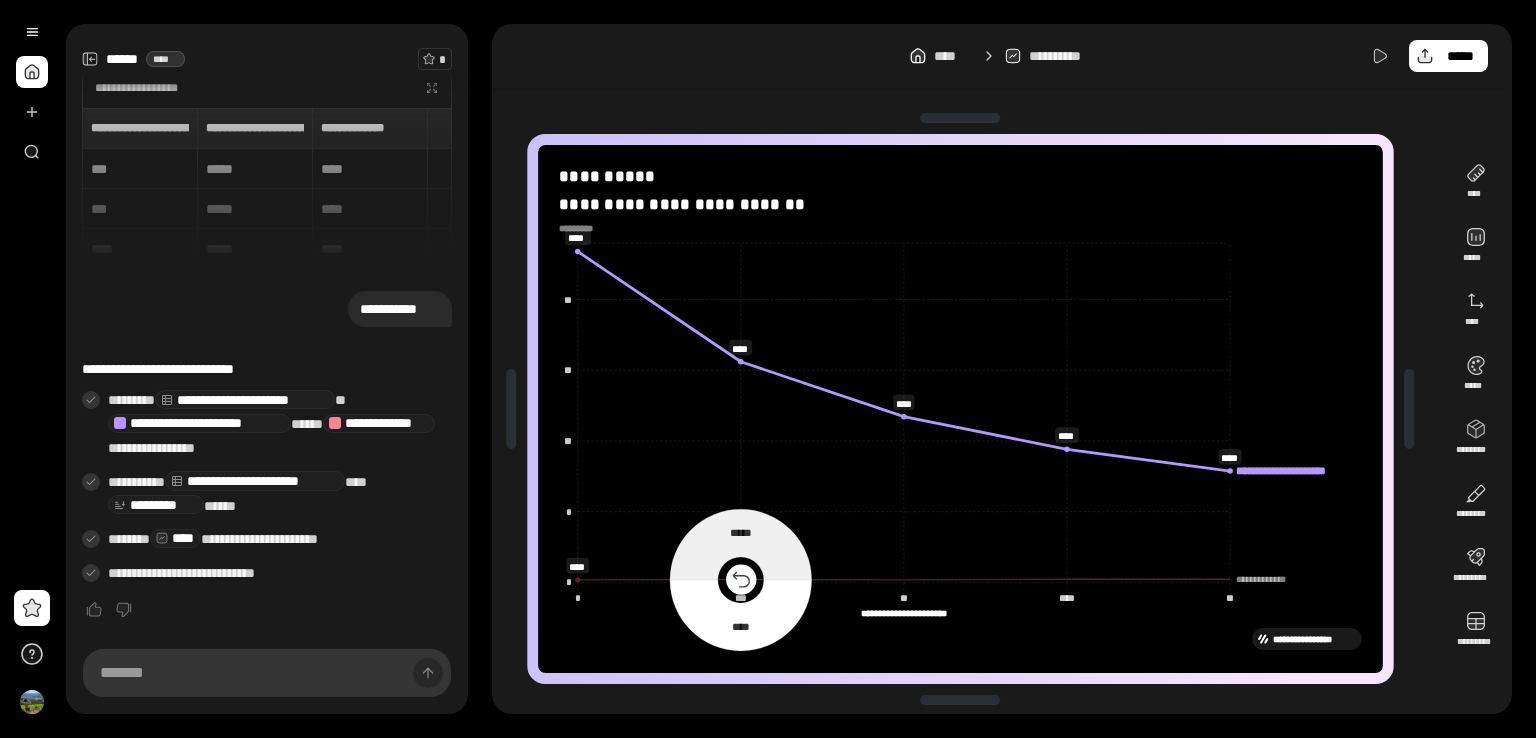 click 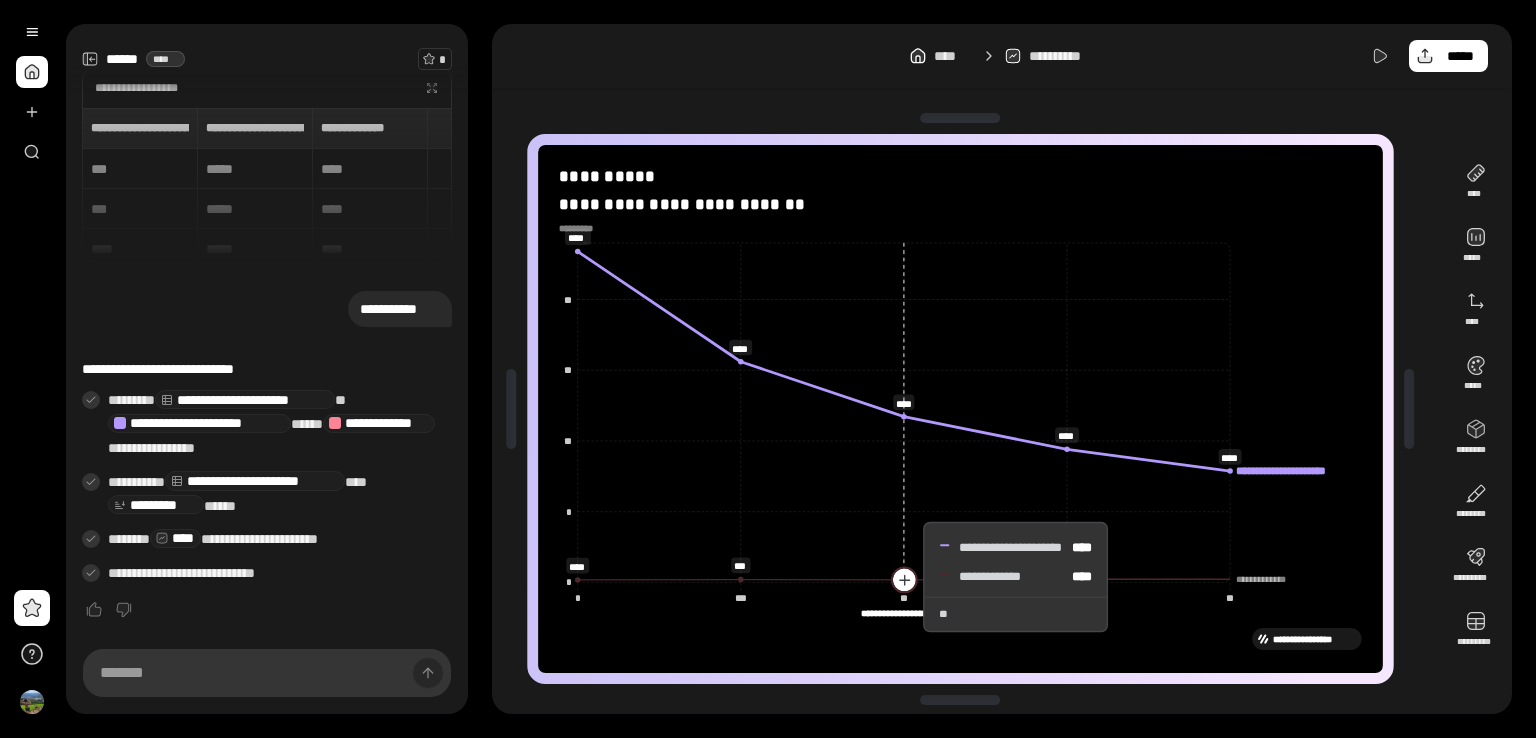 click 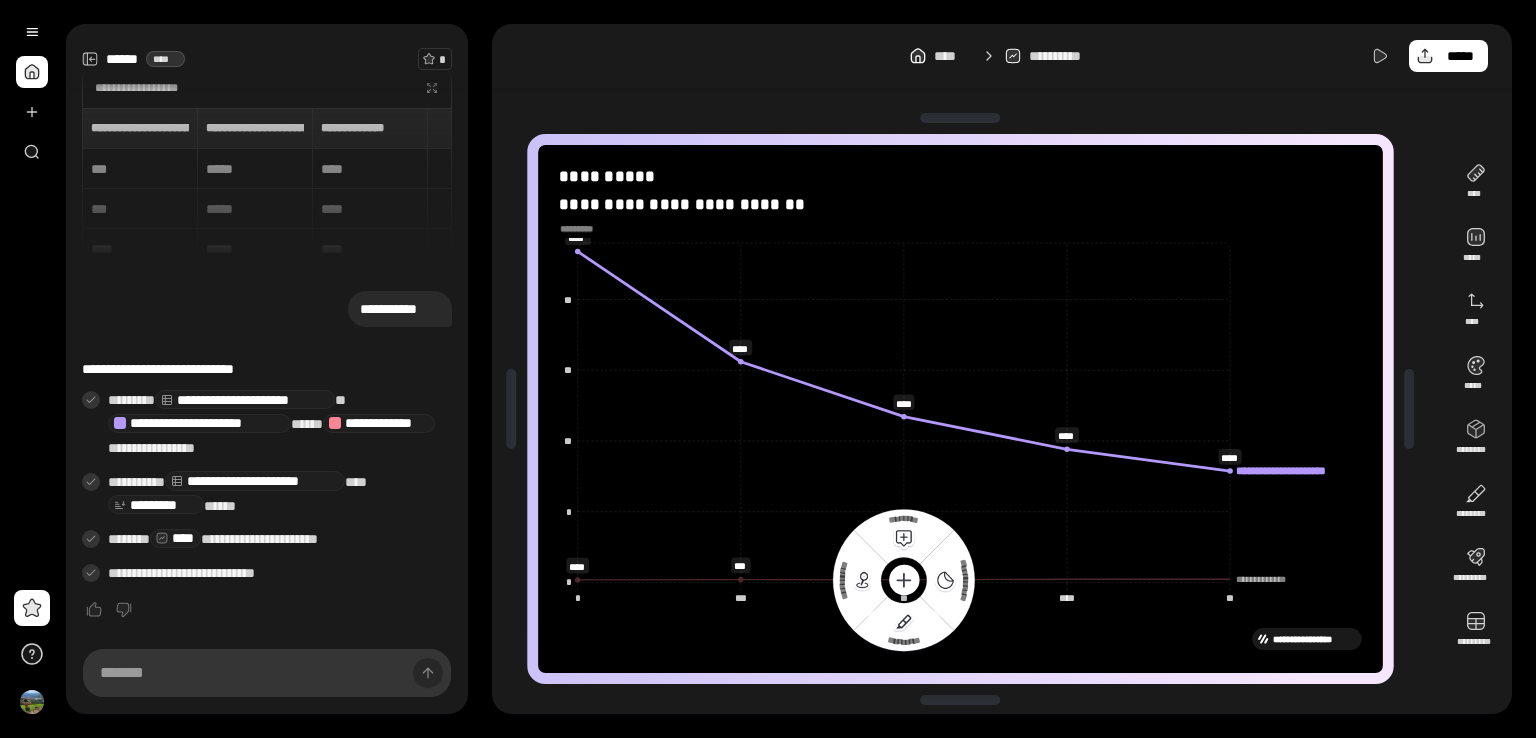 click at bounding box center (580, 229) 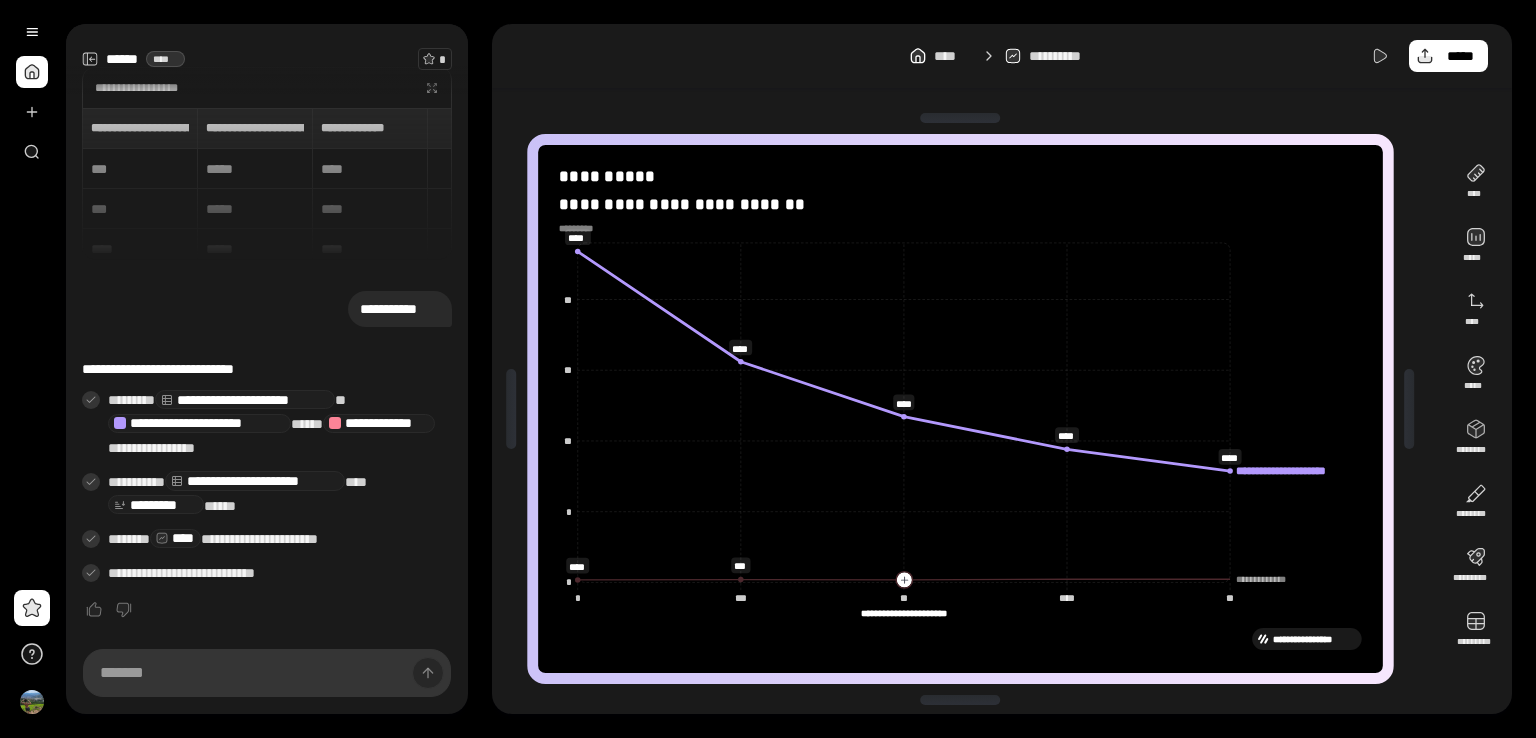 click on "**********" at bounding box center [1002, 369] 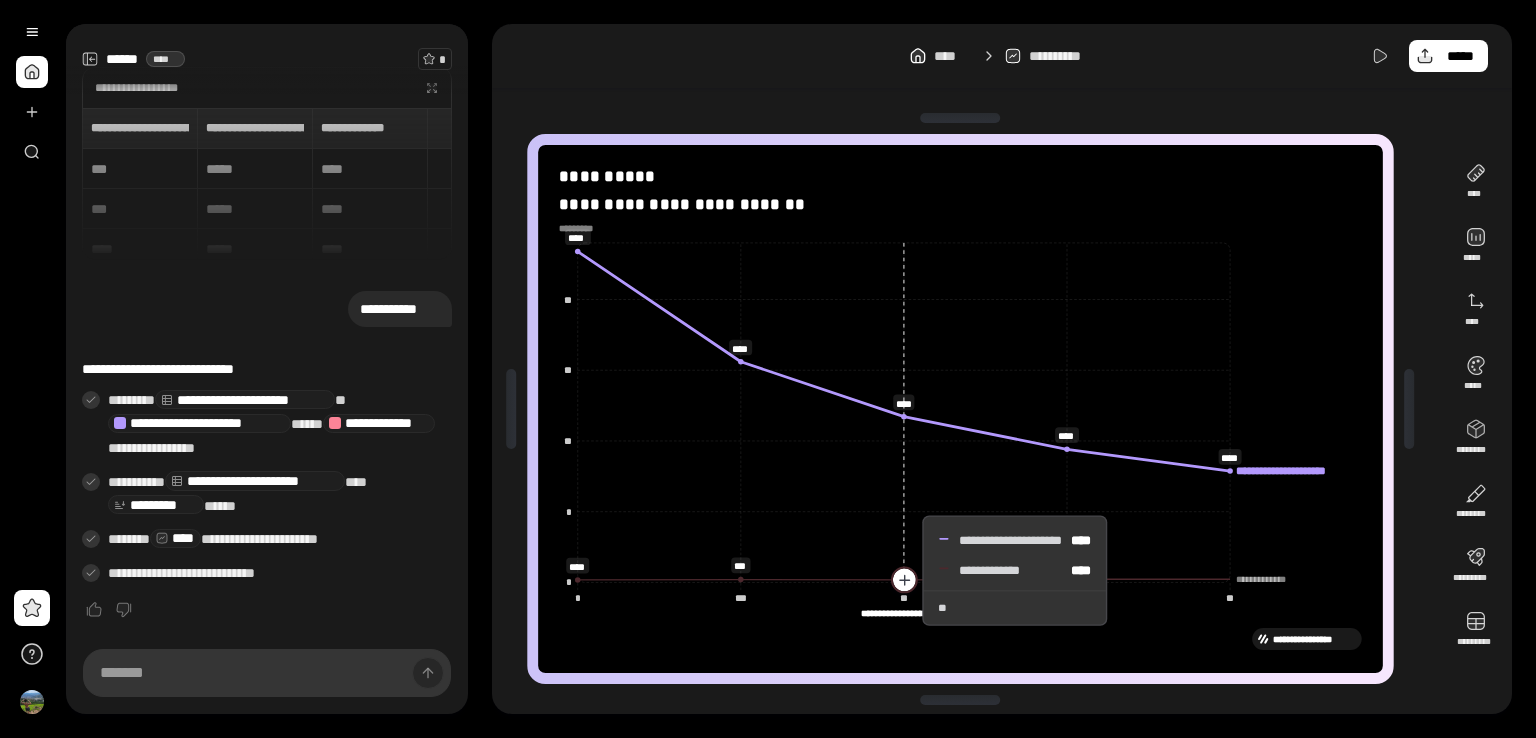 click 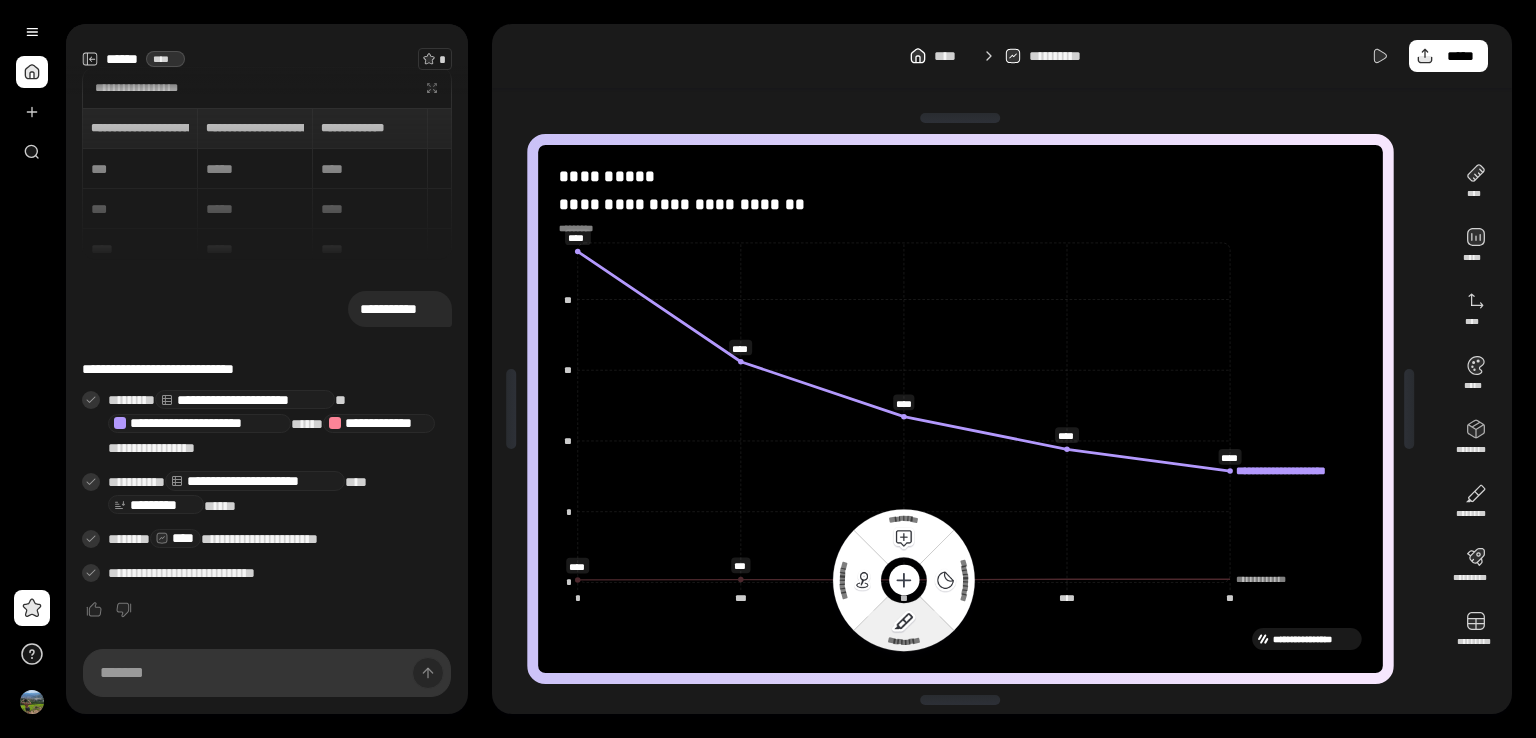 click 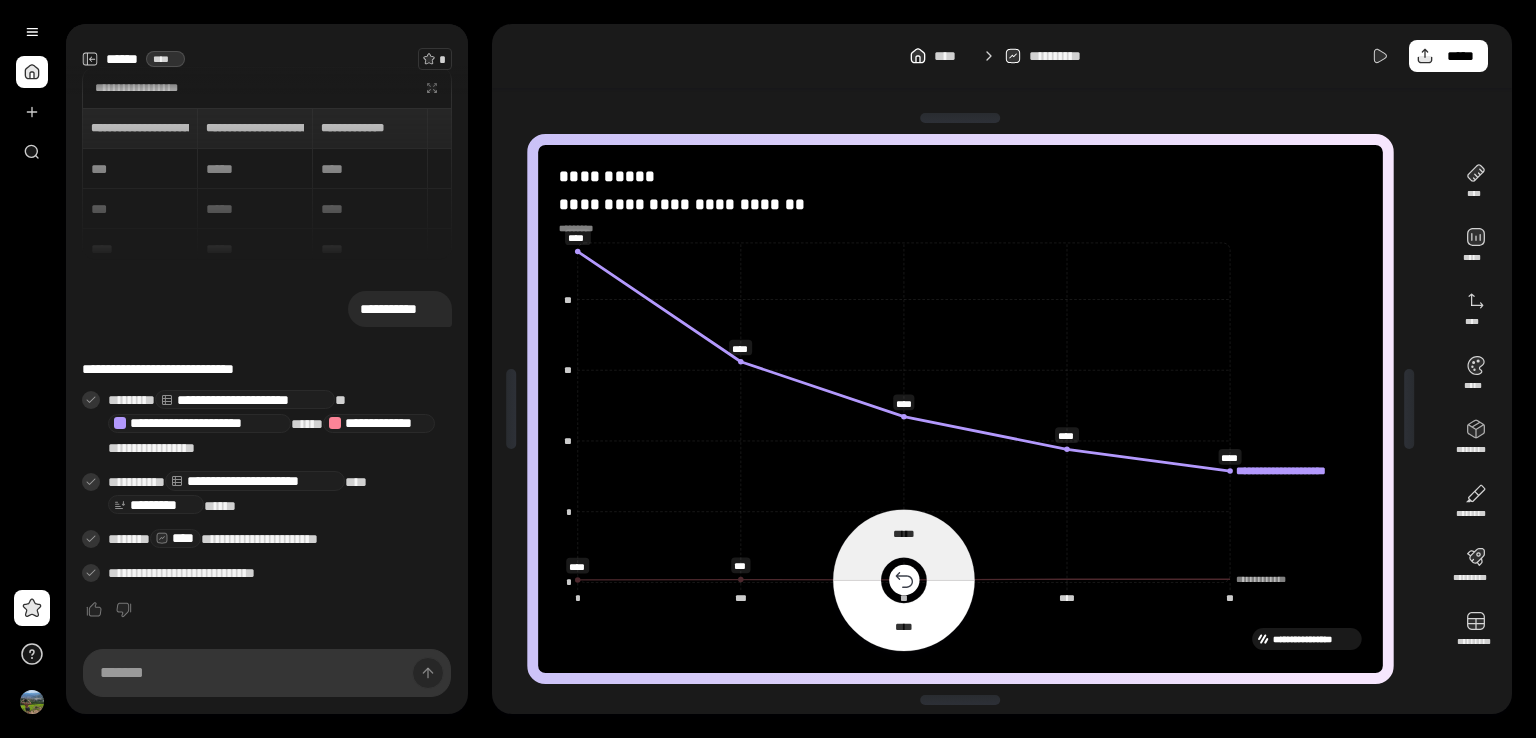 click 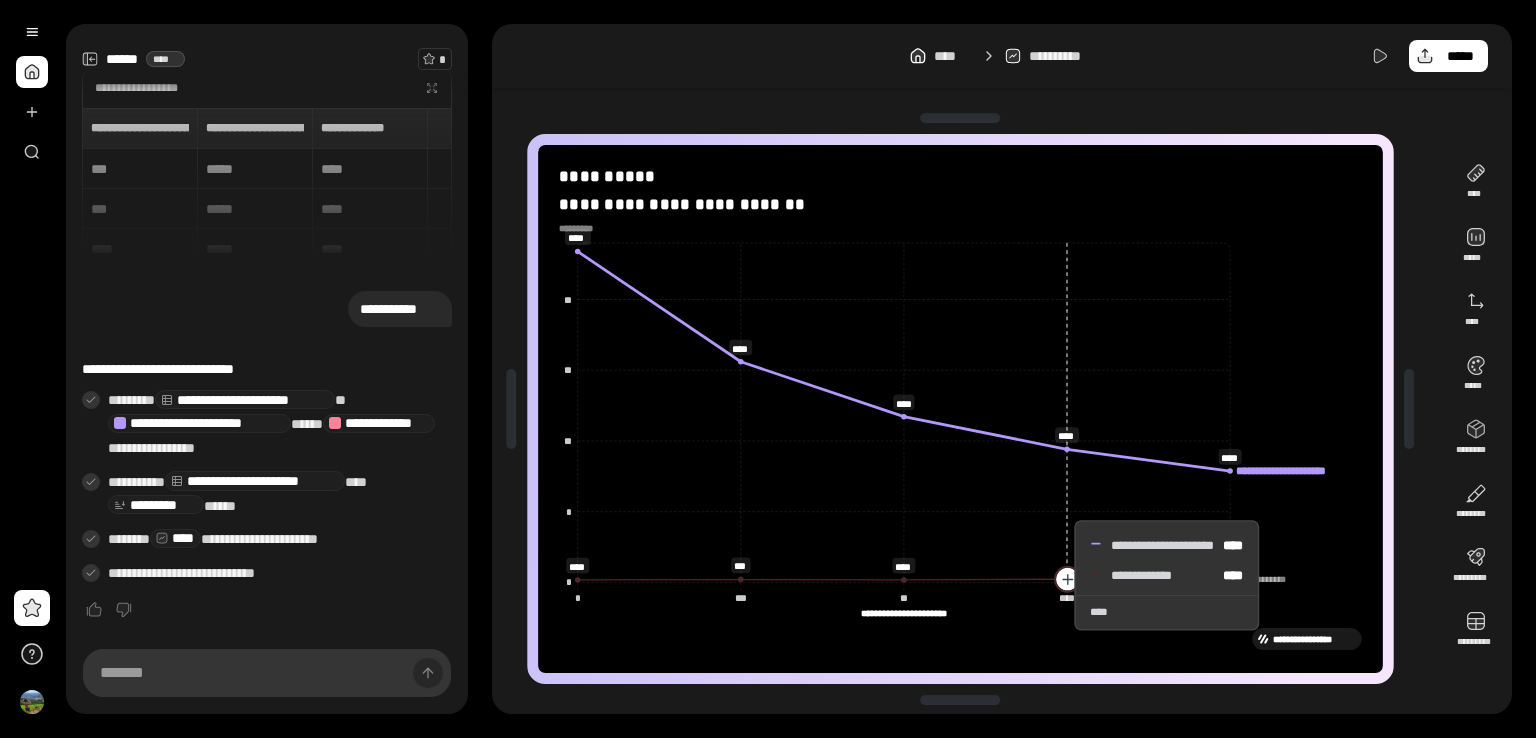 click 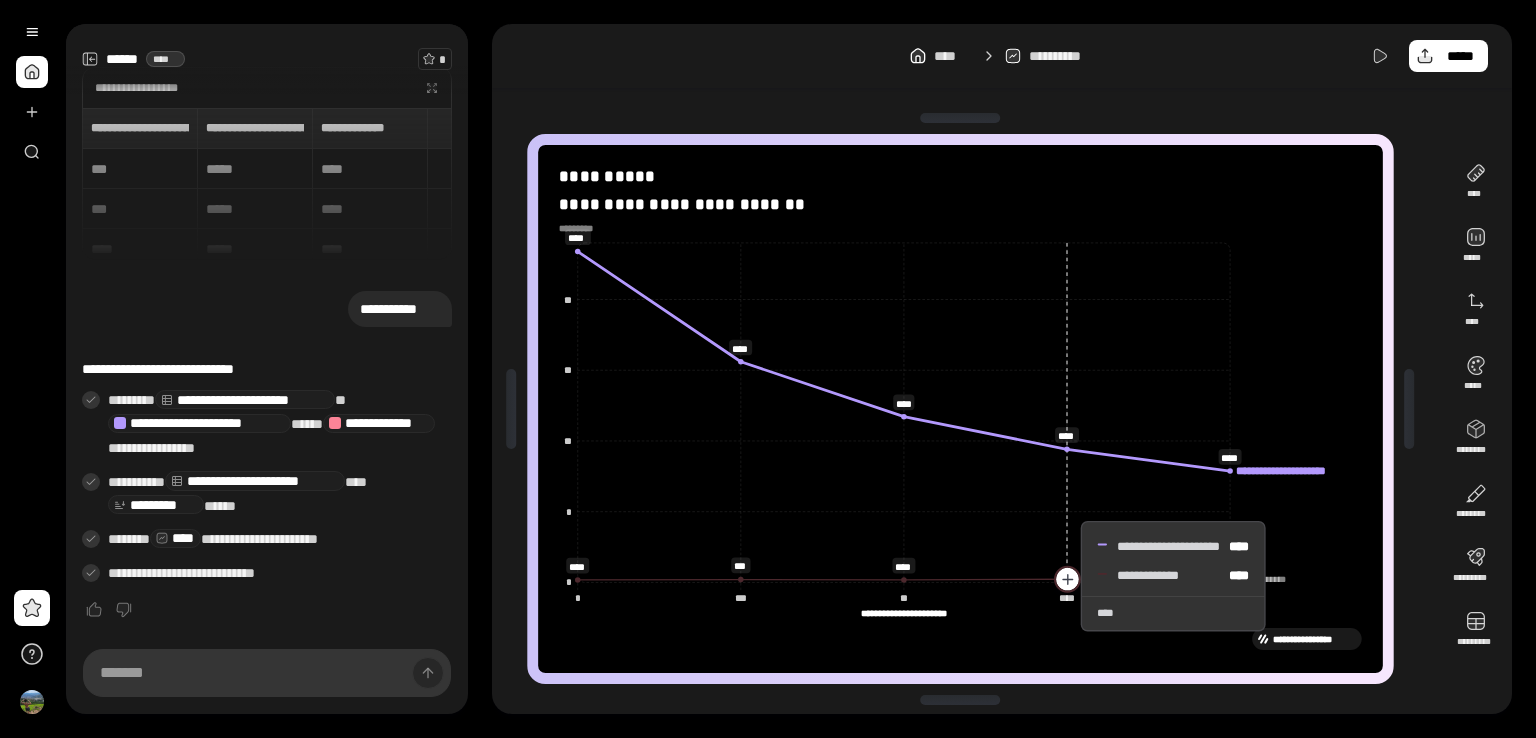 click 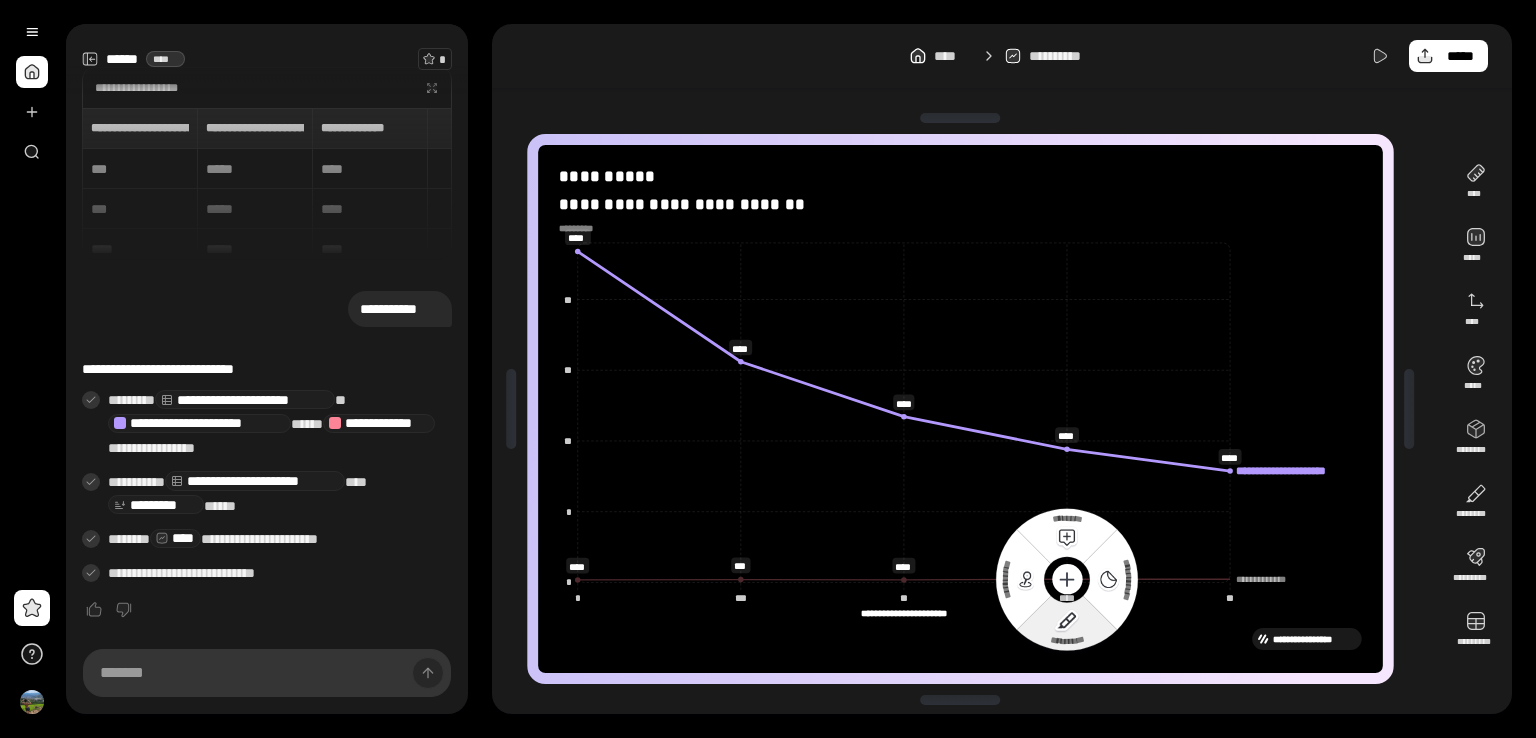 click 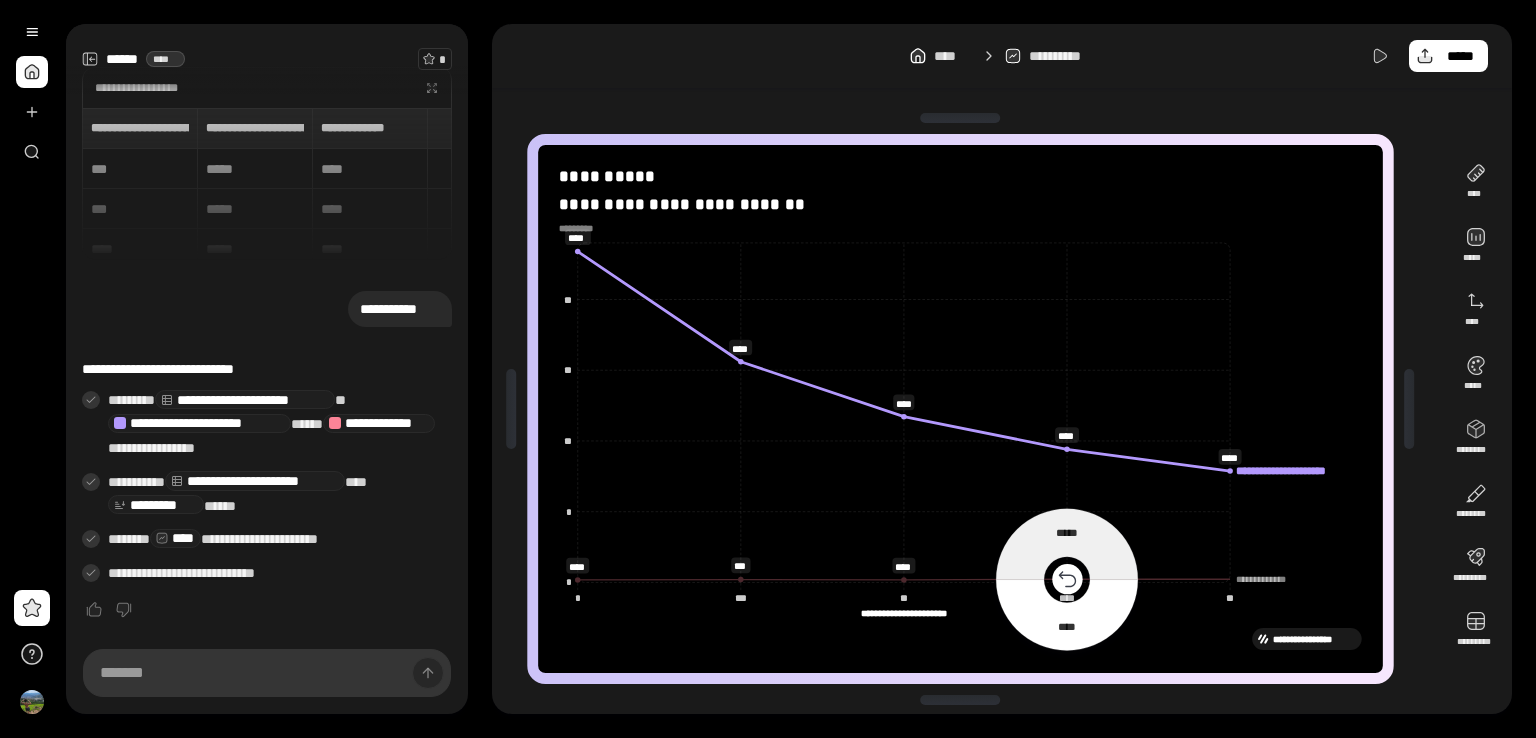click 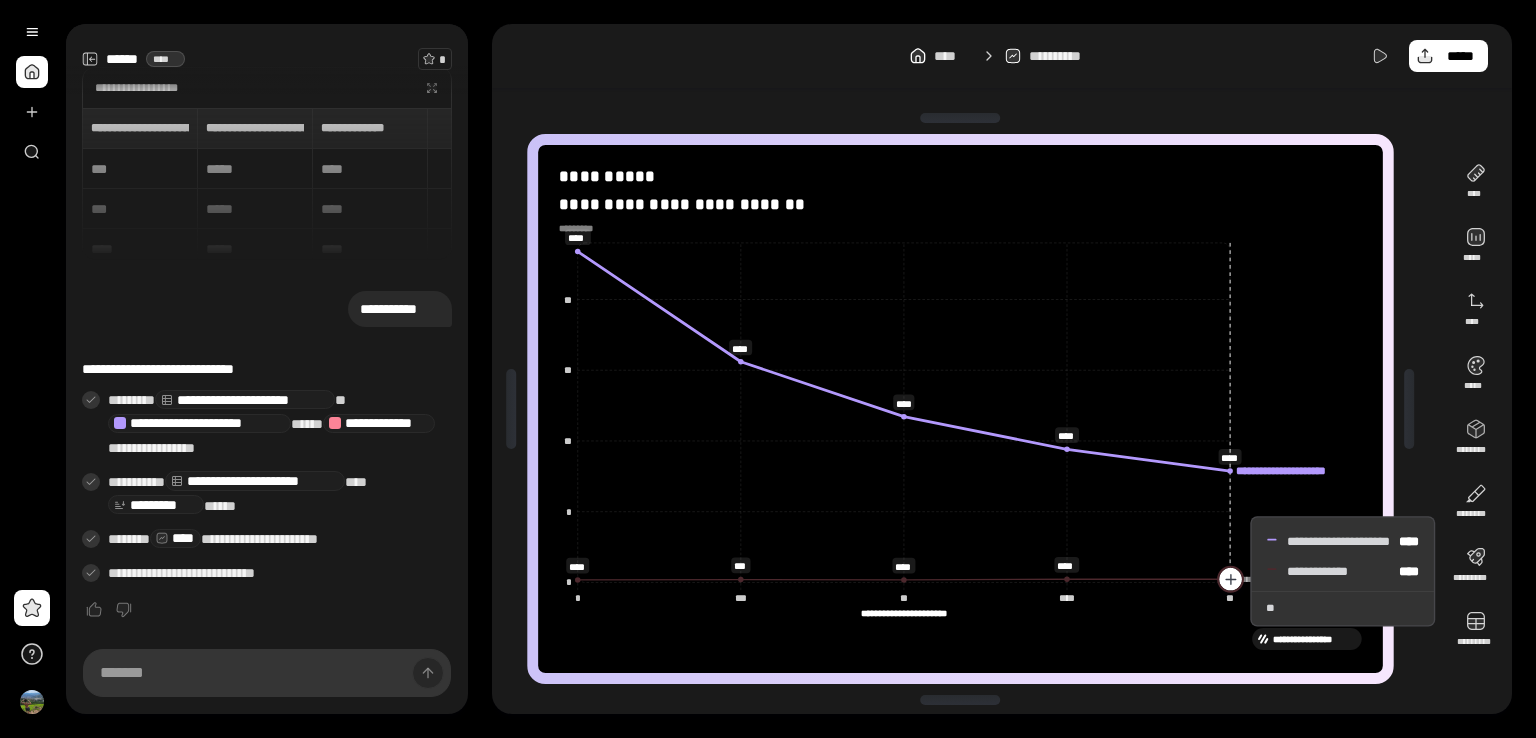 click 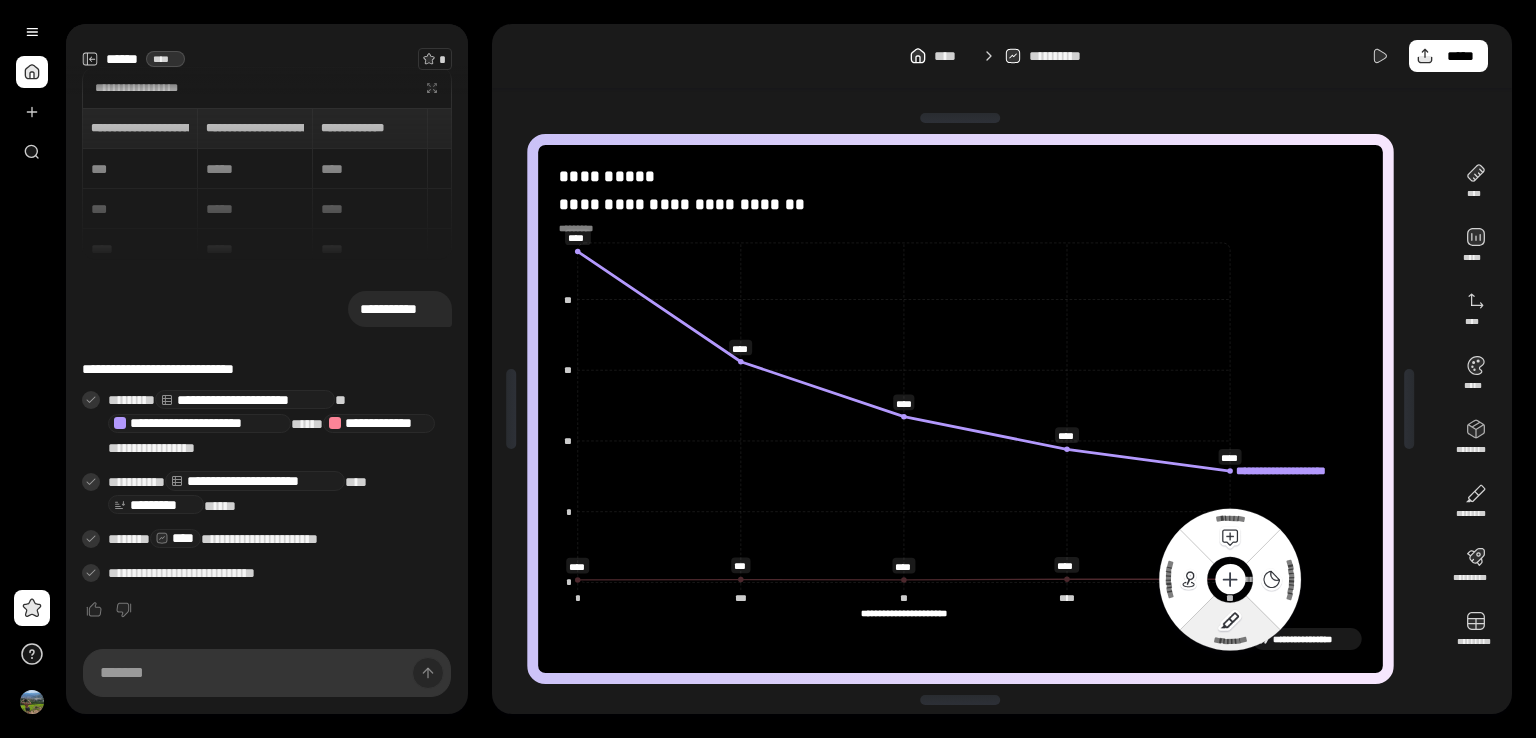 click on "*********" 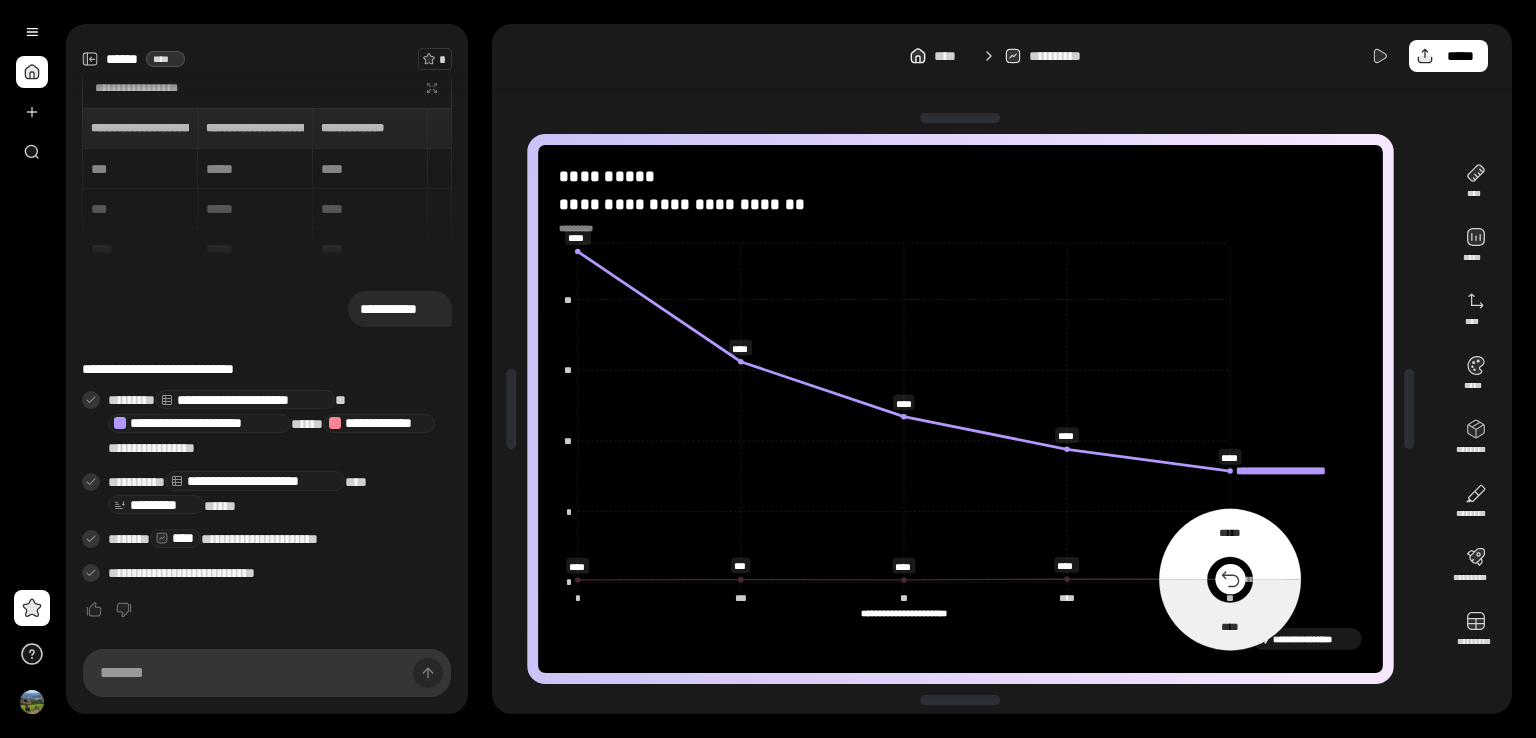click 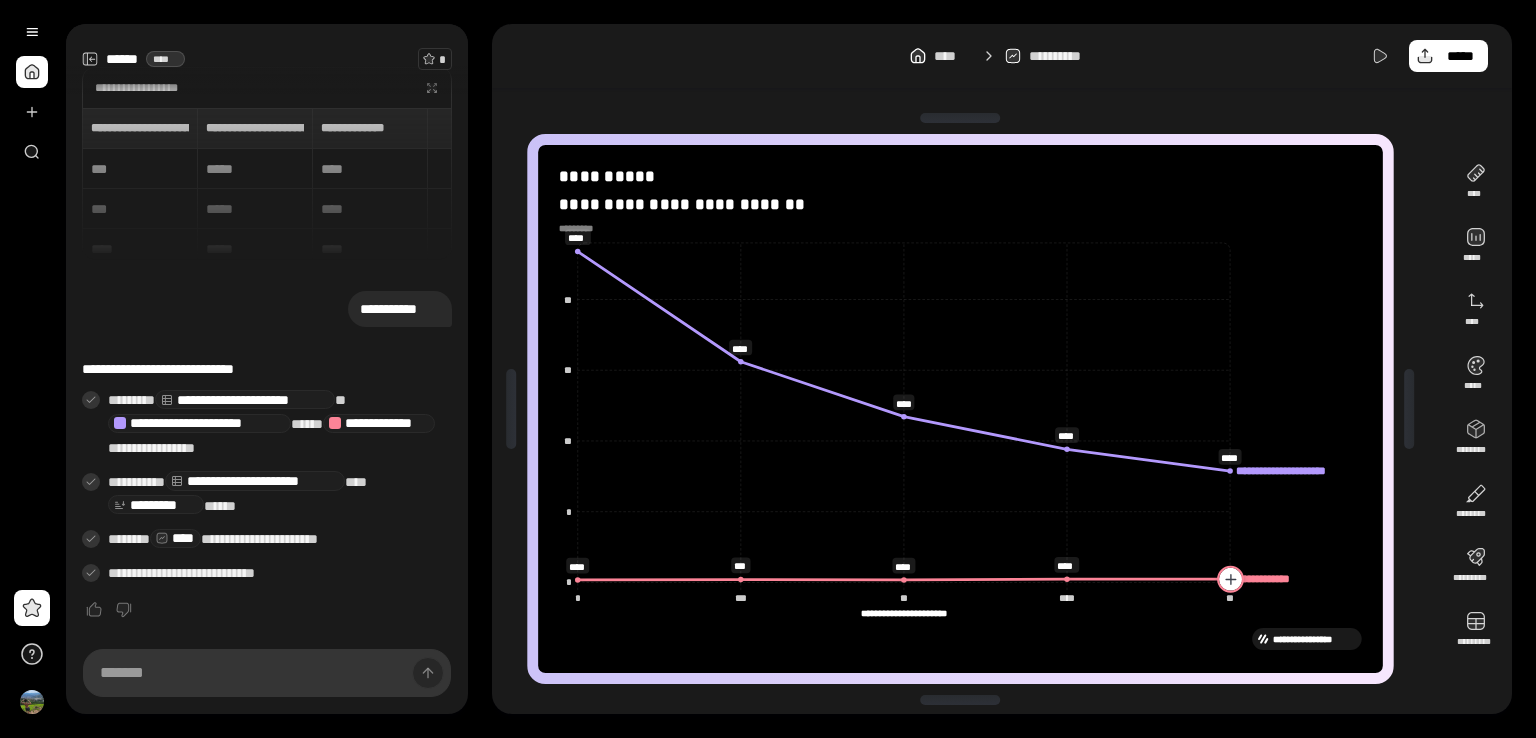 click 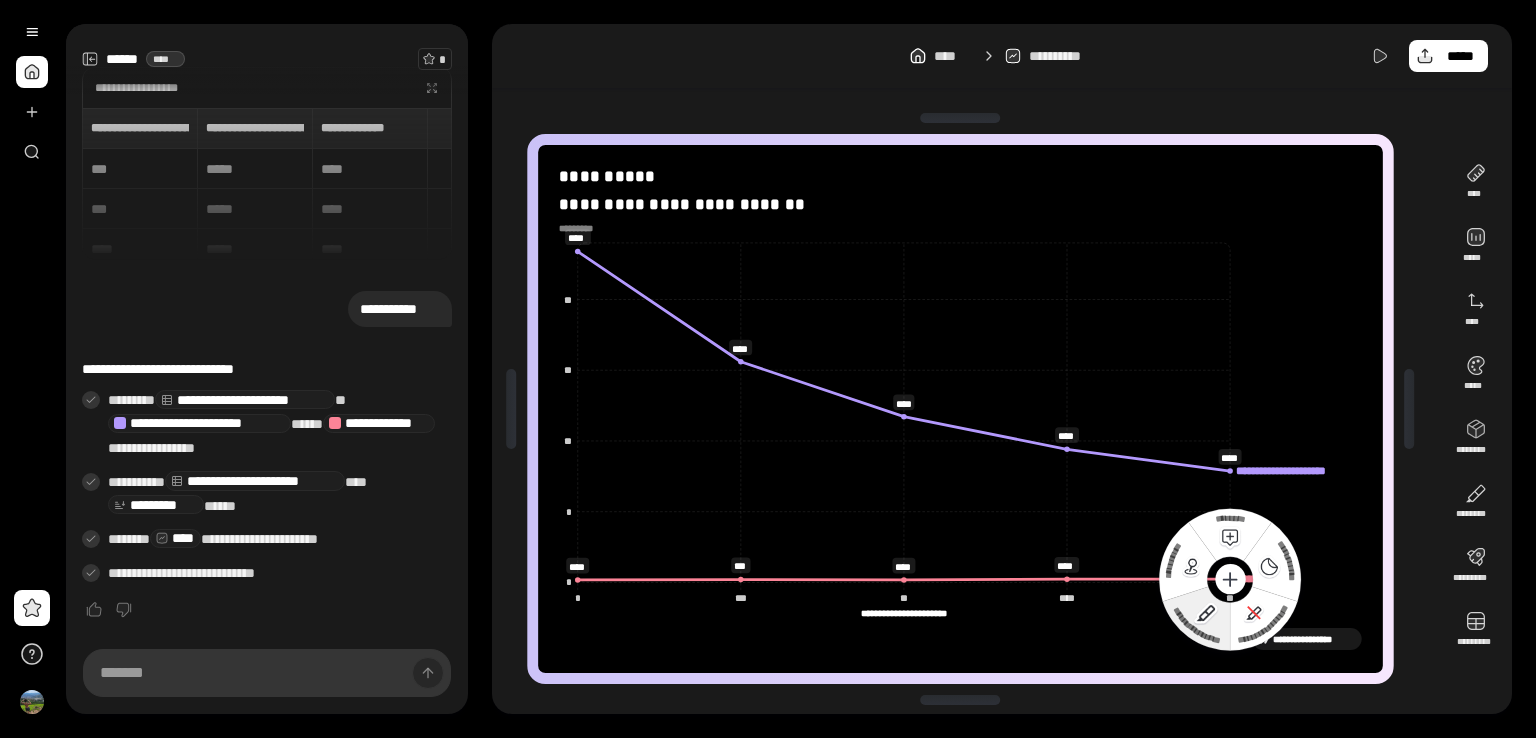 click 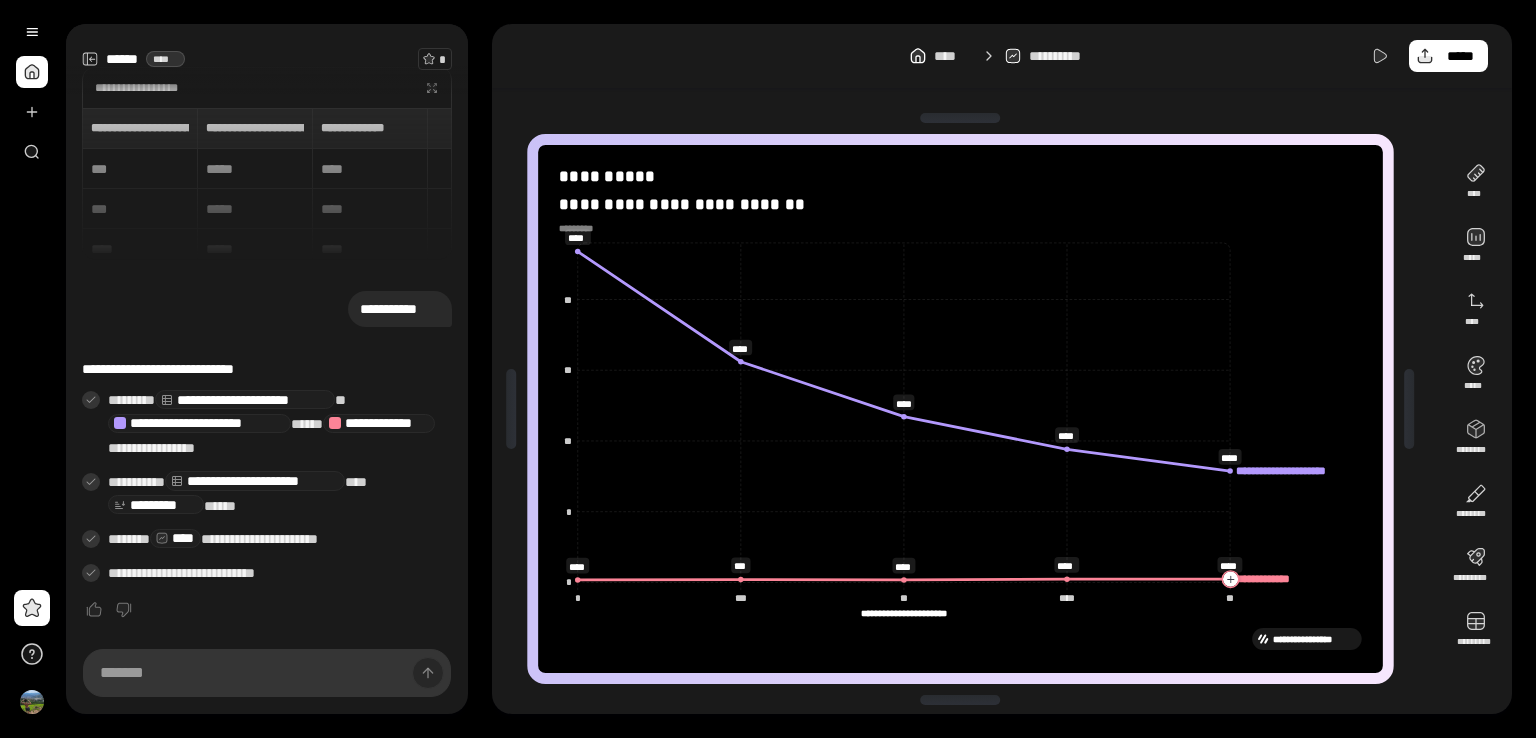 click on "**********" 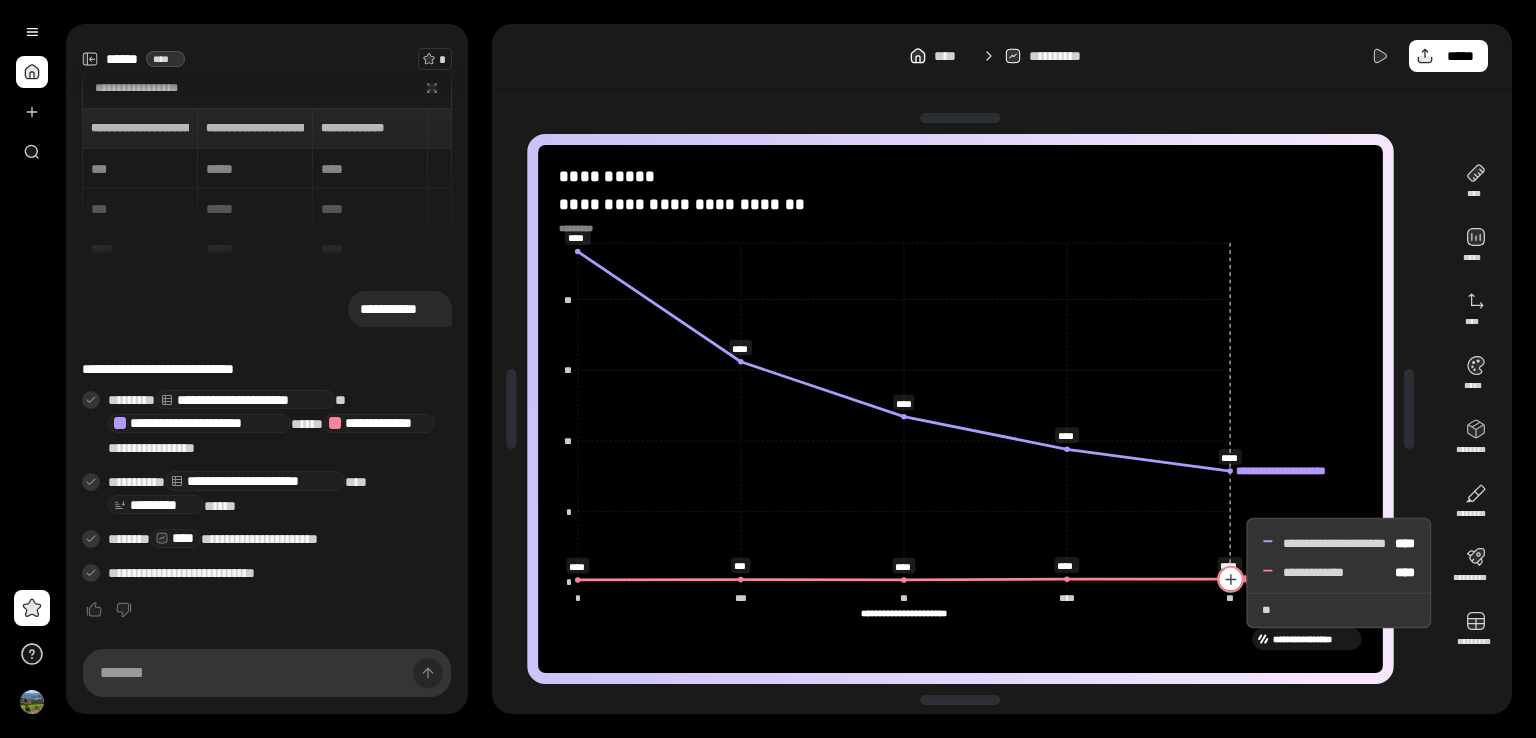 click 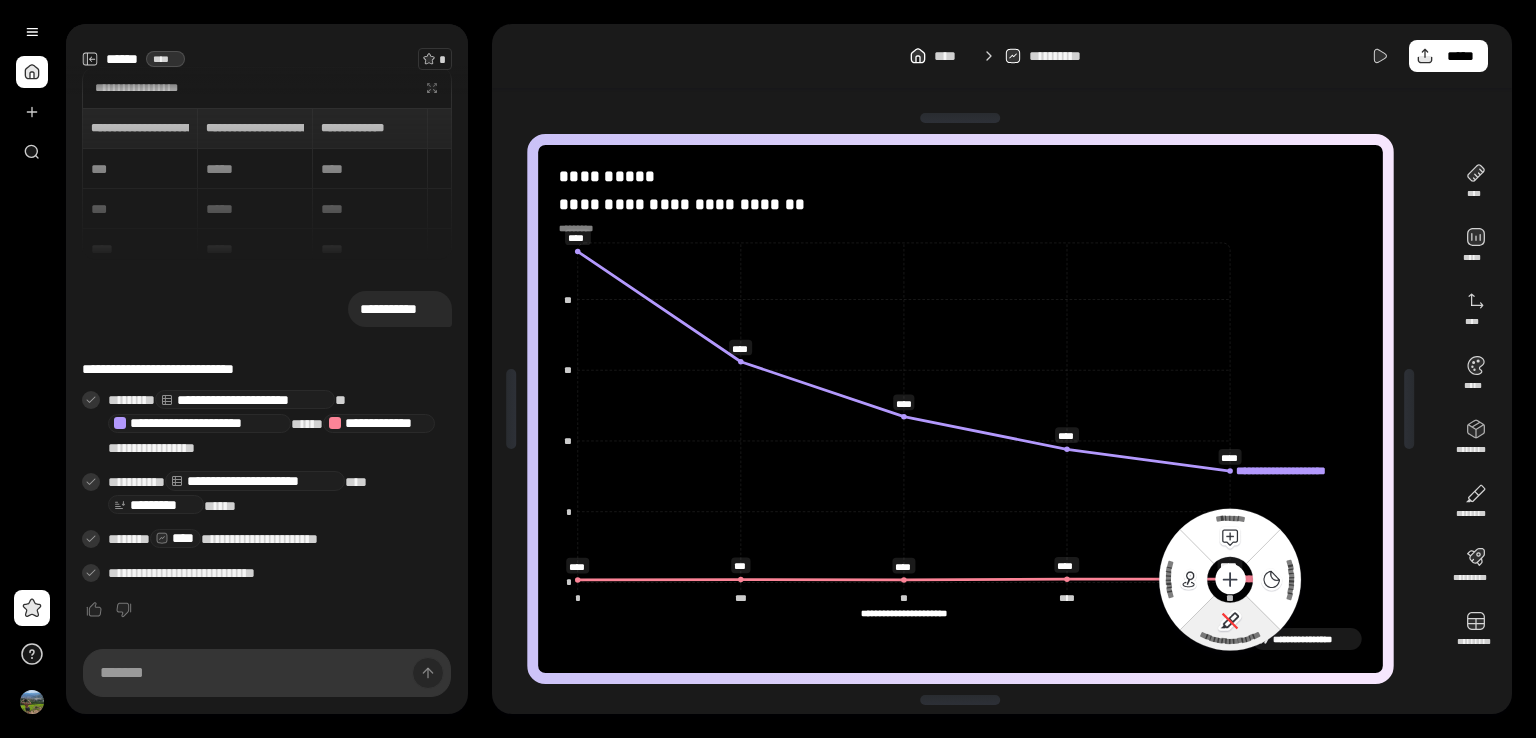 click 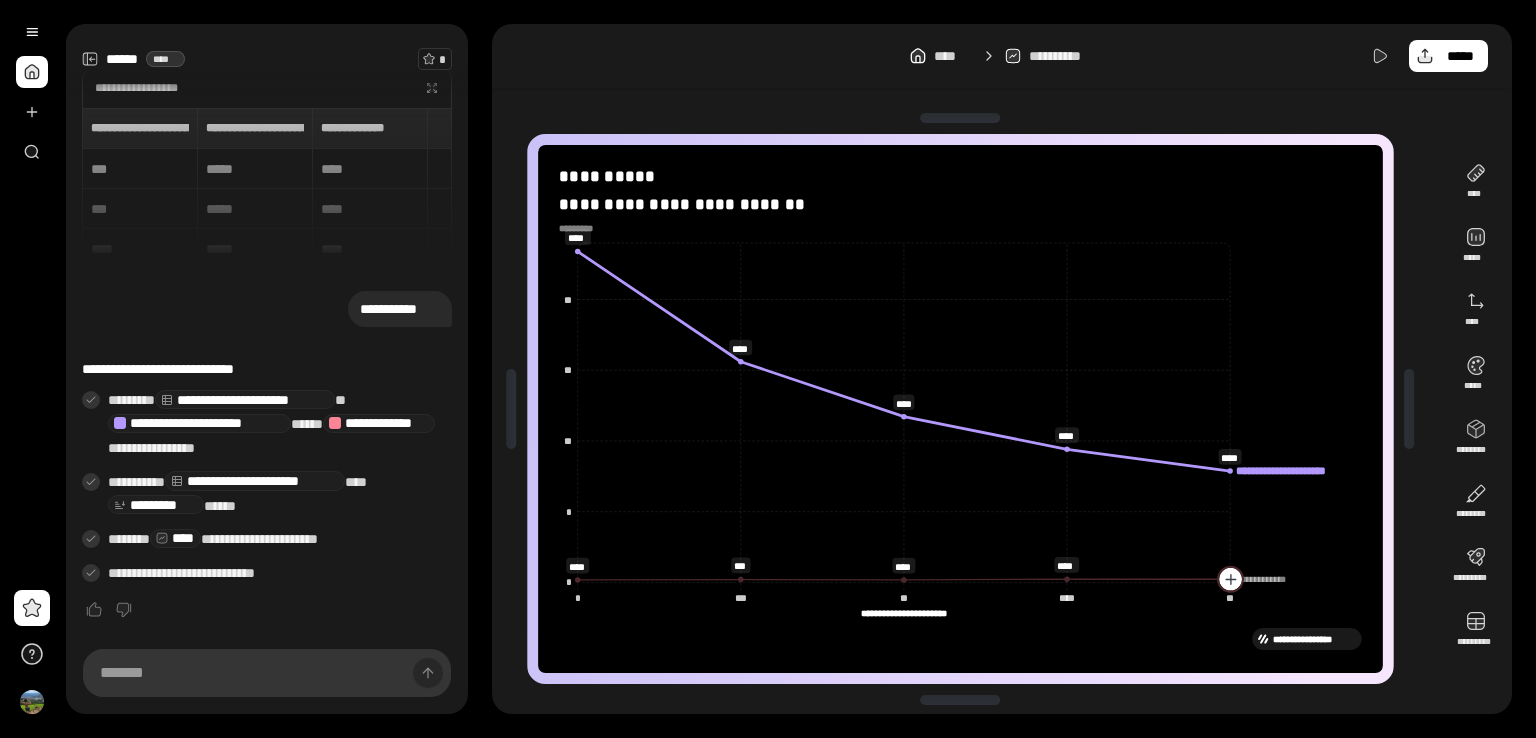 click 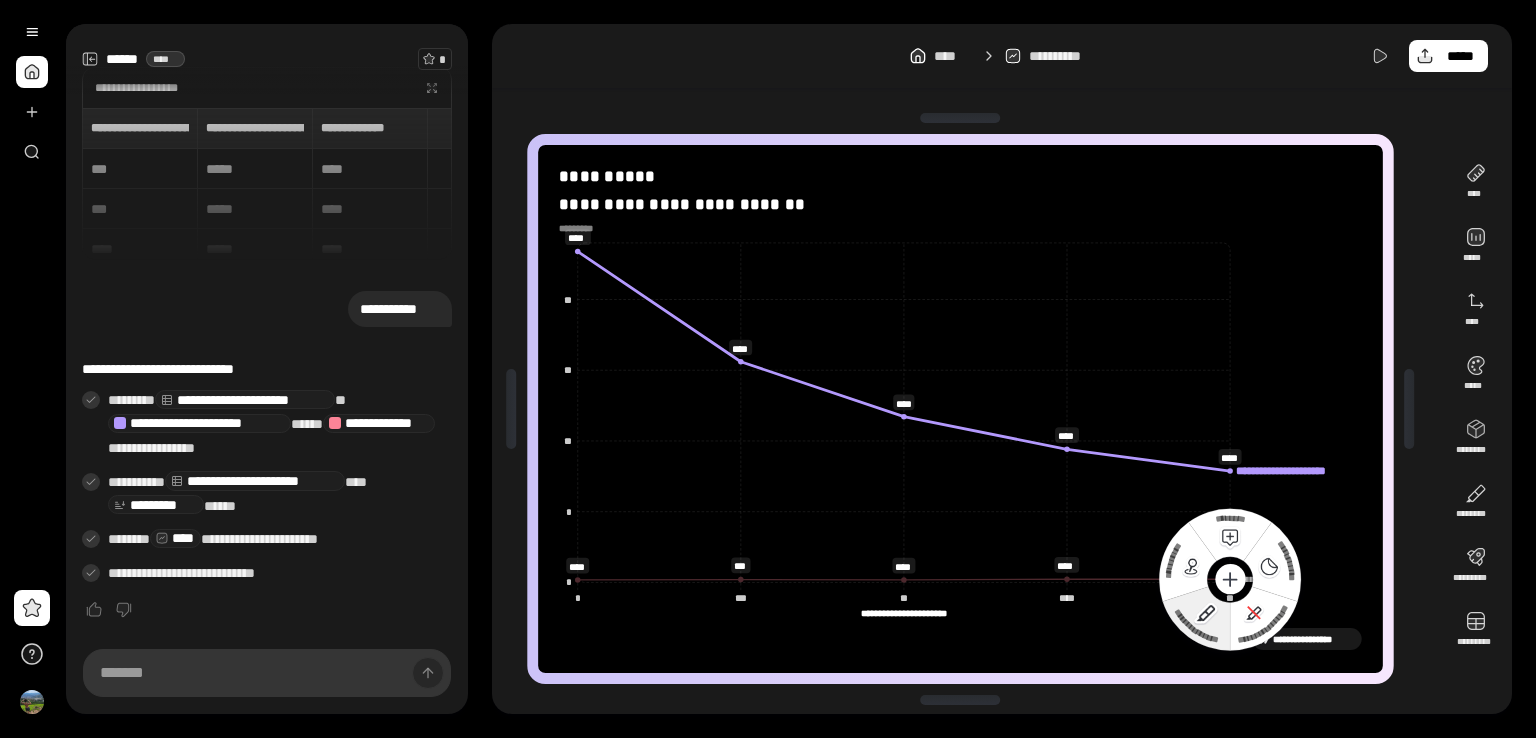 click on "**********" 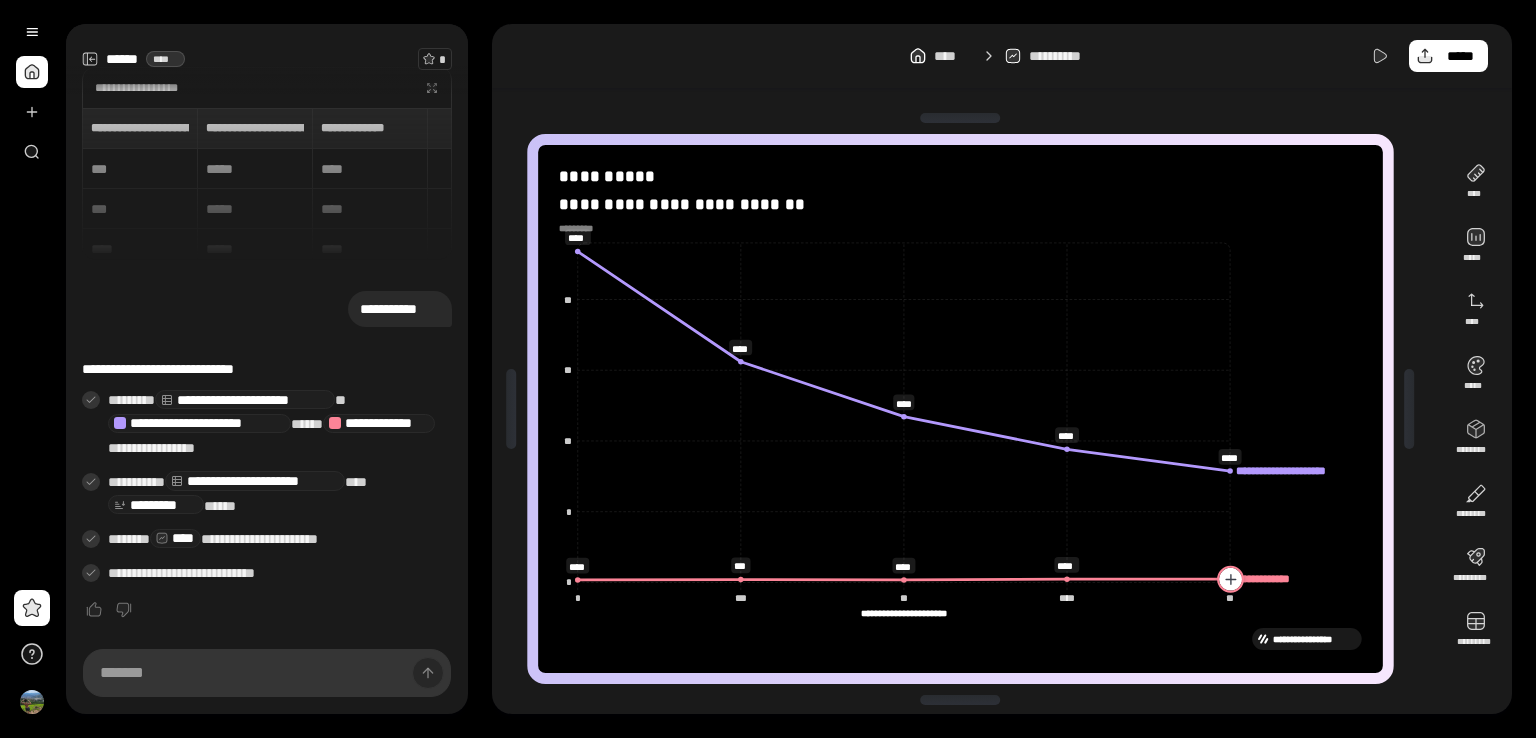 click at bounding box center (1230, 579) 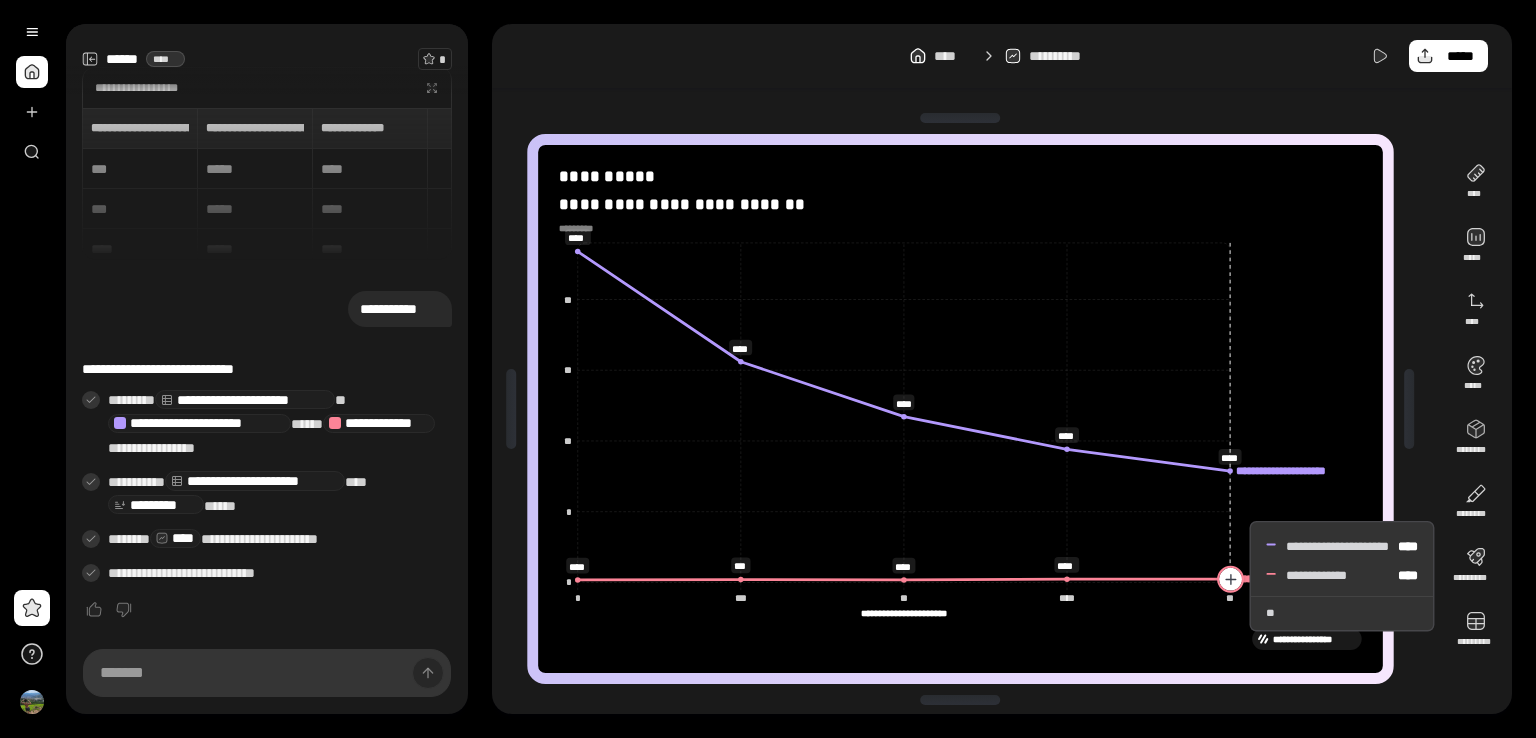 click 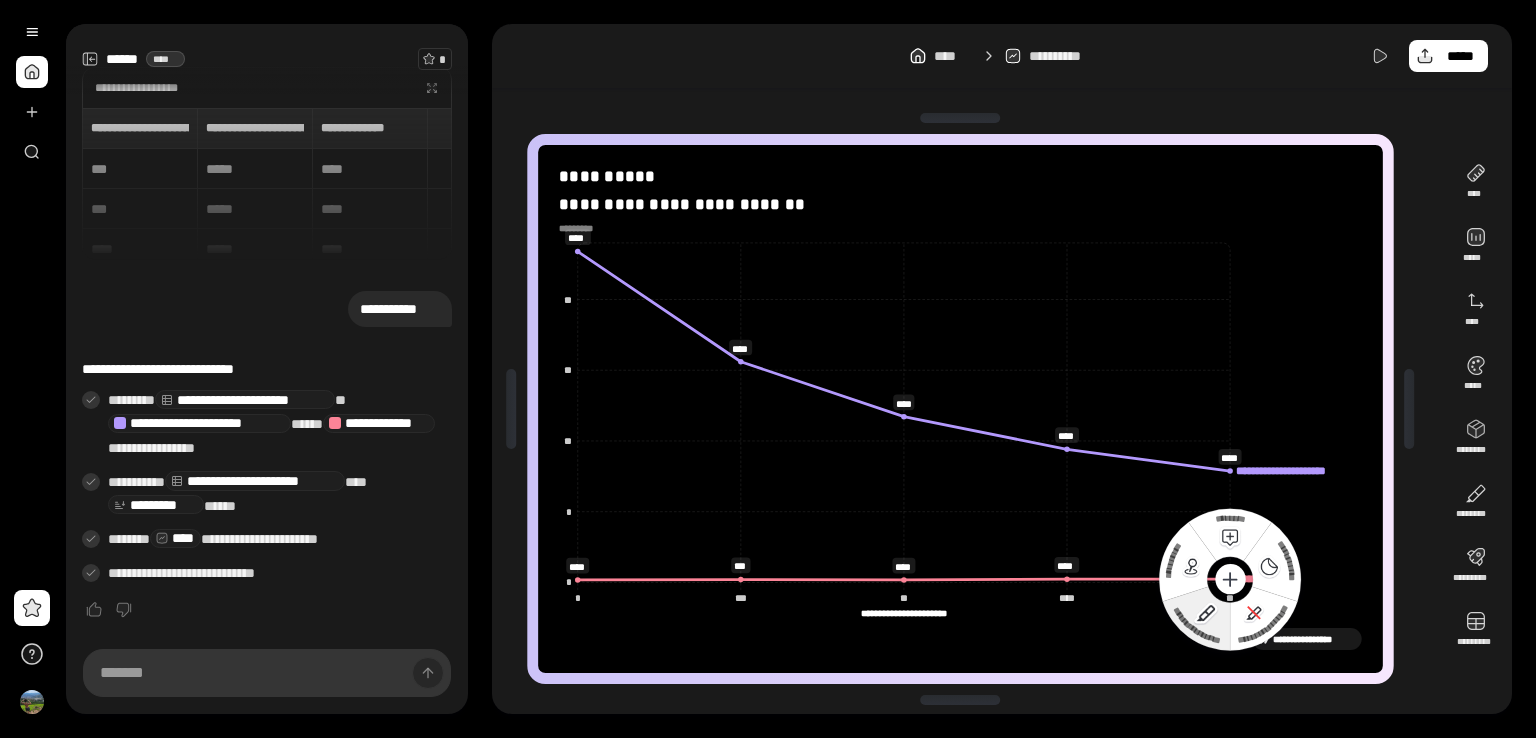 click 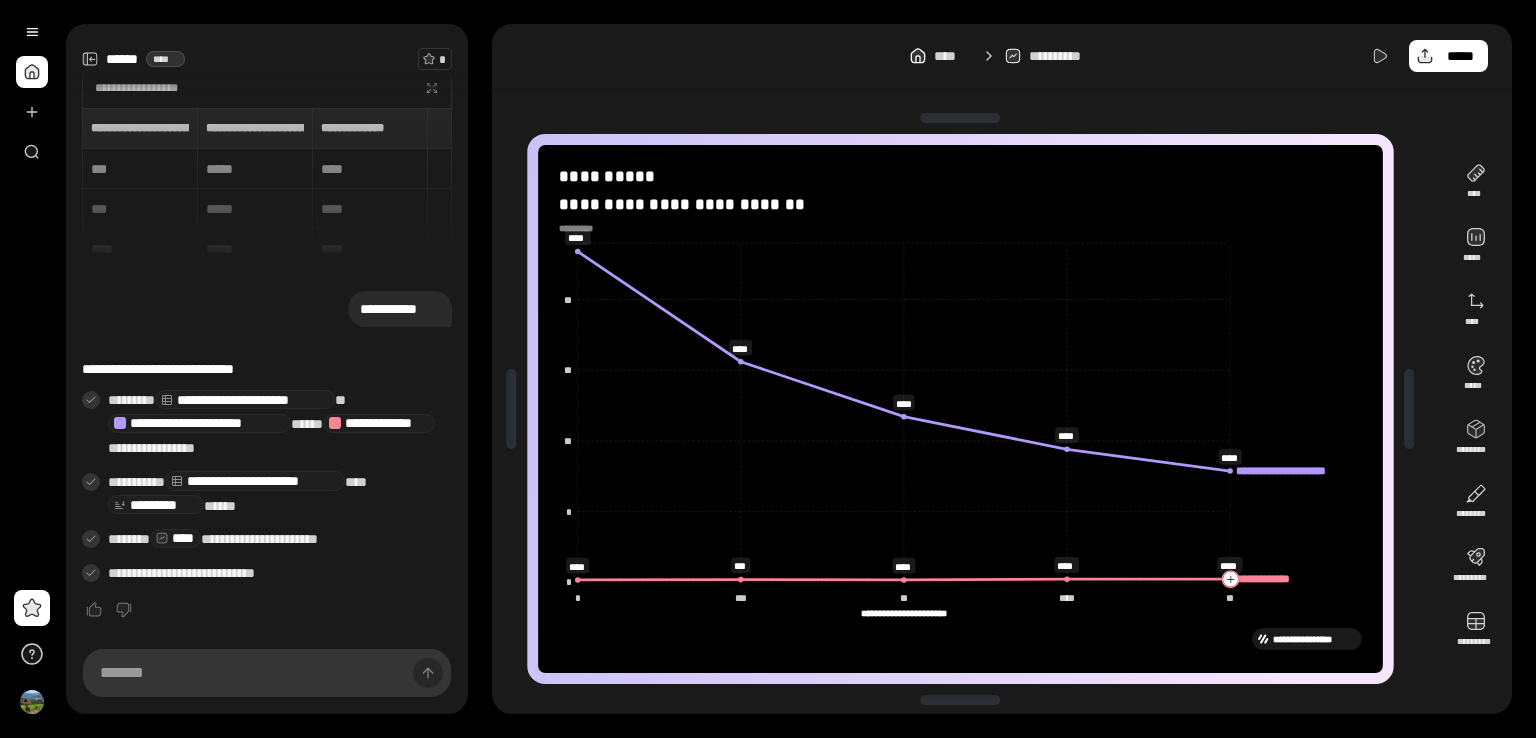 click on "**********" 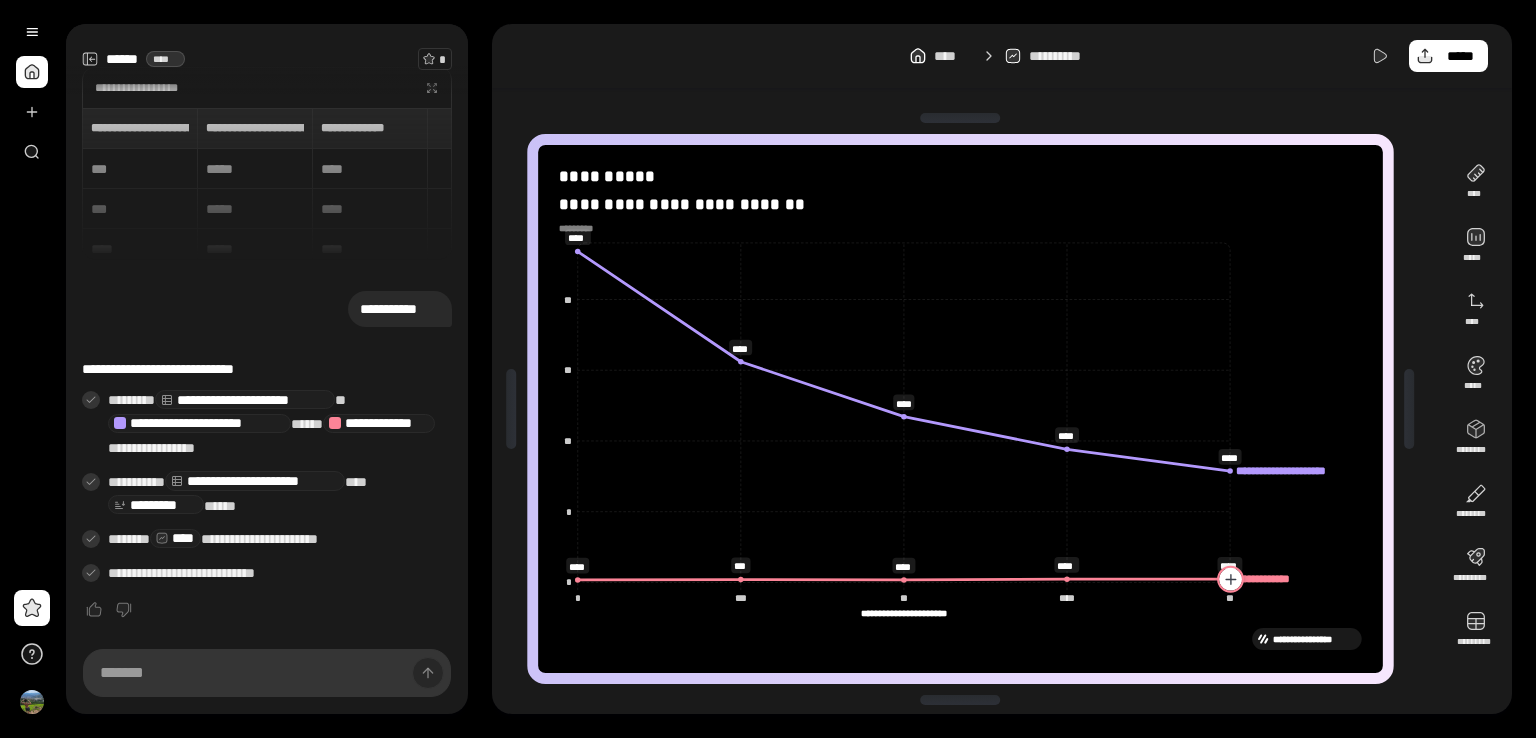 click 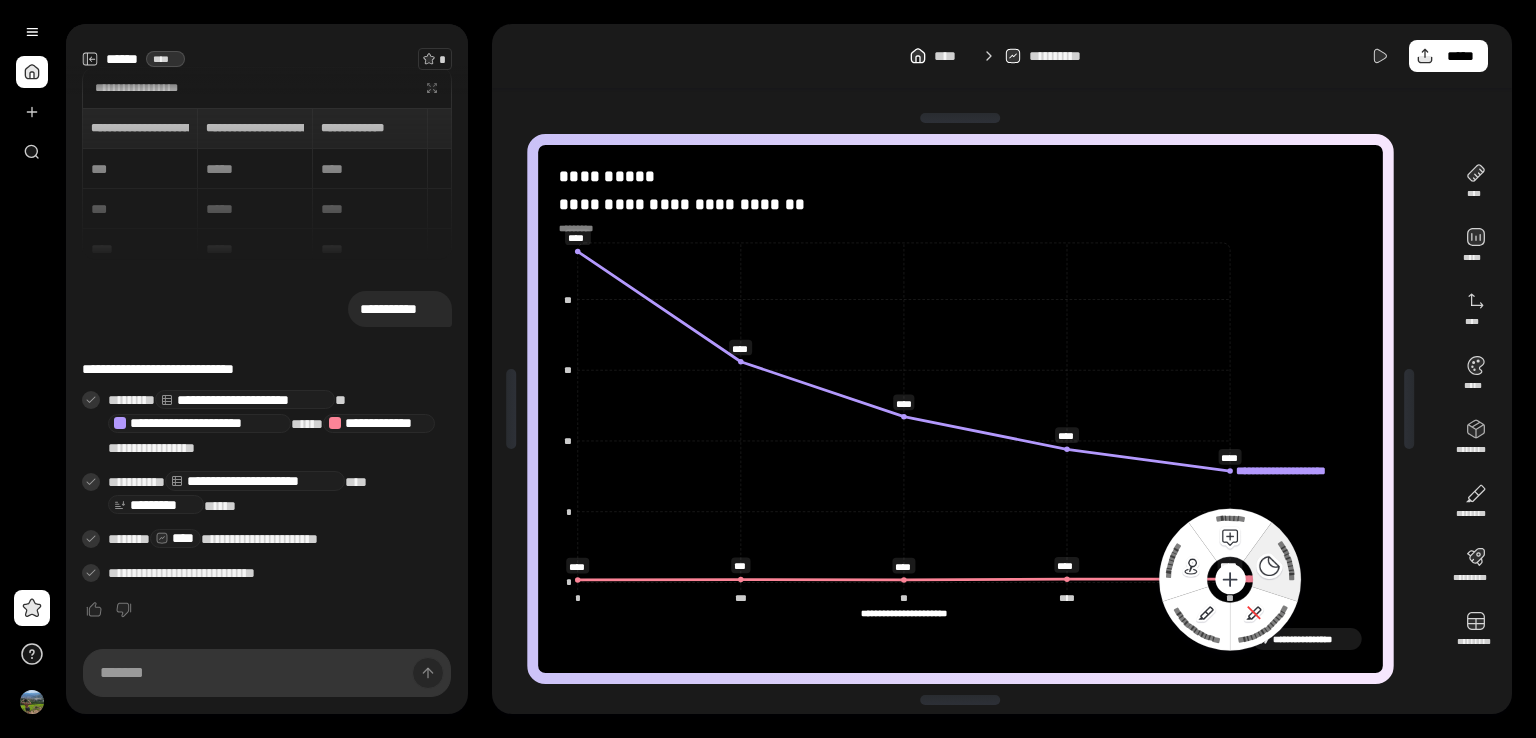 click 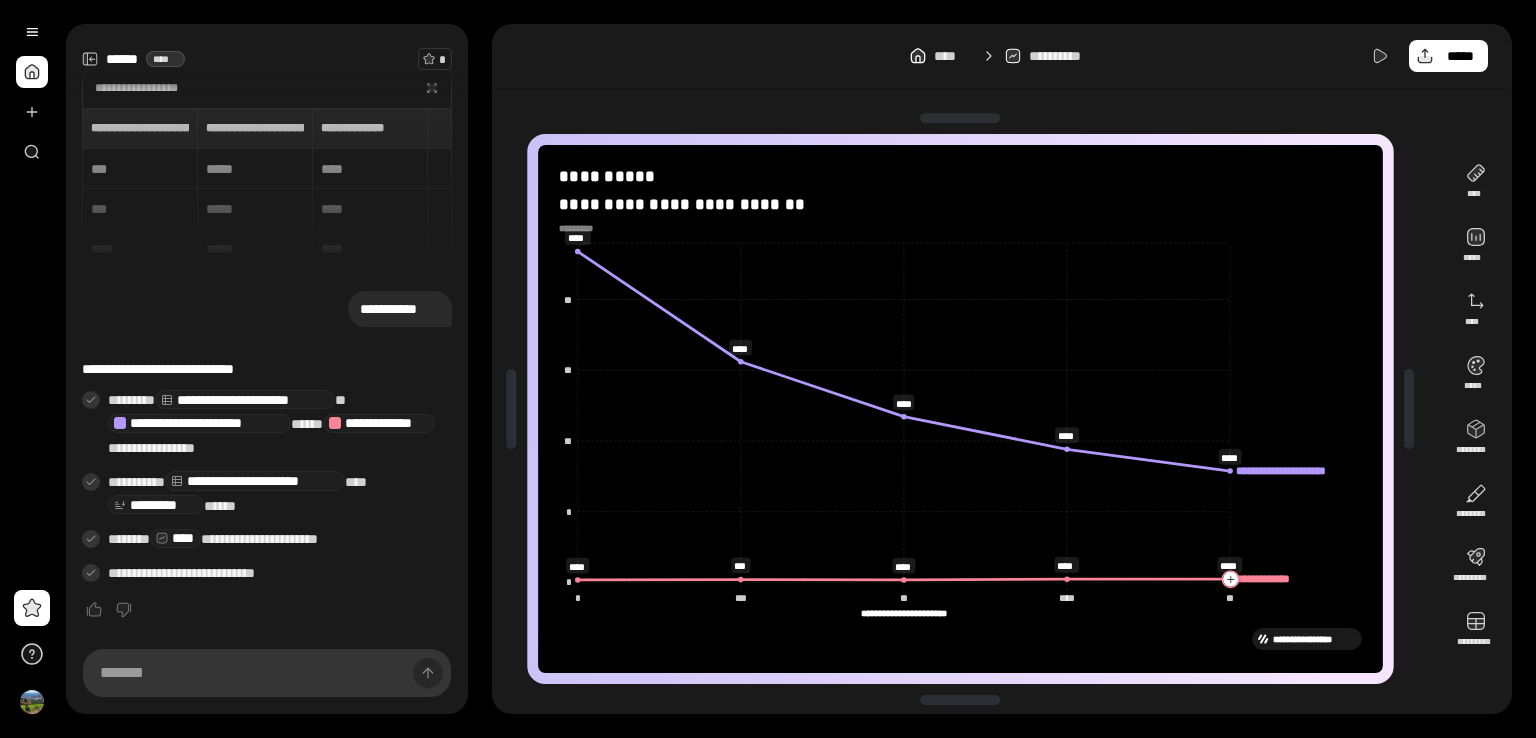 click on "**********" at bounding box center [960, 409] 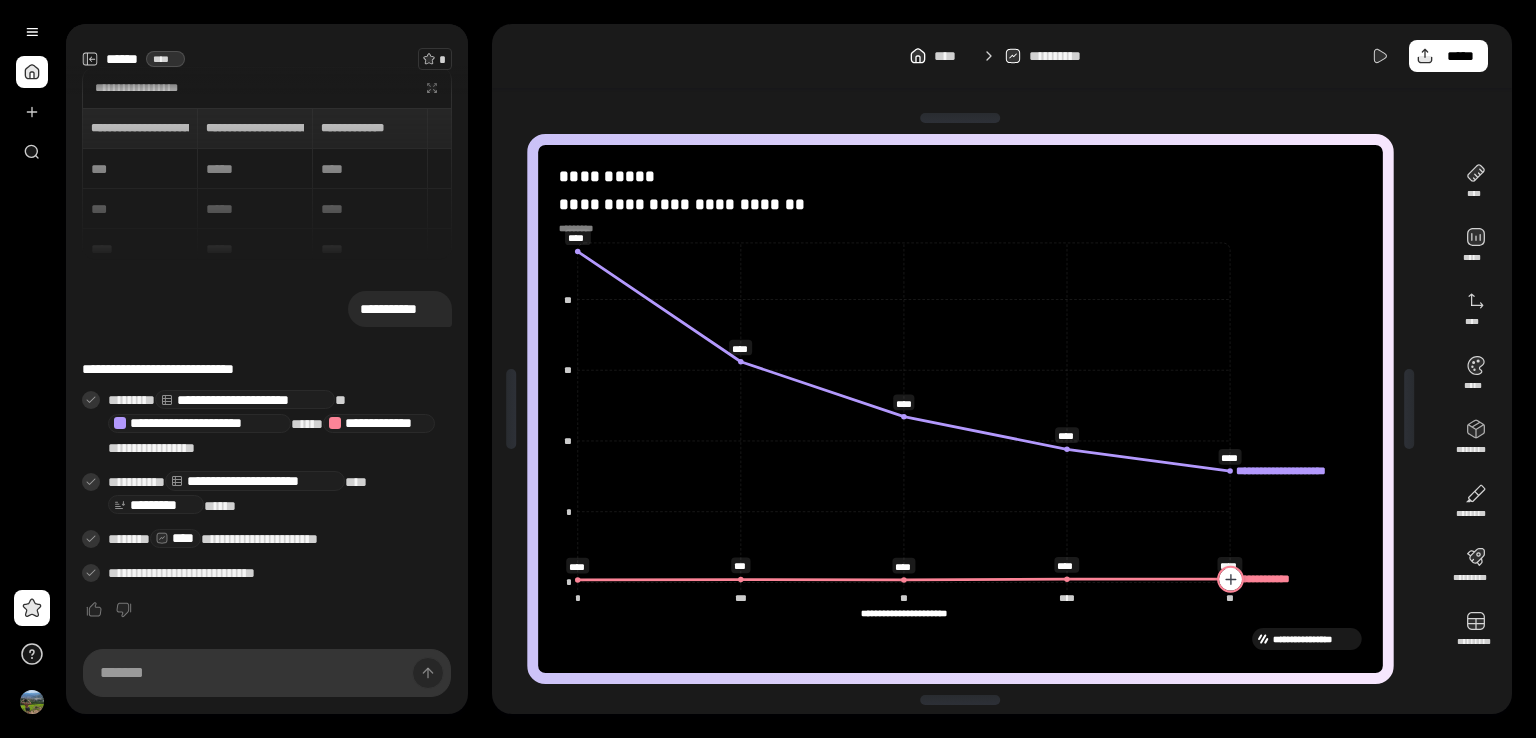 click 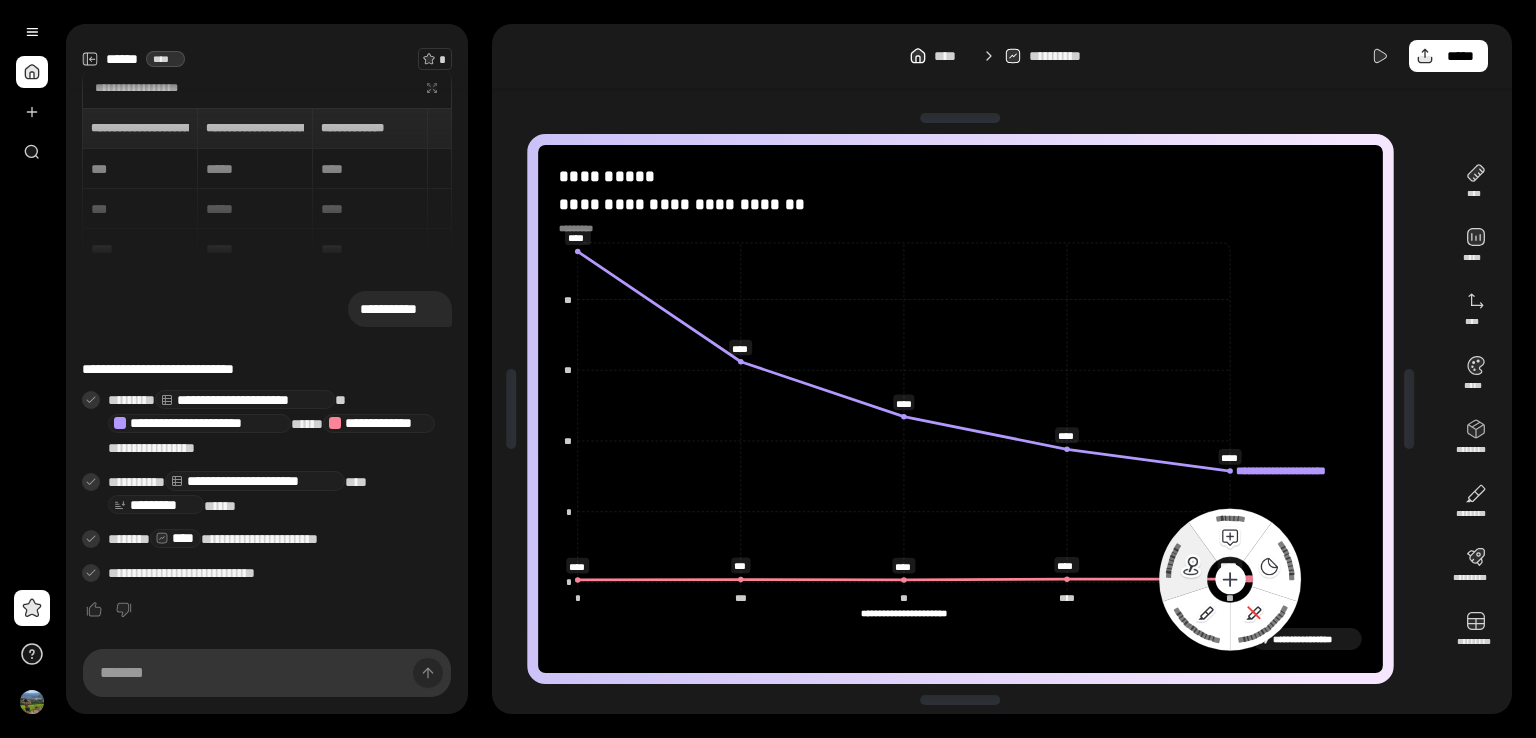 click 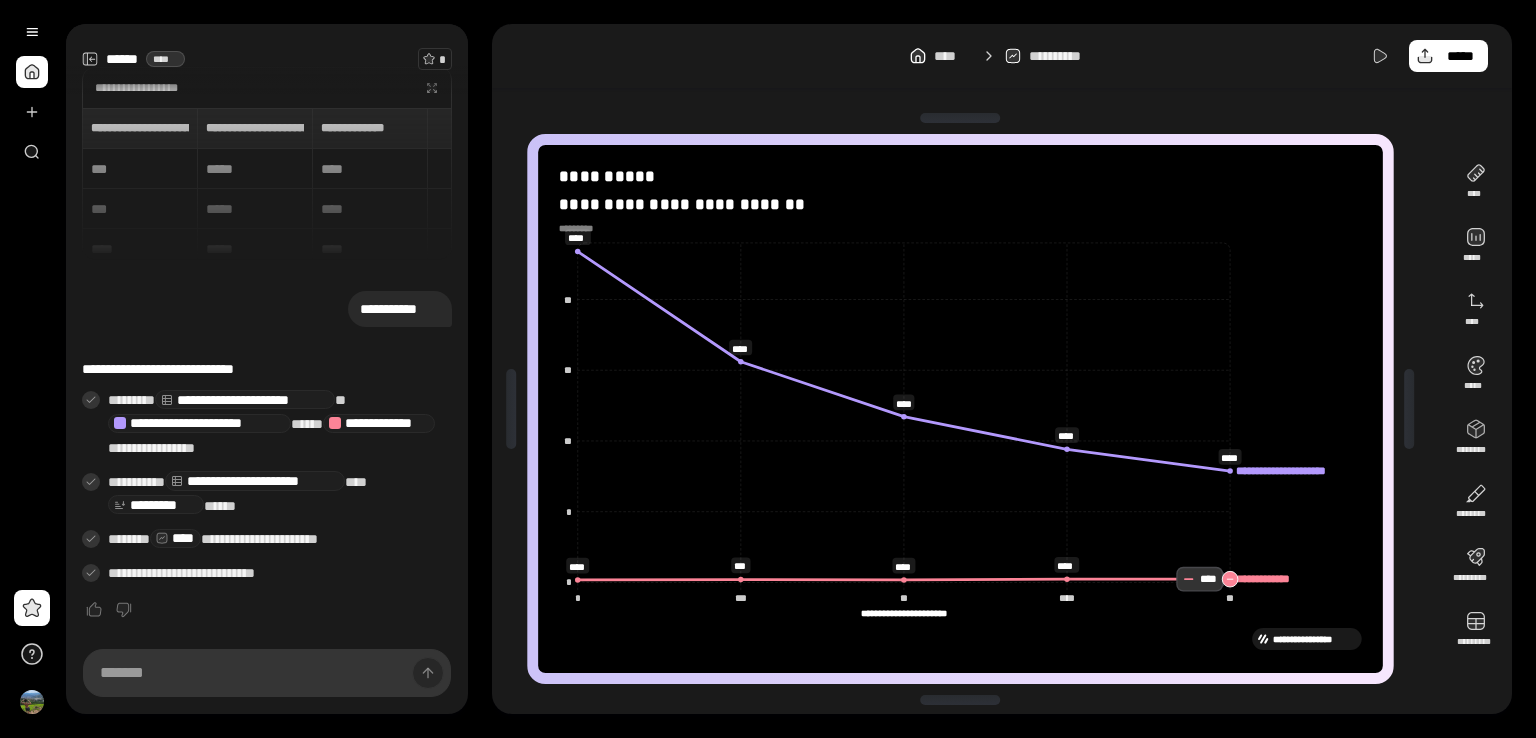 click 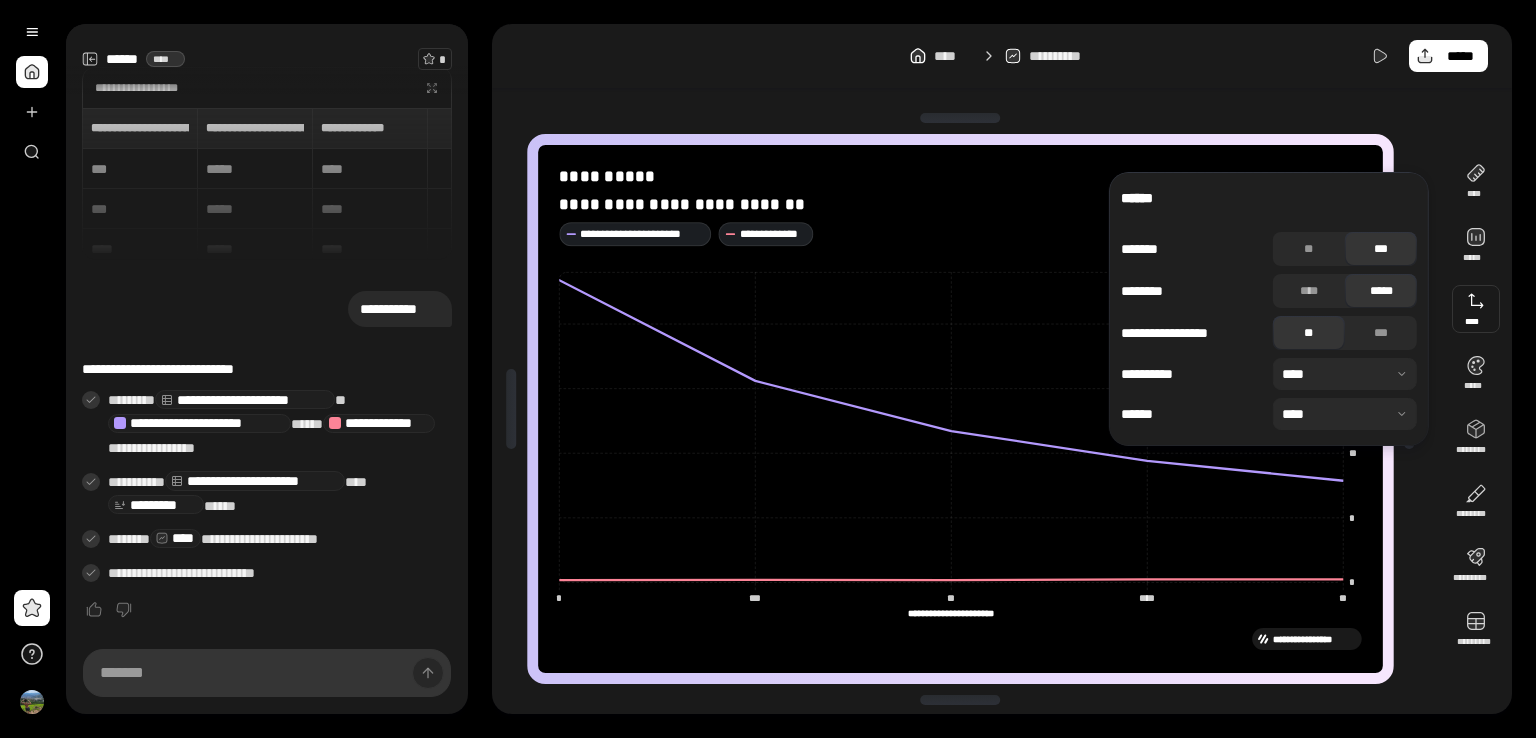 click on "**********" at bounding box center [1002, 369] 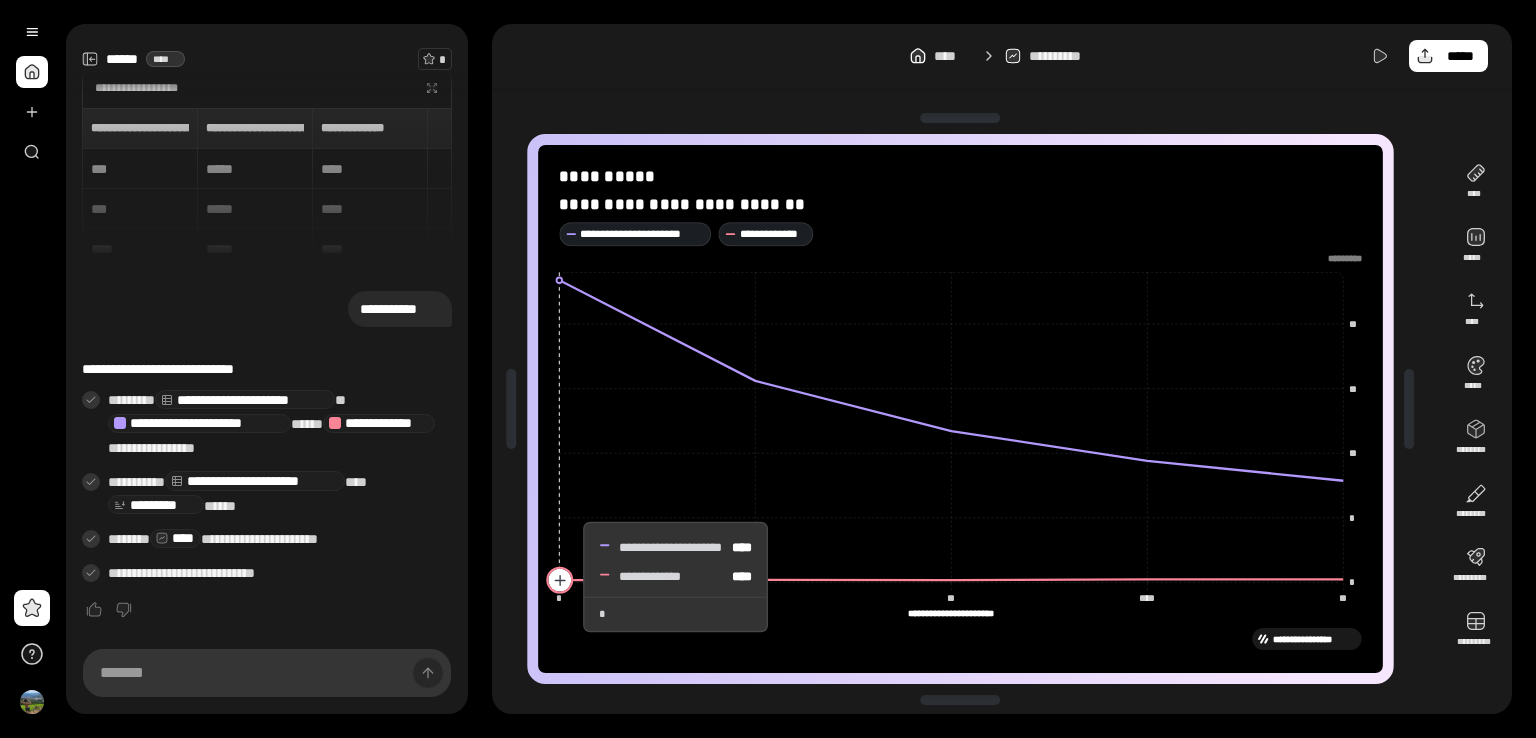 click 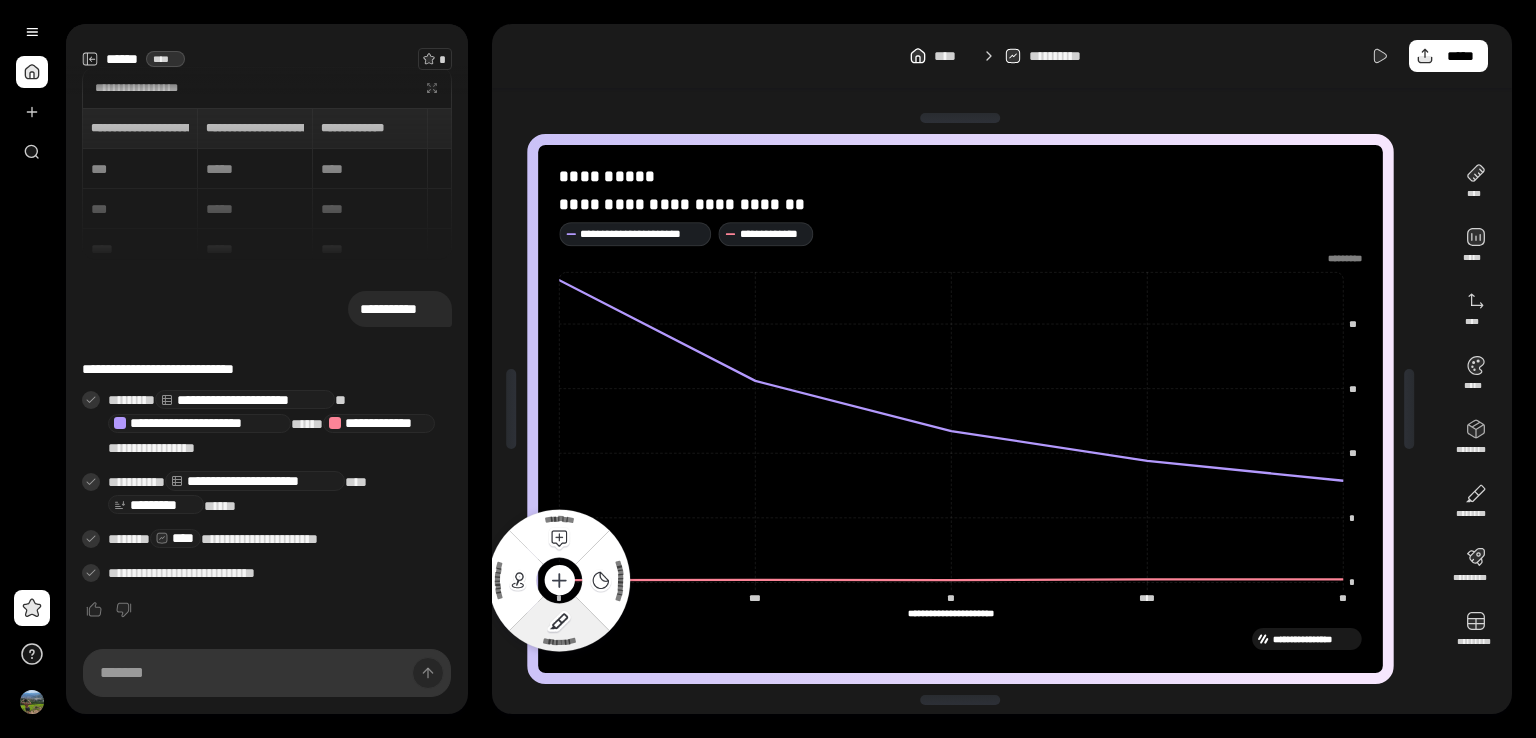 click 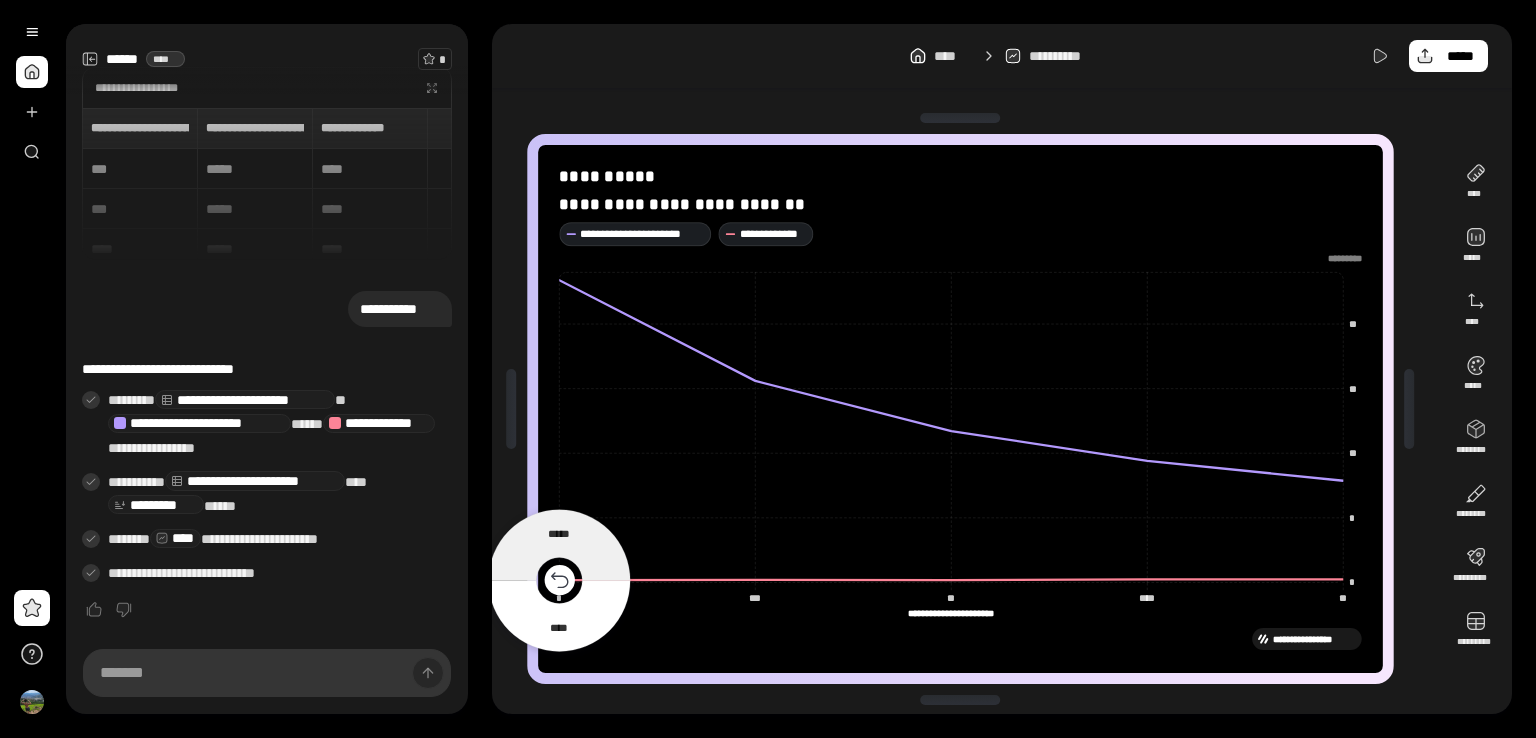 click 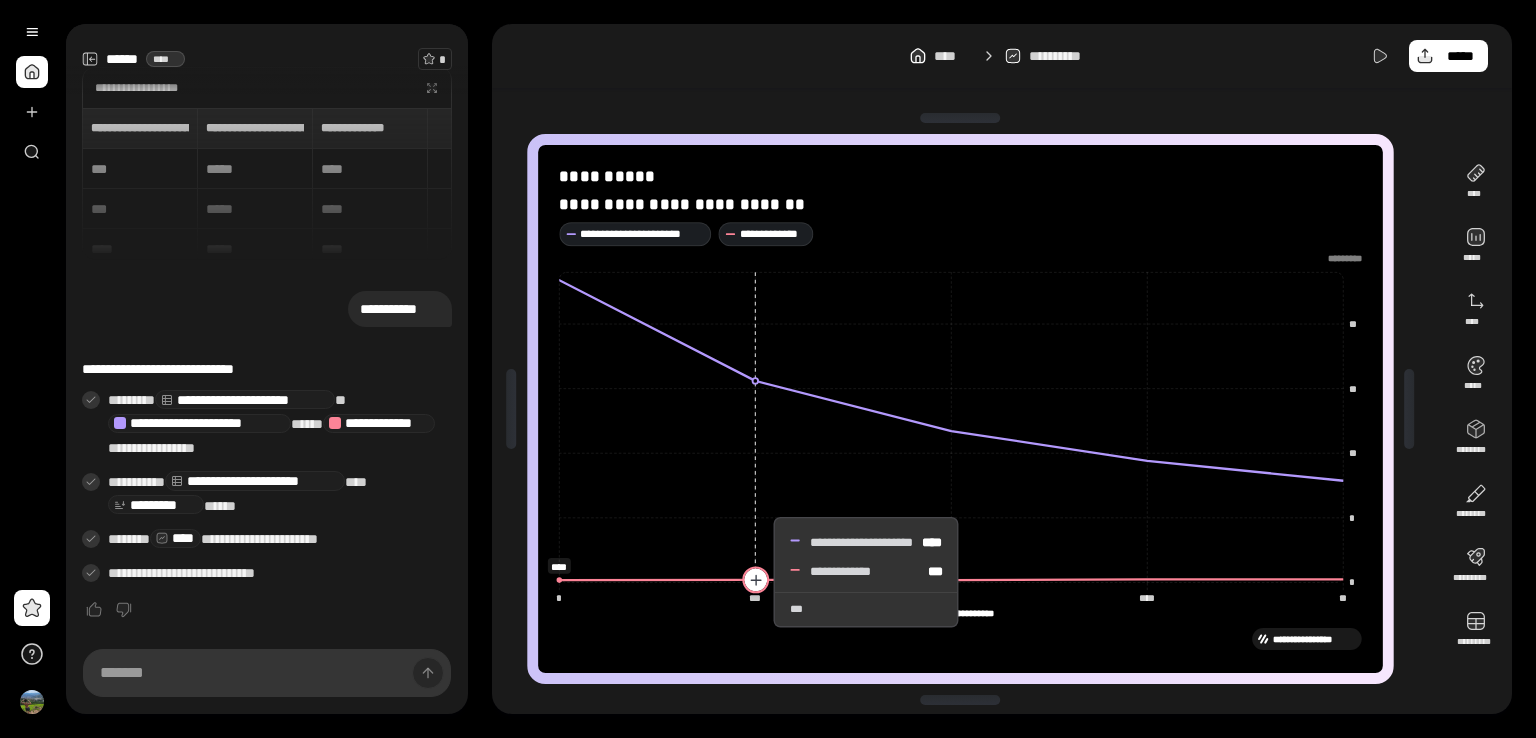 click 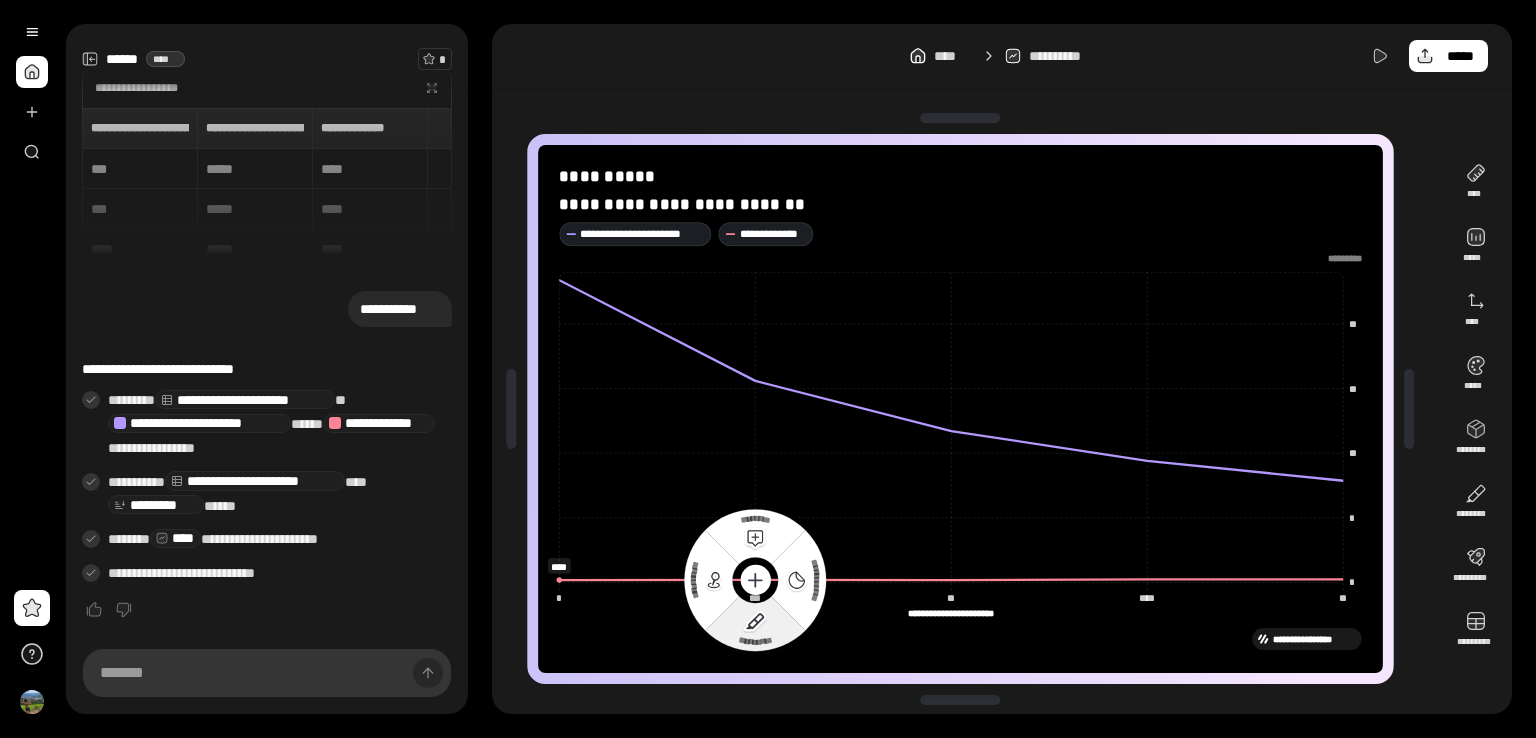 click 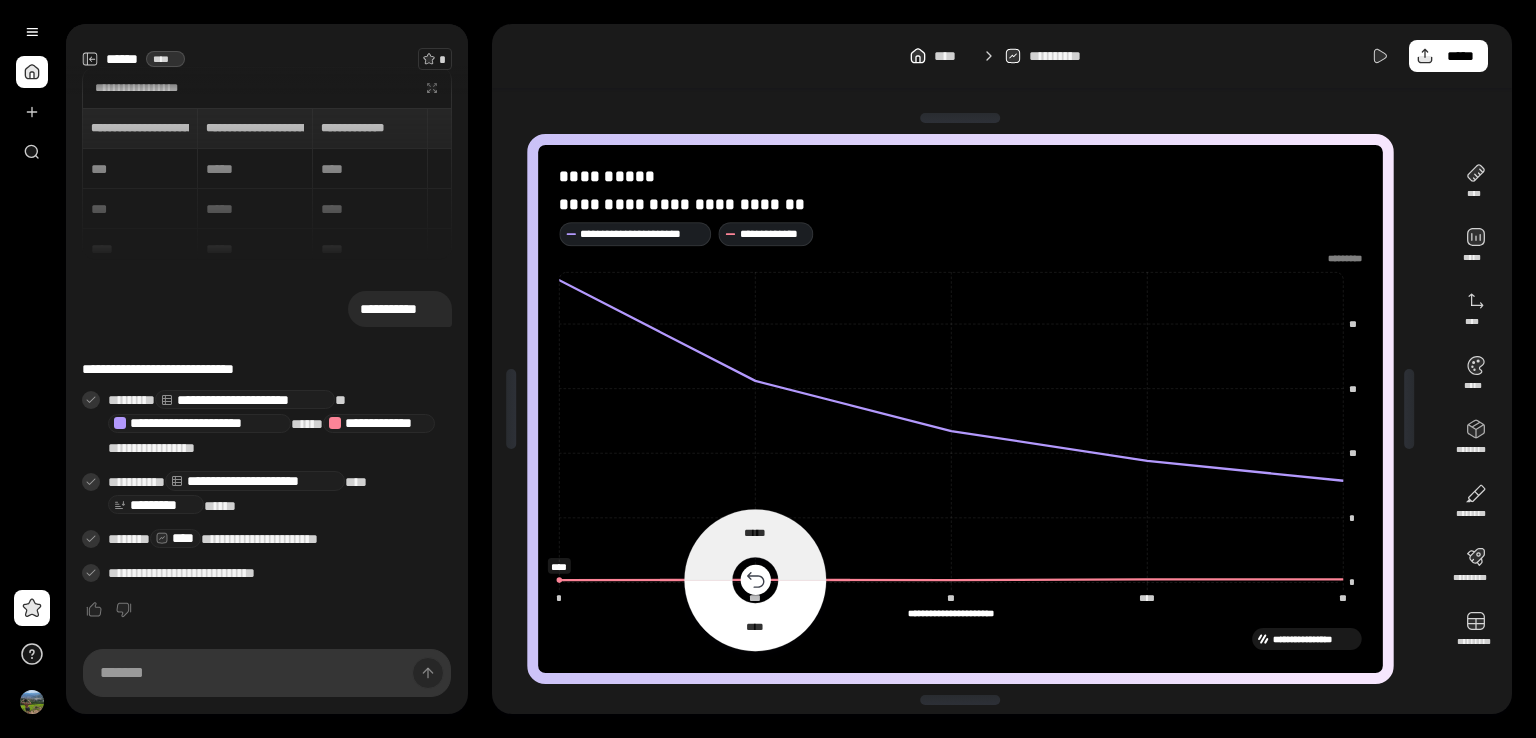 click 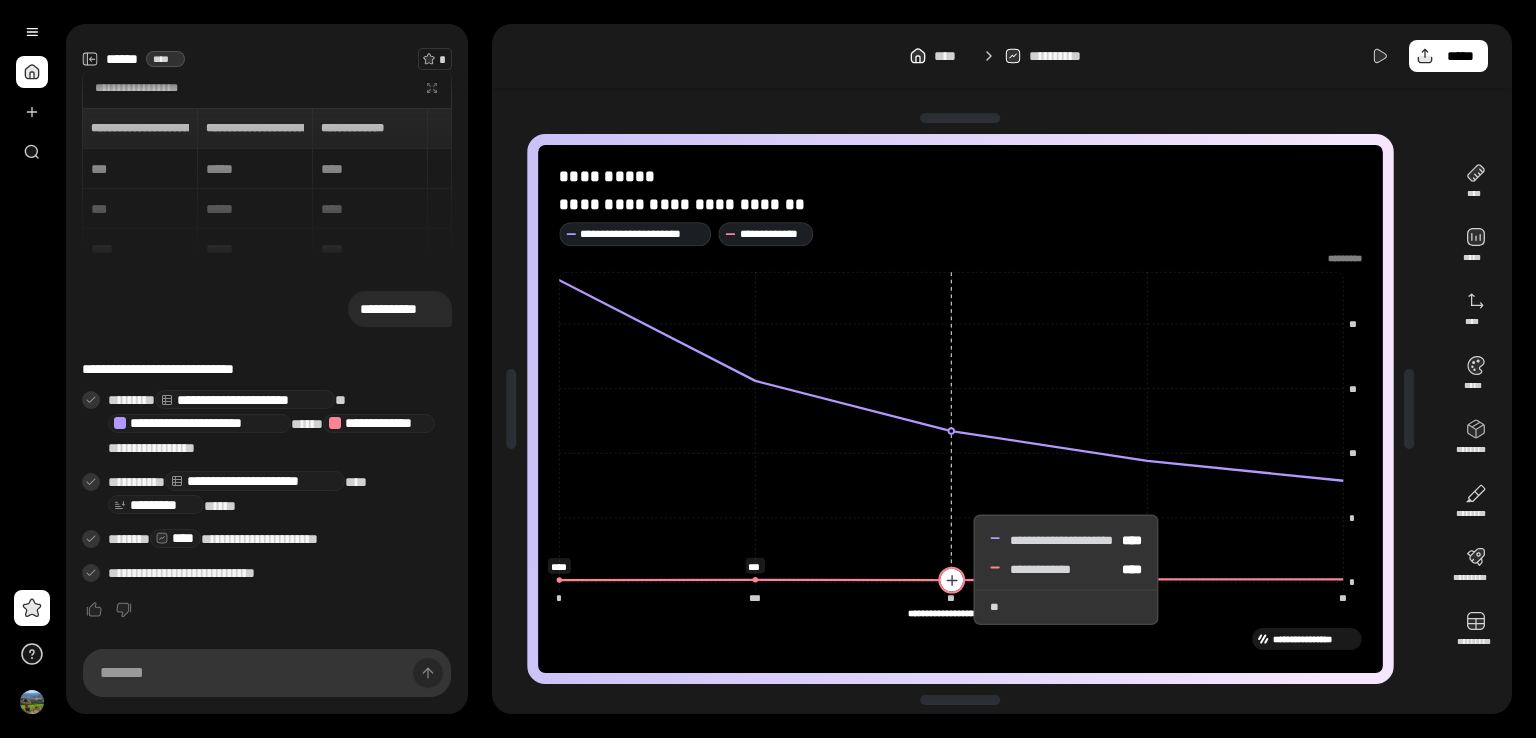 click 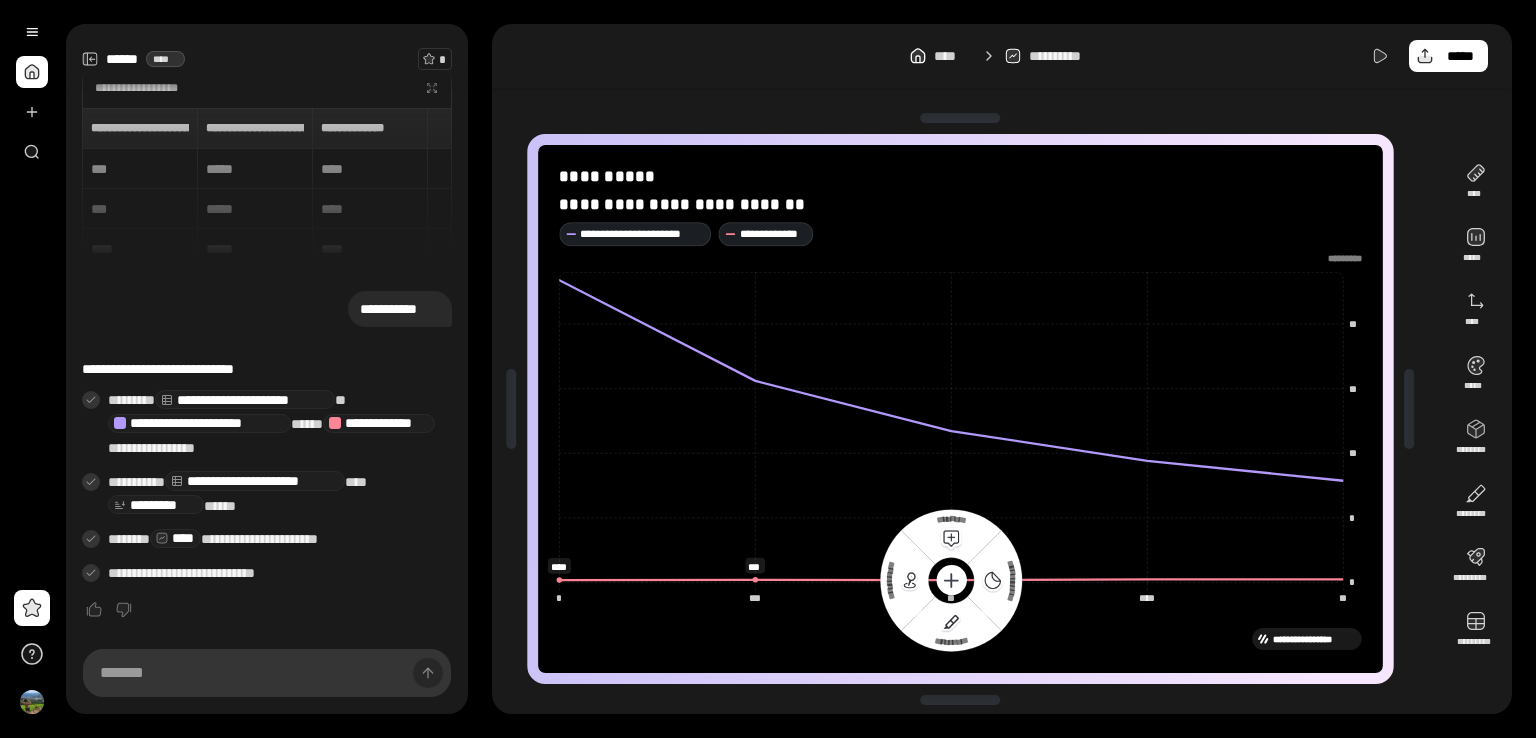click on "**********" at bounding box center [951, 613] 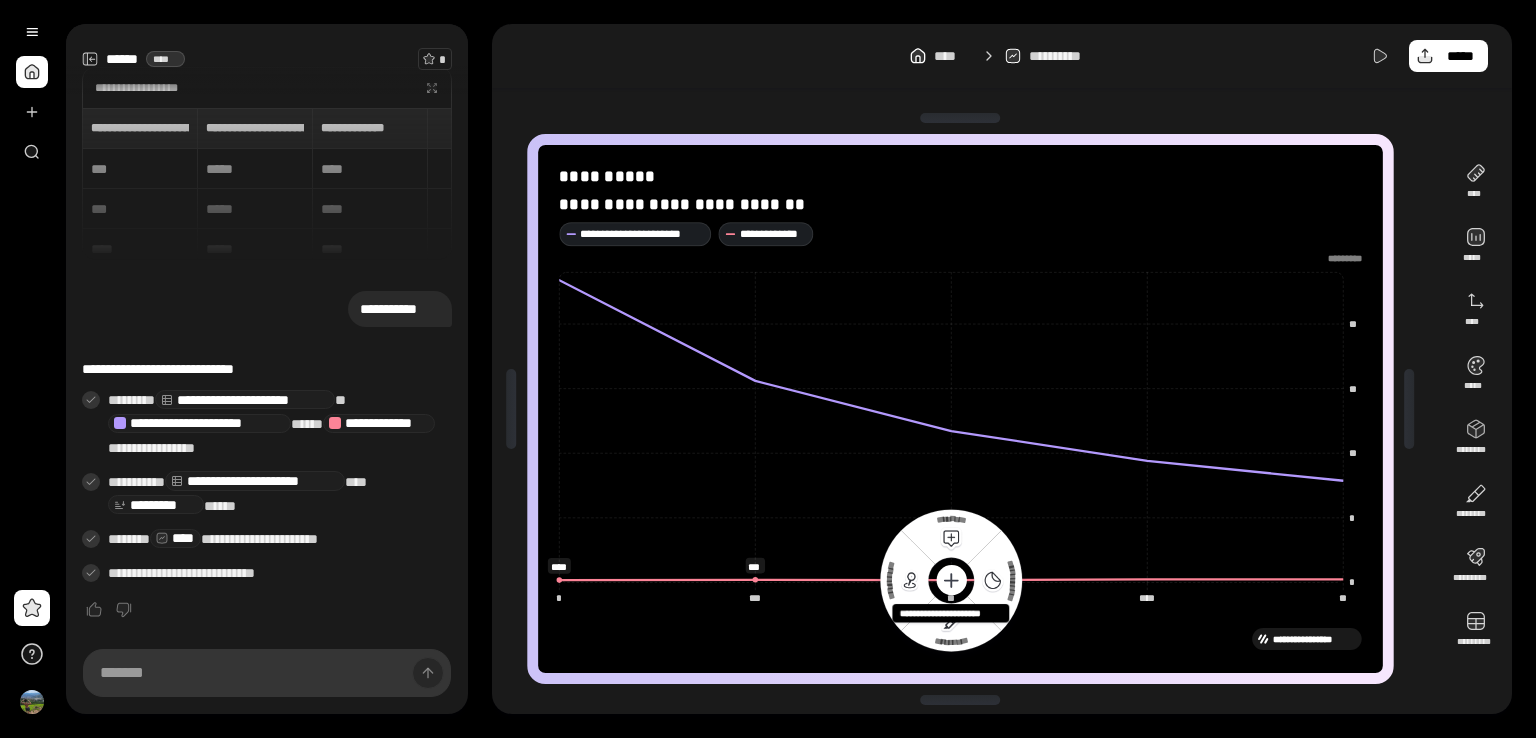 click on "**********" at bounding box center (951, 613) 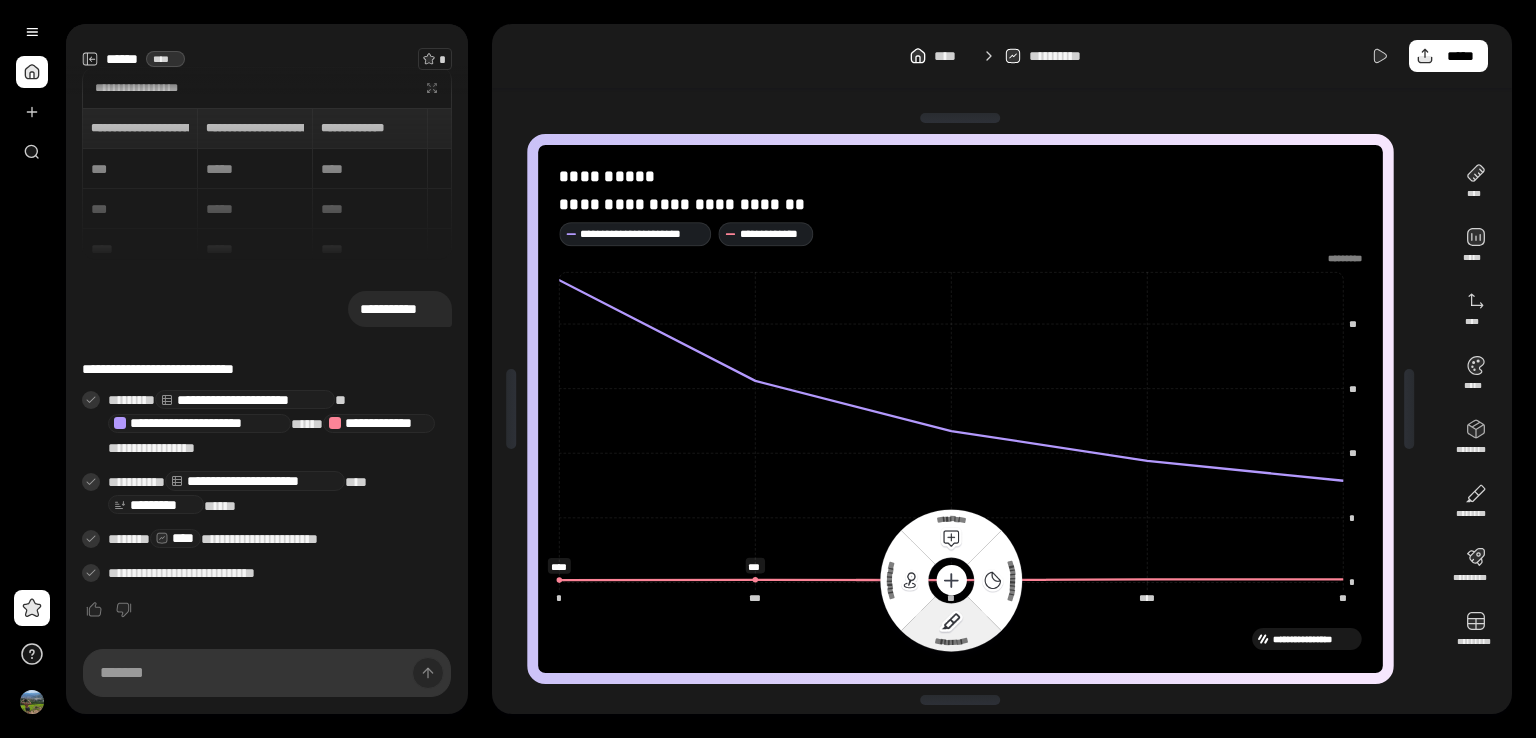 click 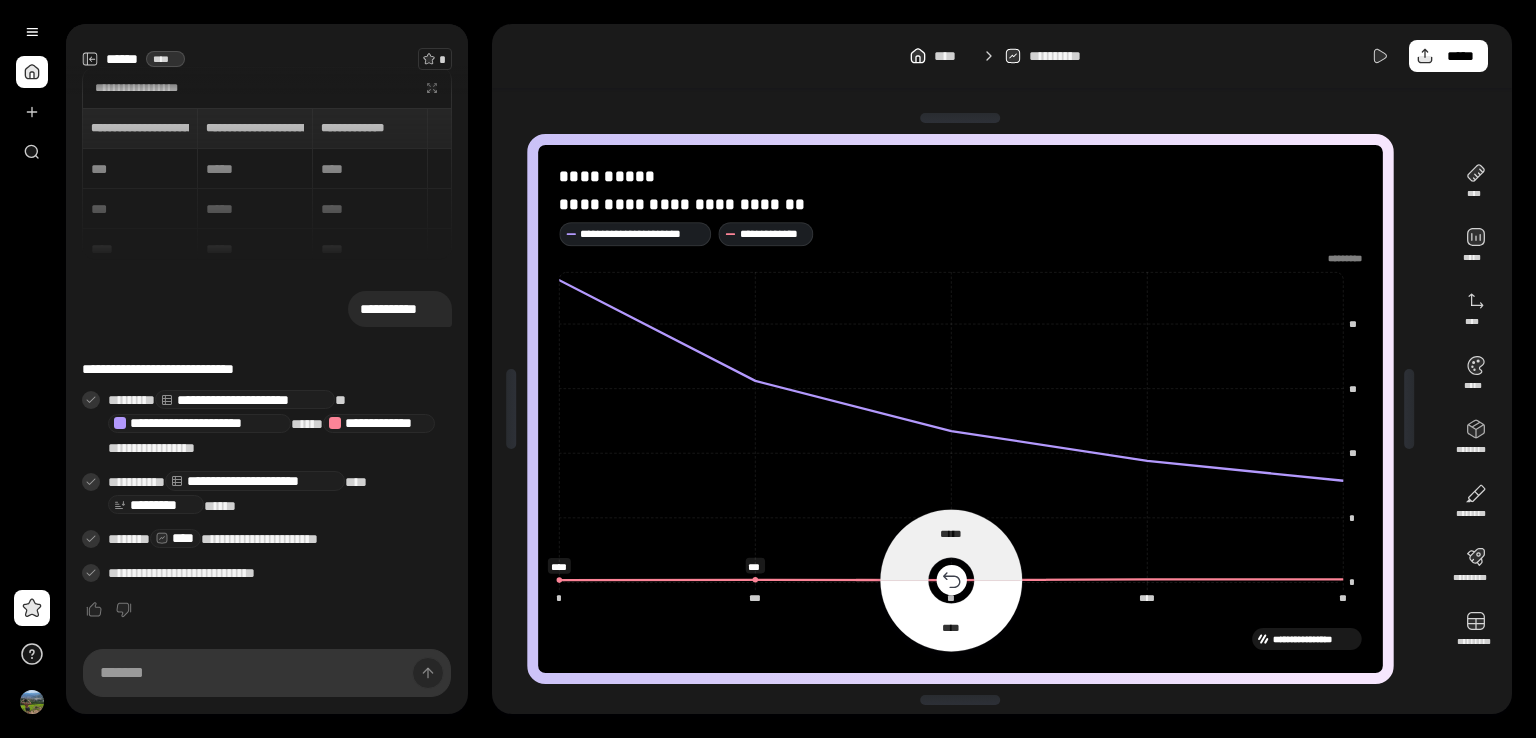 click 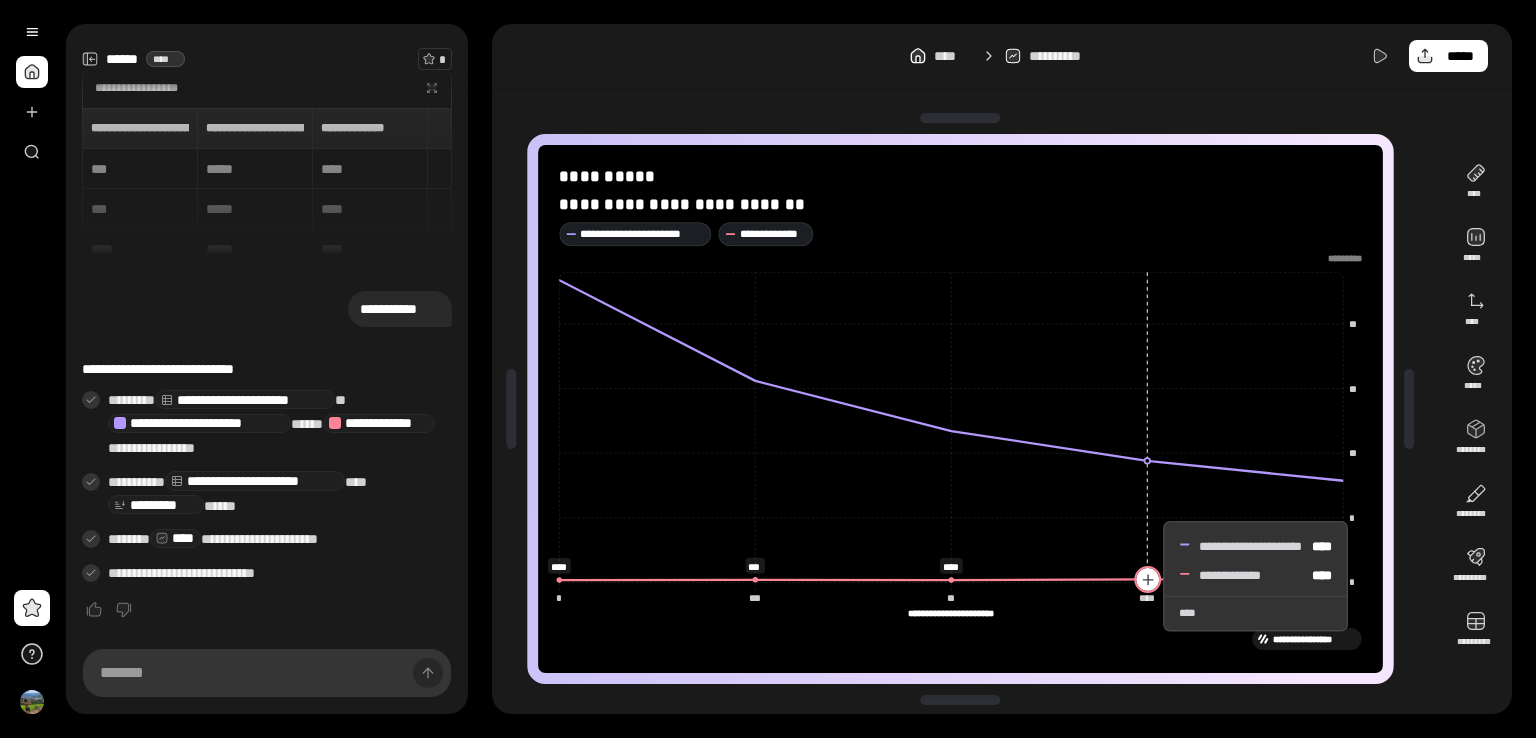 click 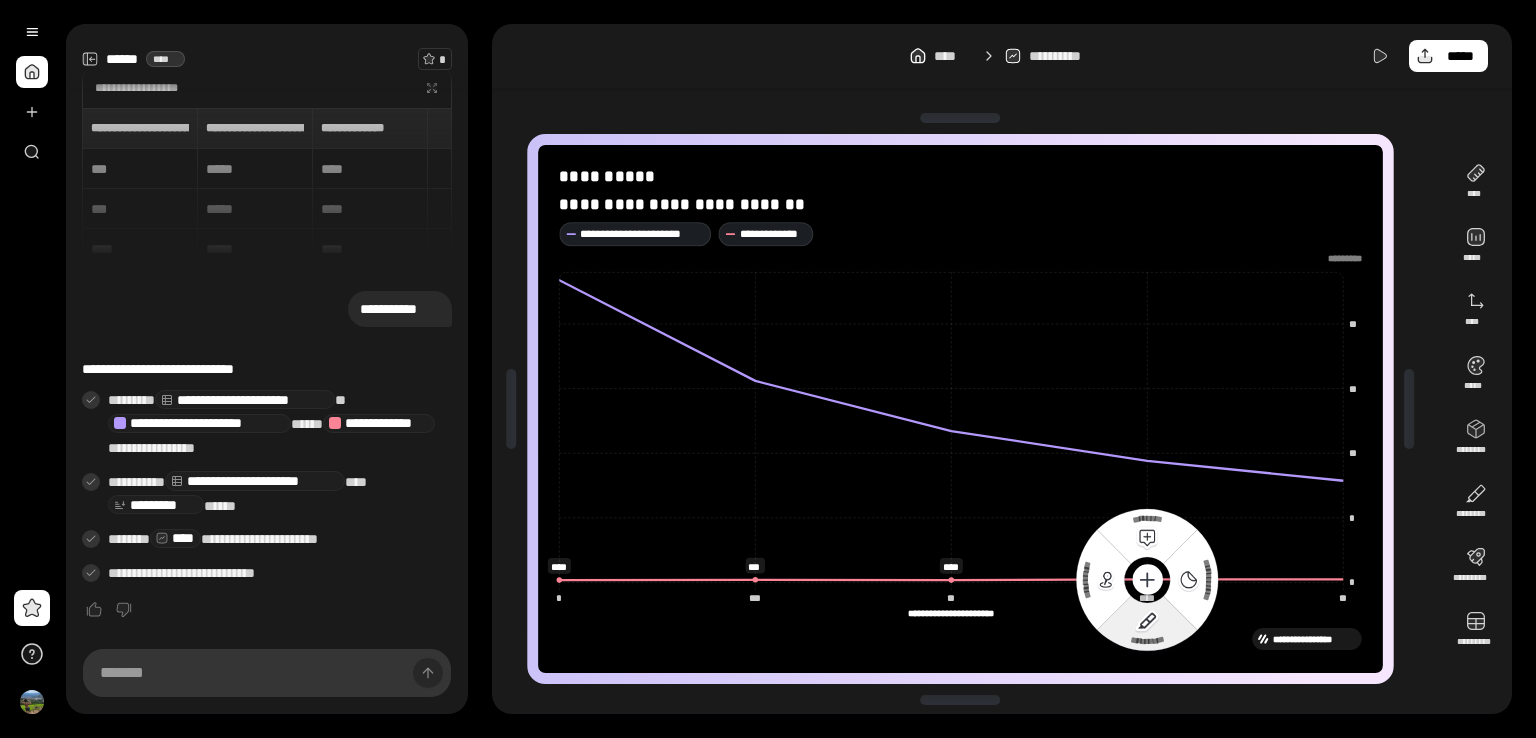 click 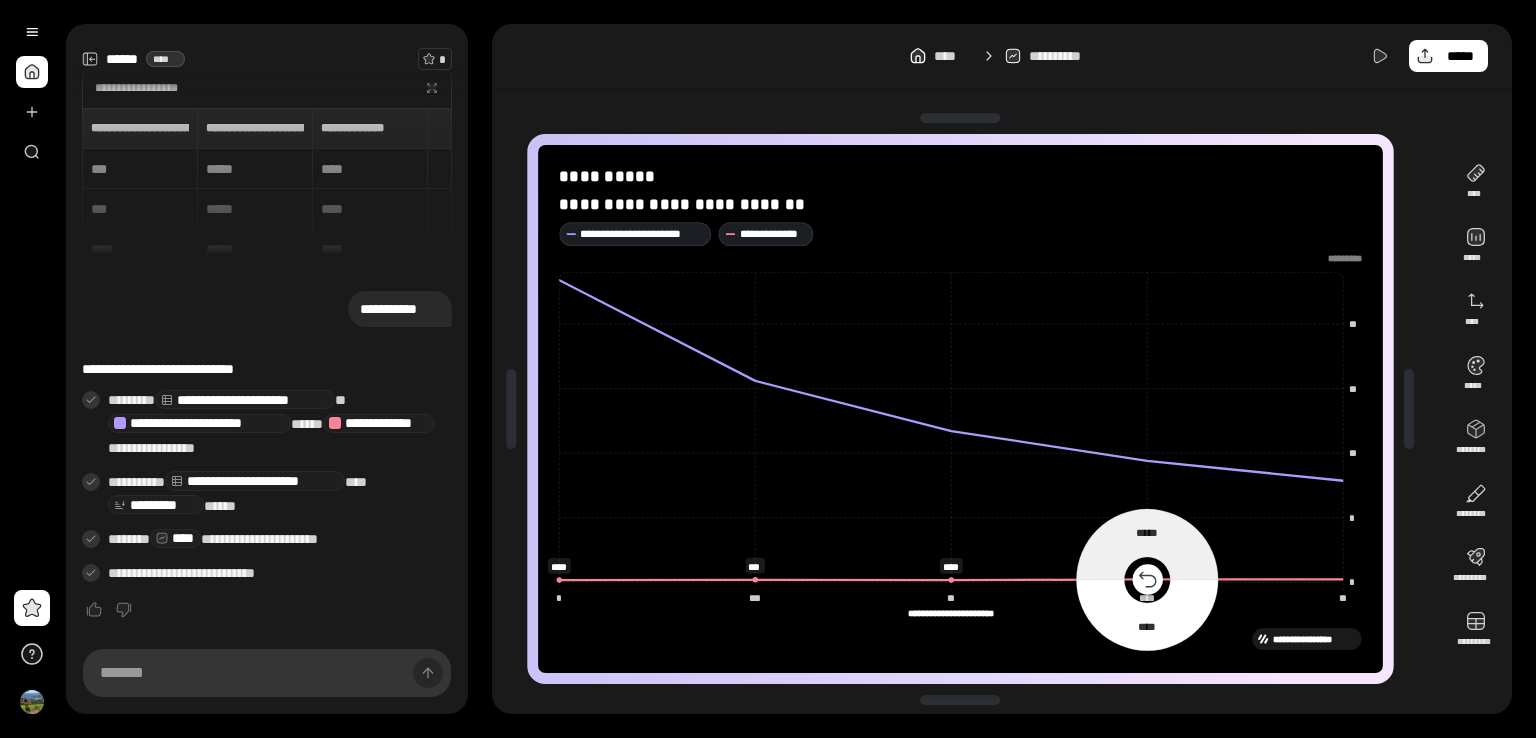click 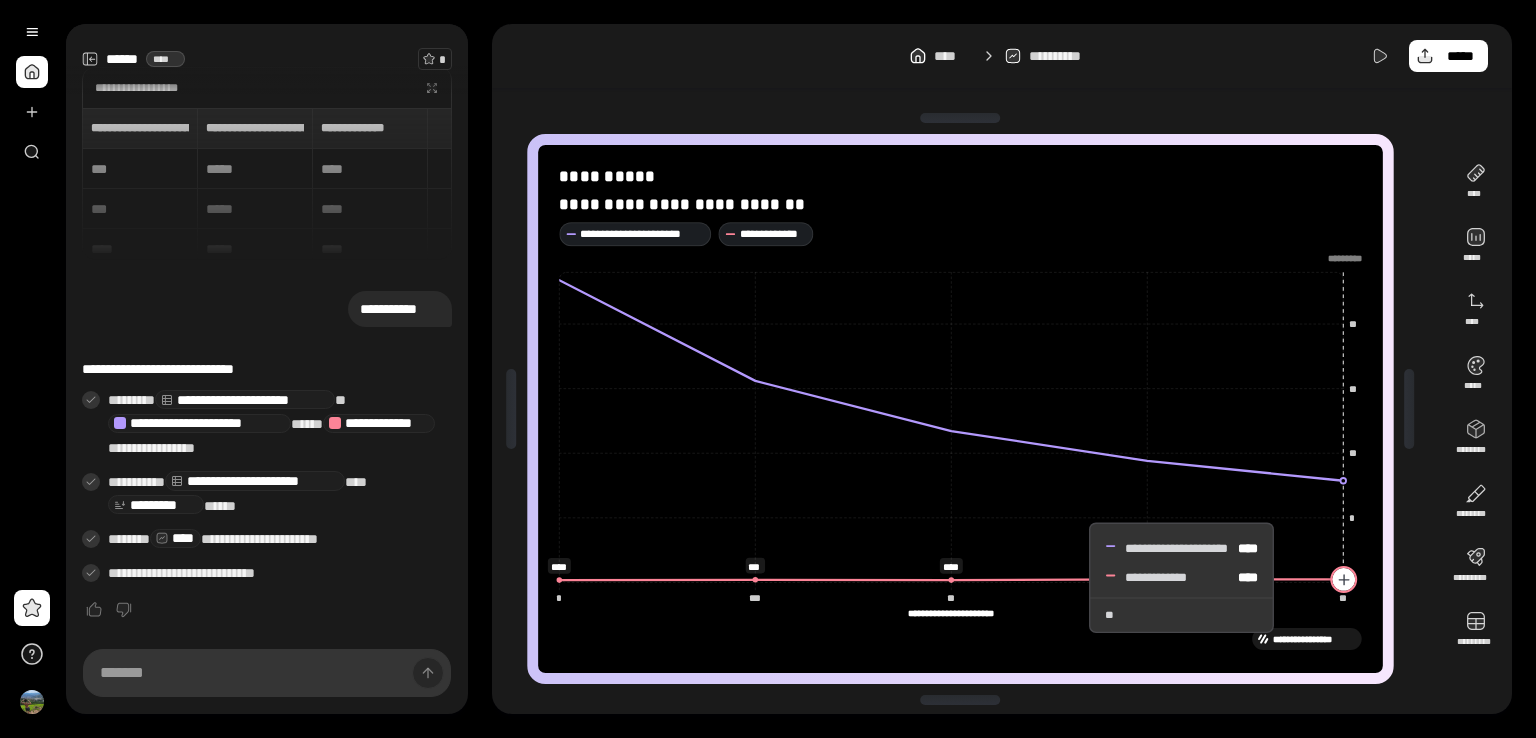 click 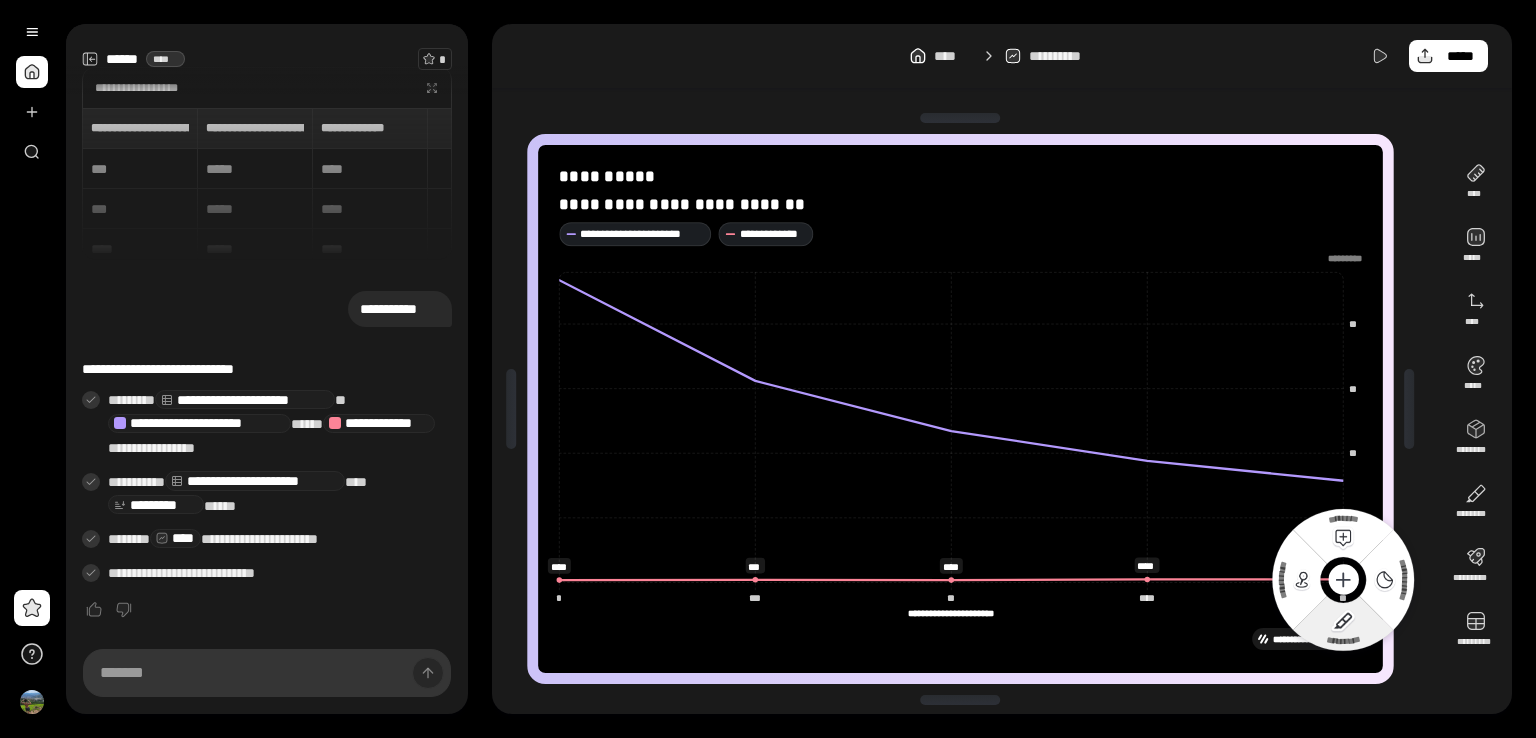 click 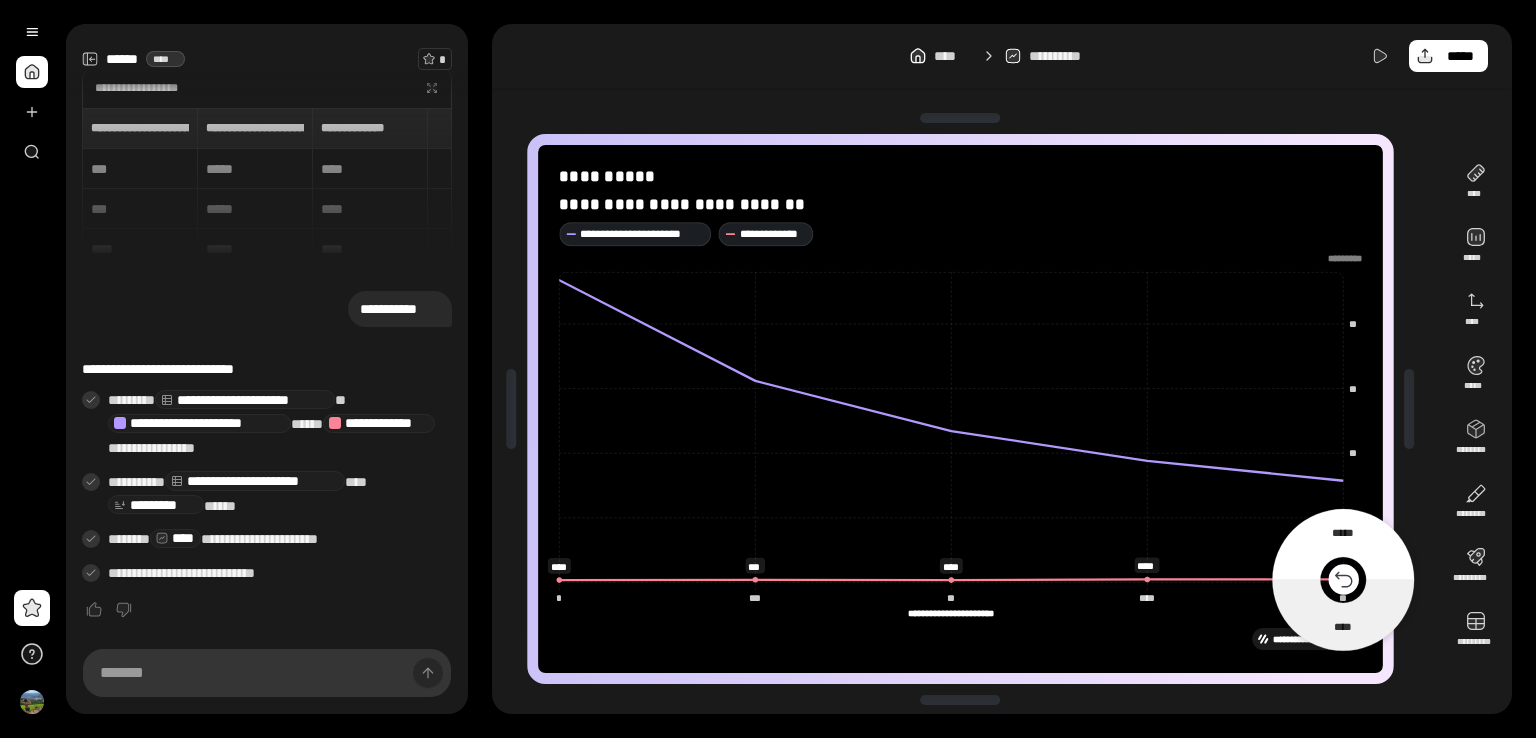click 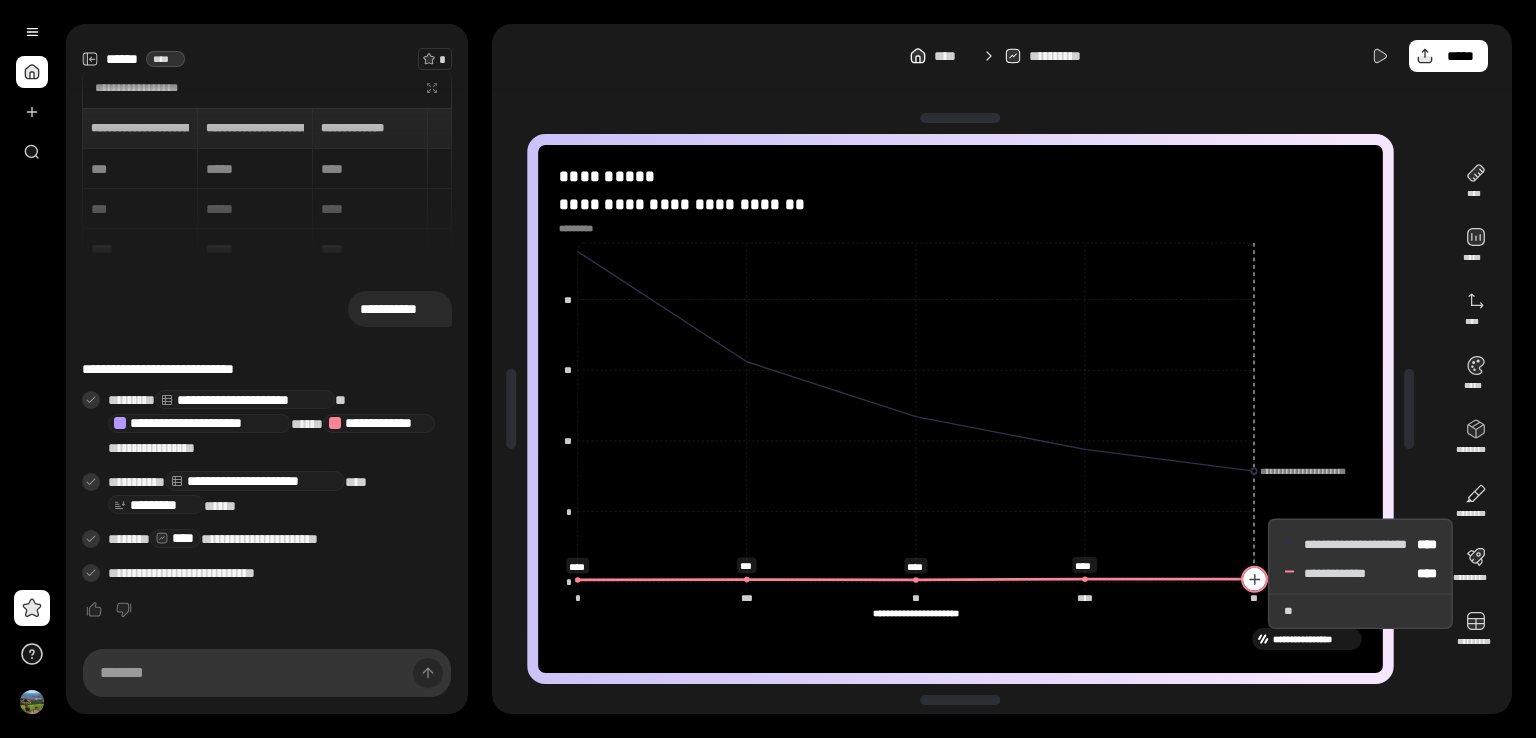 click 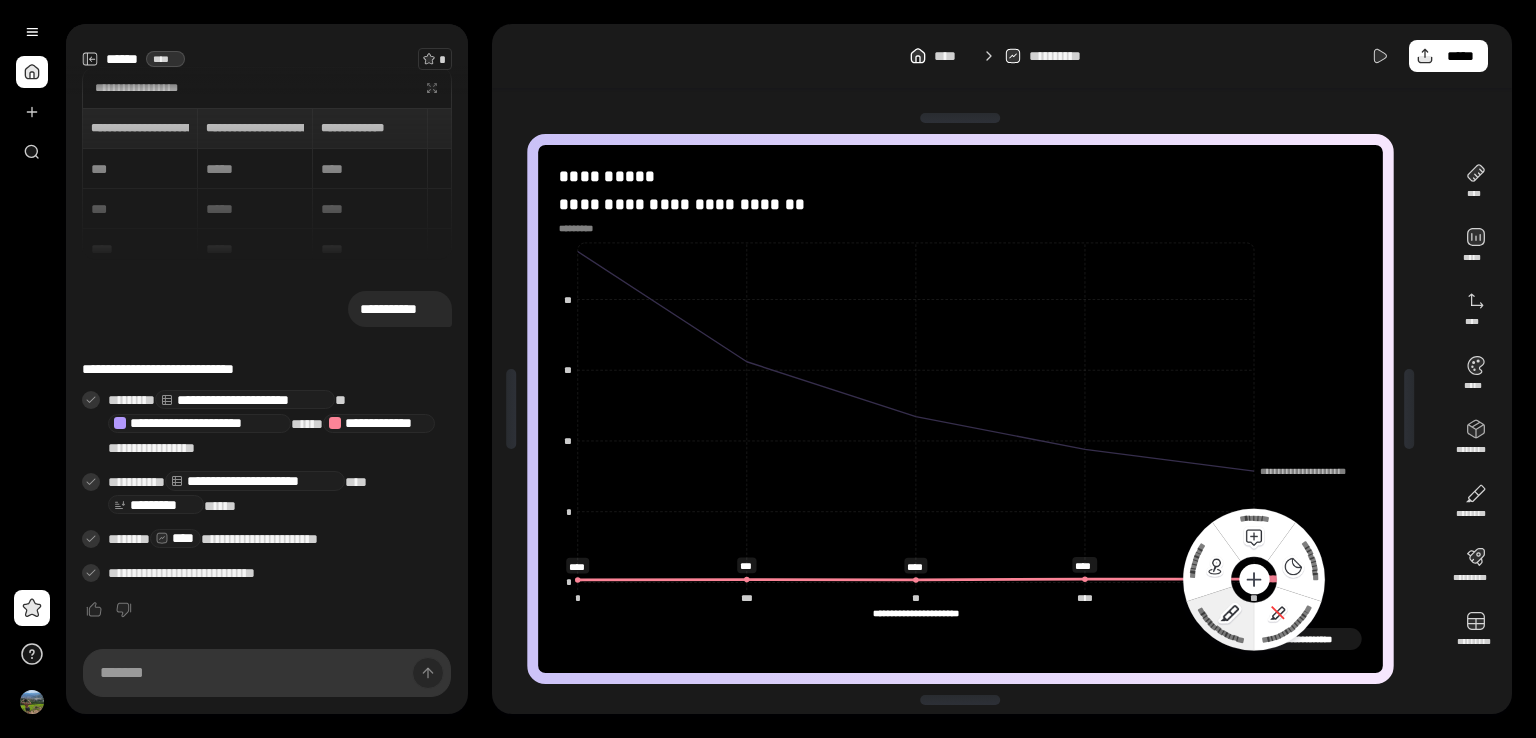 click 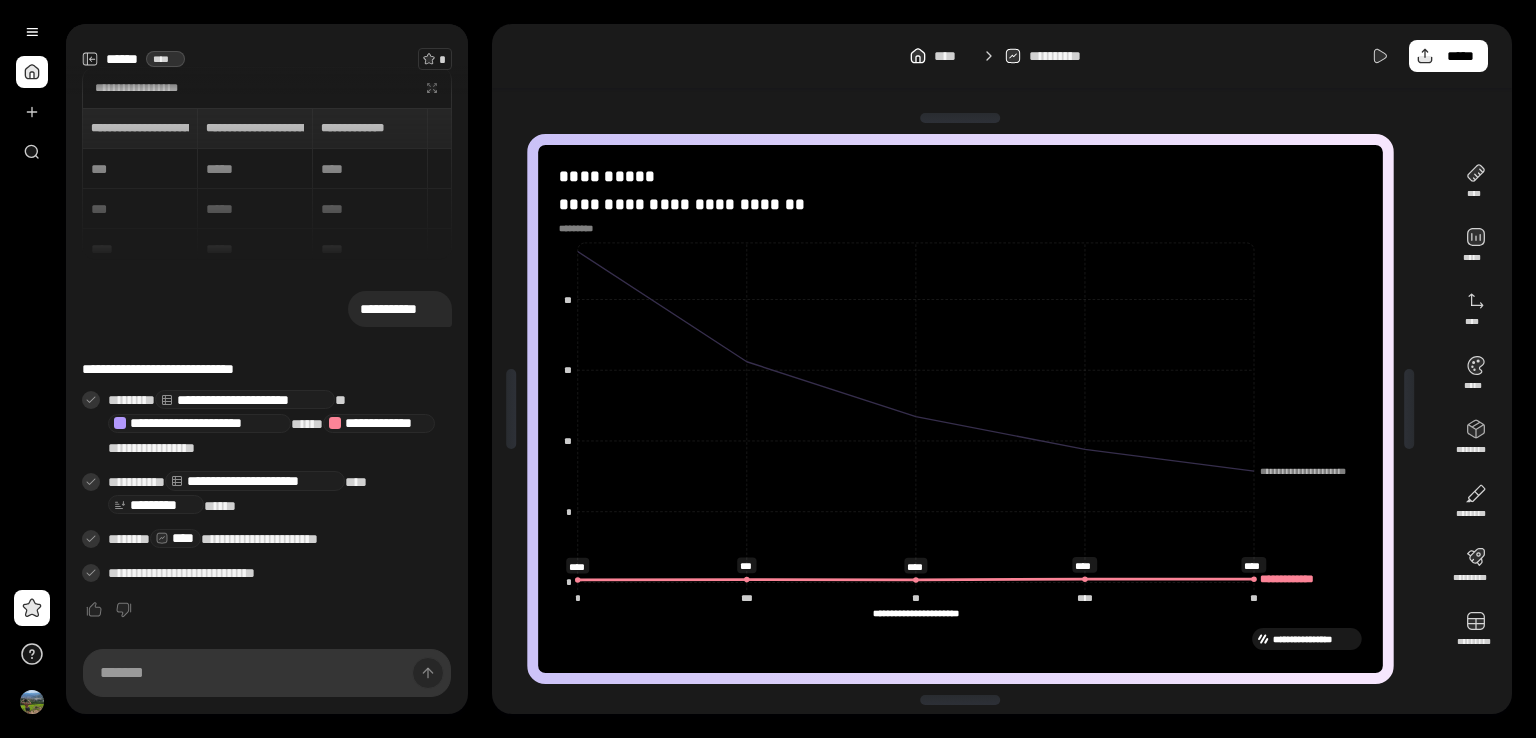 click on "**********" 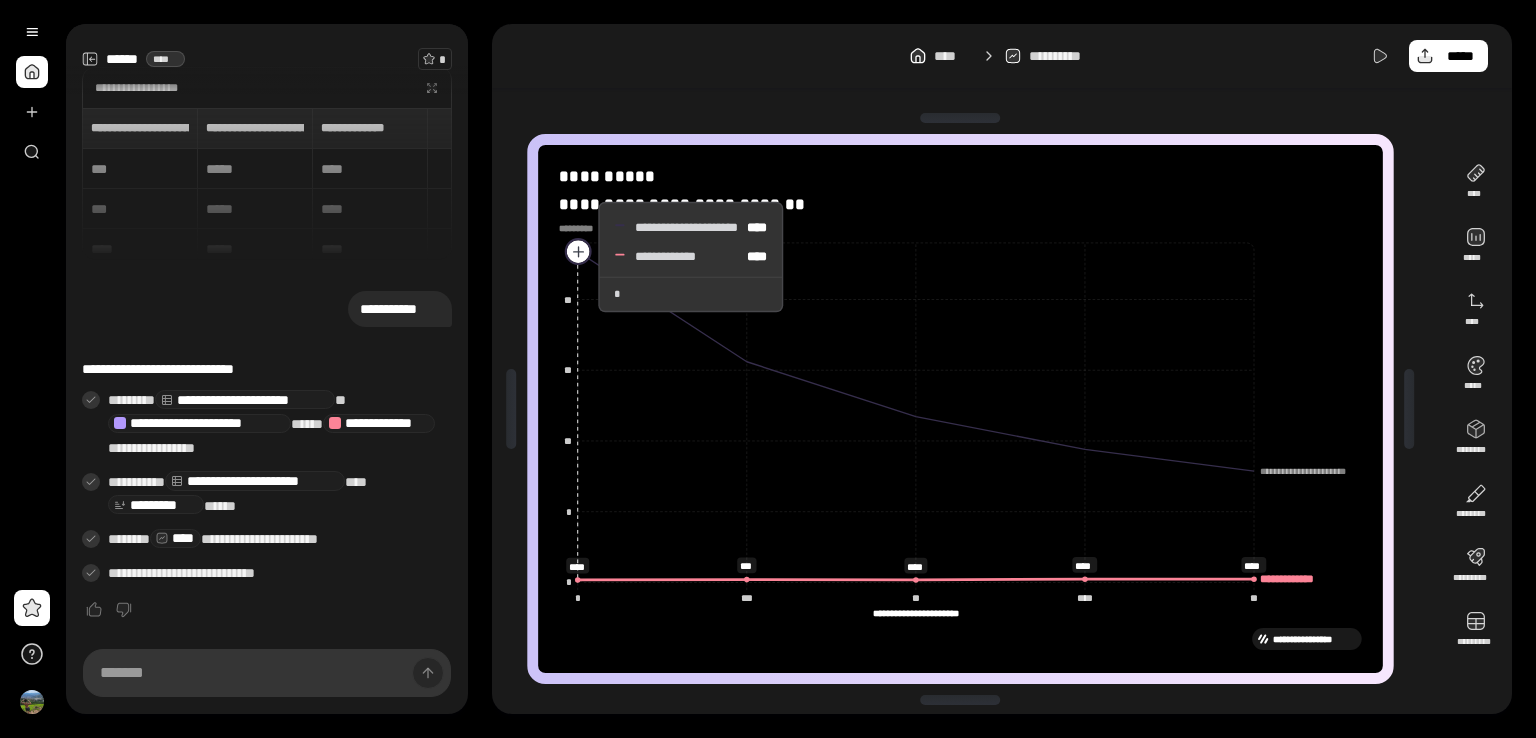 click 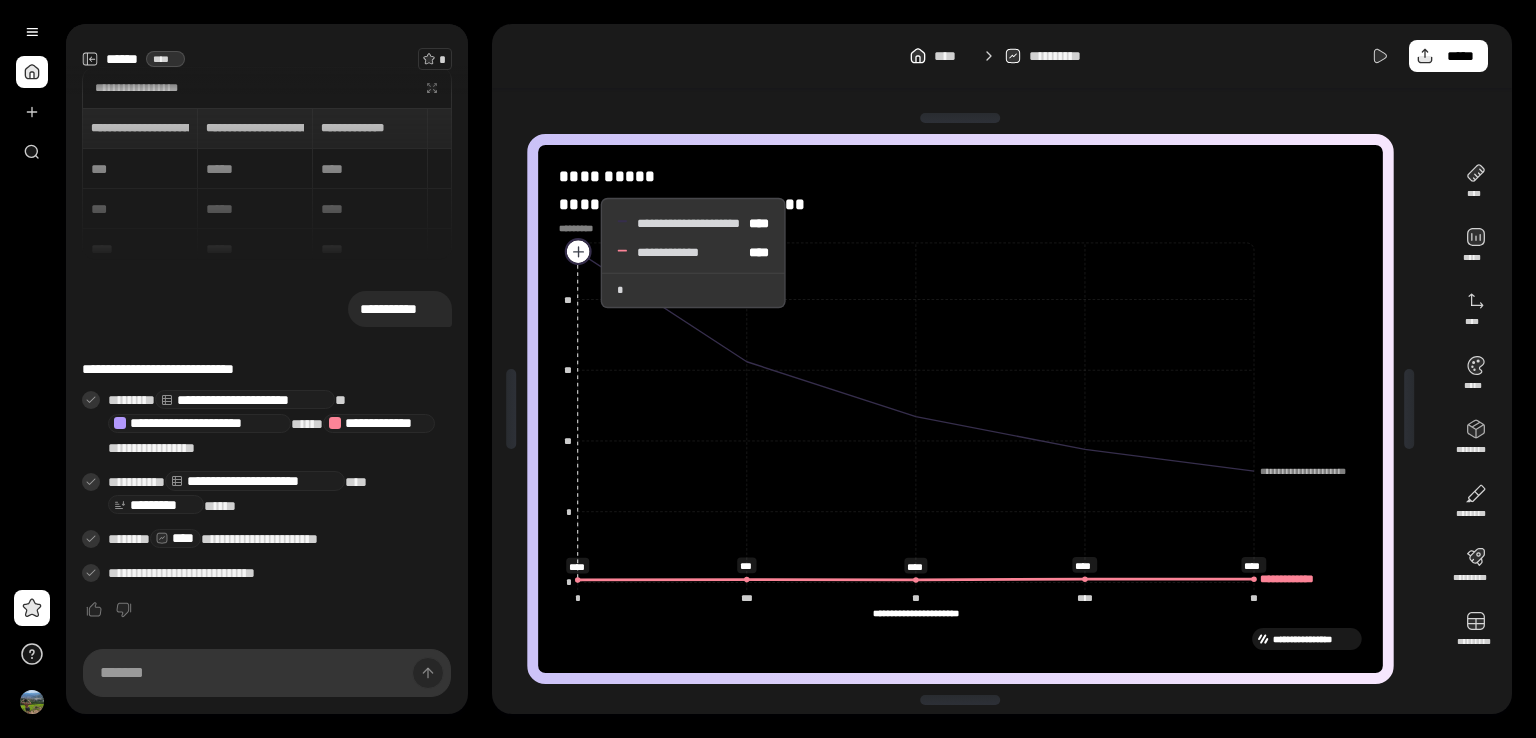 click 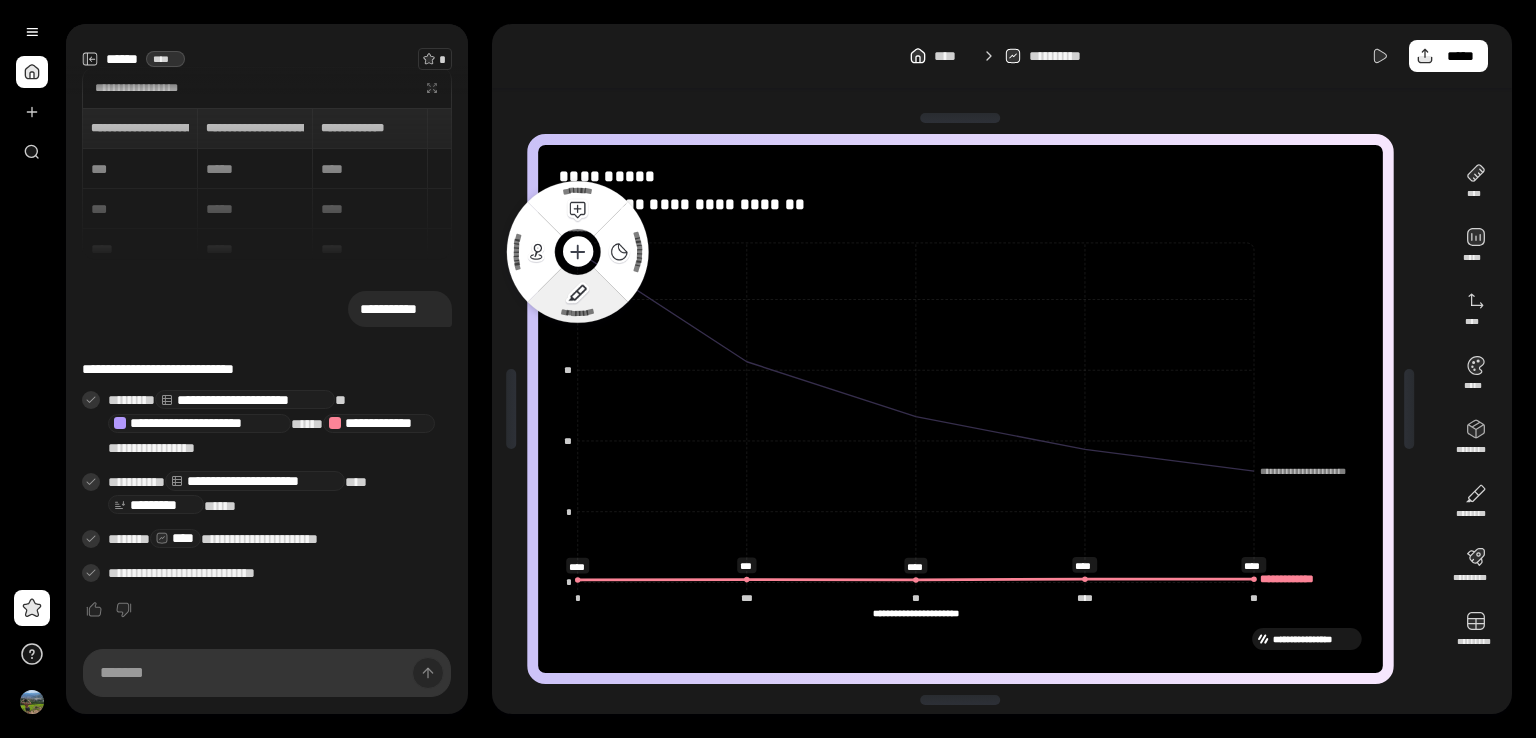 click 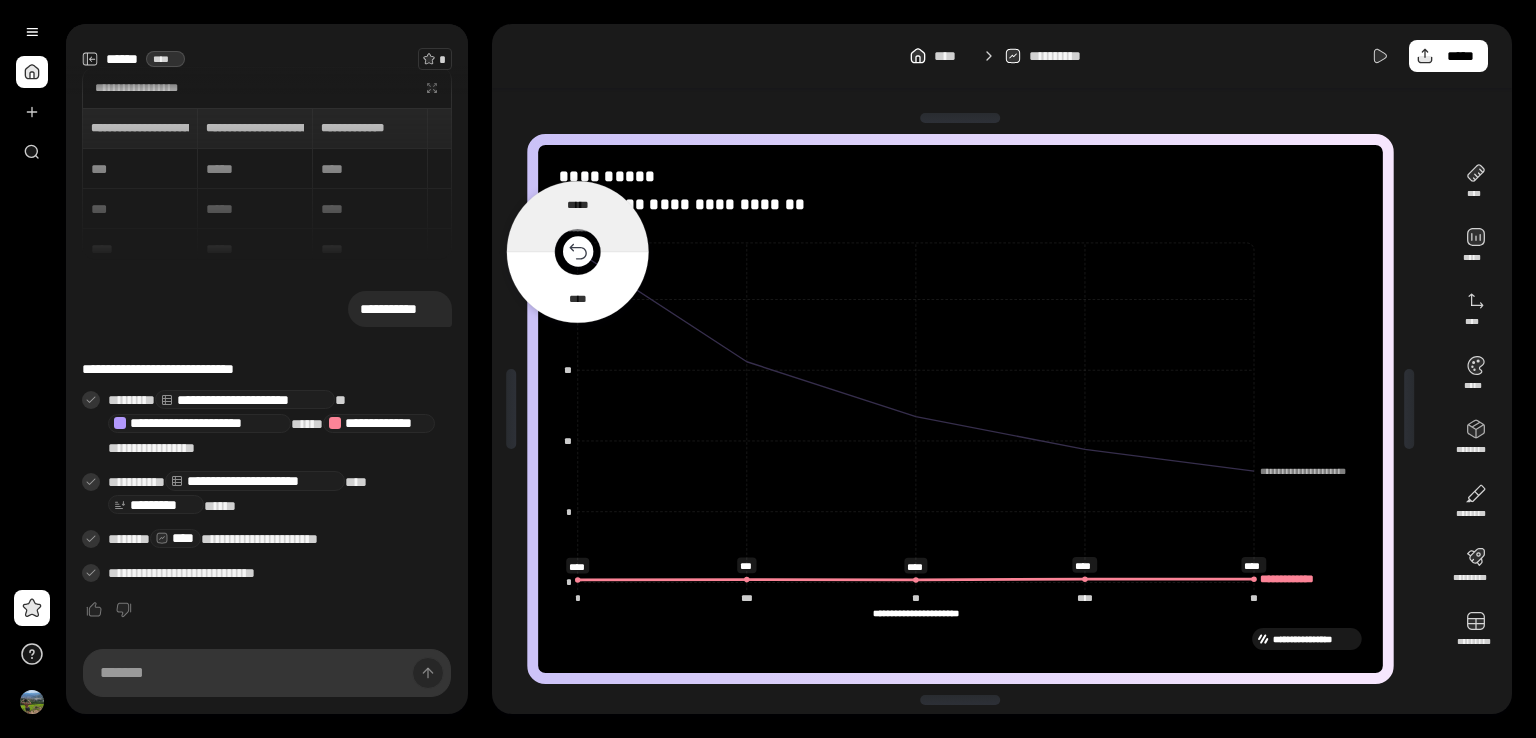 click 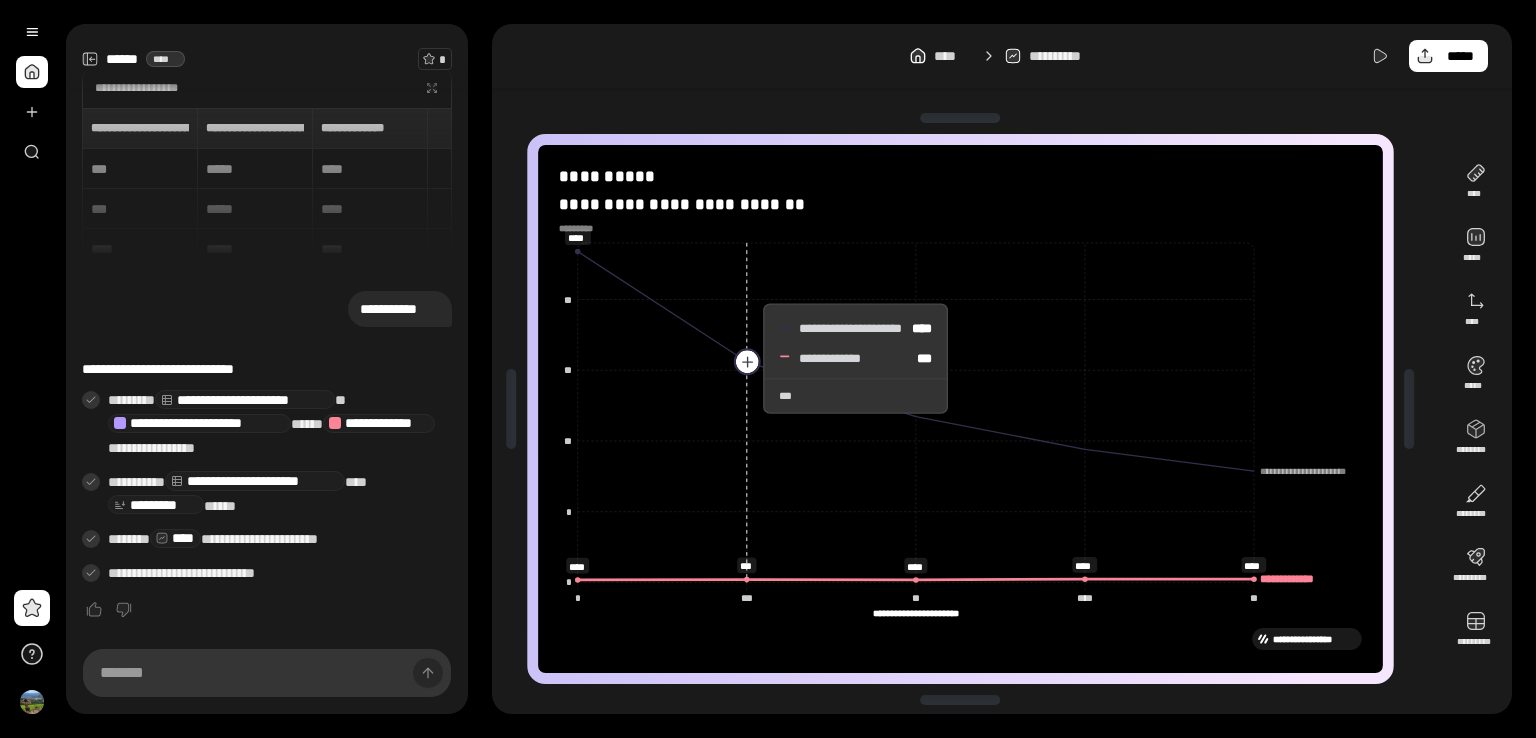 click 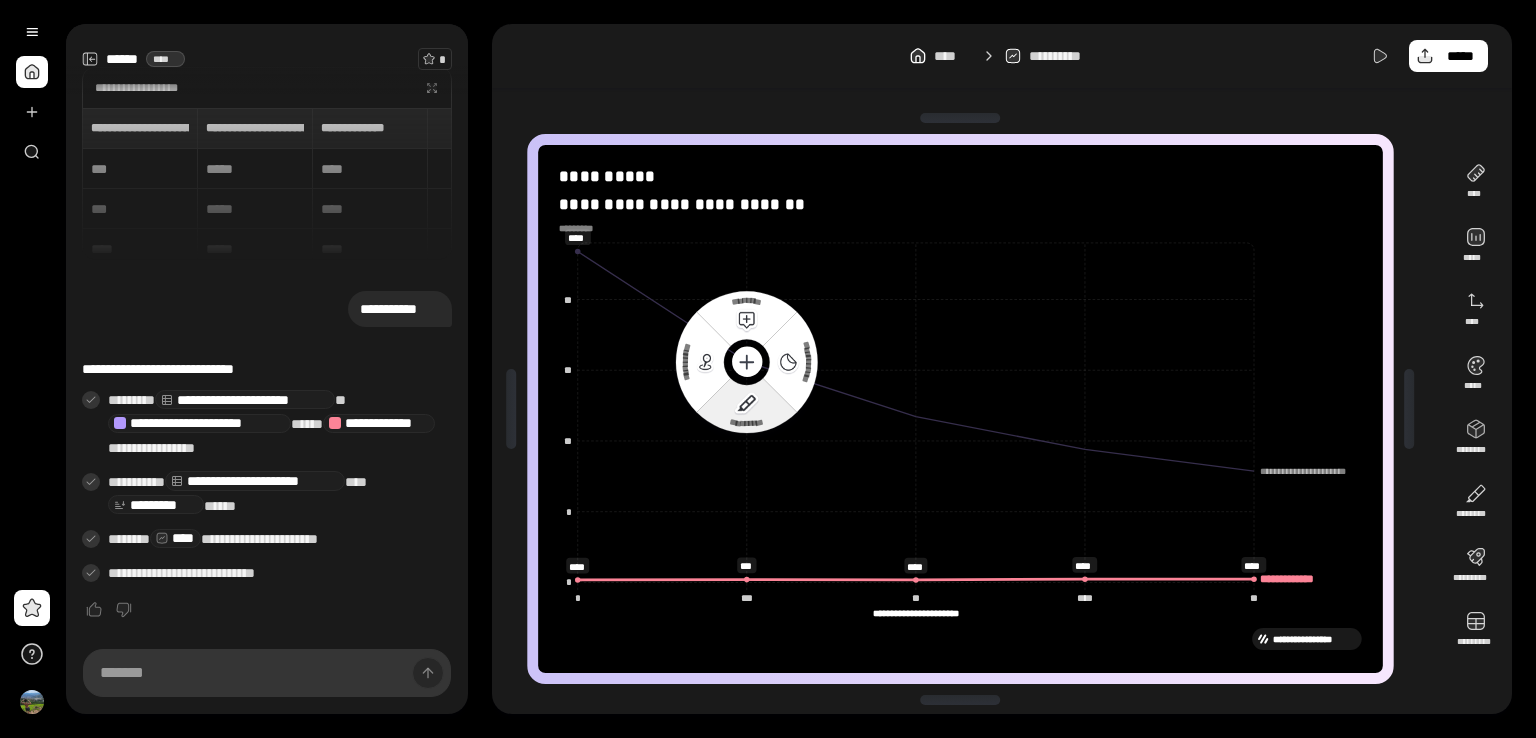 click 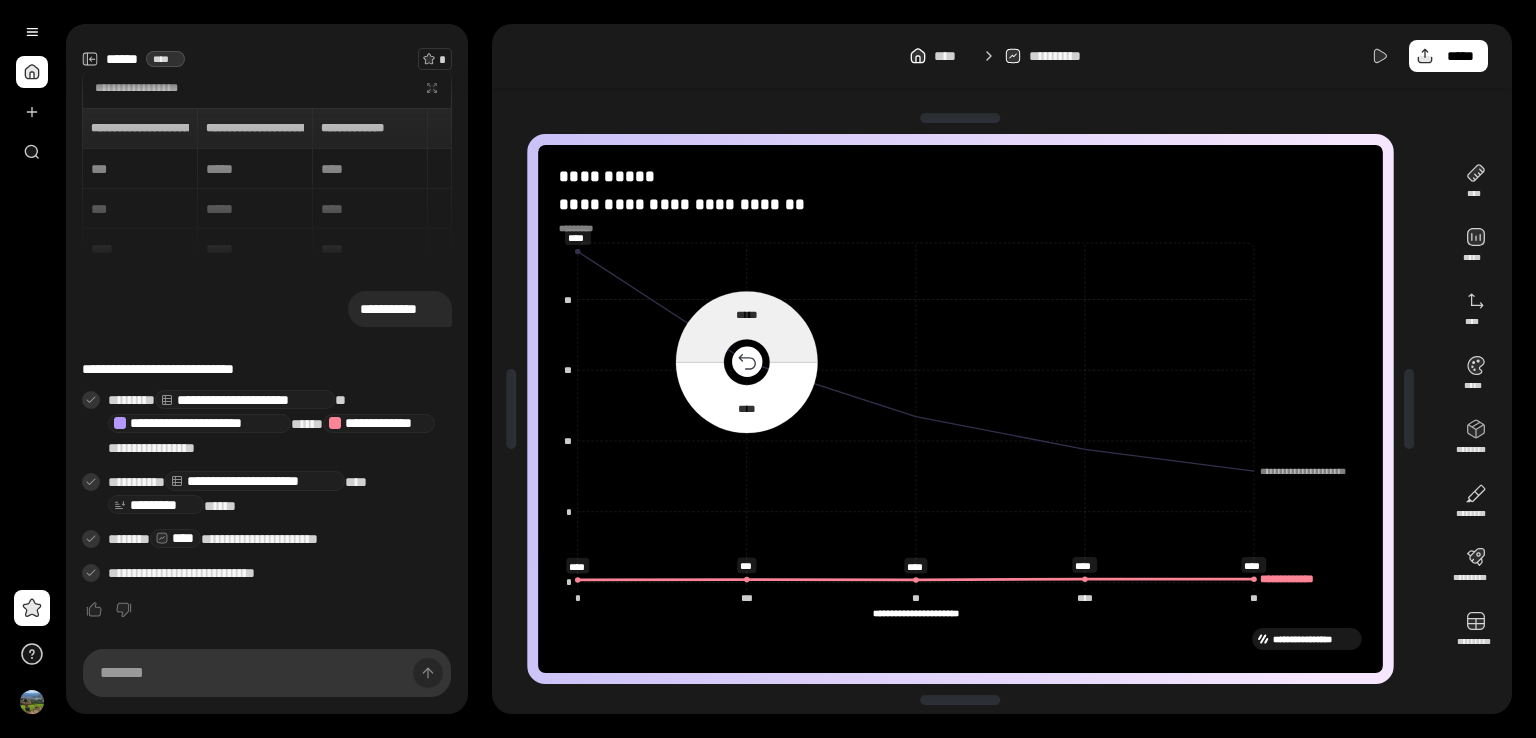 click 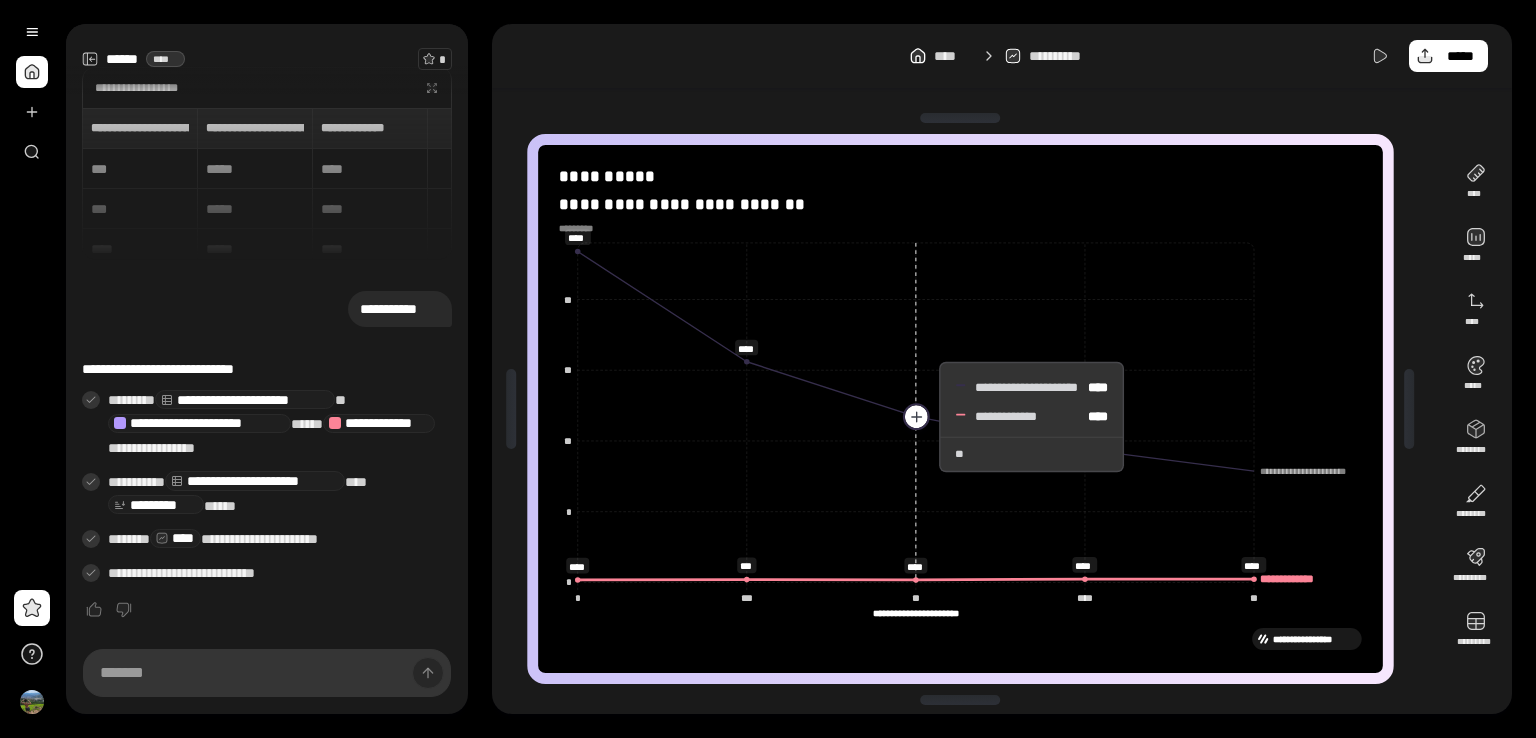 click 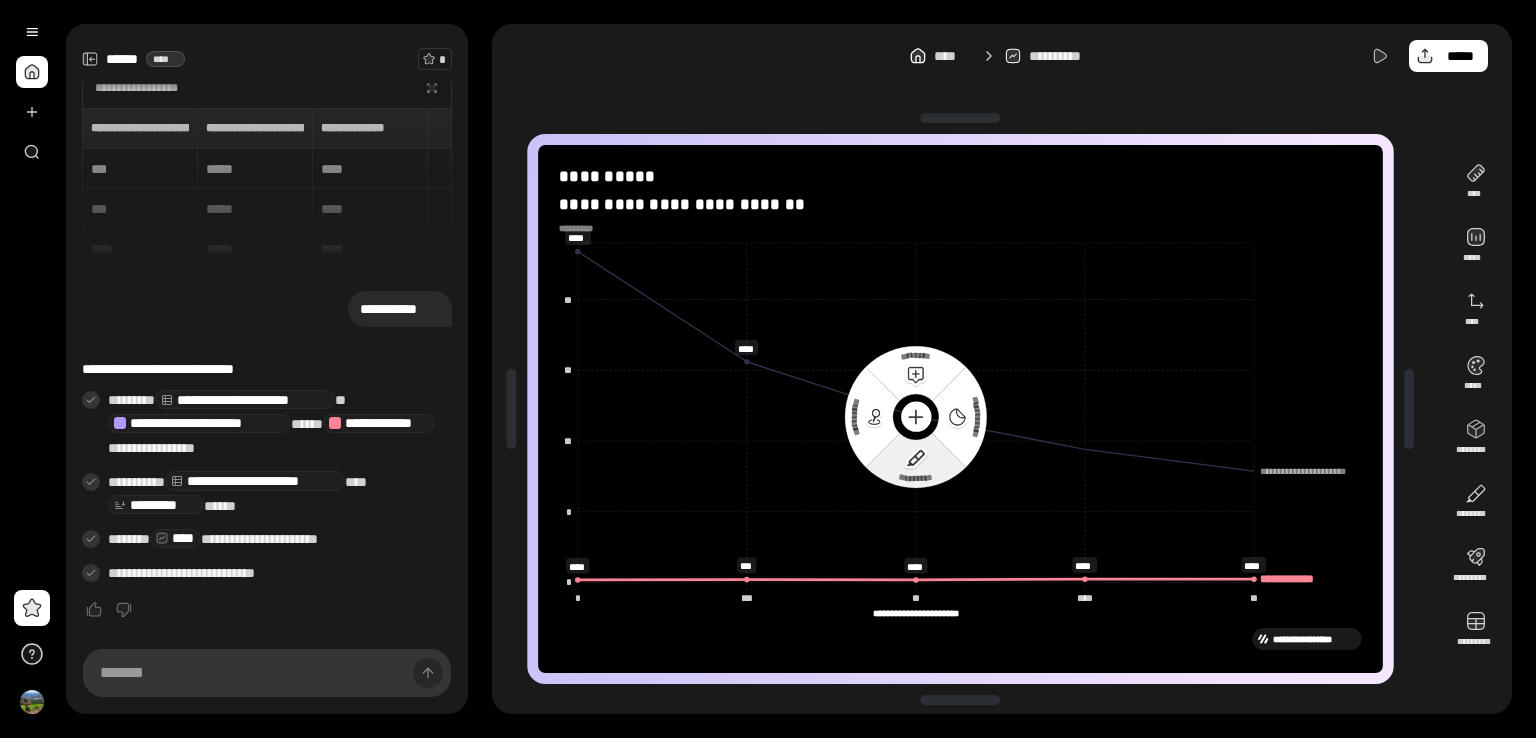click 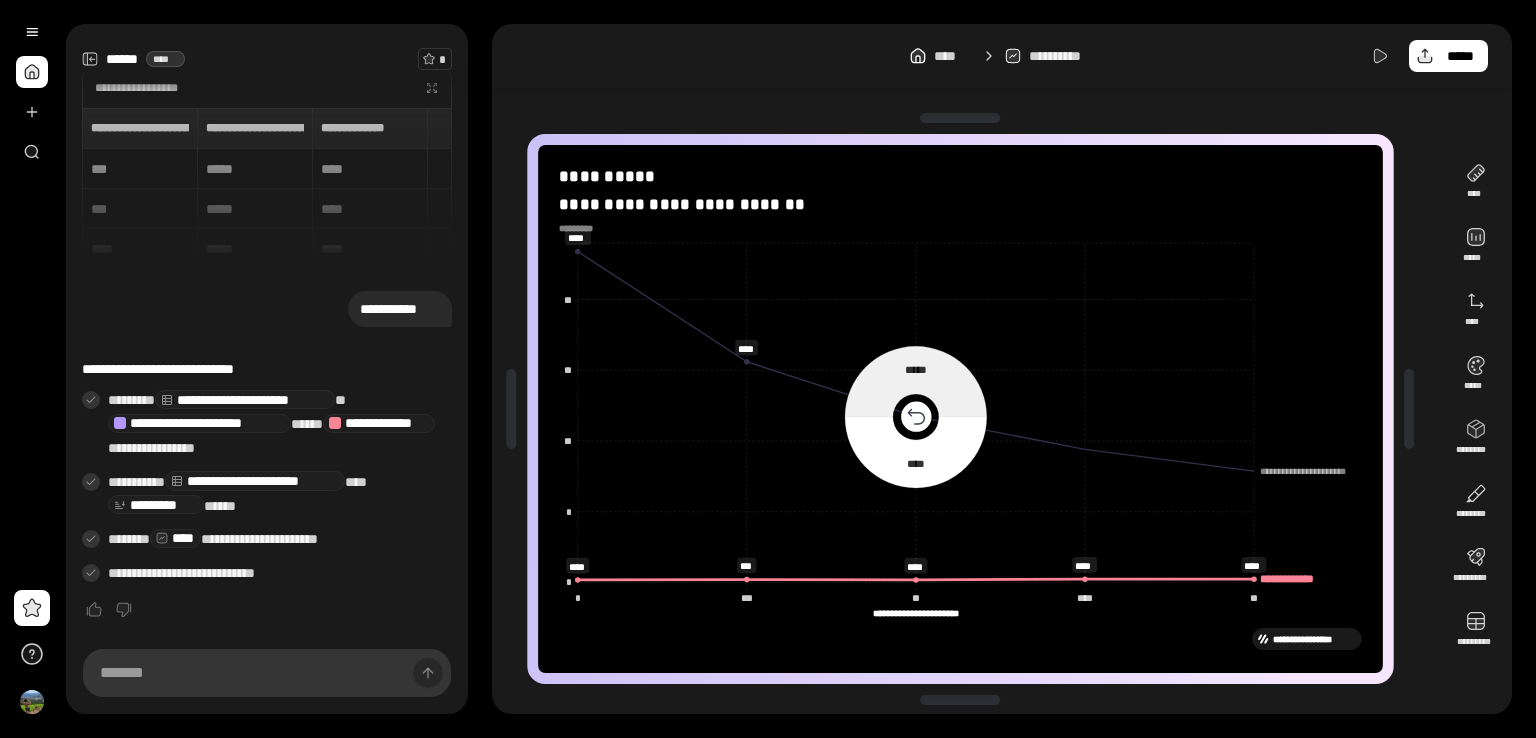 click 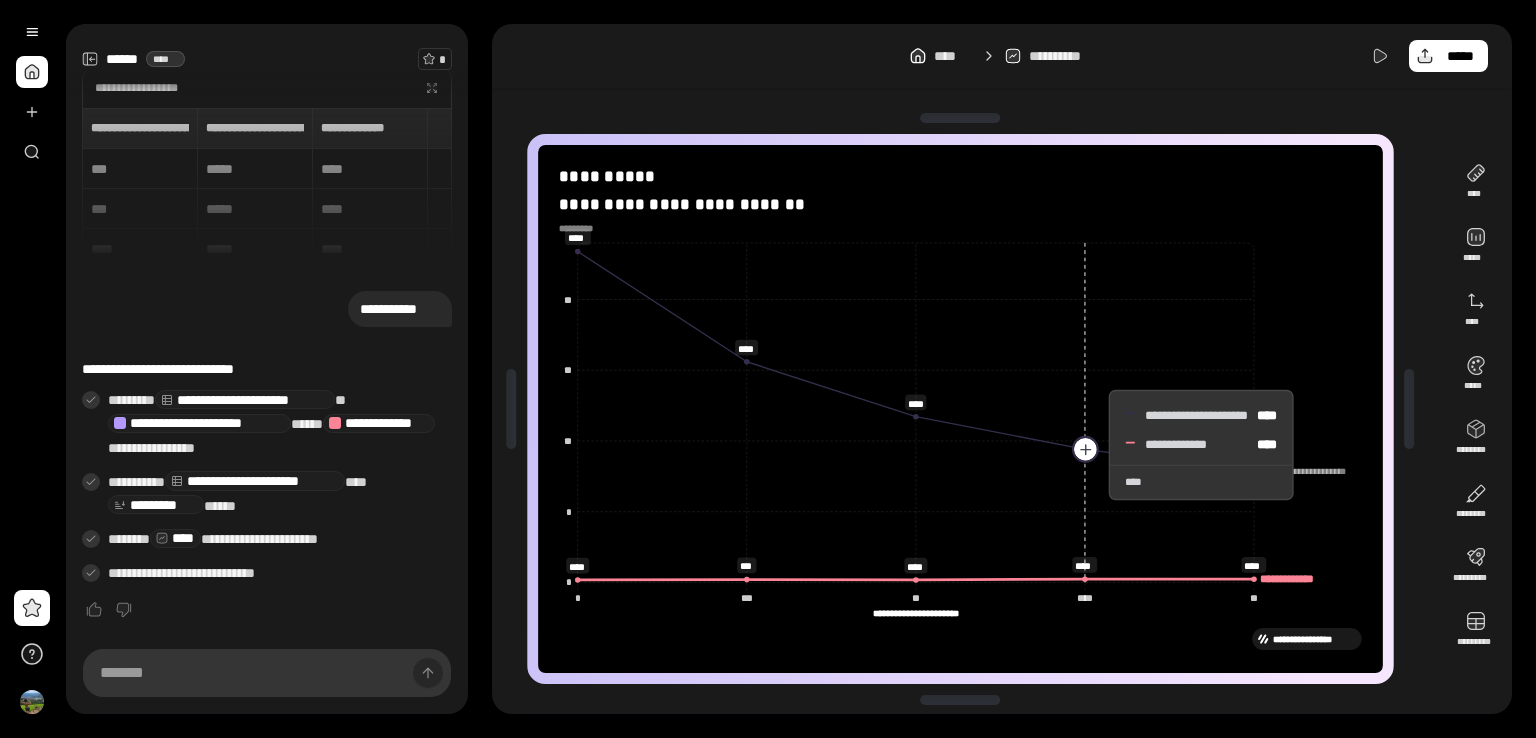 click 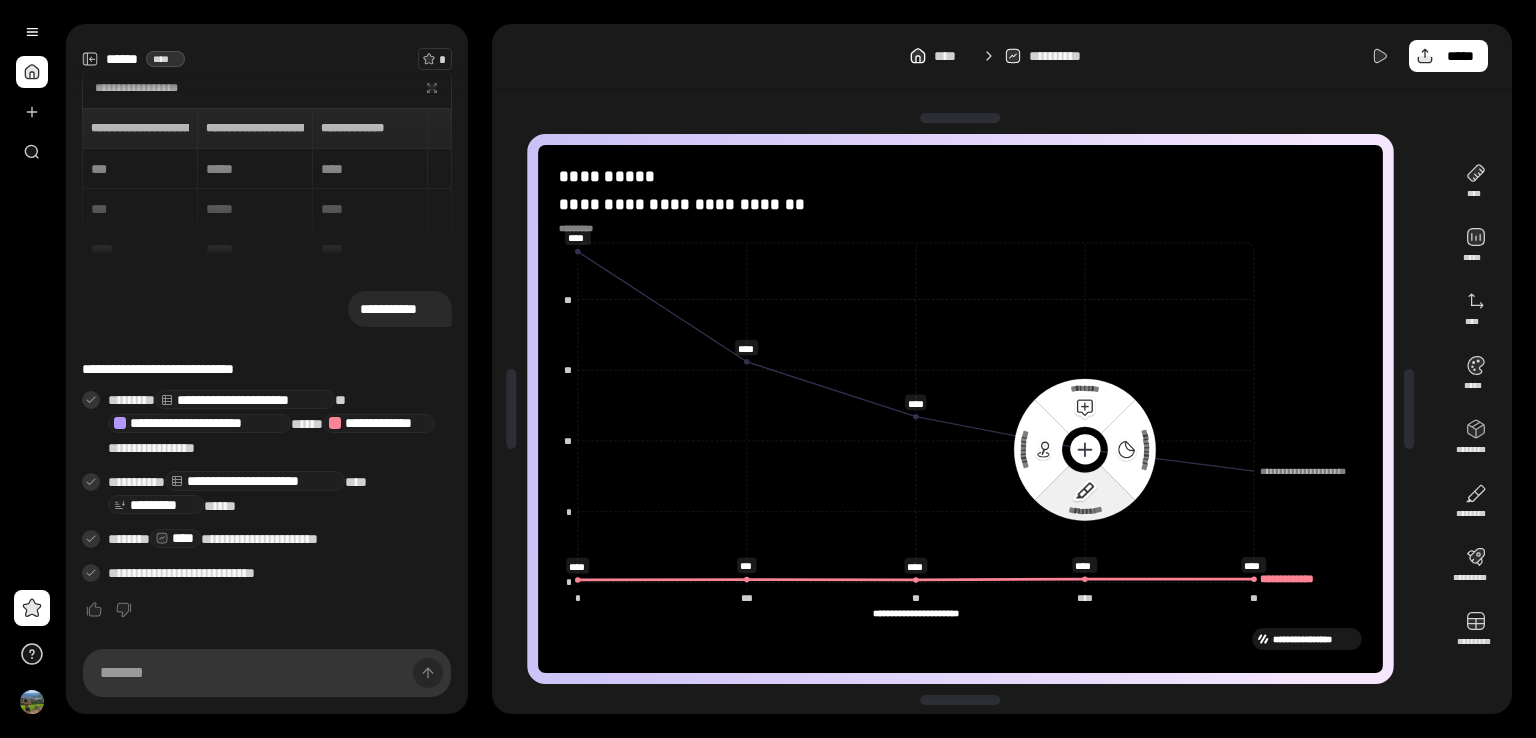click 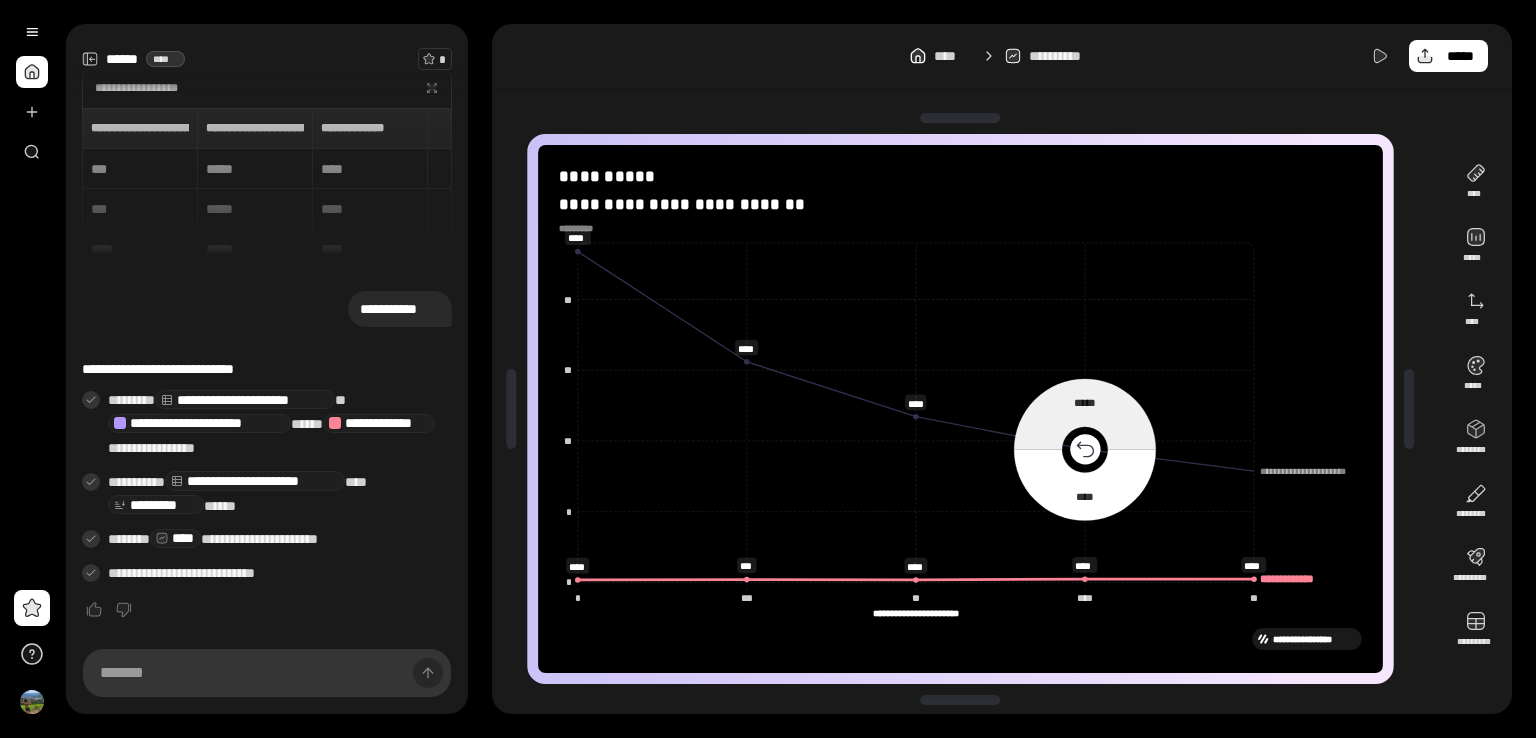 click 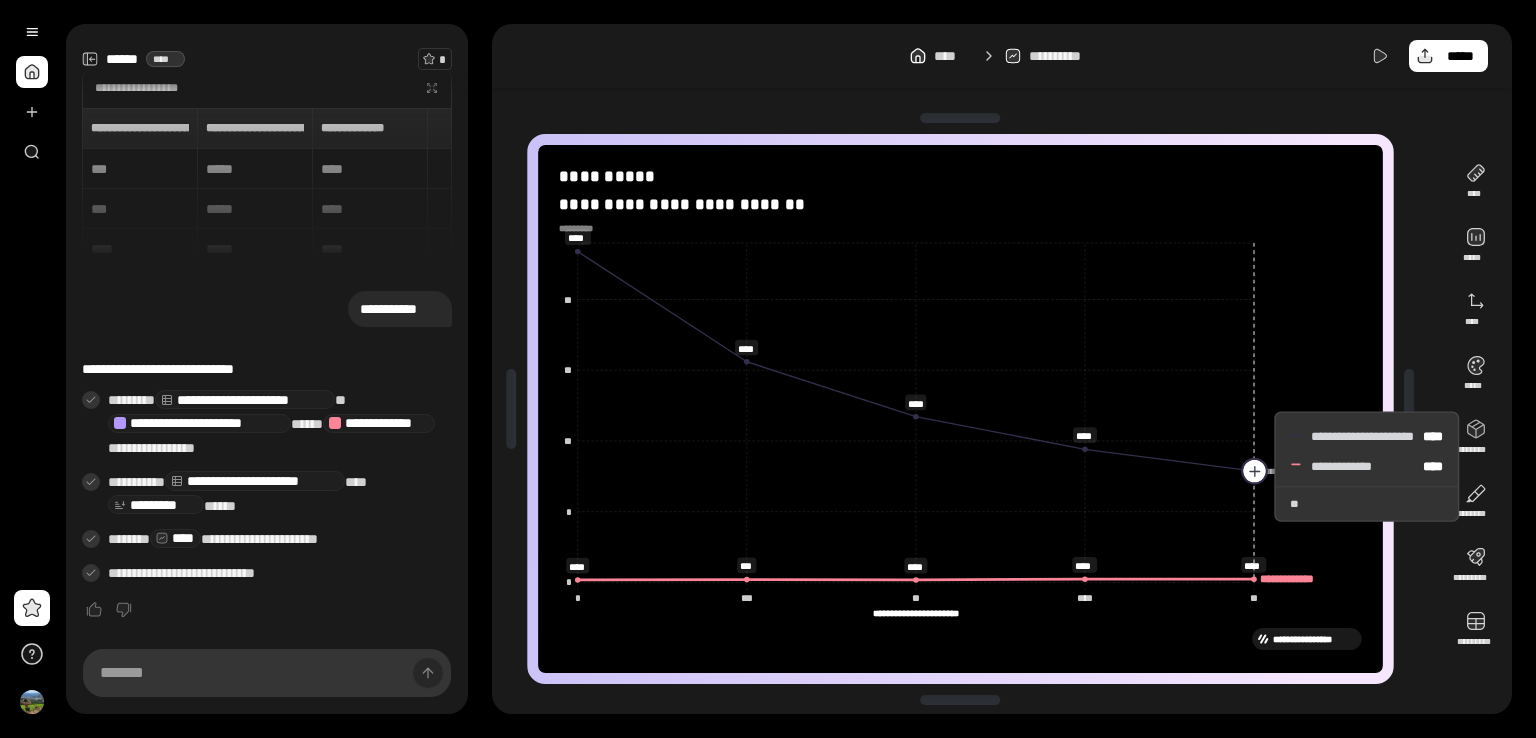 click 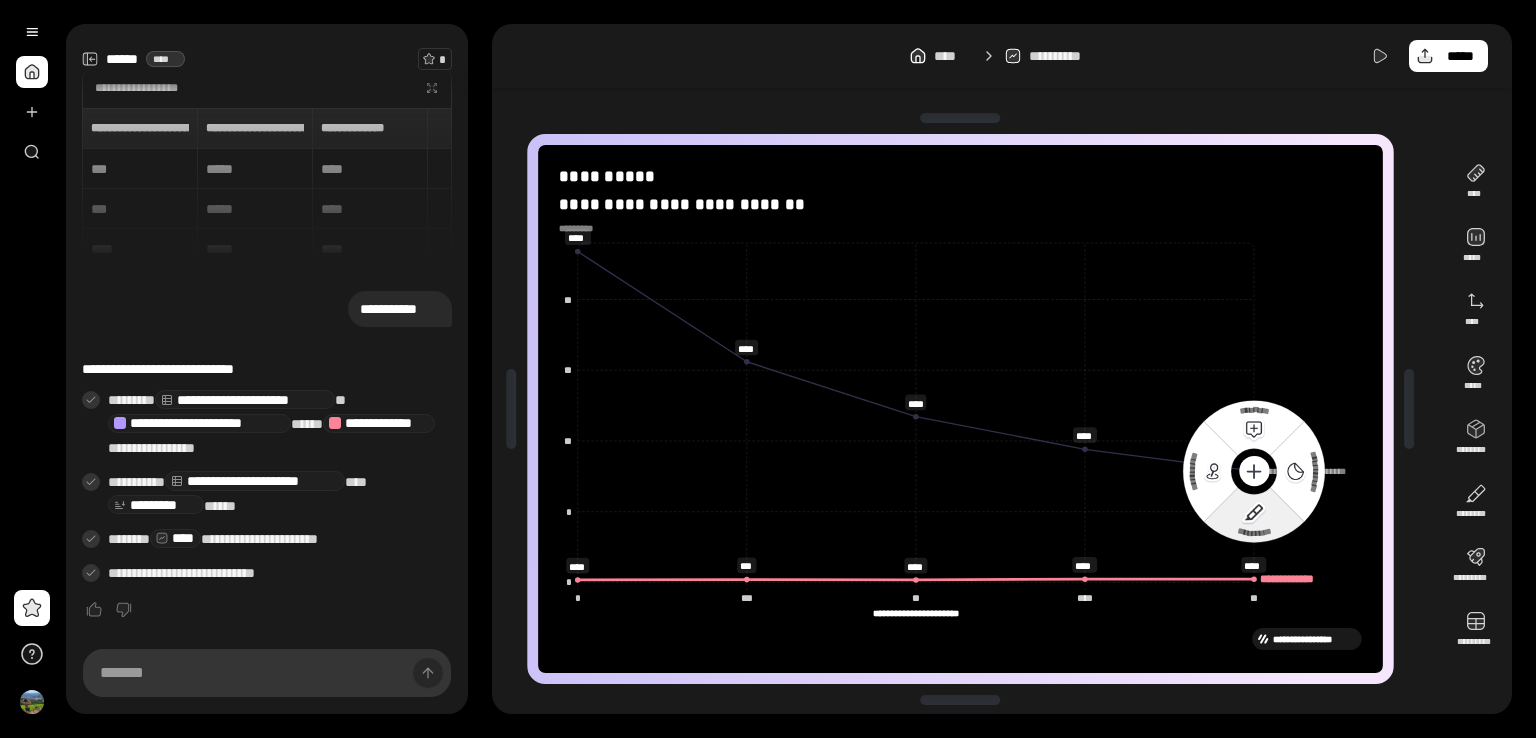 click 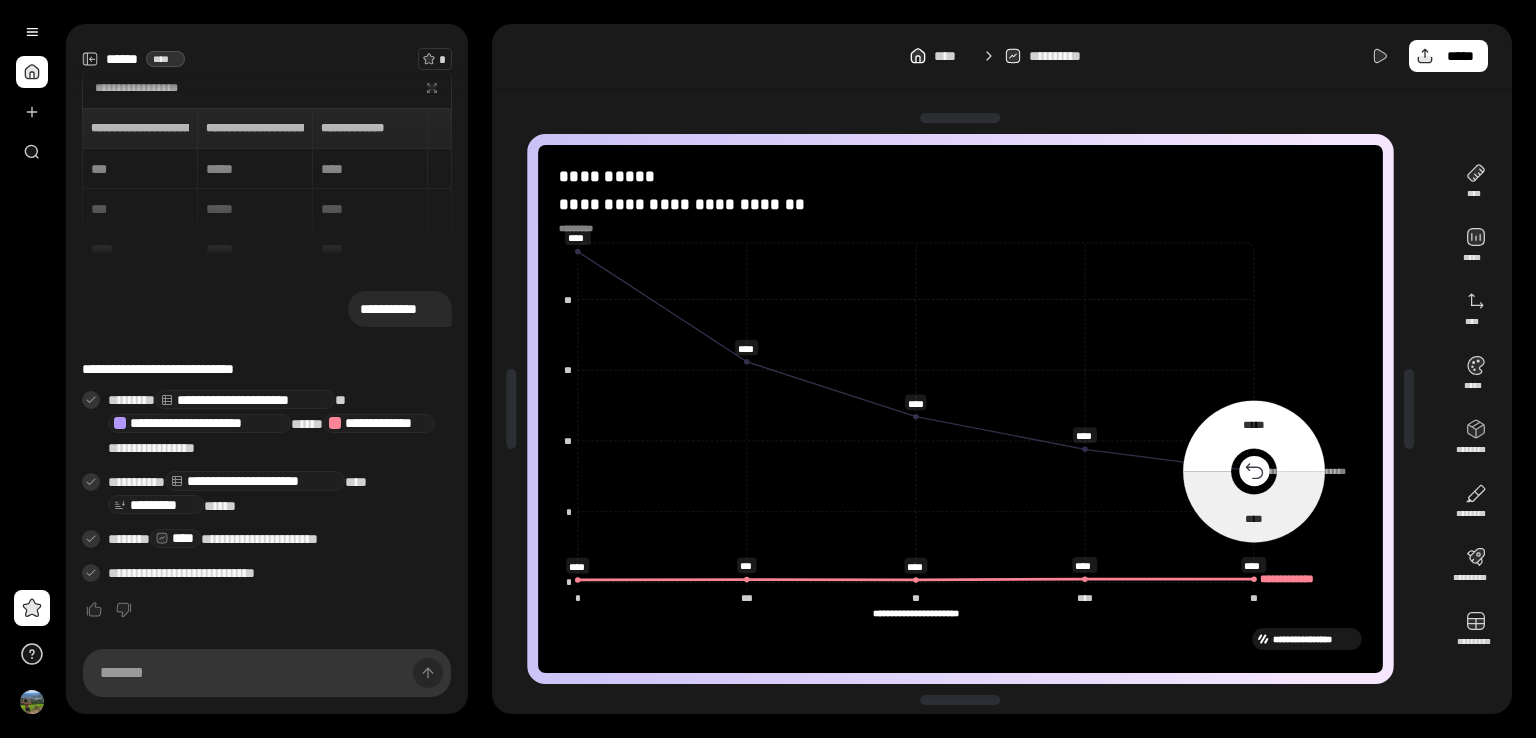 click 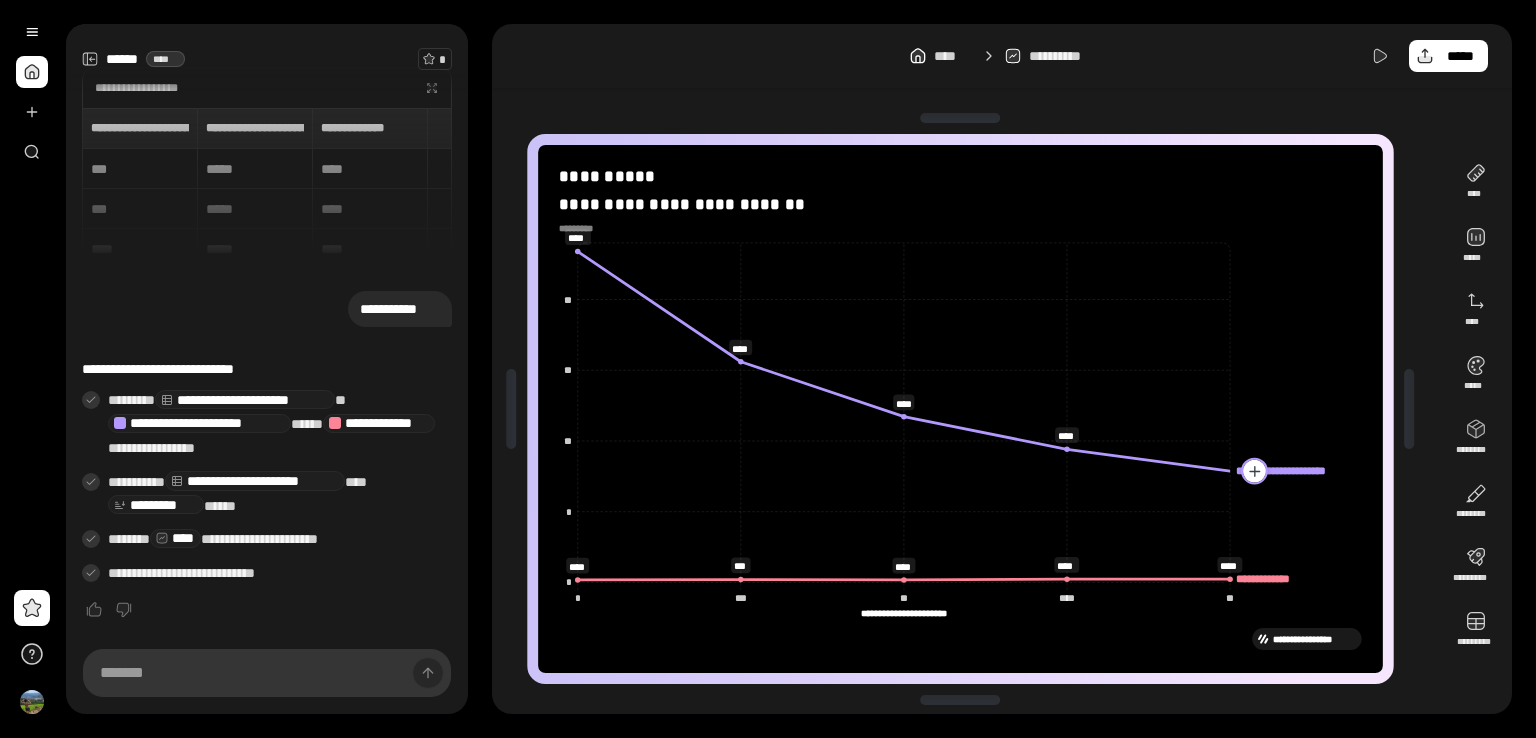 click 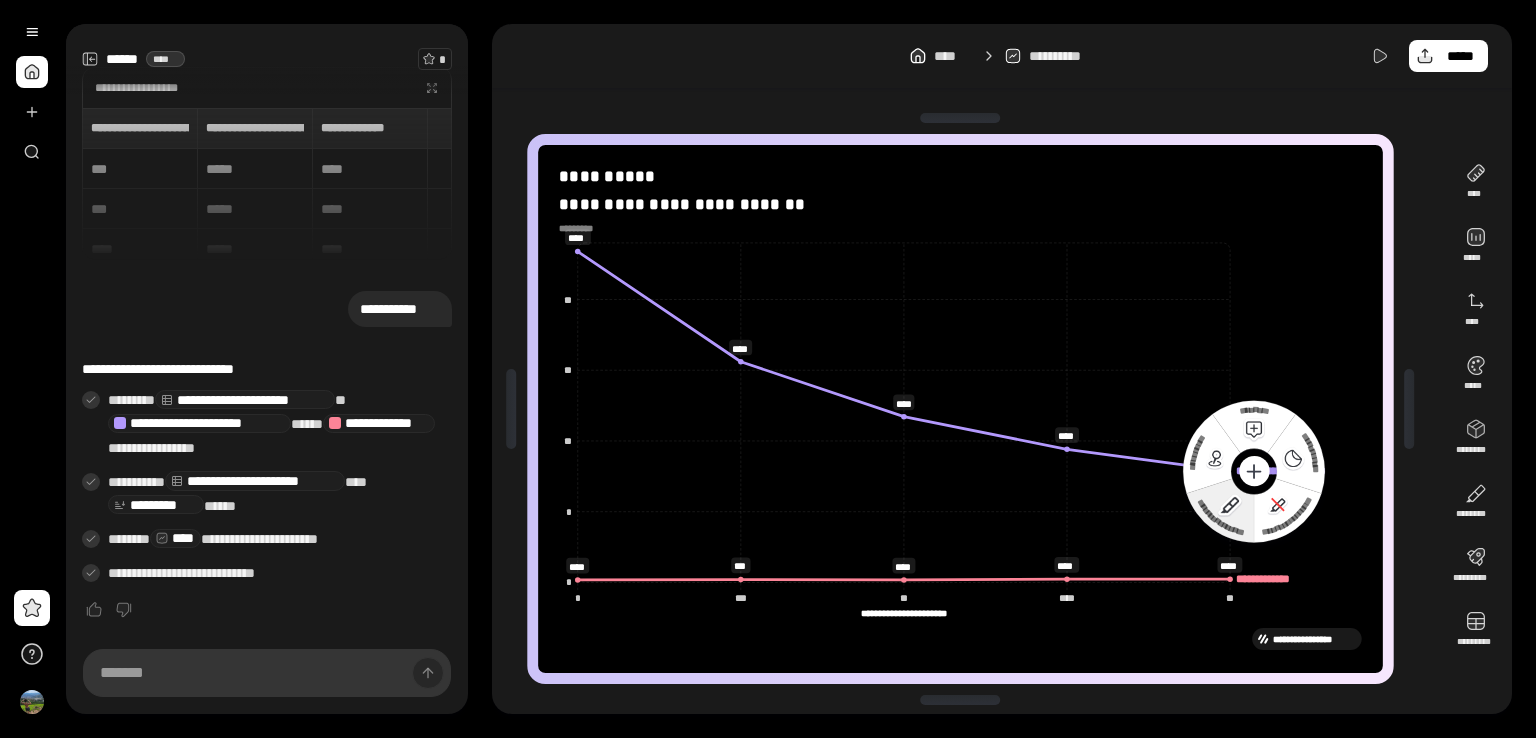 click on "**********" 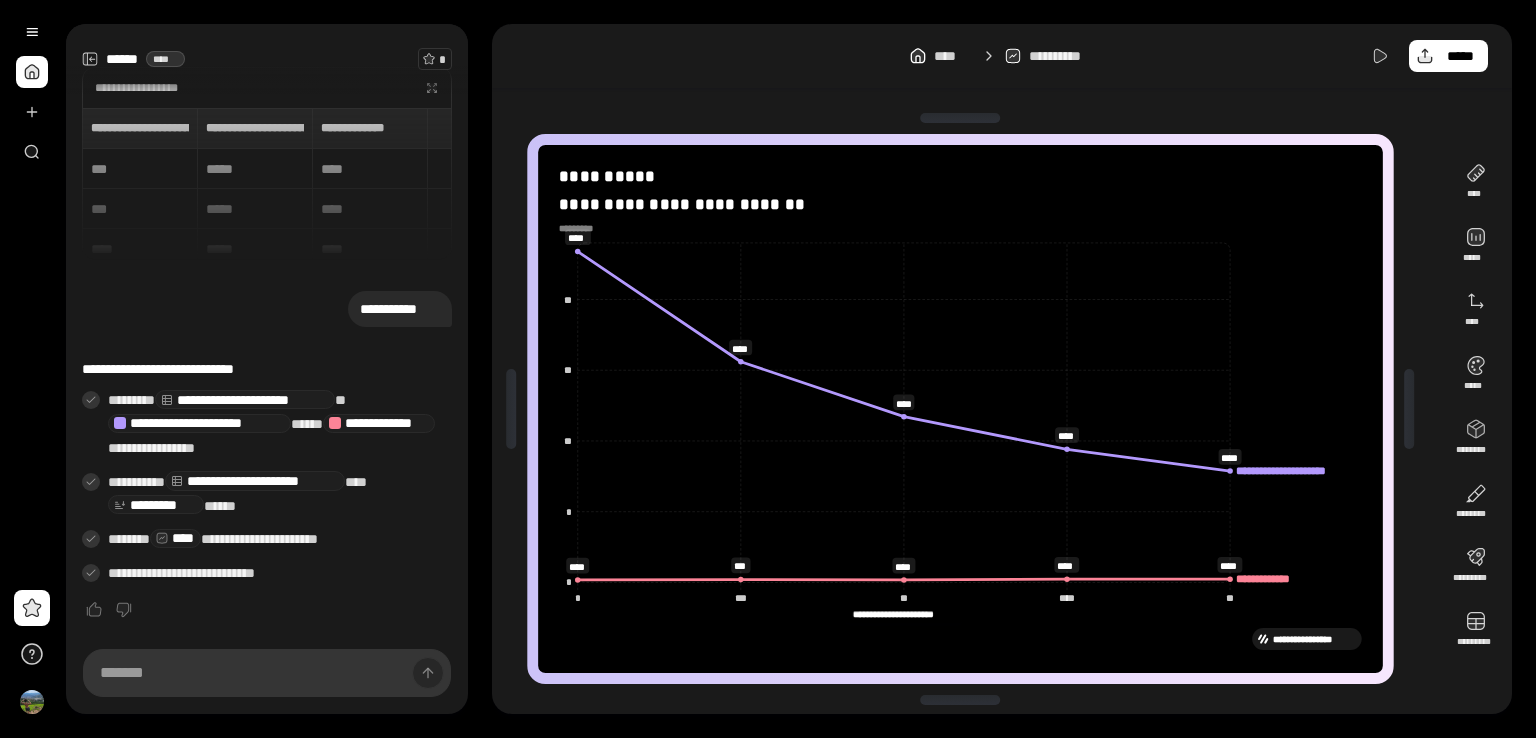 click on "**********" at bounding box center [904, 614] 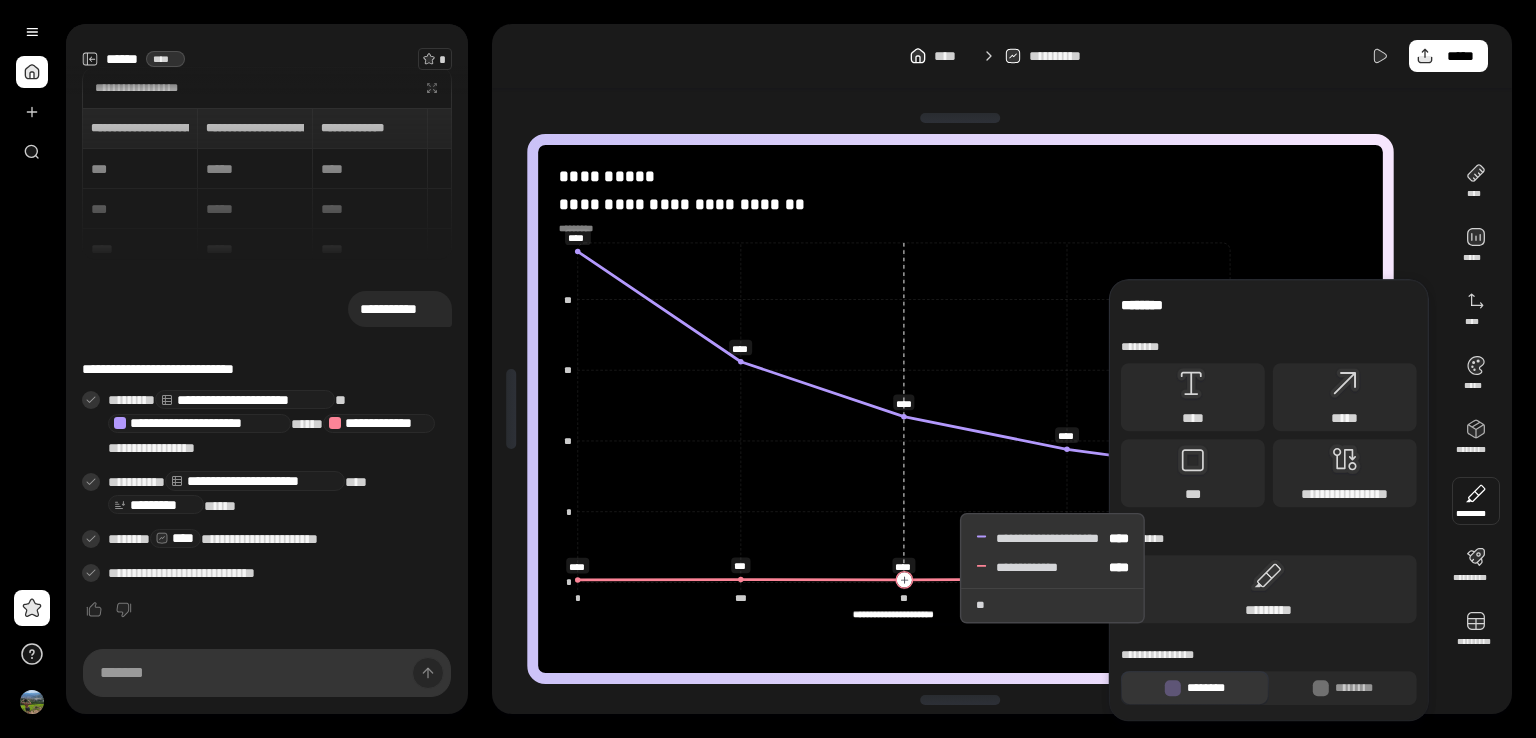 click 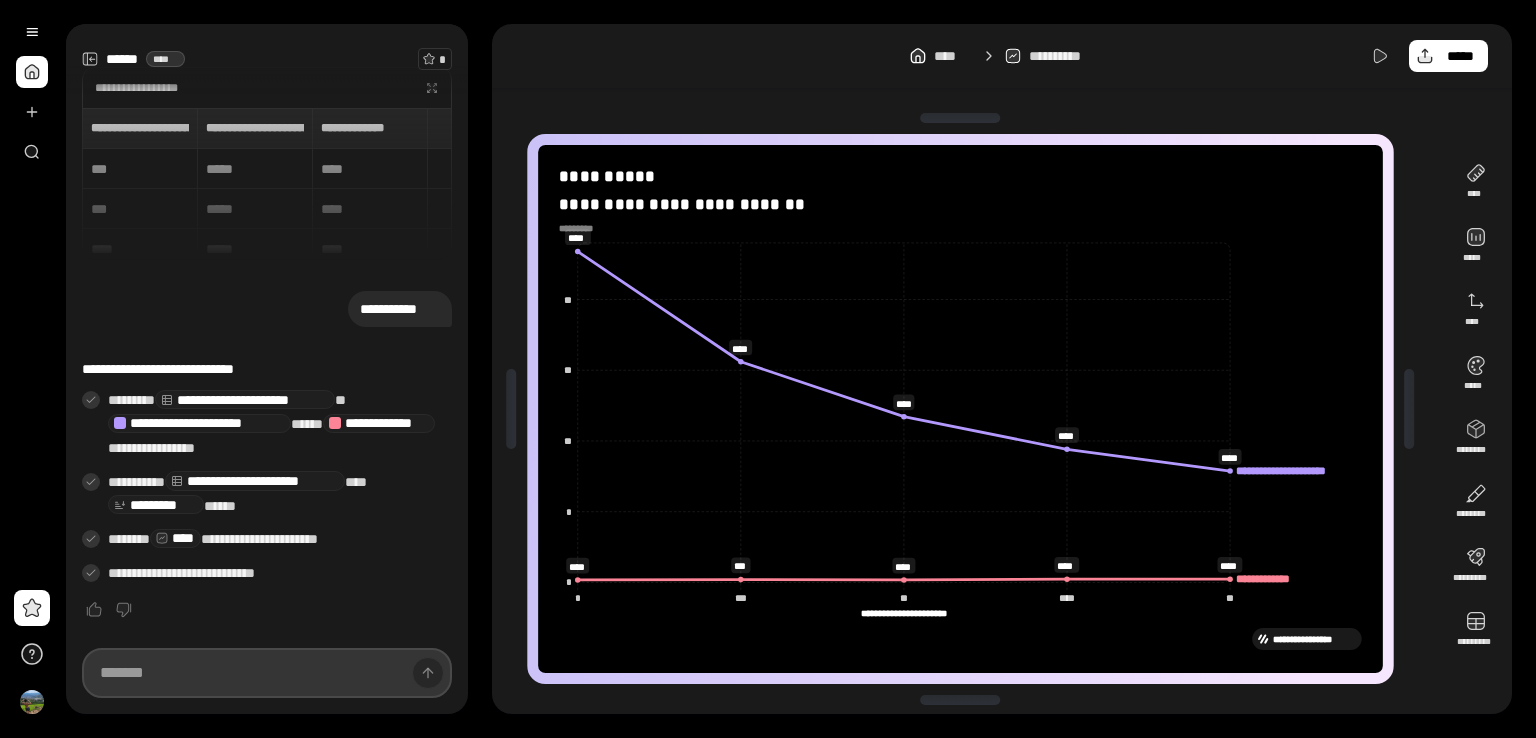 click at bounding box center [267, 673] 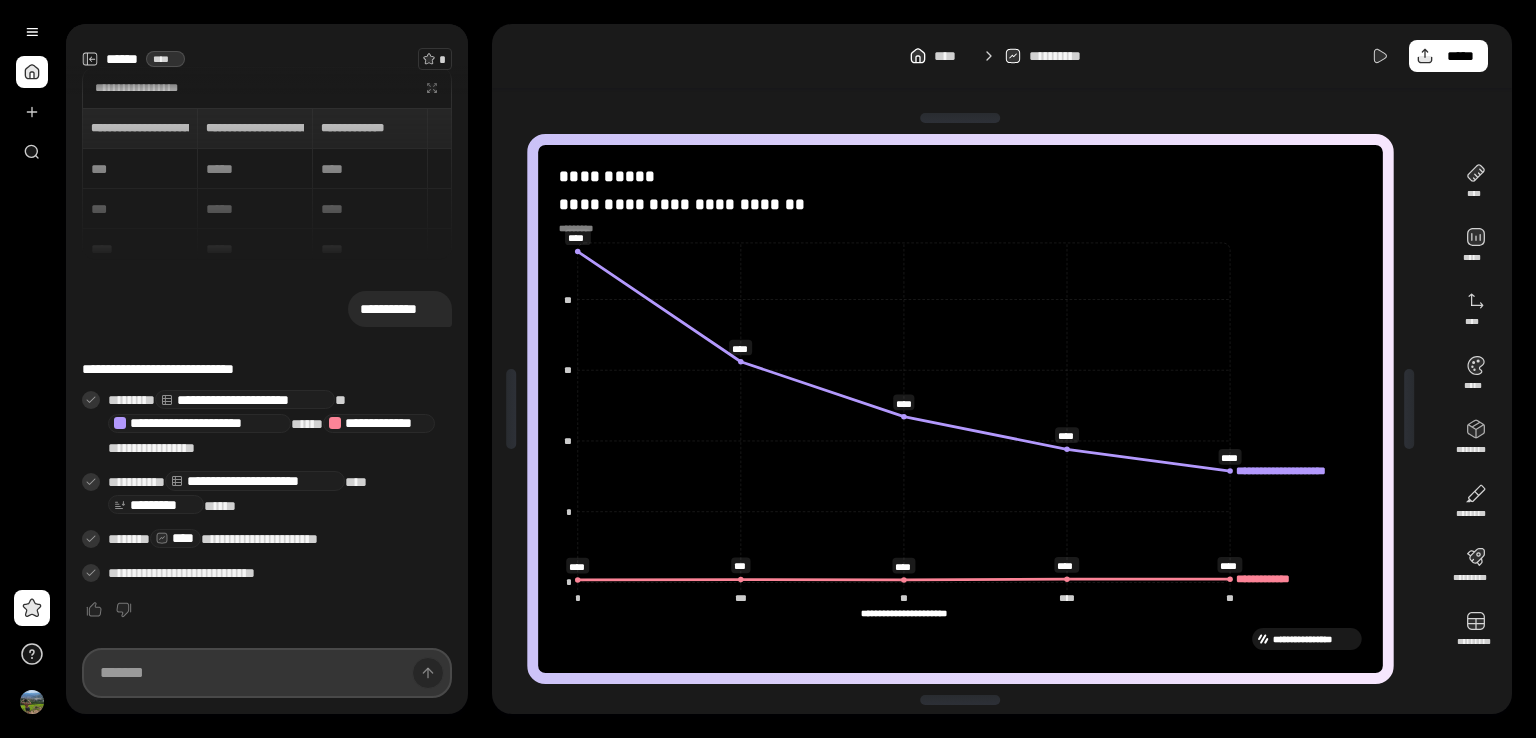 click at bounding box center (267, 673) 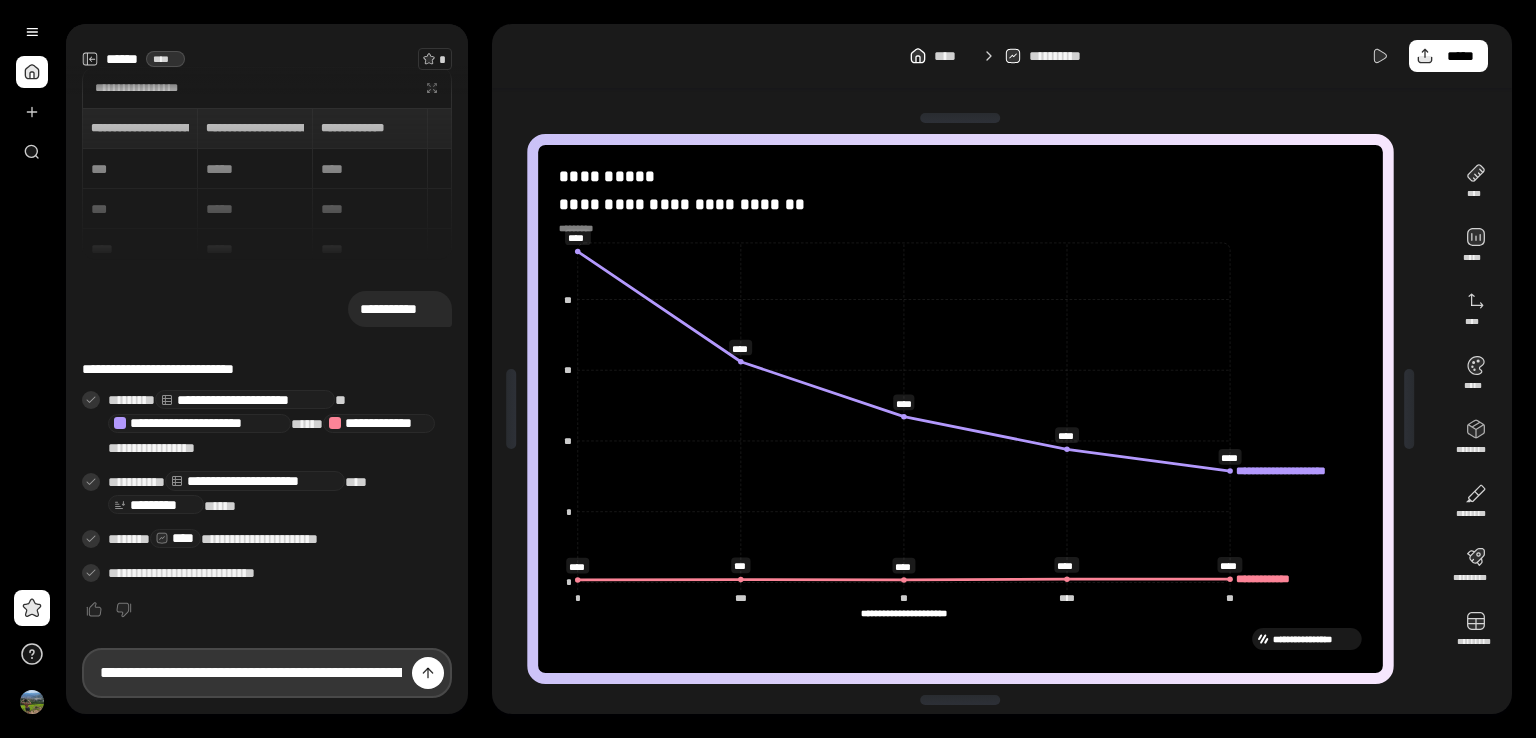 scroll, scrollTop: 0, scrollLeft: 3608, axis: horizontal 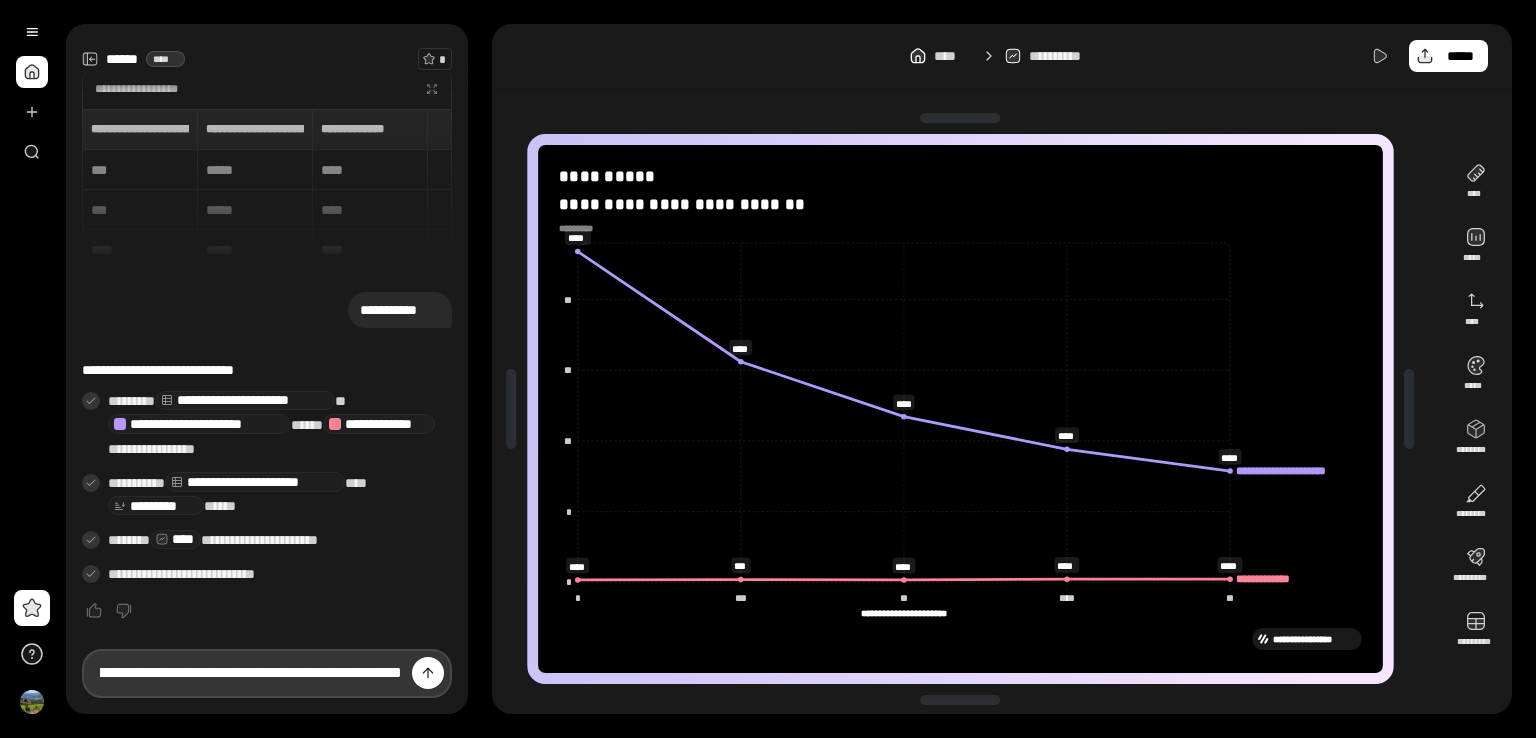 type on "**********" 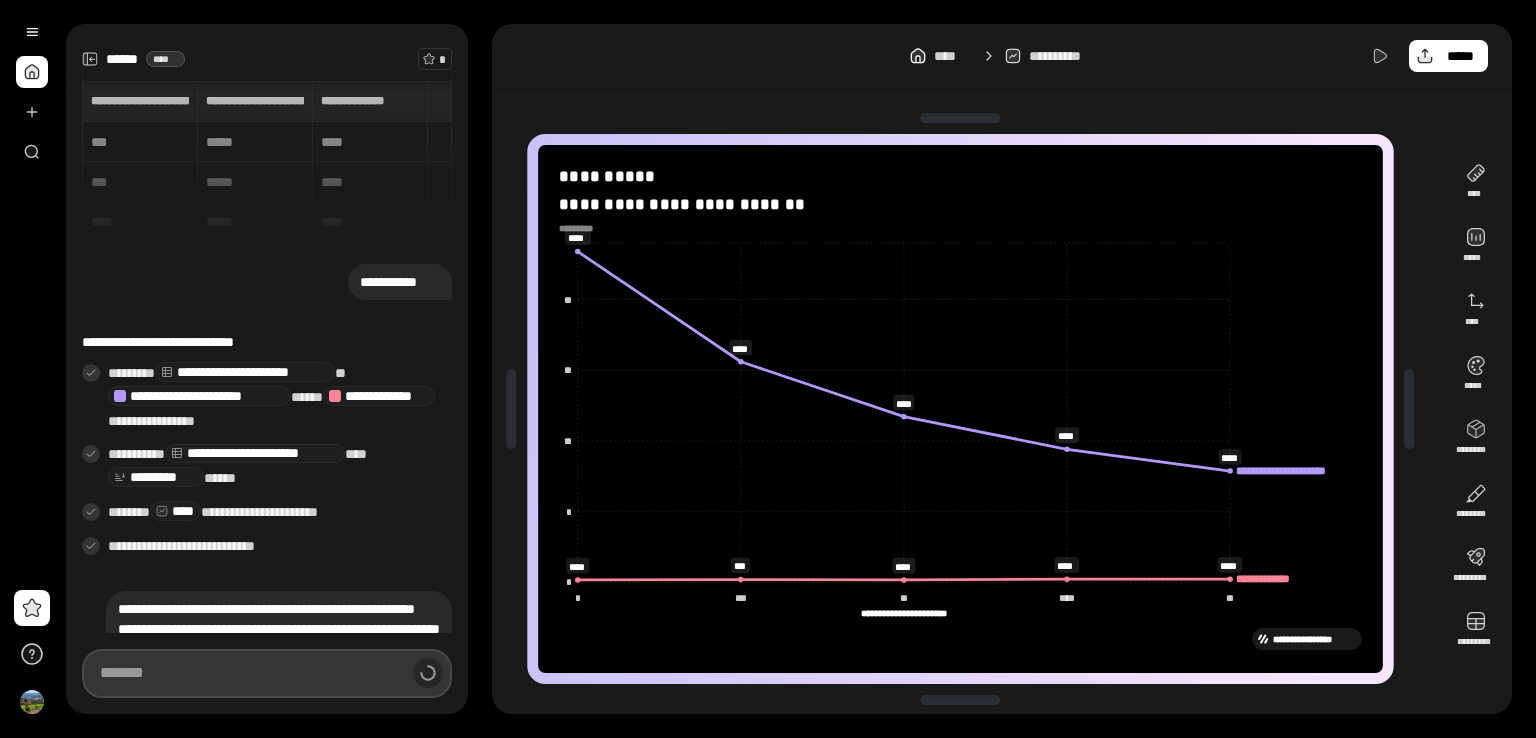 scroll, scrollTop: 0, scrollLeft: 0, axis: both 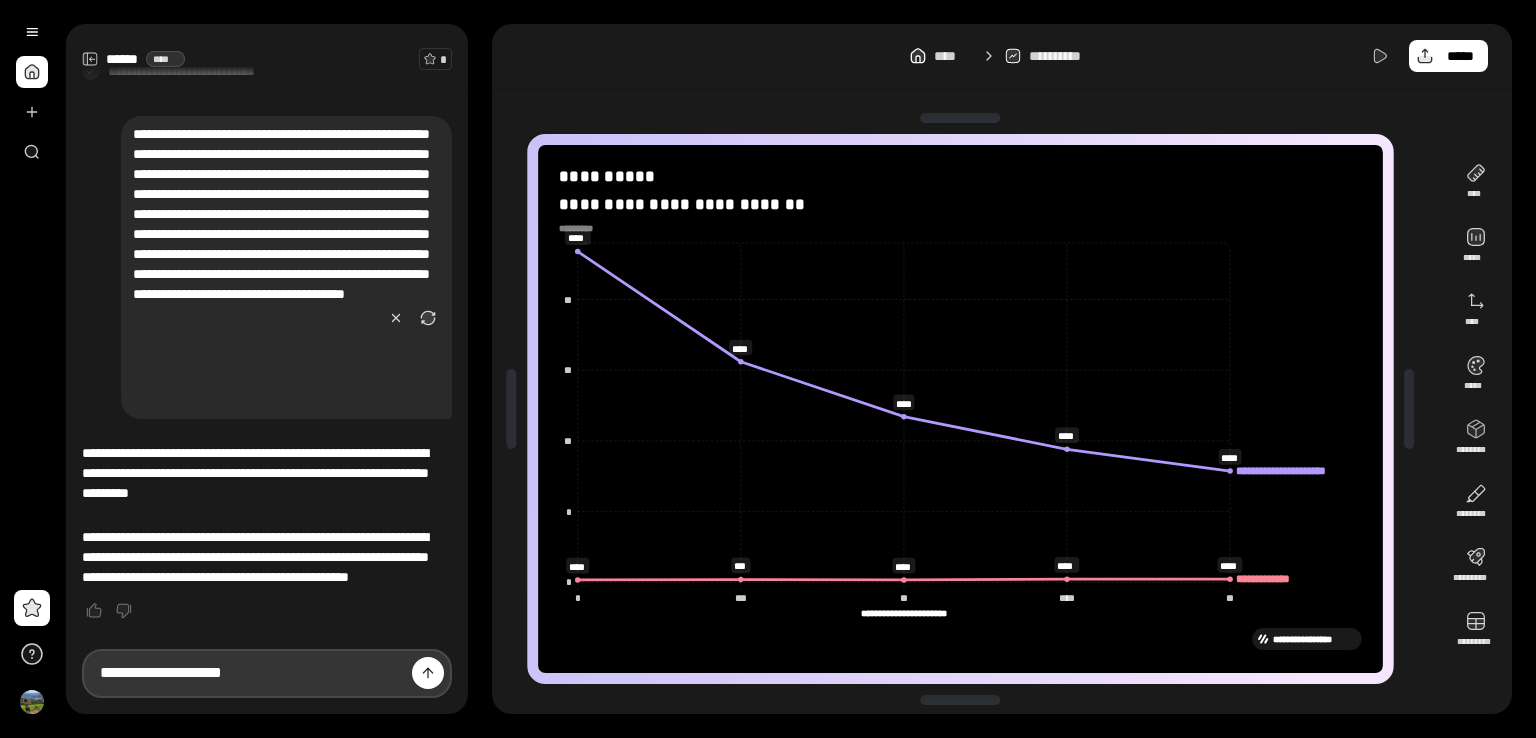 type on "**********" 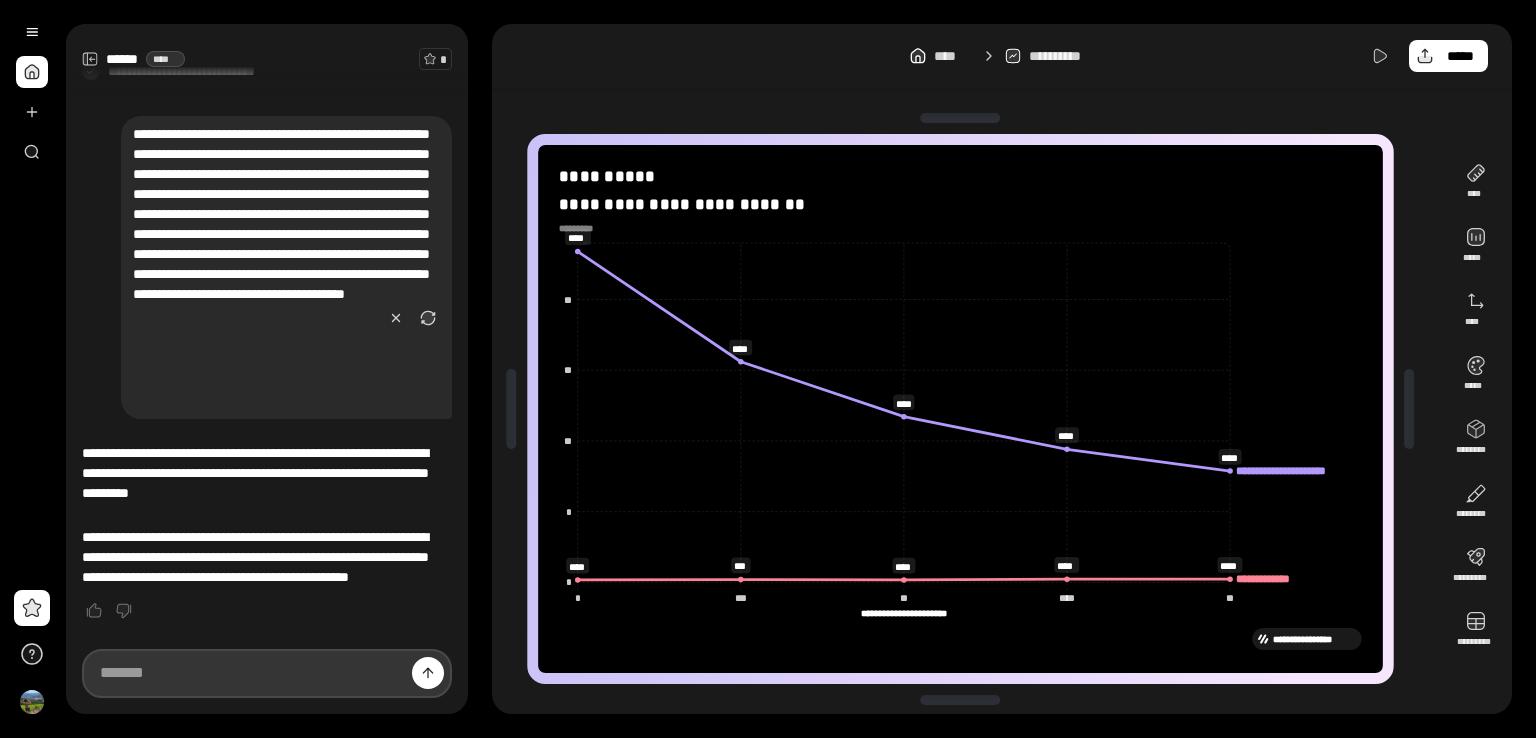 scroll, scrollTop: 489, scrollLeft: 0, axis: vertical 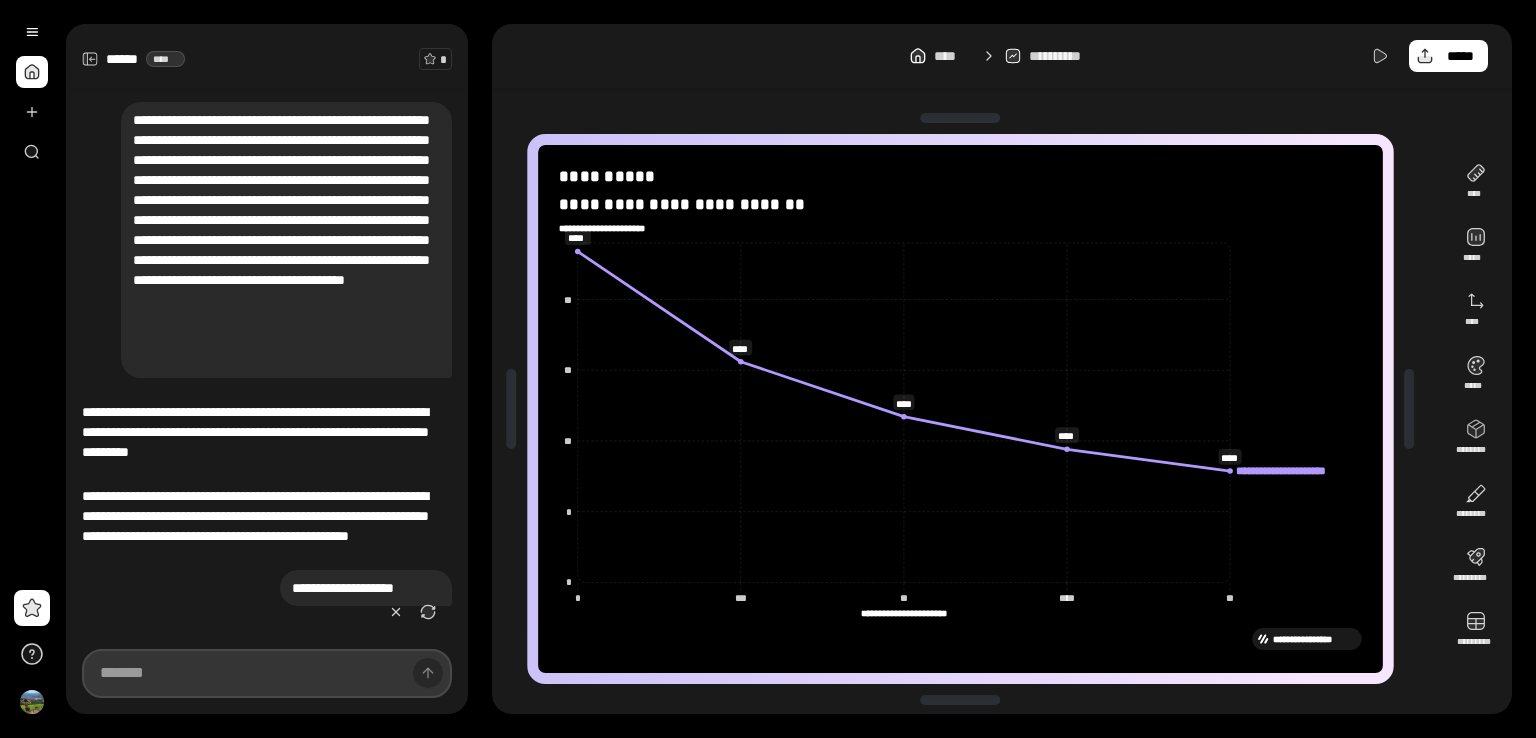 type on "**********" 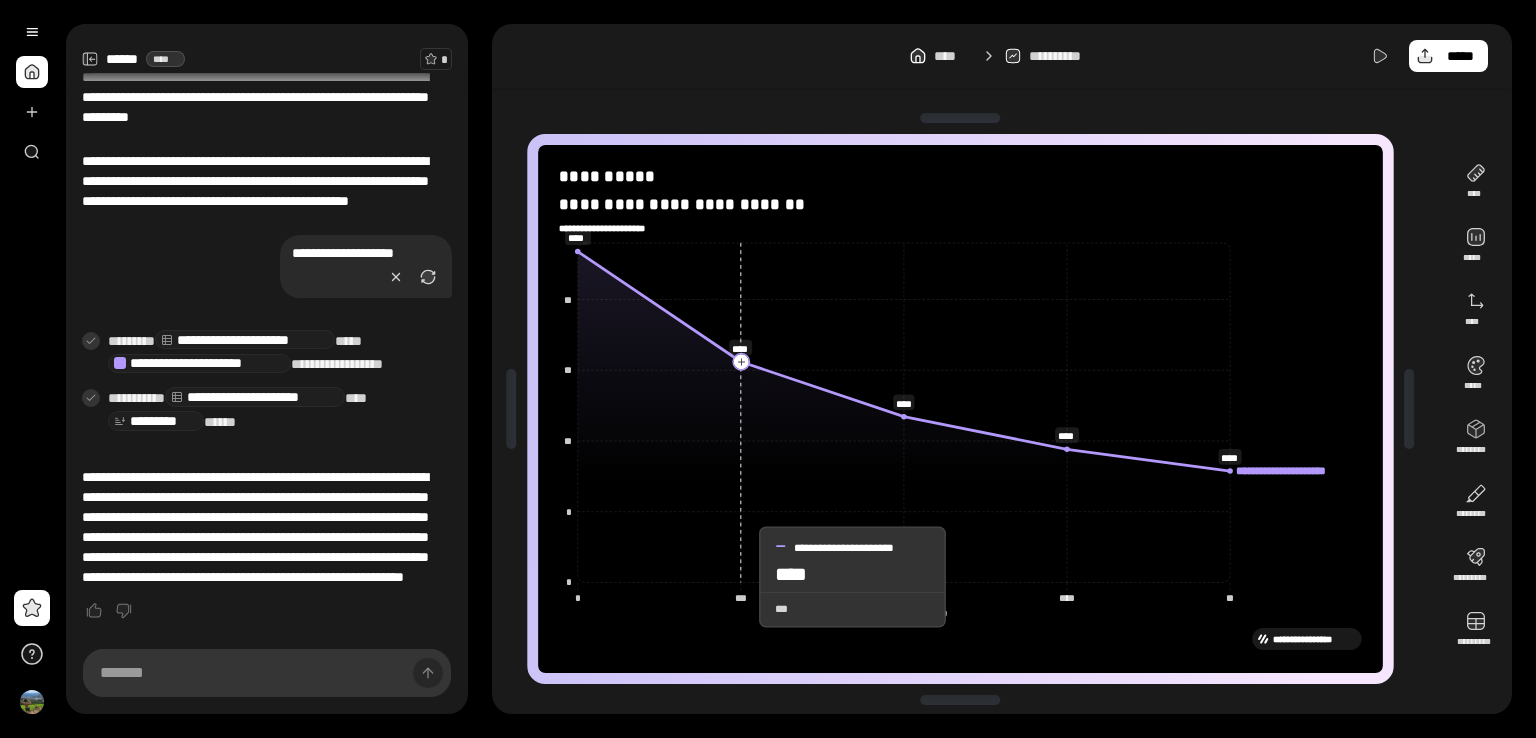 click 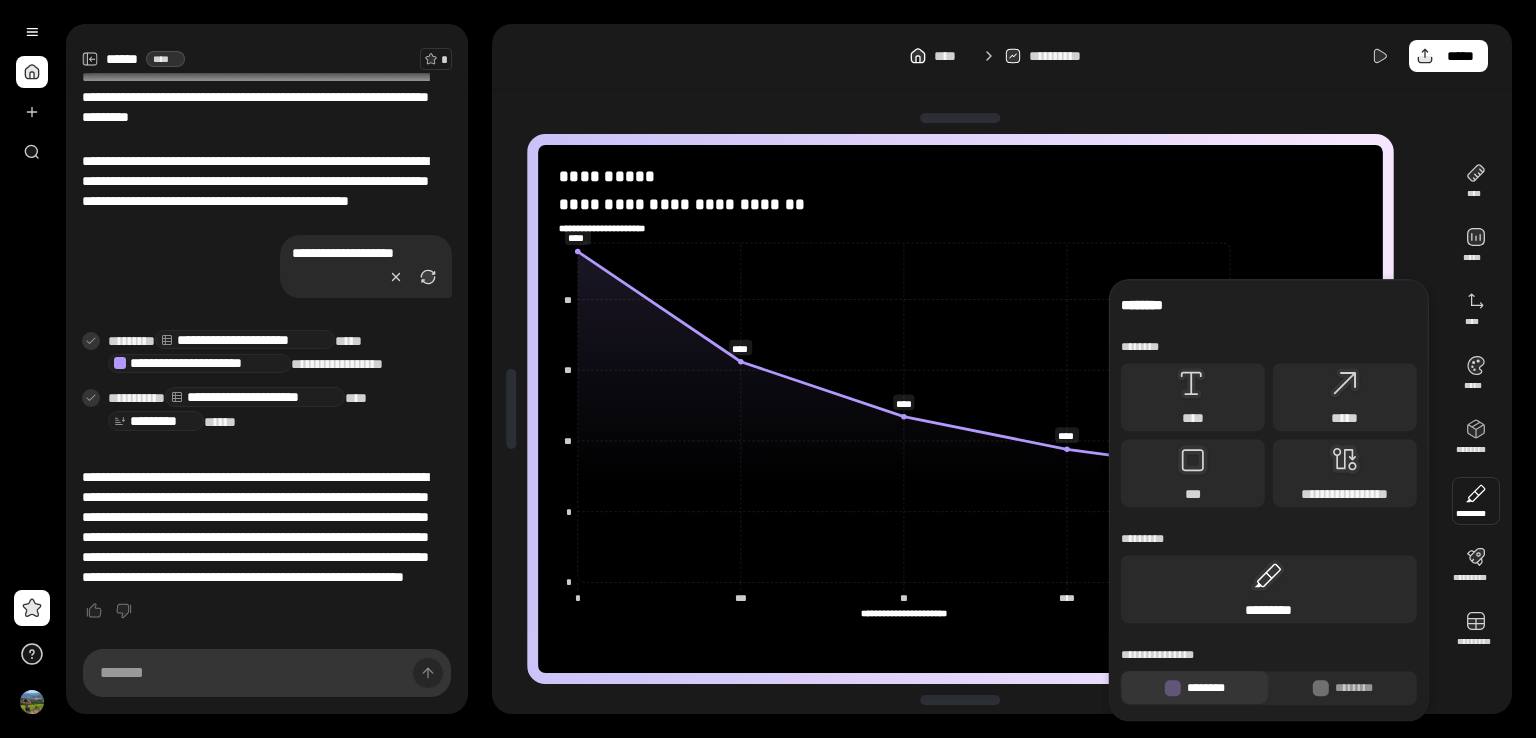 click on "*********" at bounding box center [1269, 589] 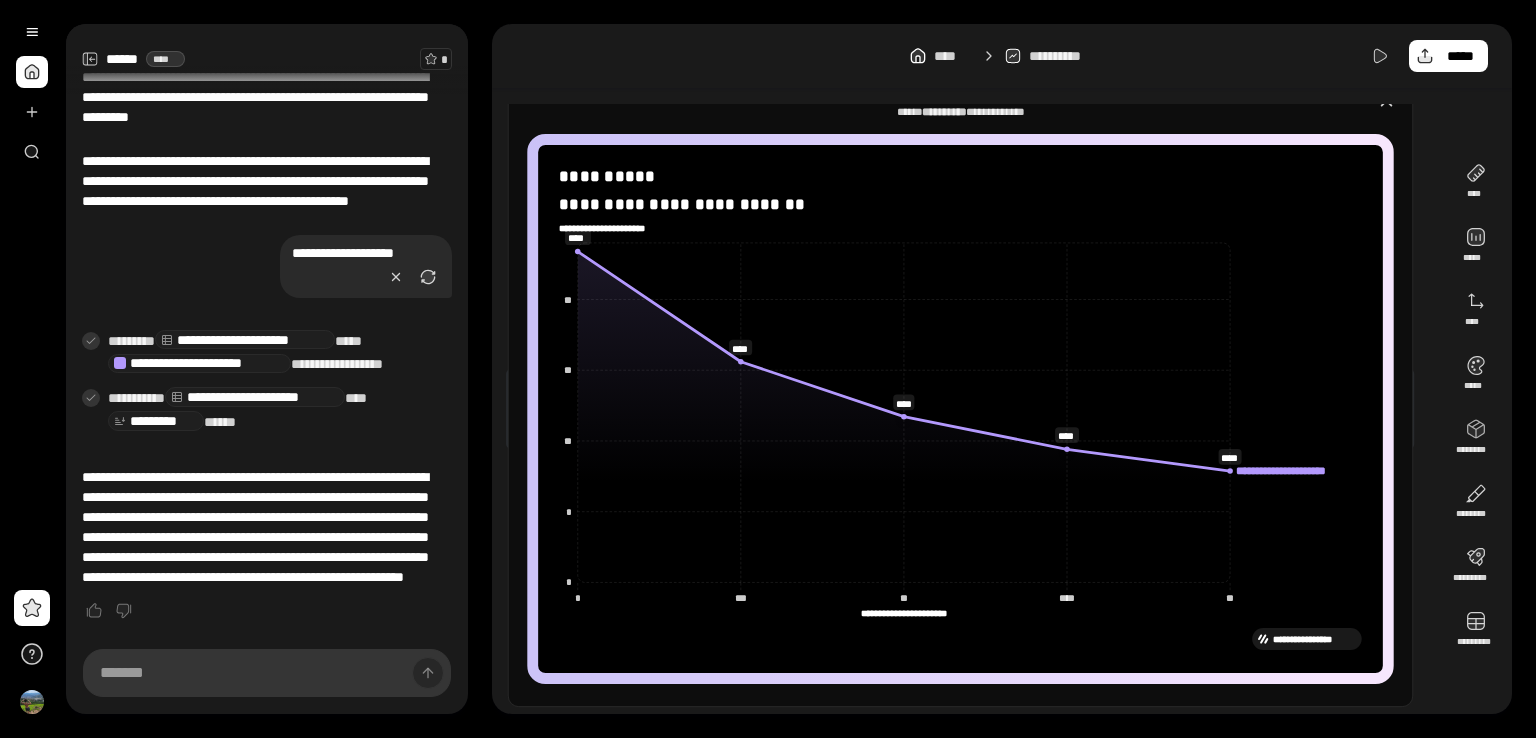 click on "**********" 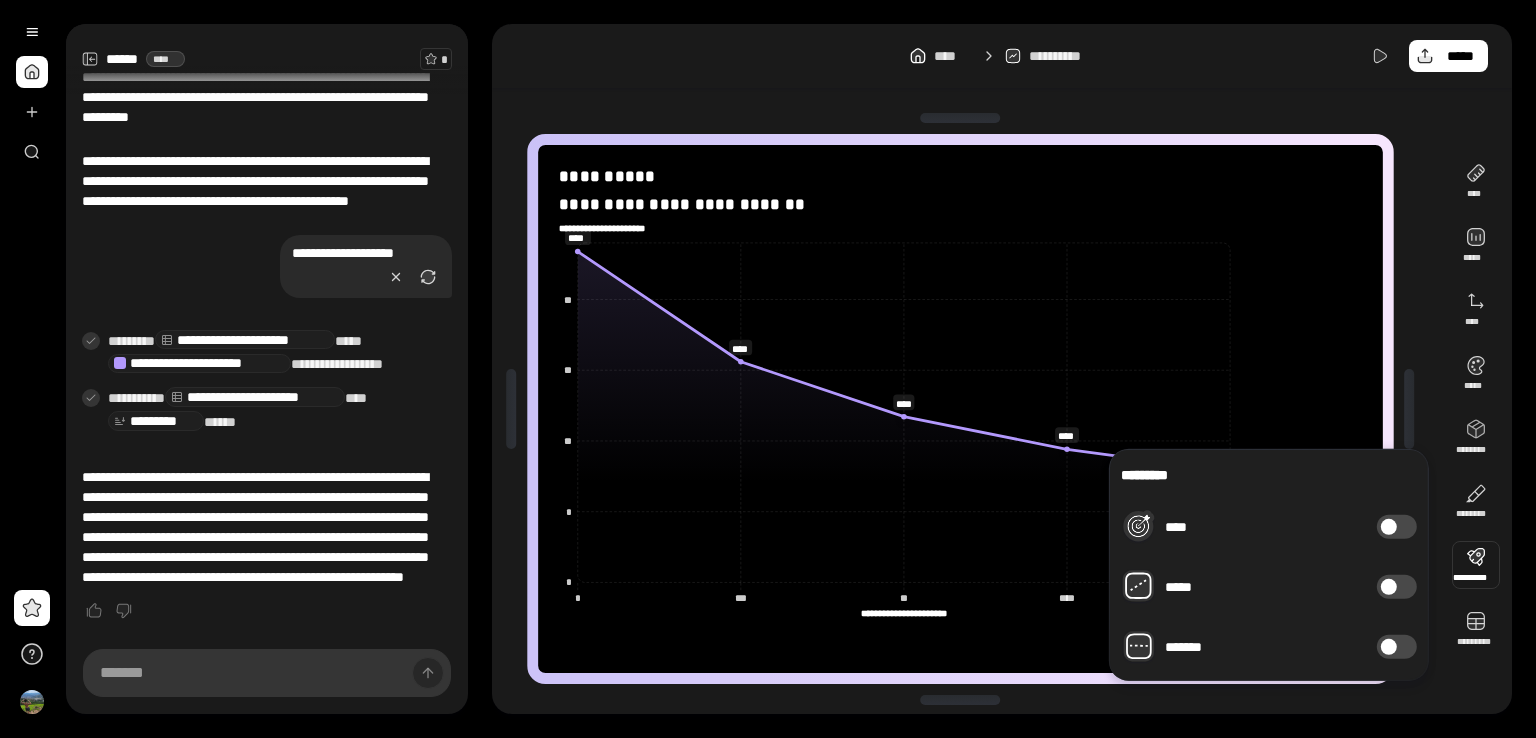 click on "*****" at bounding box center [1397, 587] 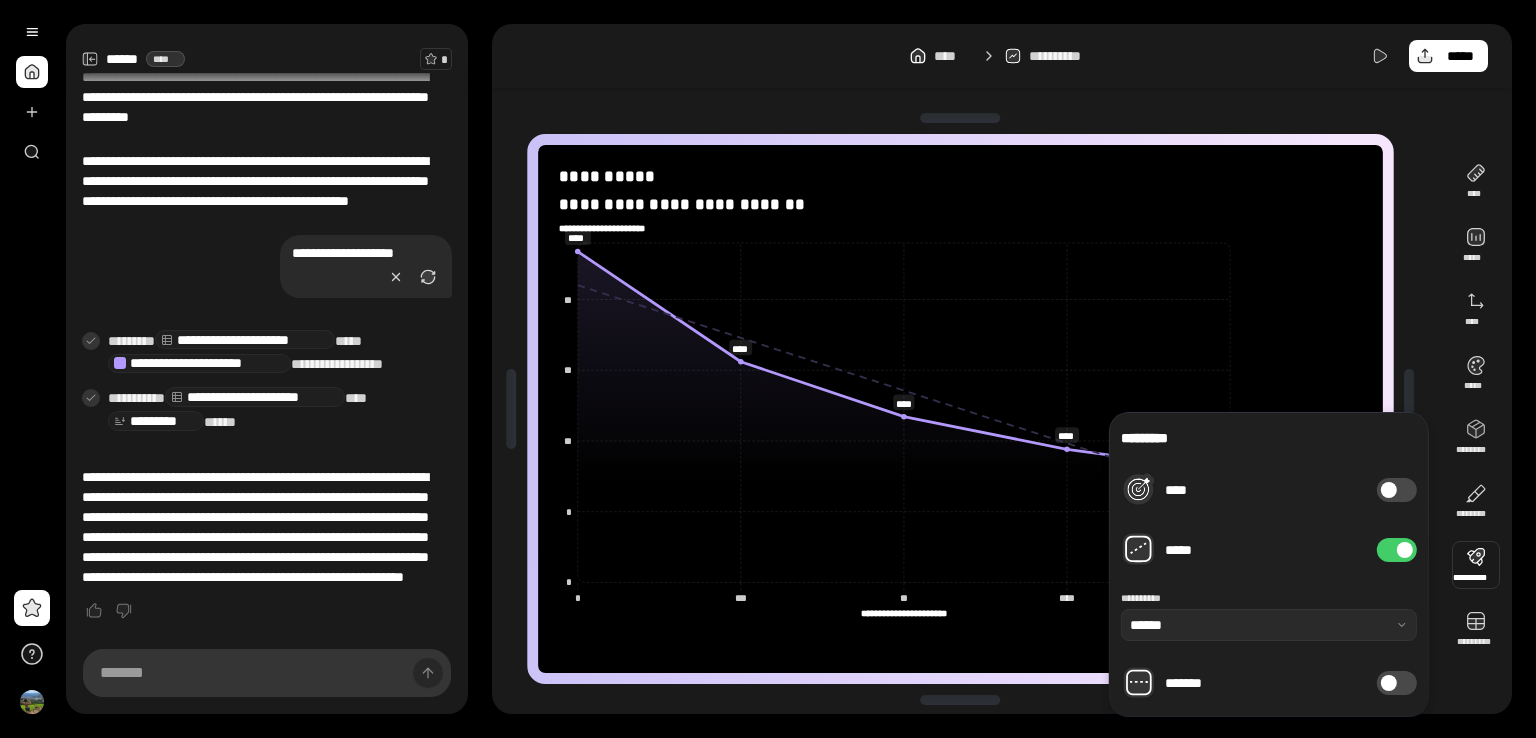 click on "*****" at bounding box center (1397, 550) 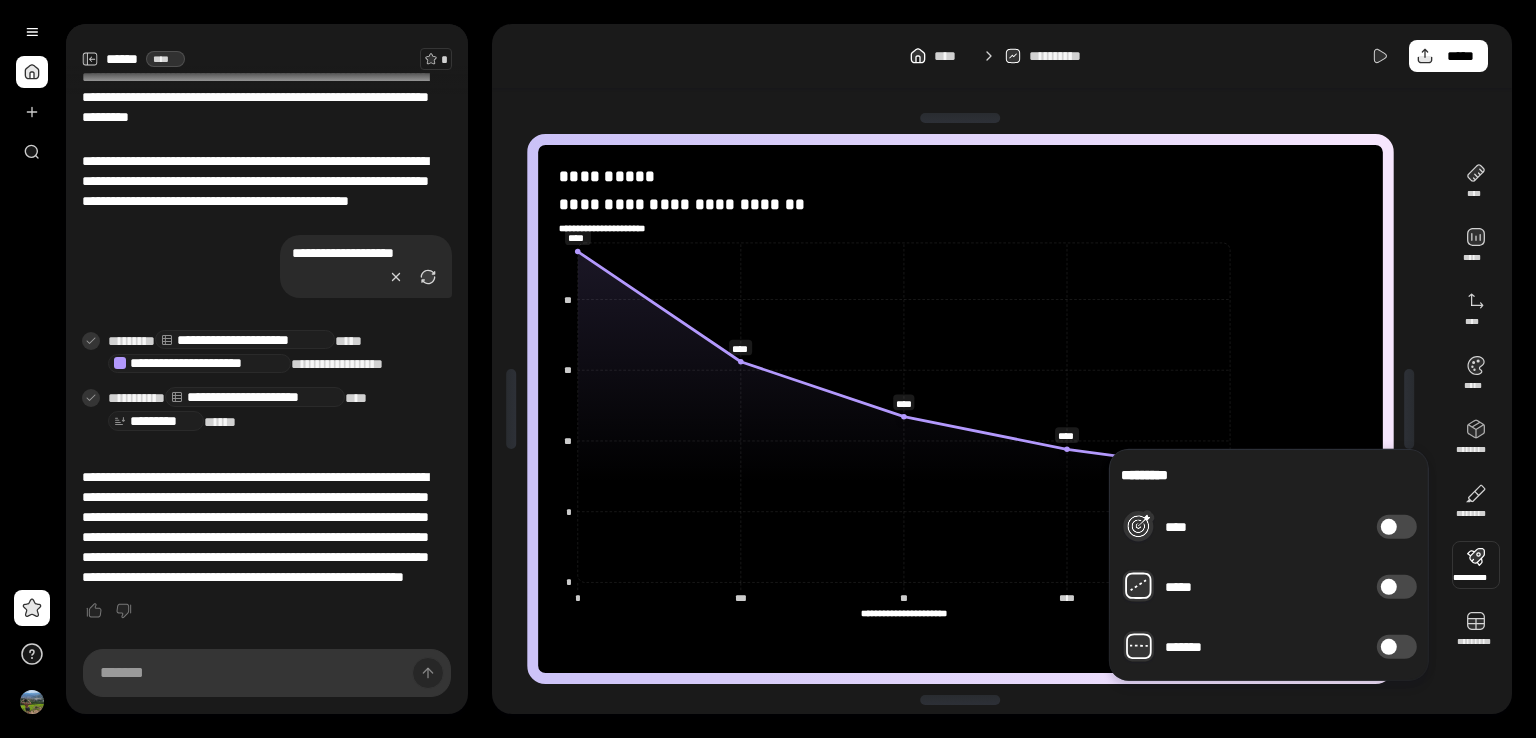 click on "*****" at bounding box center (1397, 587) 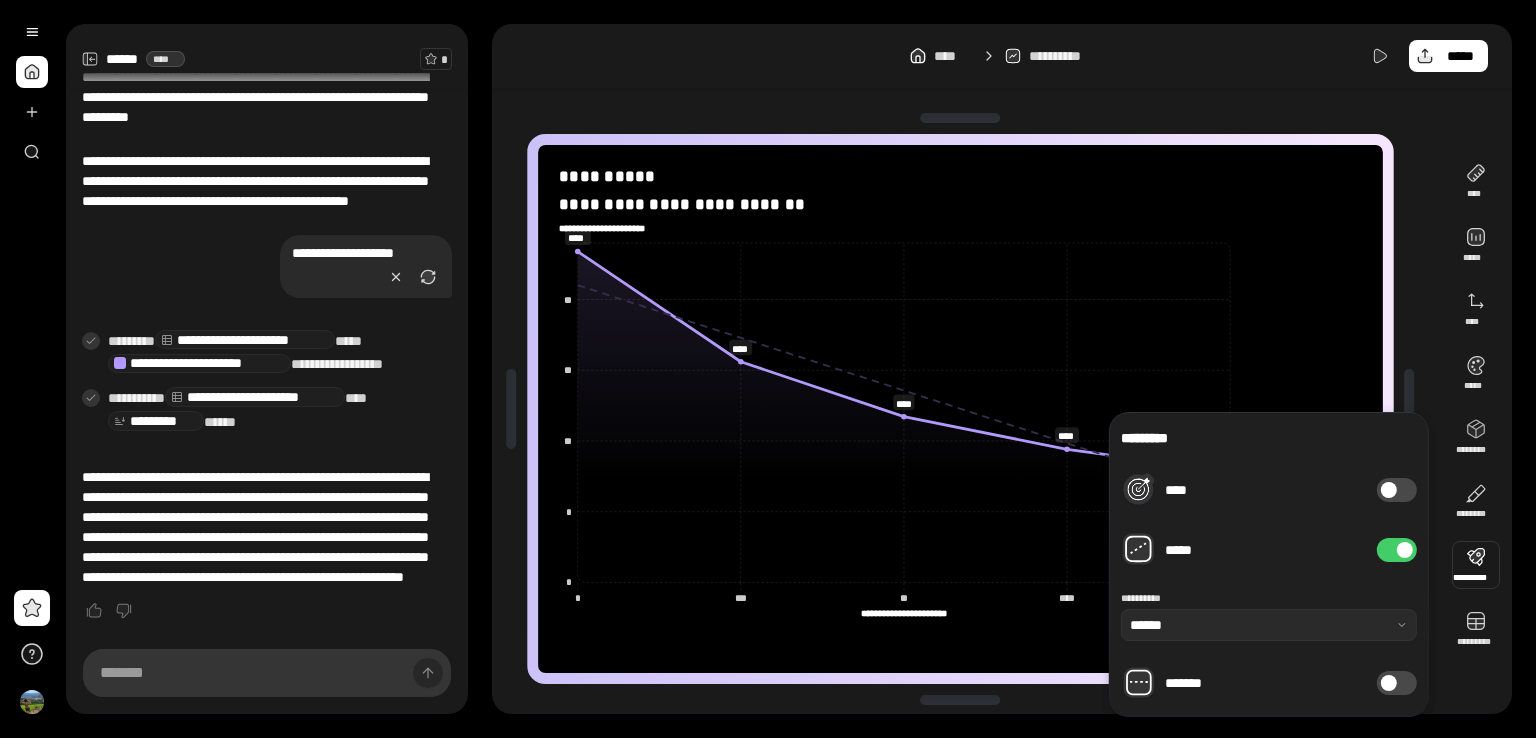 click on "****" at bounding box center (1397, 490) 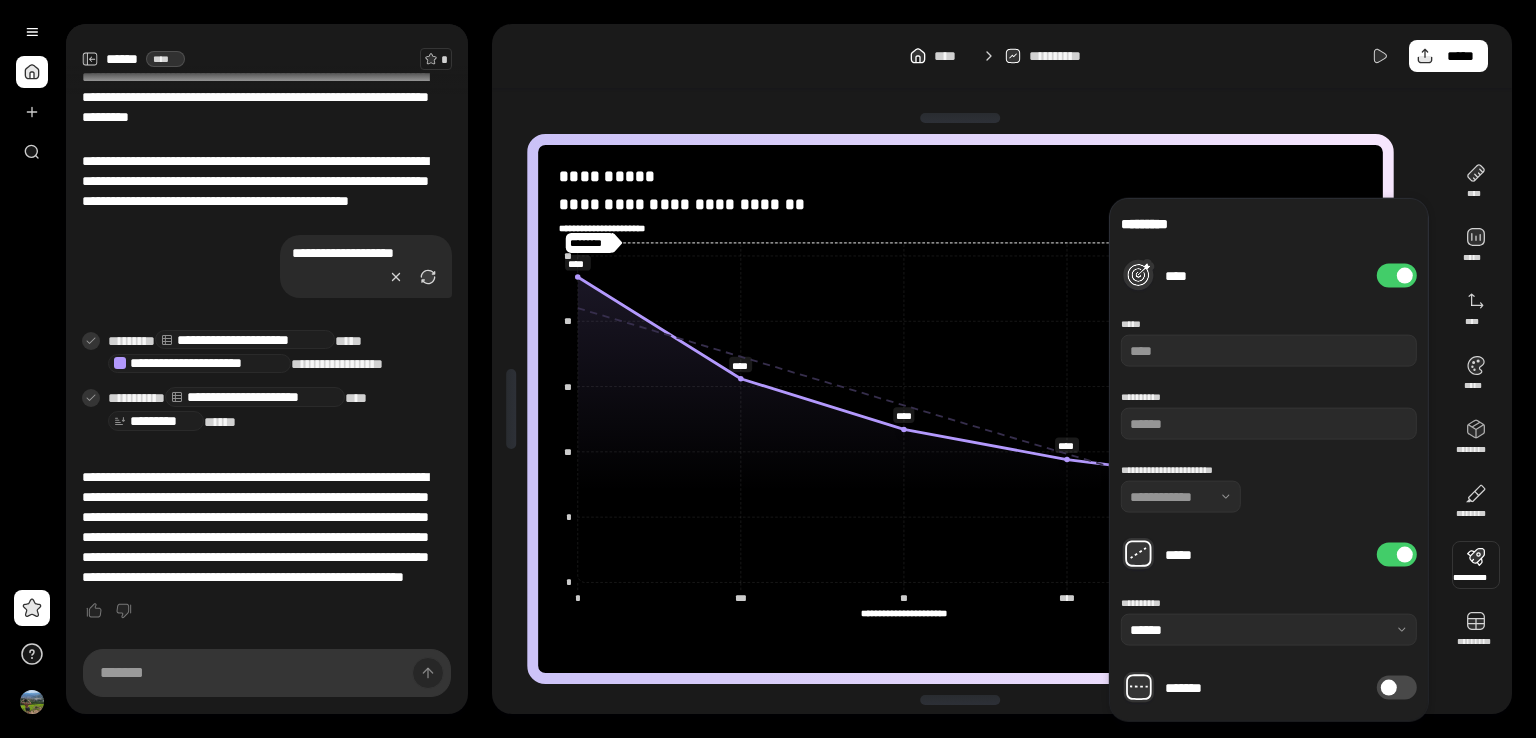 click on "*******" at bounding box center [1397, 688] 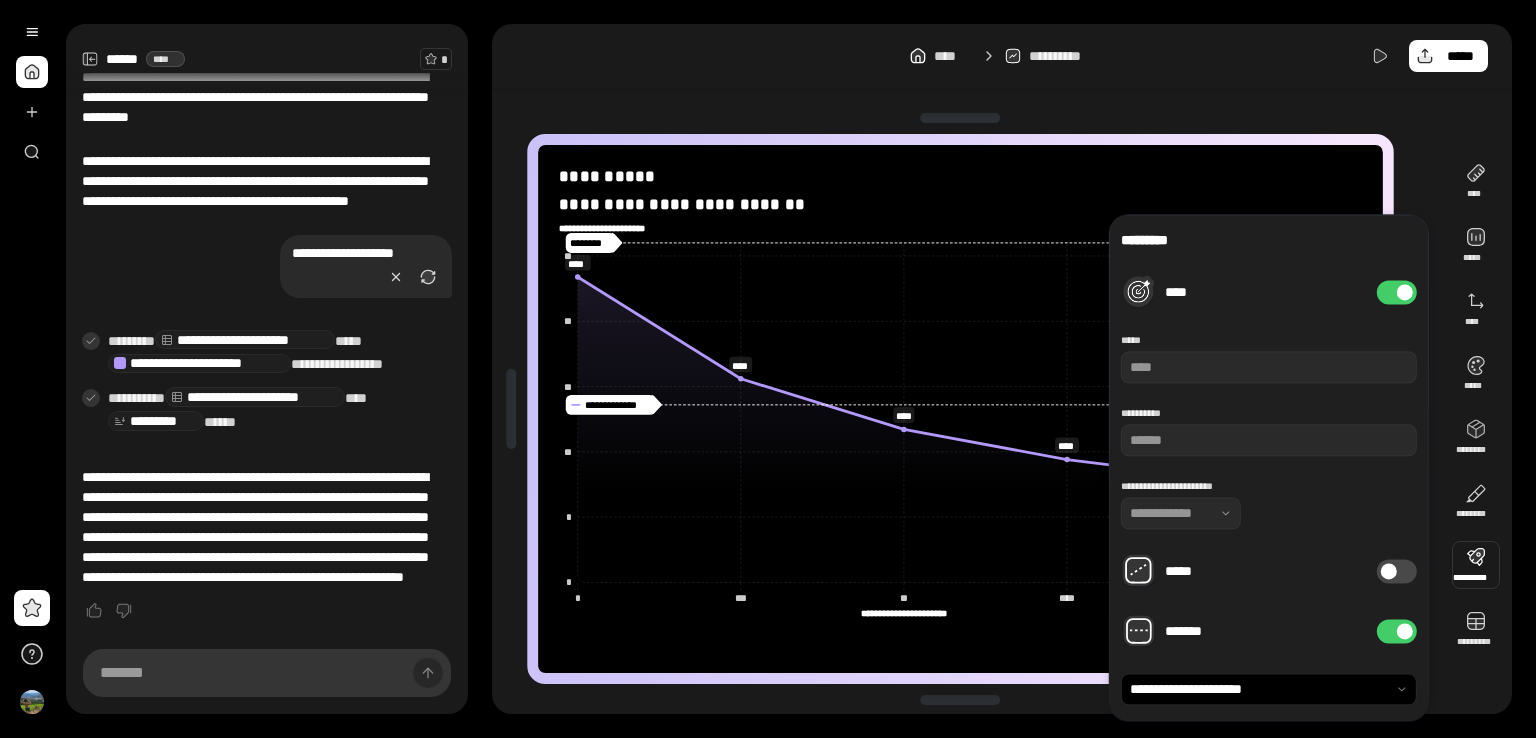 click on "*****" at bounding box center [1397, 571] 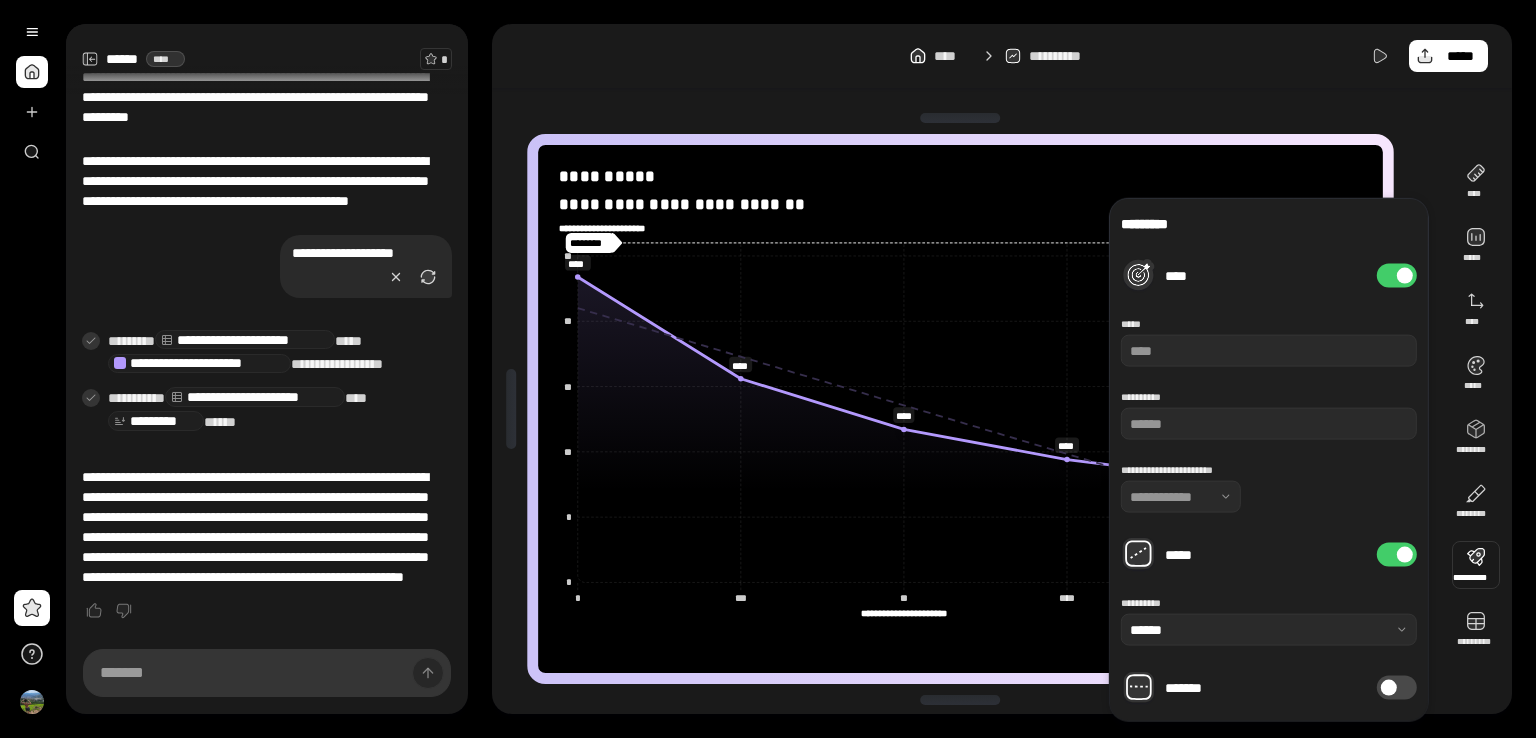 click on "*******" at bounding box center (1397, 688) 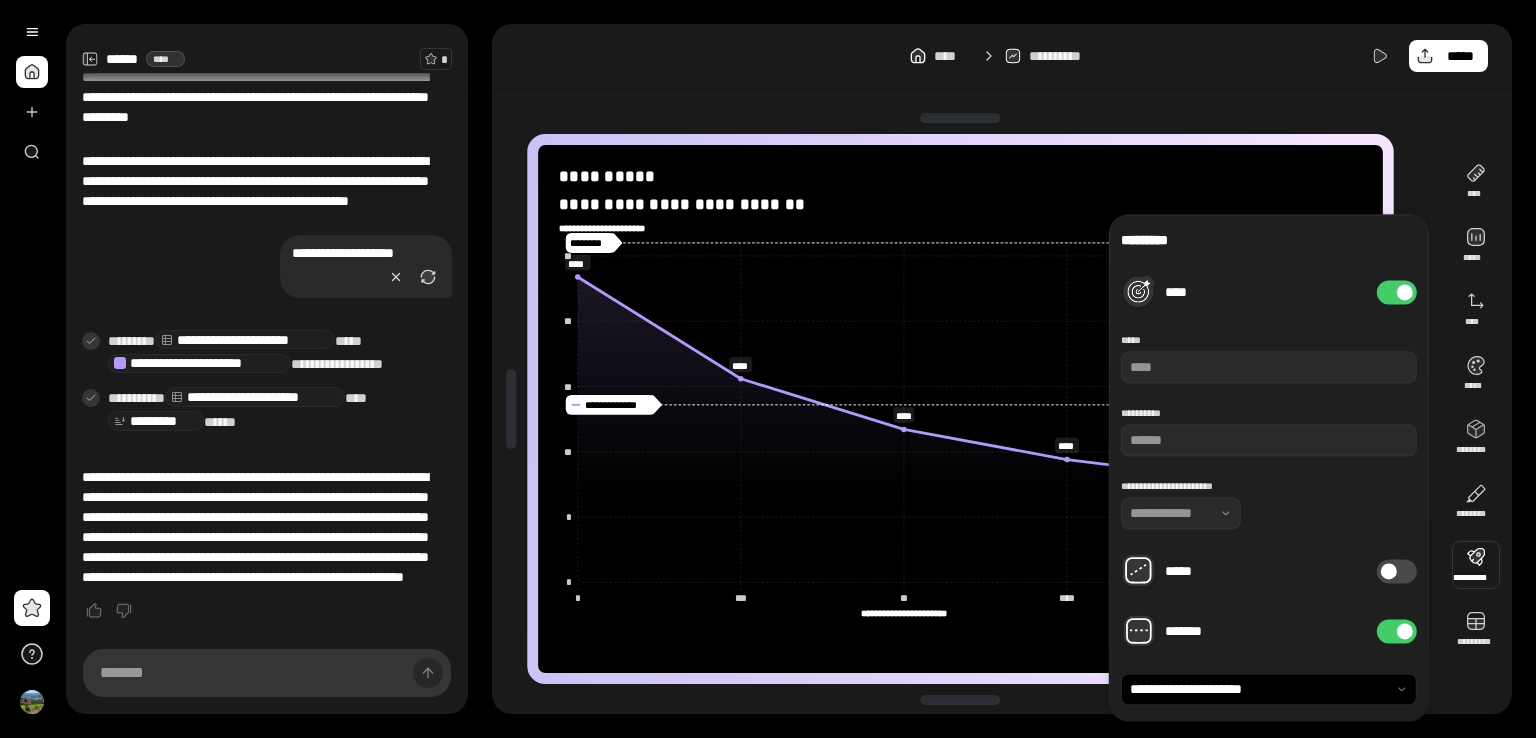 click on "*****" at bounding box center [1397, 571] 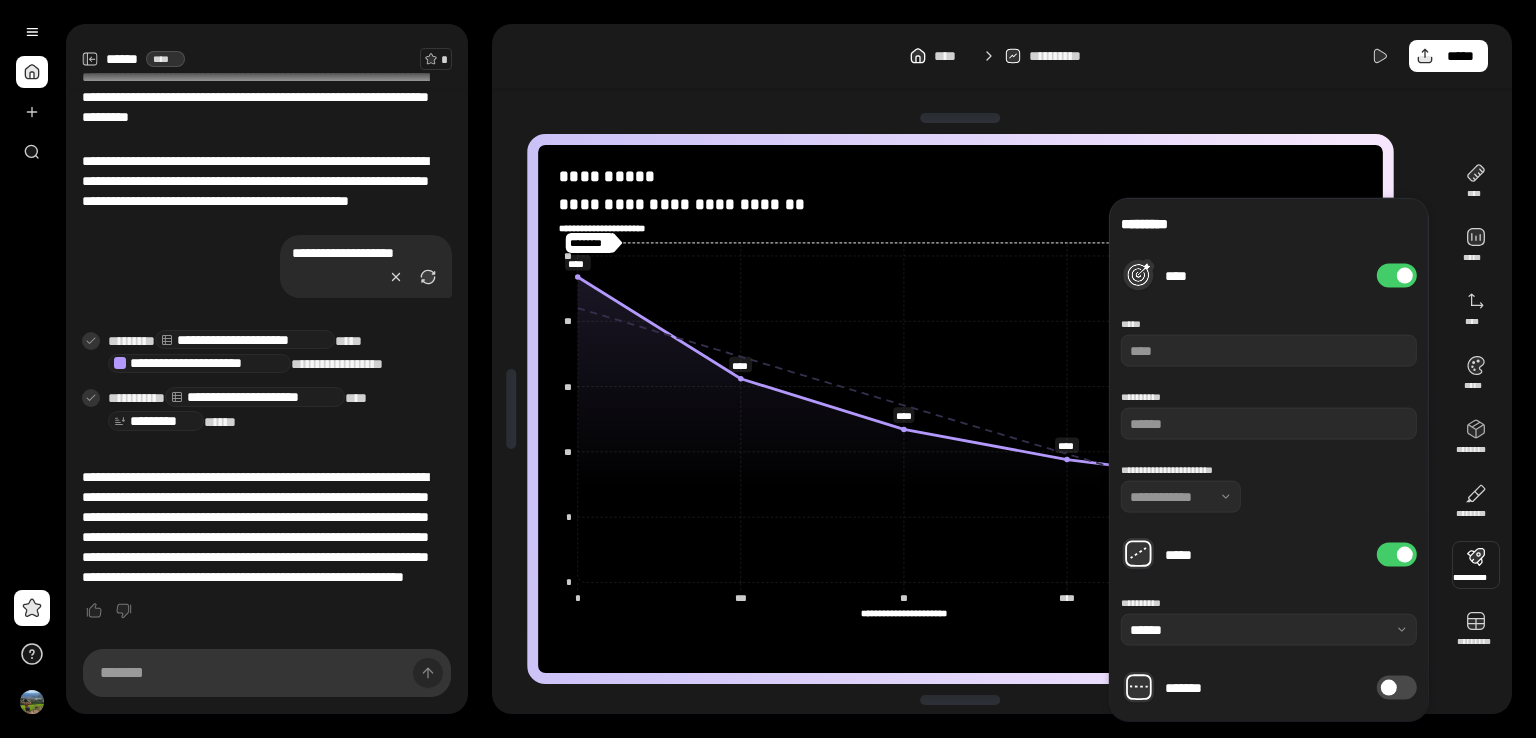 click on "**********" at bounding box center (800, 369) 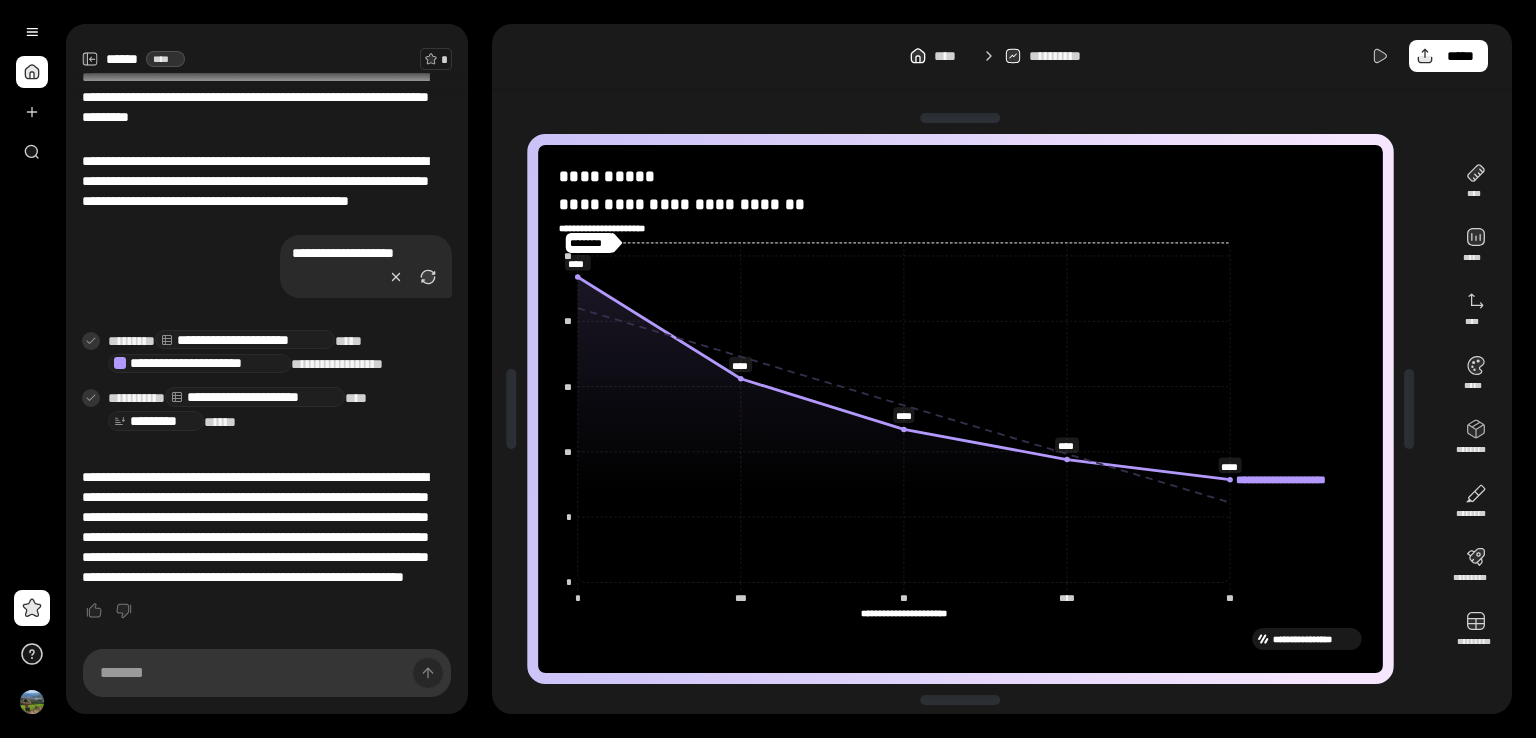click on "**********" at bounding box center [612, 229] 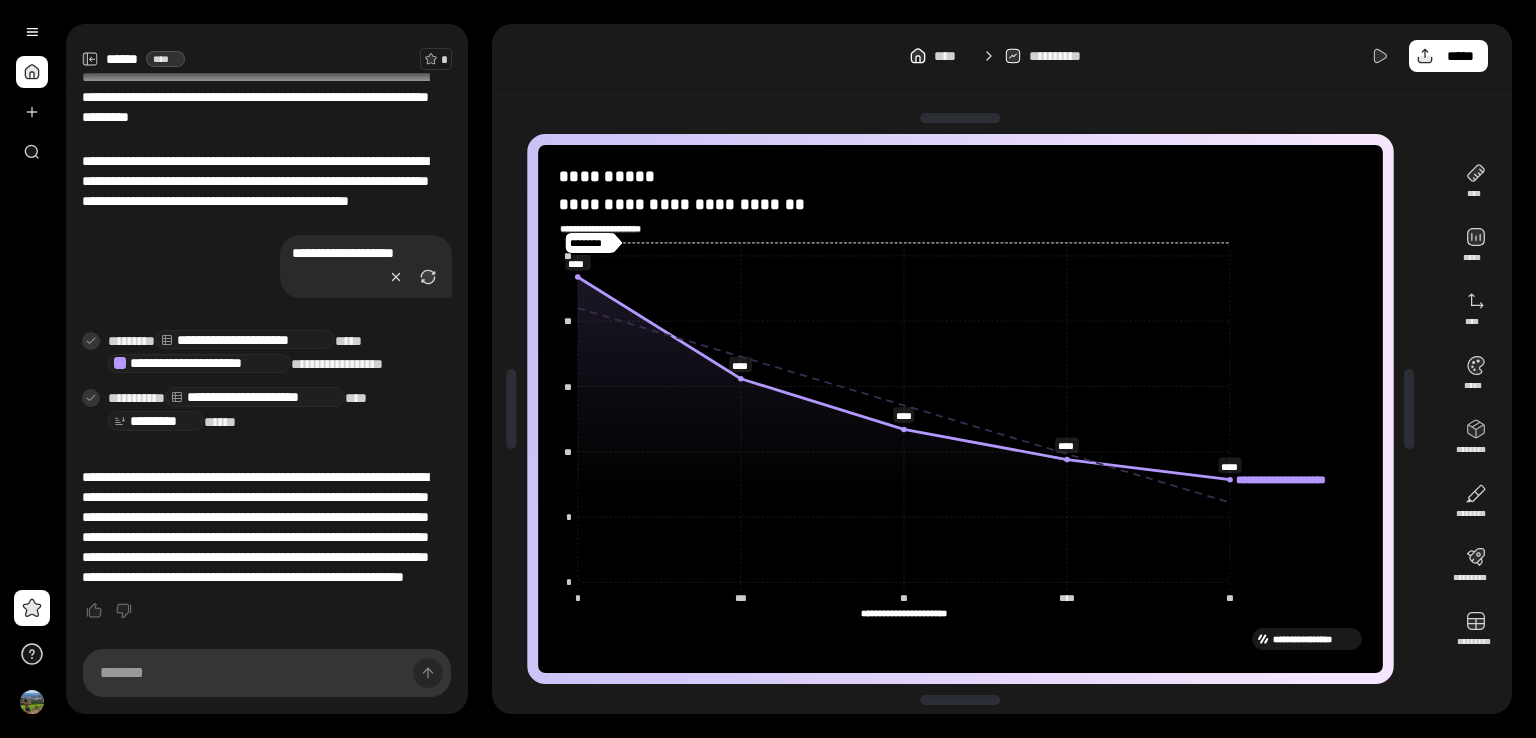 click on "**********" at bounding box center (612, 229) 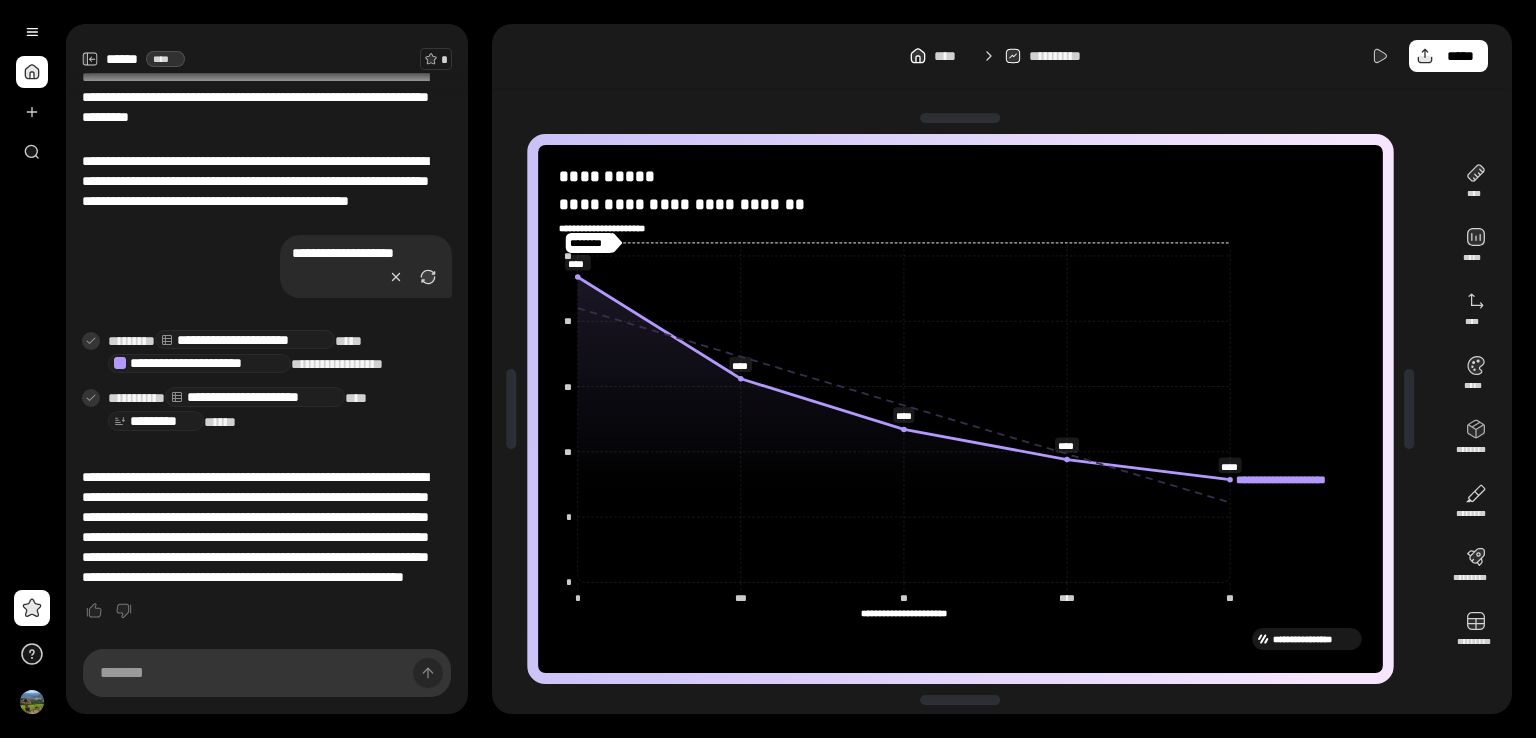 click on "**********" 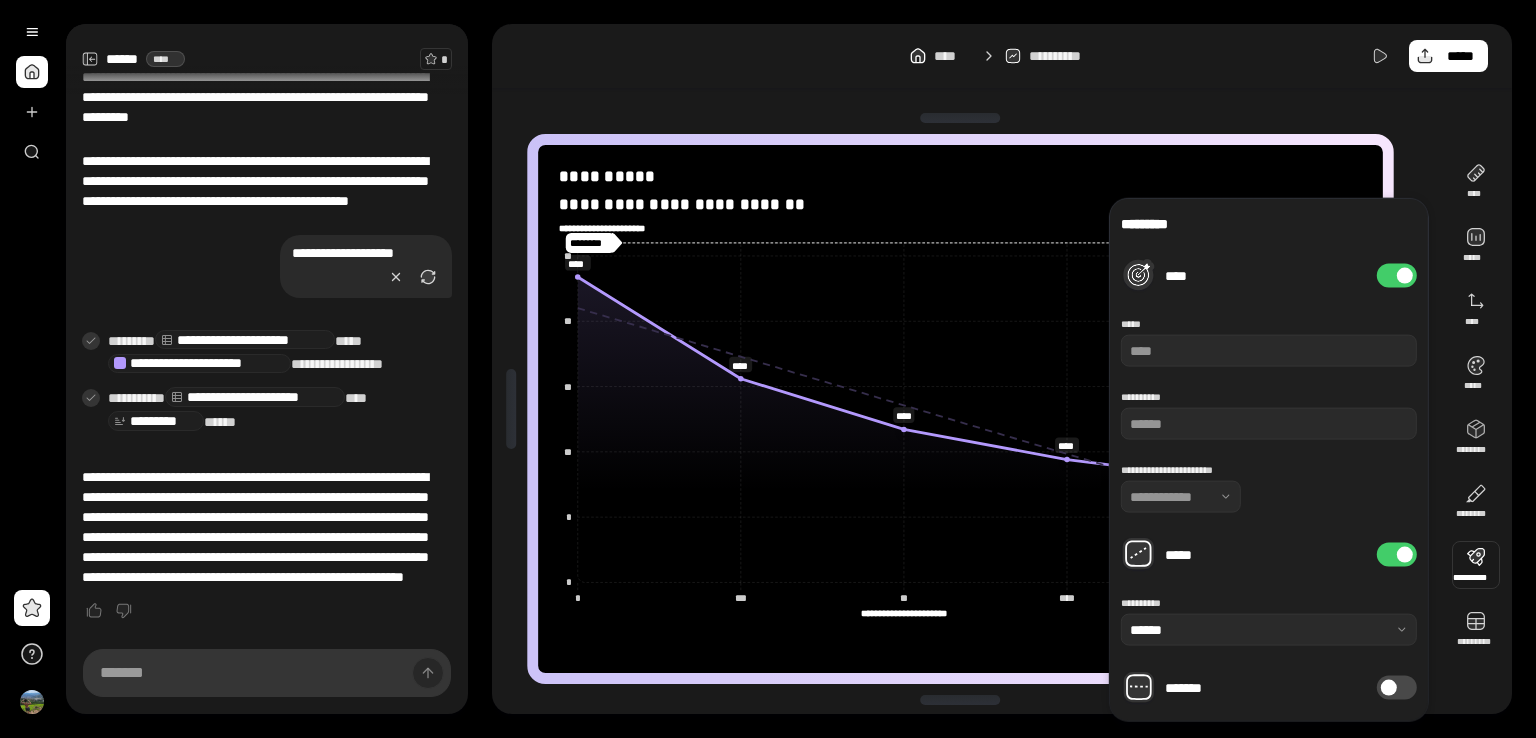 click on "****" at bounding box center (1397, 276) 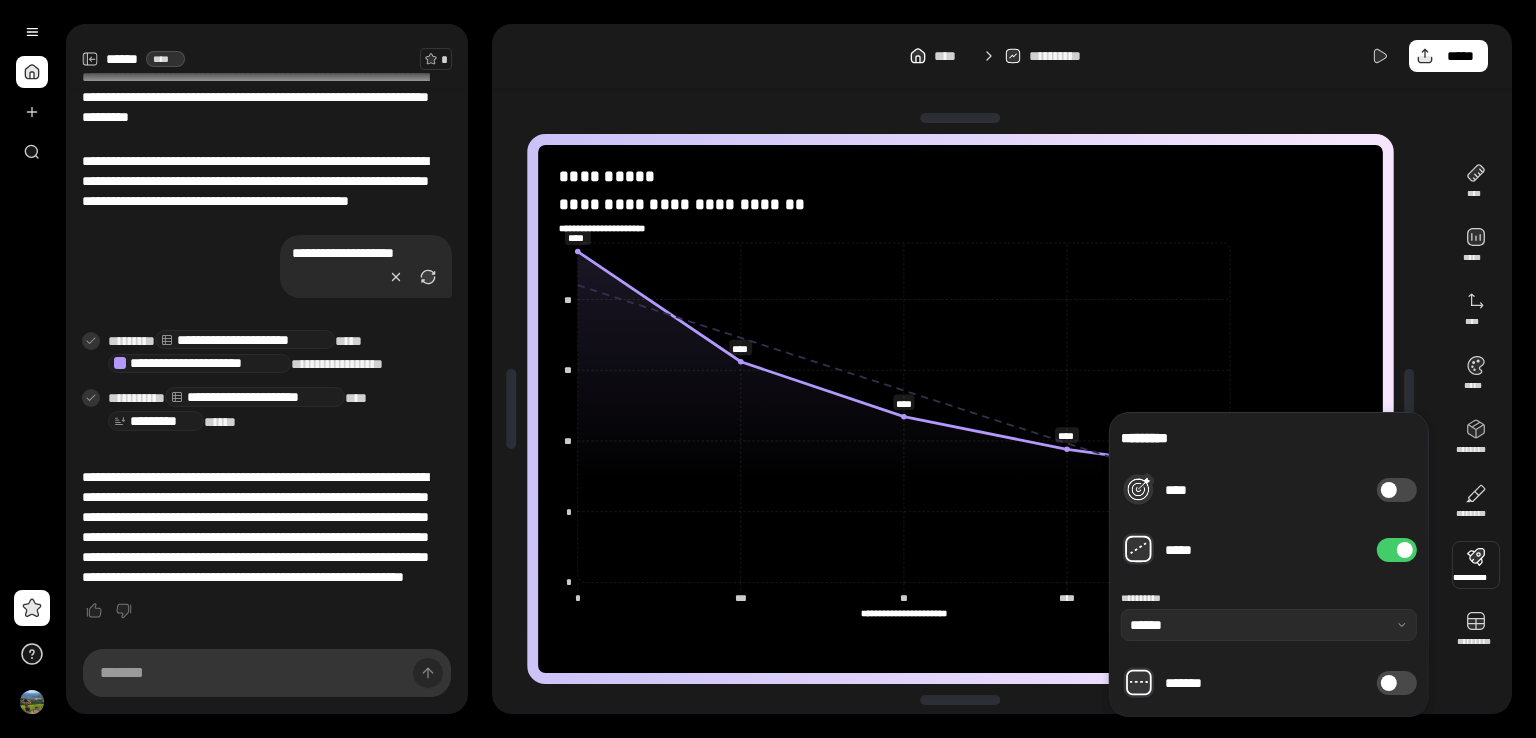 click on "****" at bounding box center [1397, 490] 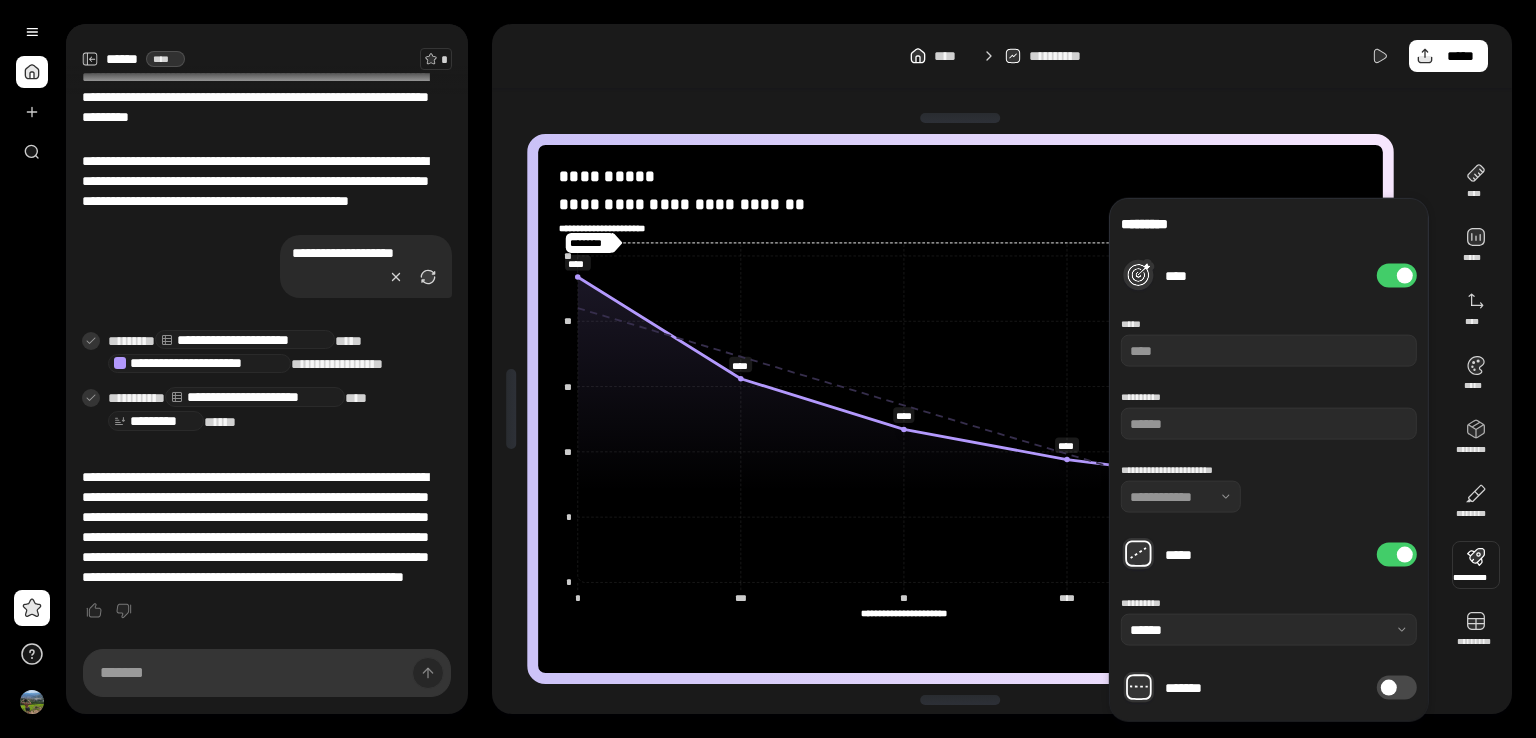 click on "****" at bounding box center [1397, 276] 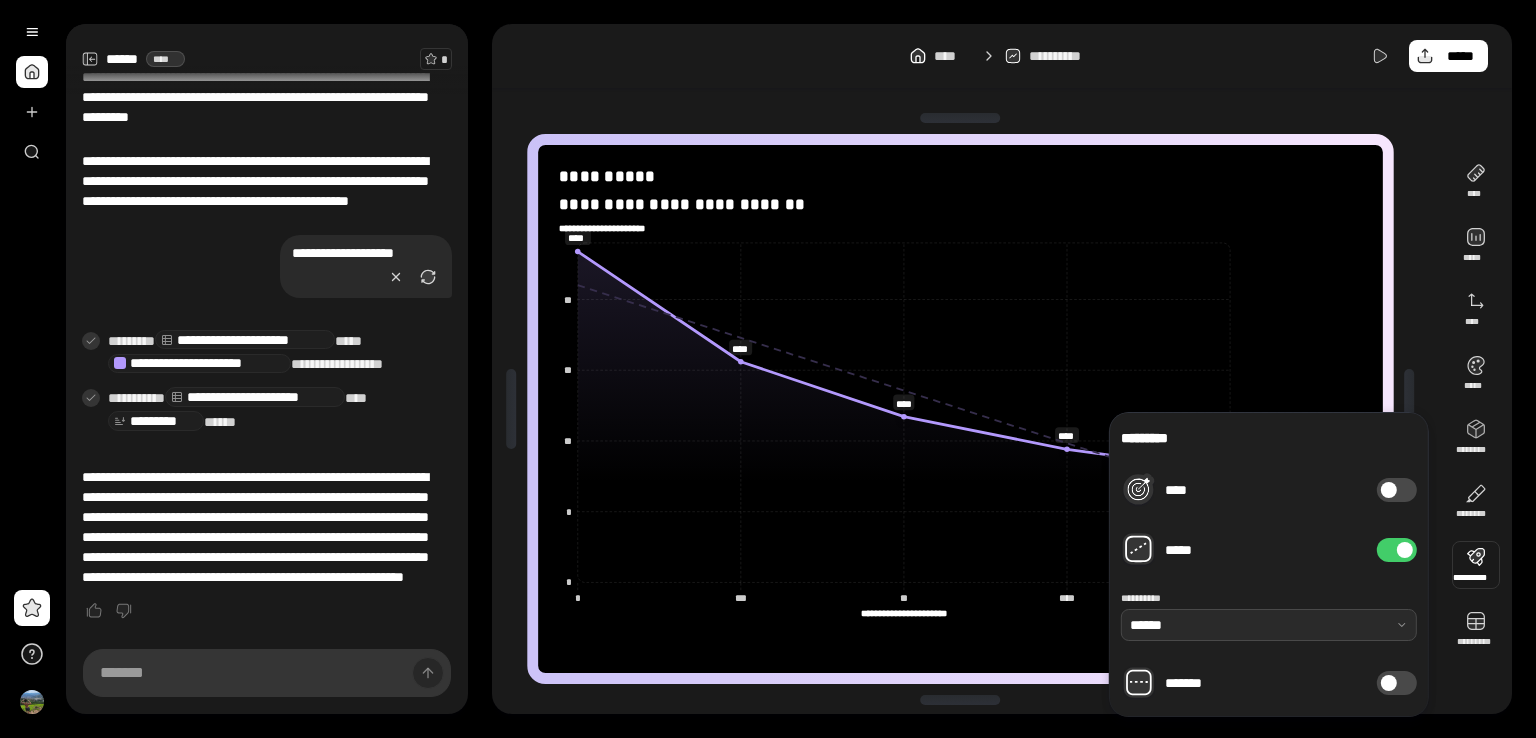 click at bounding box center [1269, 625] 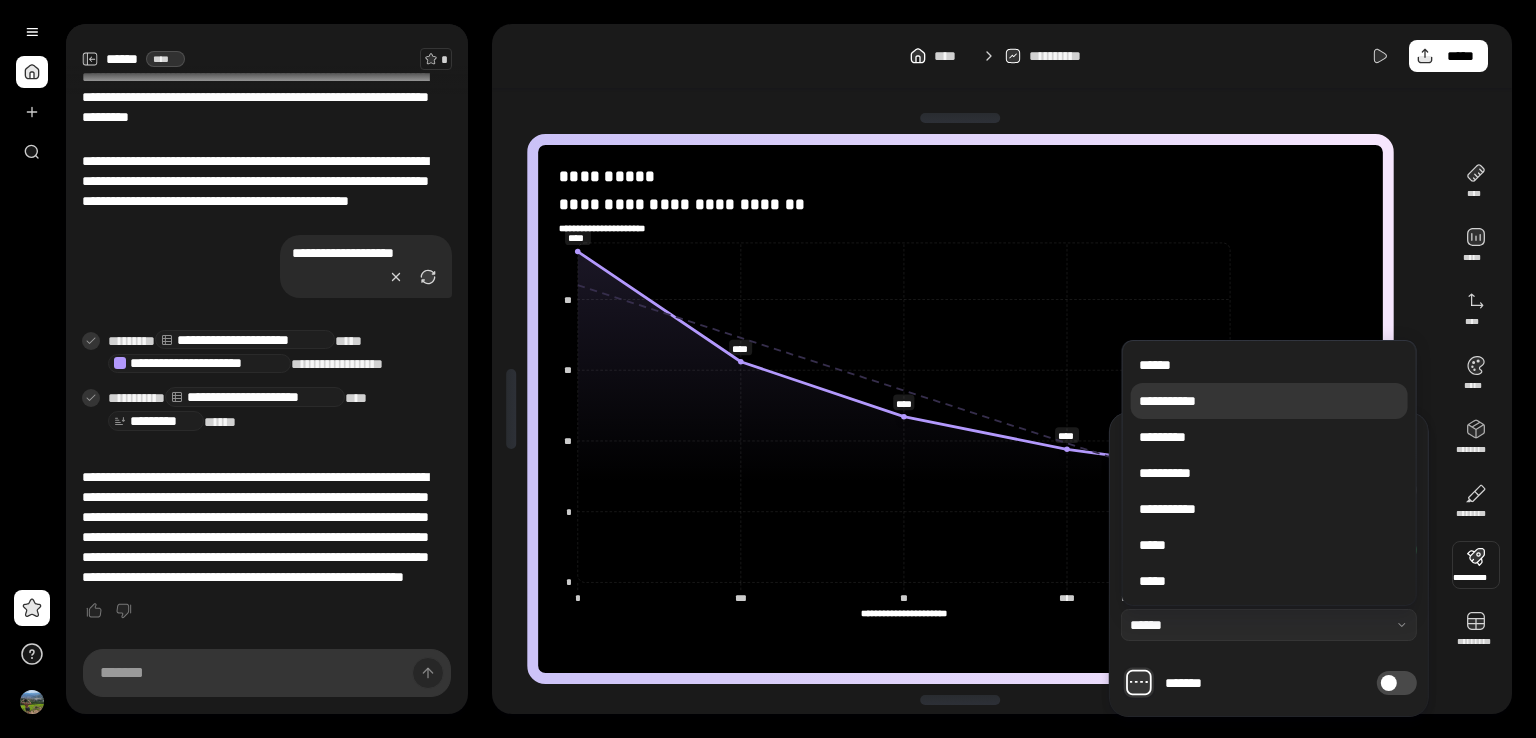 click on "**********" at bounding box center (1269, 401) 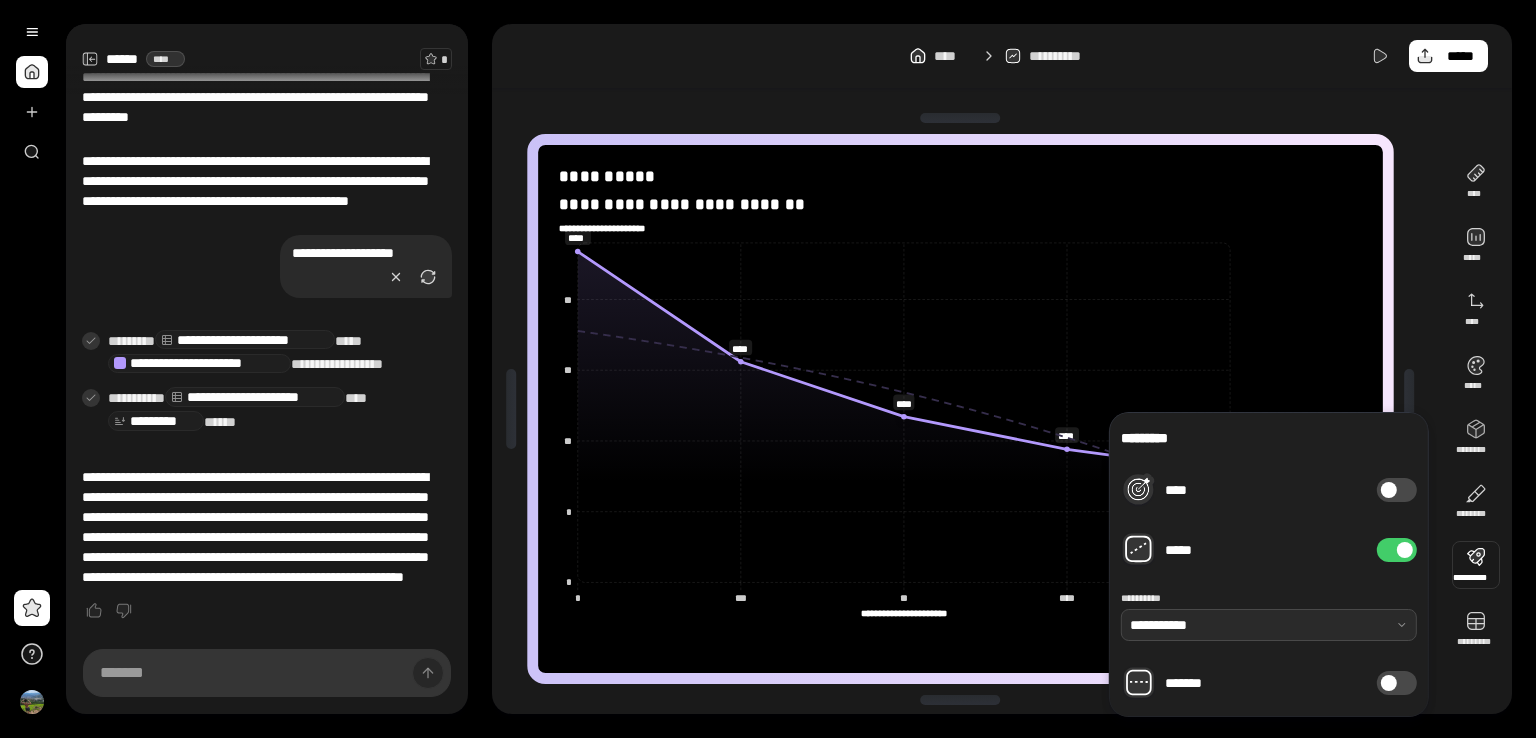 click at bounding box center (1269, 625) 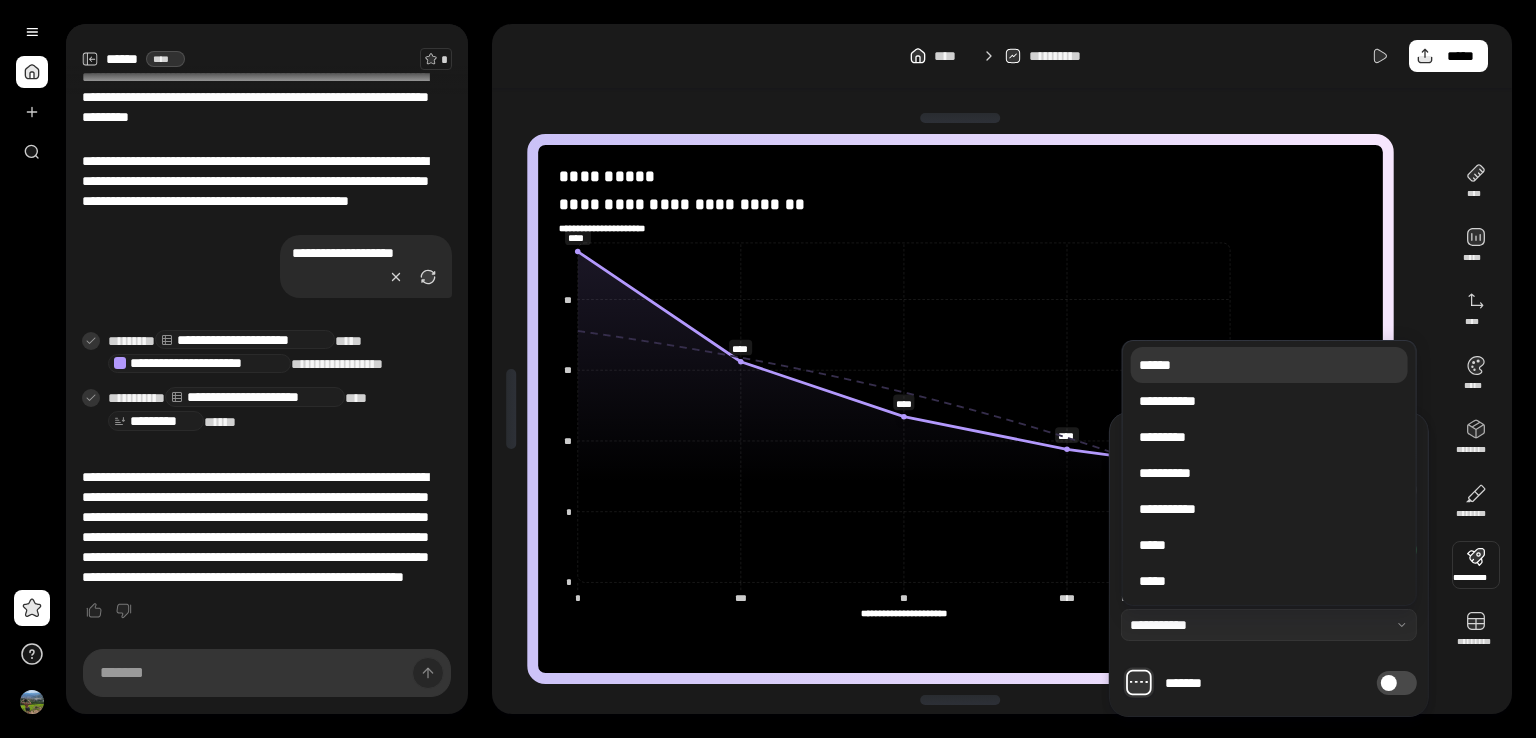 click on "******" at bounding box center (1269, 365) 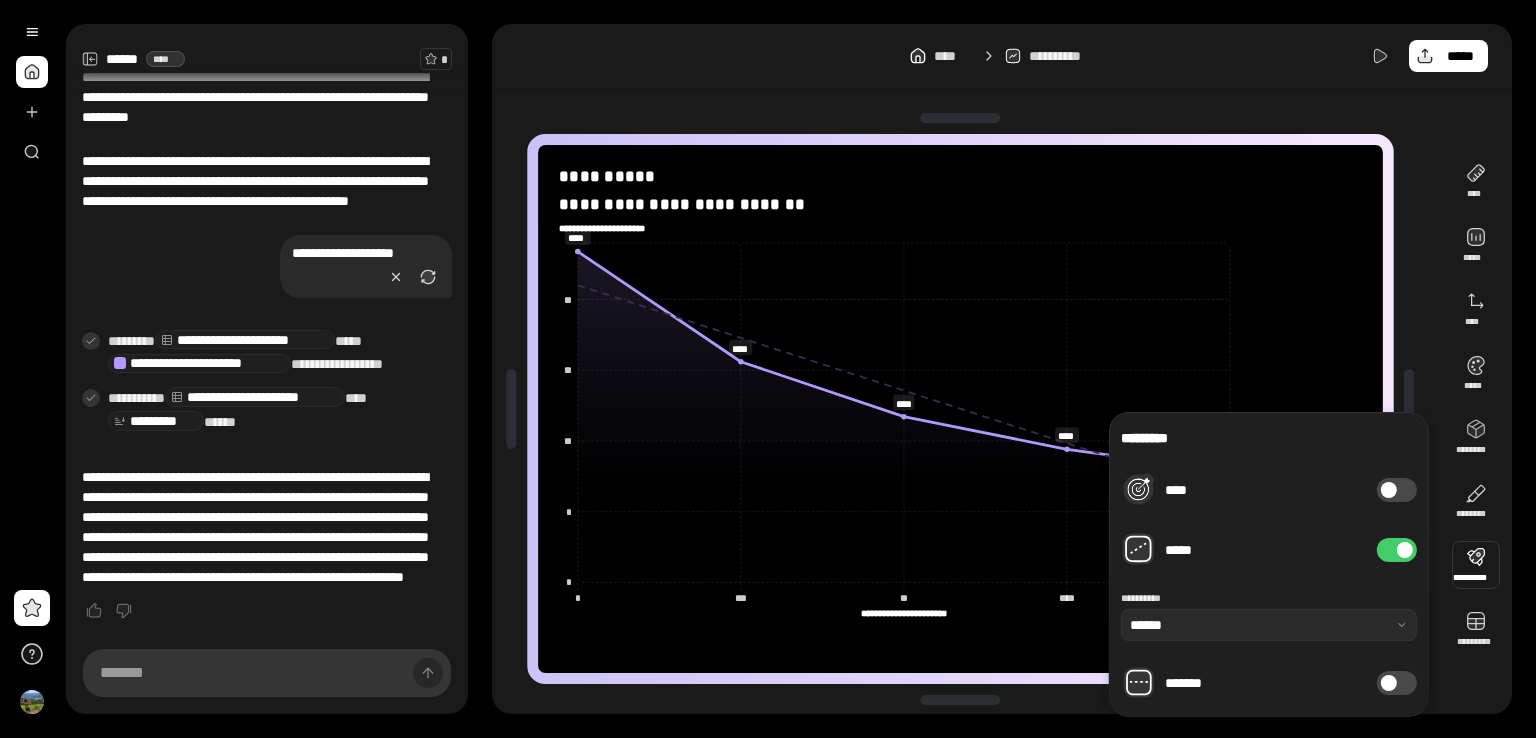 click on "**********" at bounding box center (1002, 369) 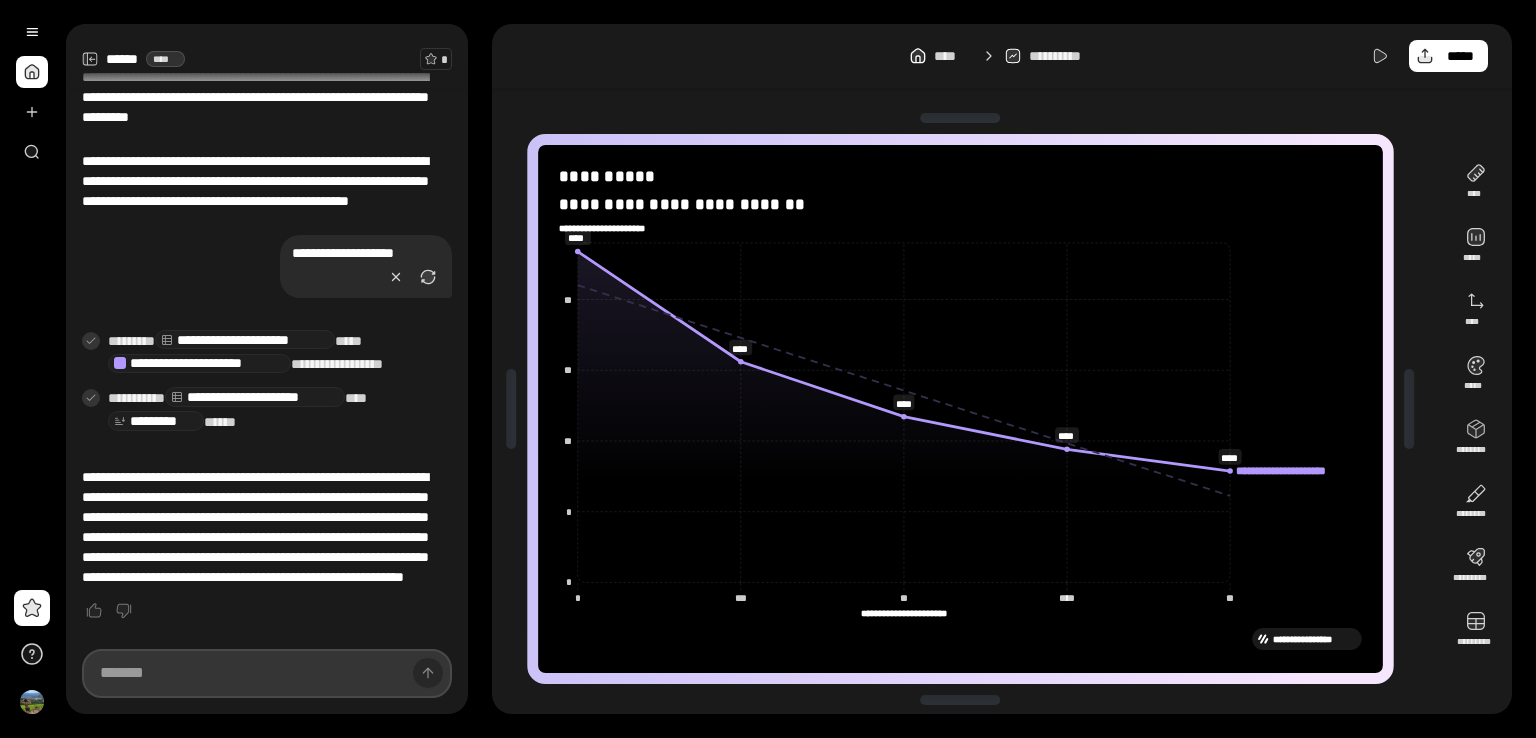 click at bounding box center (267, 673) 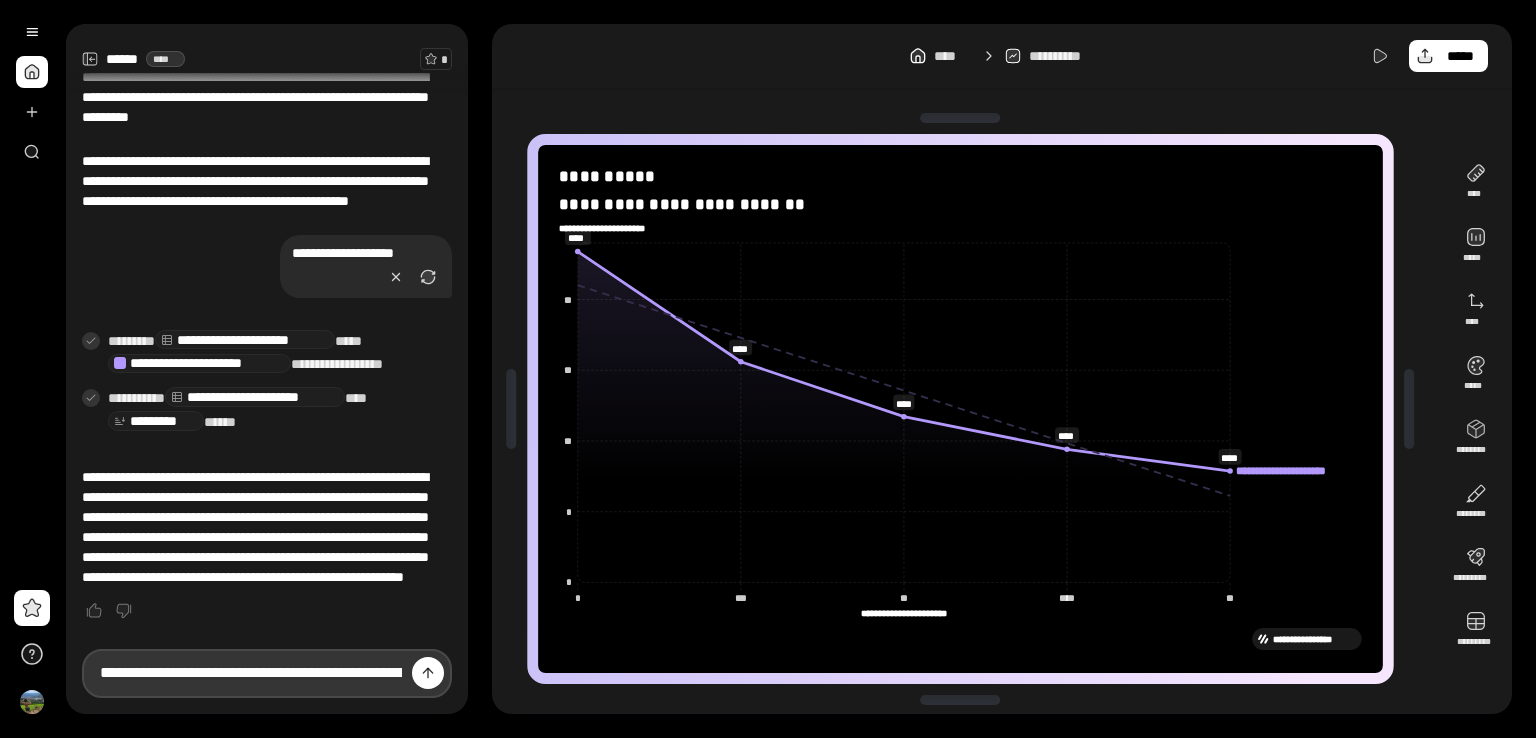 scroll, scrollTop: 0, scrollLeft: 10932, axis: horizontal 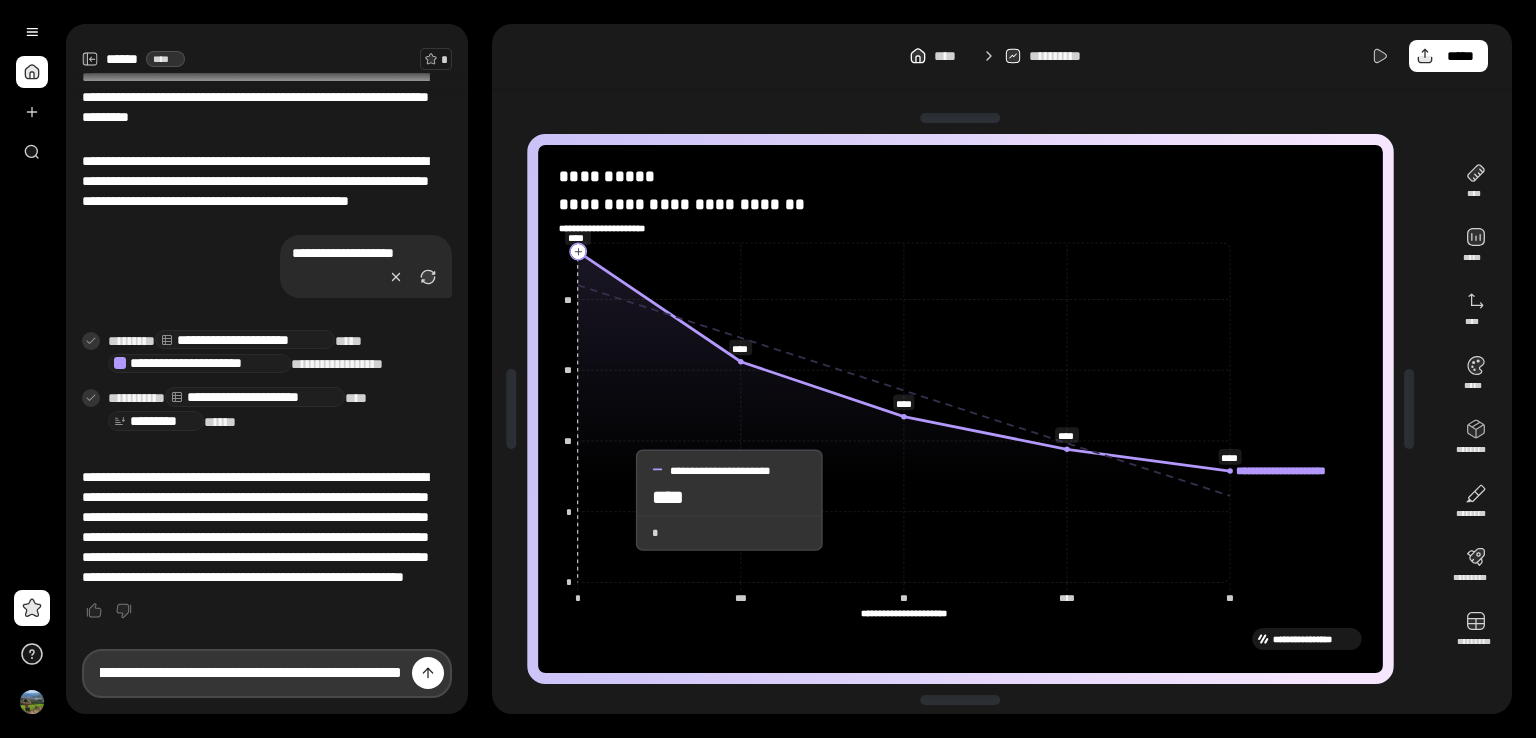 type on "**********" 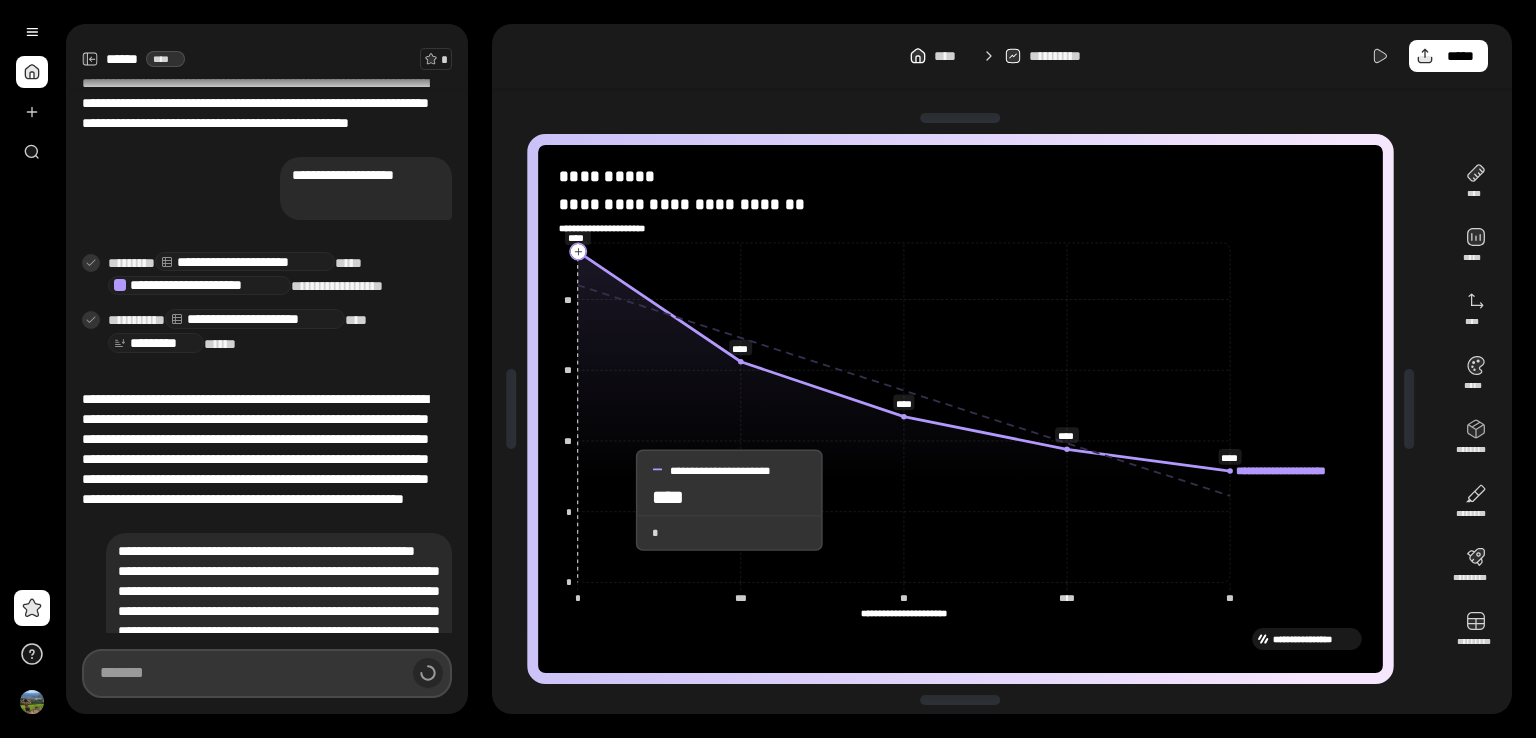 scroll, scrollTop: 1559, scrollLeft: 0, axis: vertical 